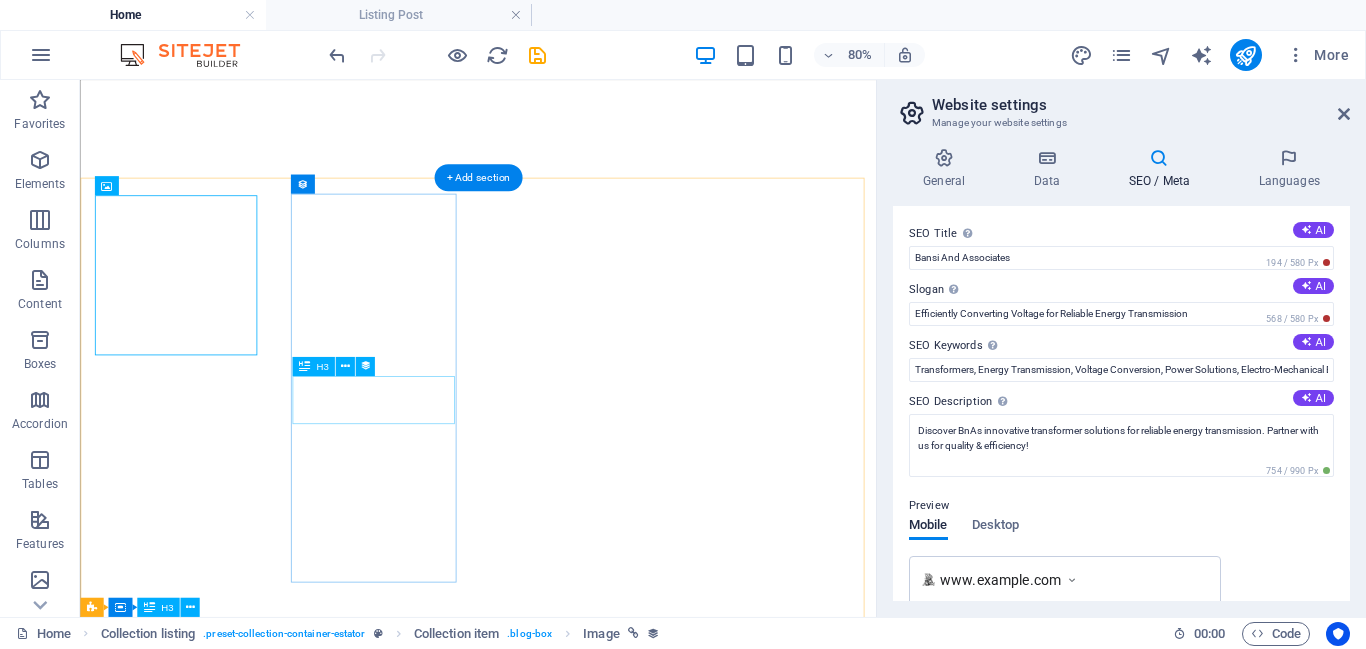 scroll, scrollTop: 0, scrollLeft: 0, axis: both 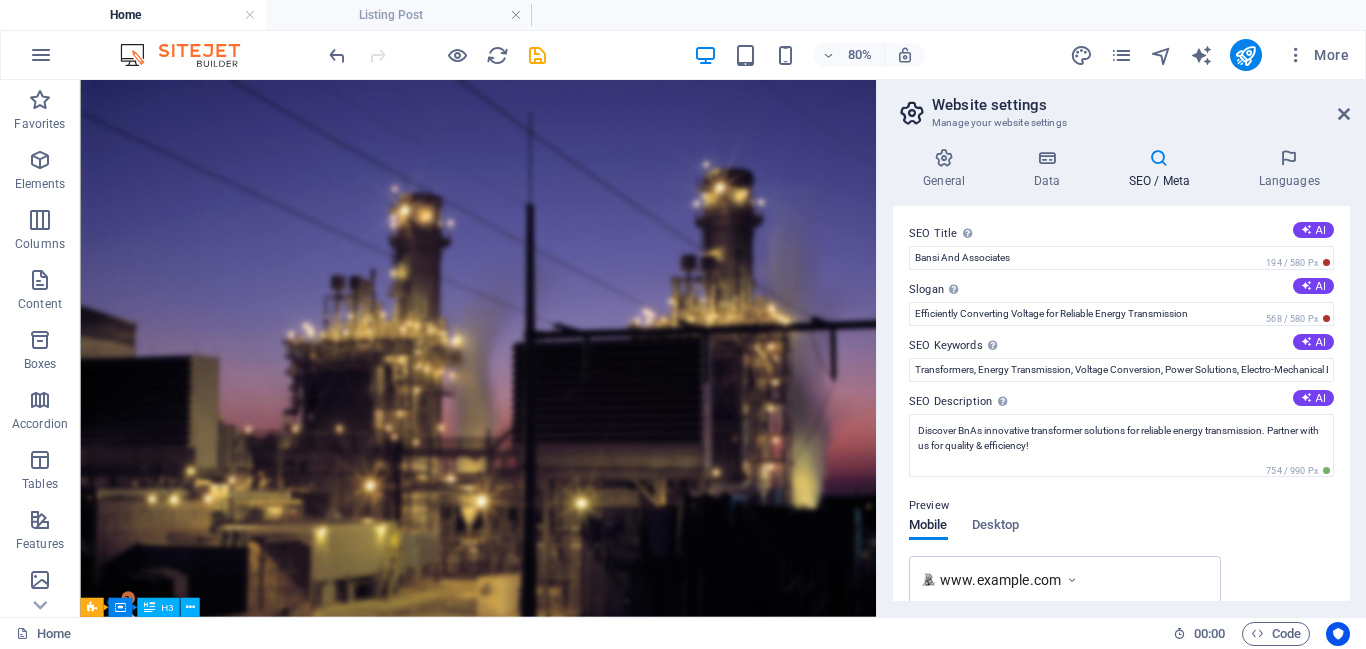 click on "More" at bounding box center [1213, 55] 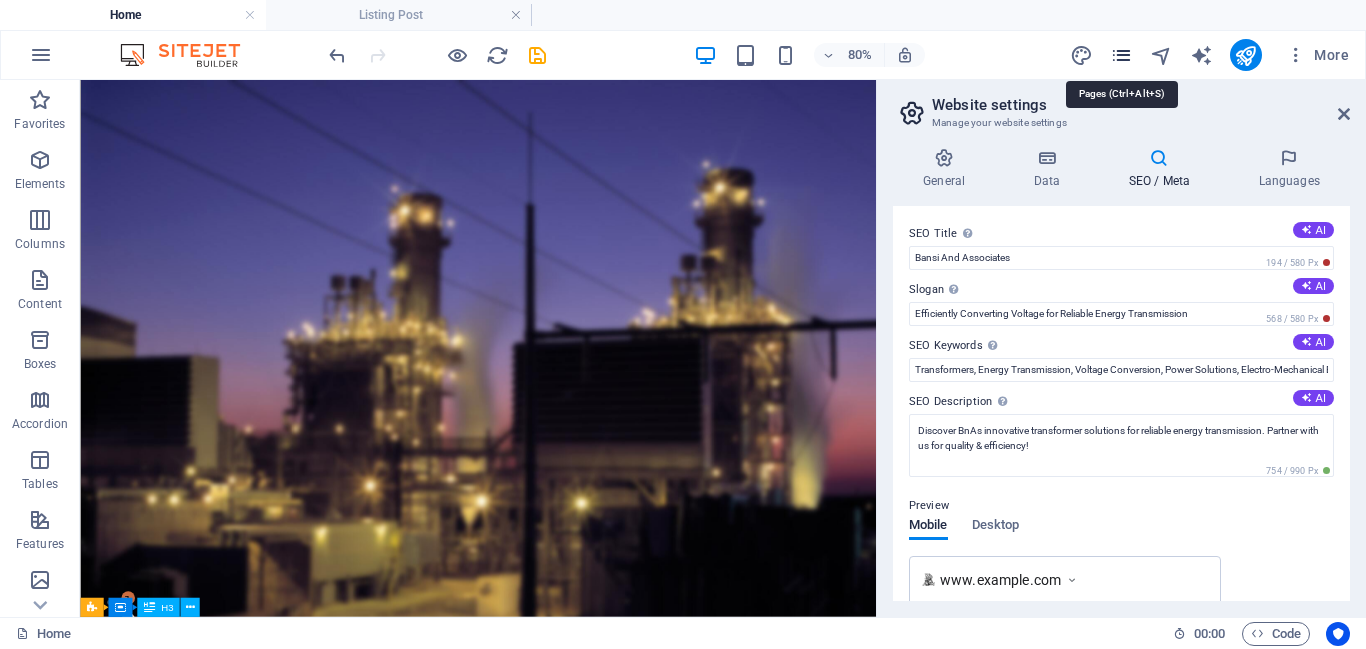 click at bounding box center [1121, 55] 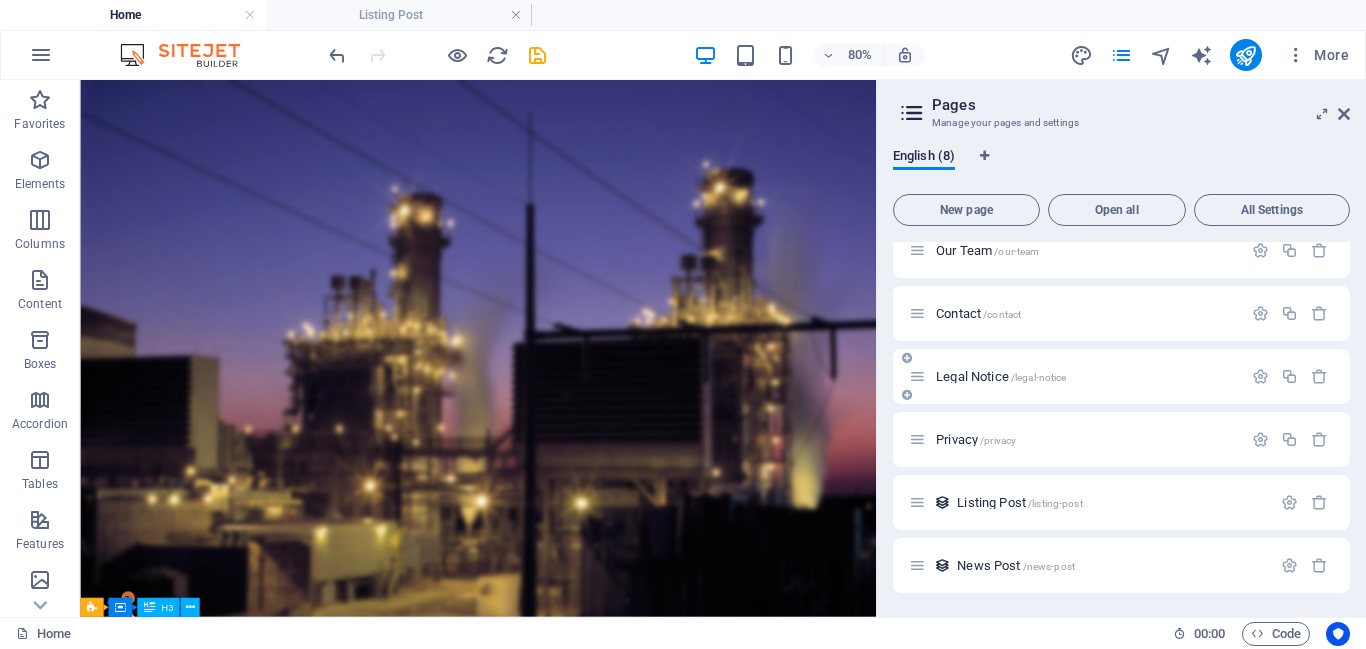 scroll, scrollTop: 0, scrollLeft: 0, axis: both 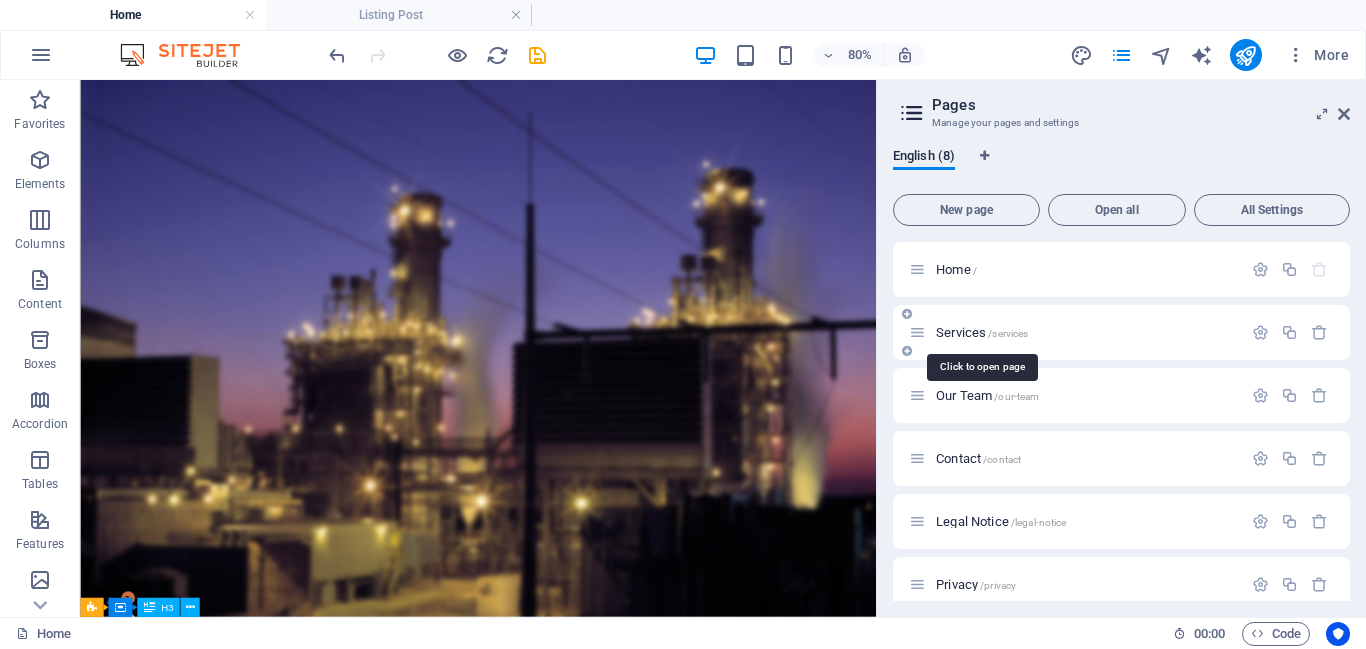 click on "Services /services" at bounding box center (982, 332) 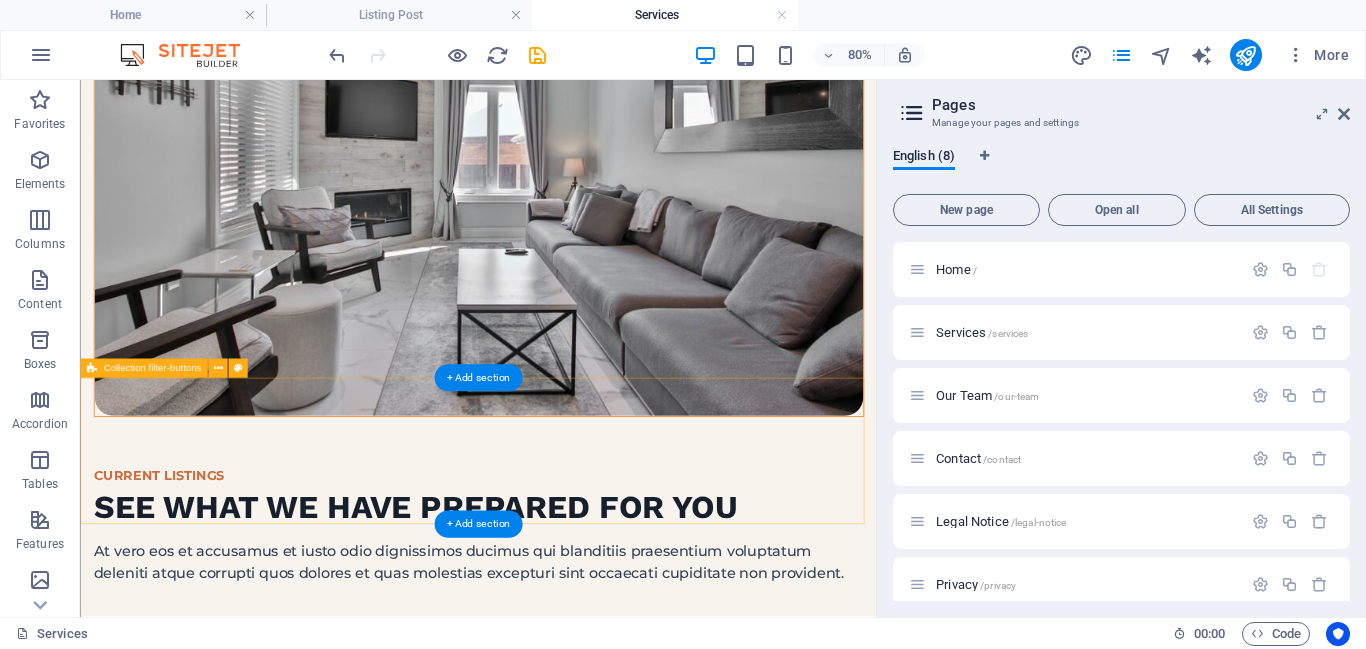scroll, scrollTop: 0, scrollLeft: 0, axis: both 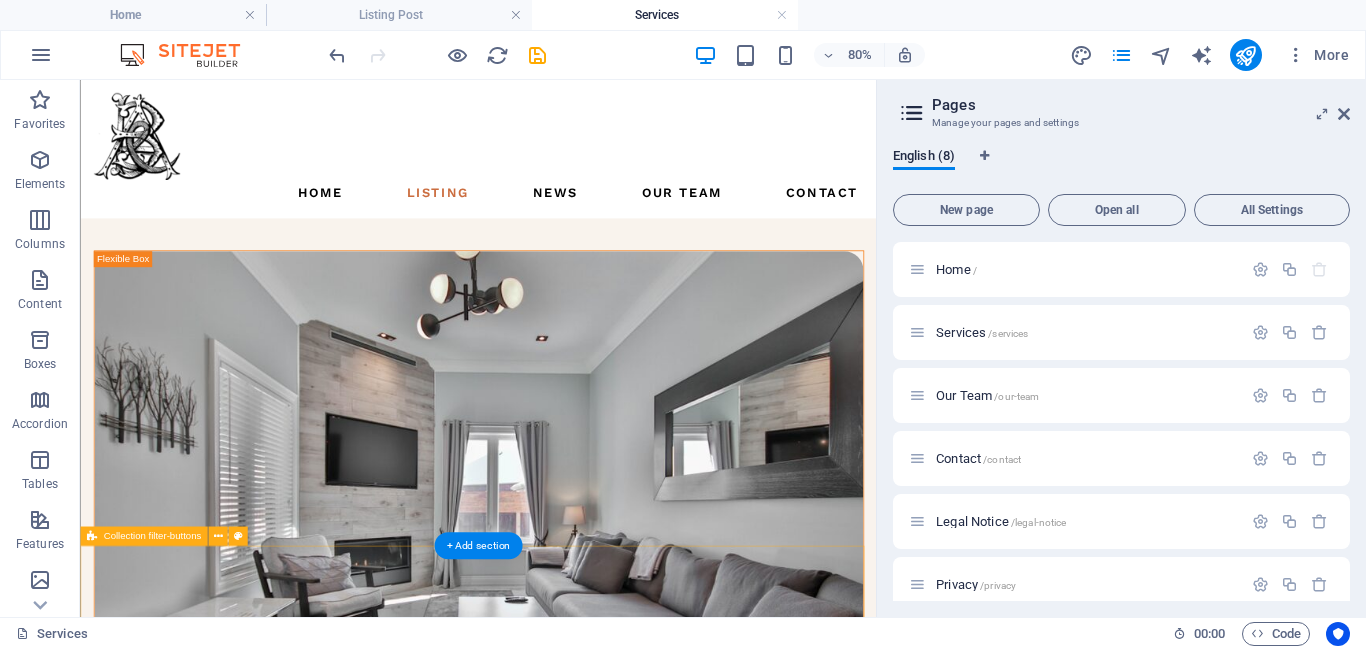 click on "All VILLAS HOUSES apartments buildings" at bounding box center [577, 1356] 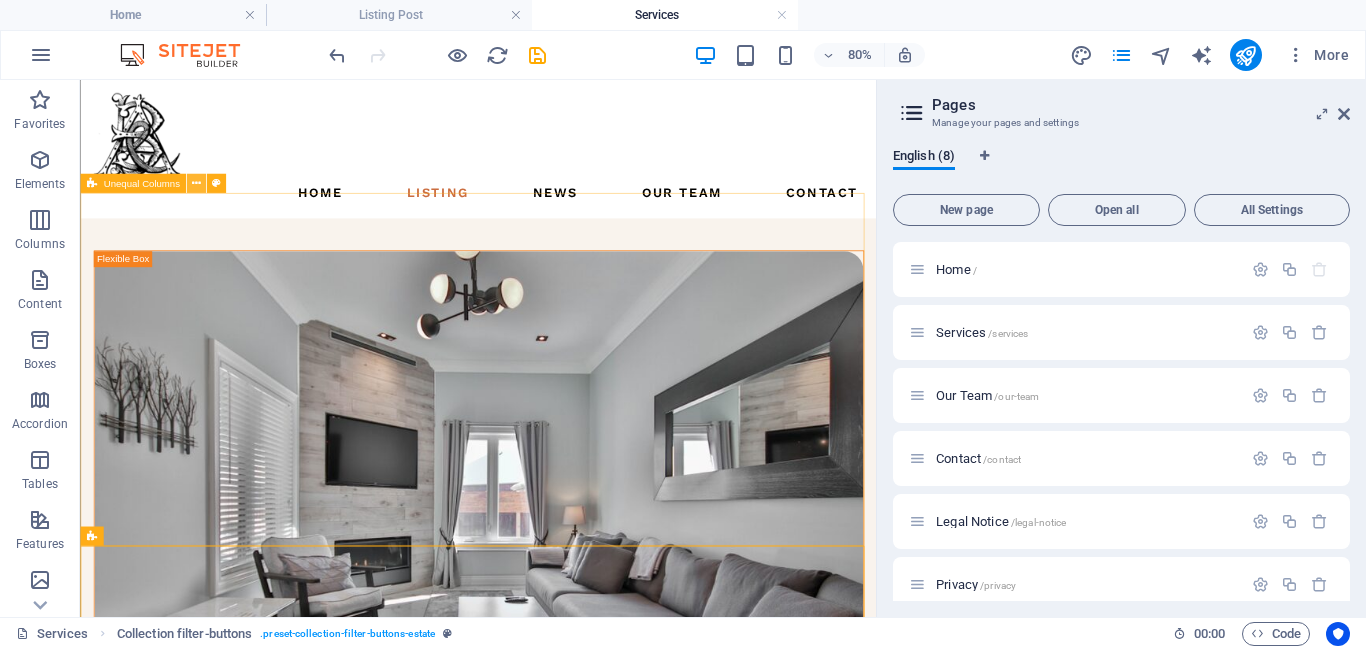 click at bounding box center (196, 183) 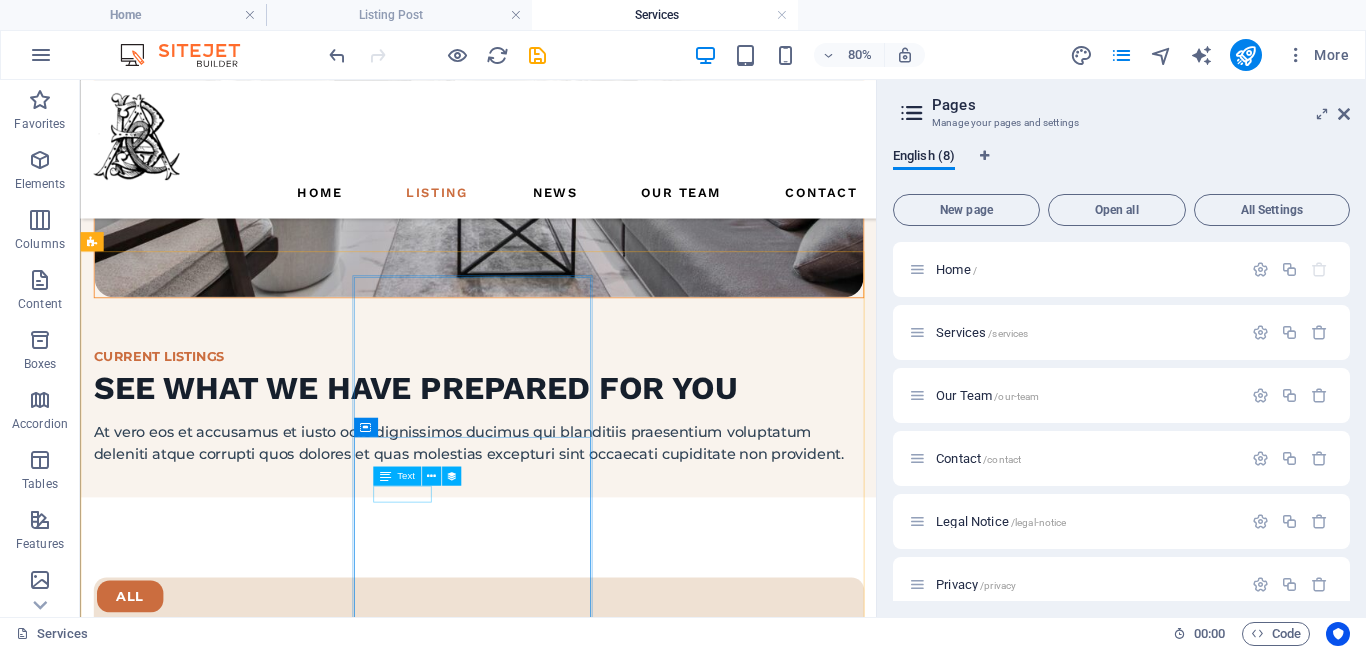 scroll, scrollTop: 562, scrollLeft: 0, axis: vertical 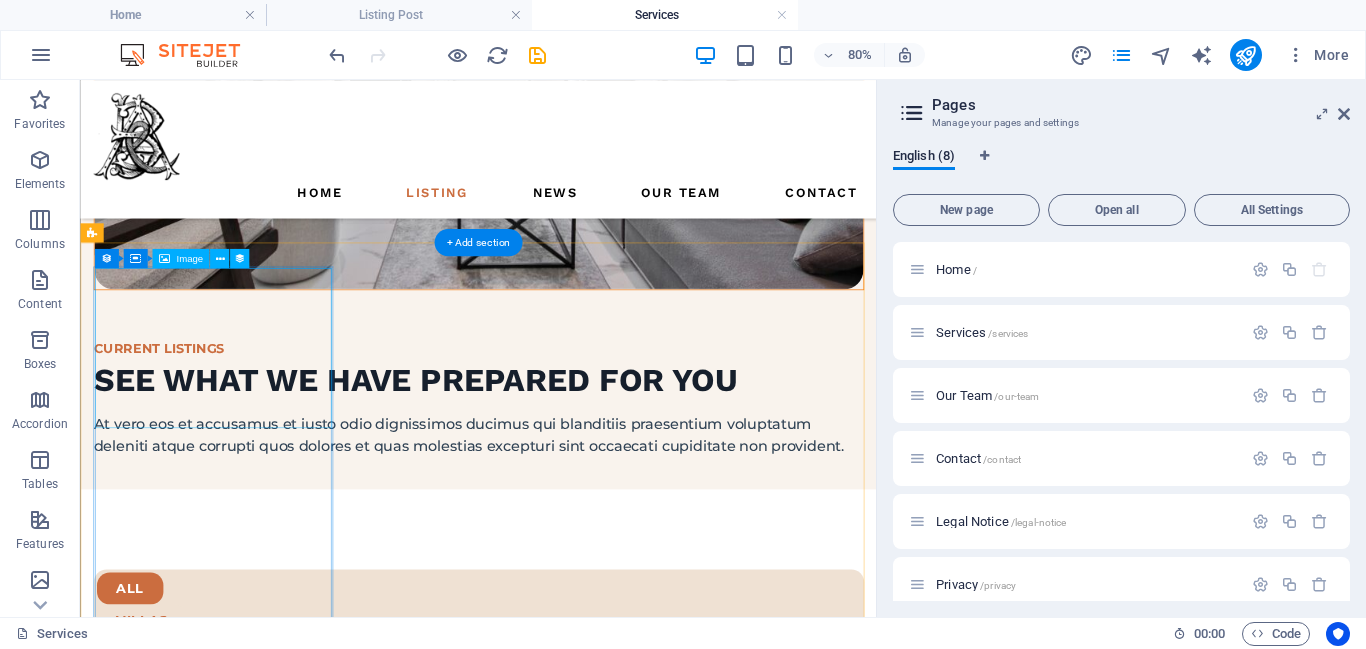 click at bounding box center [577, 1066] 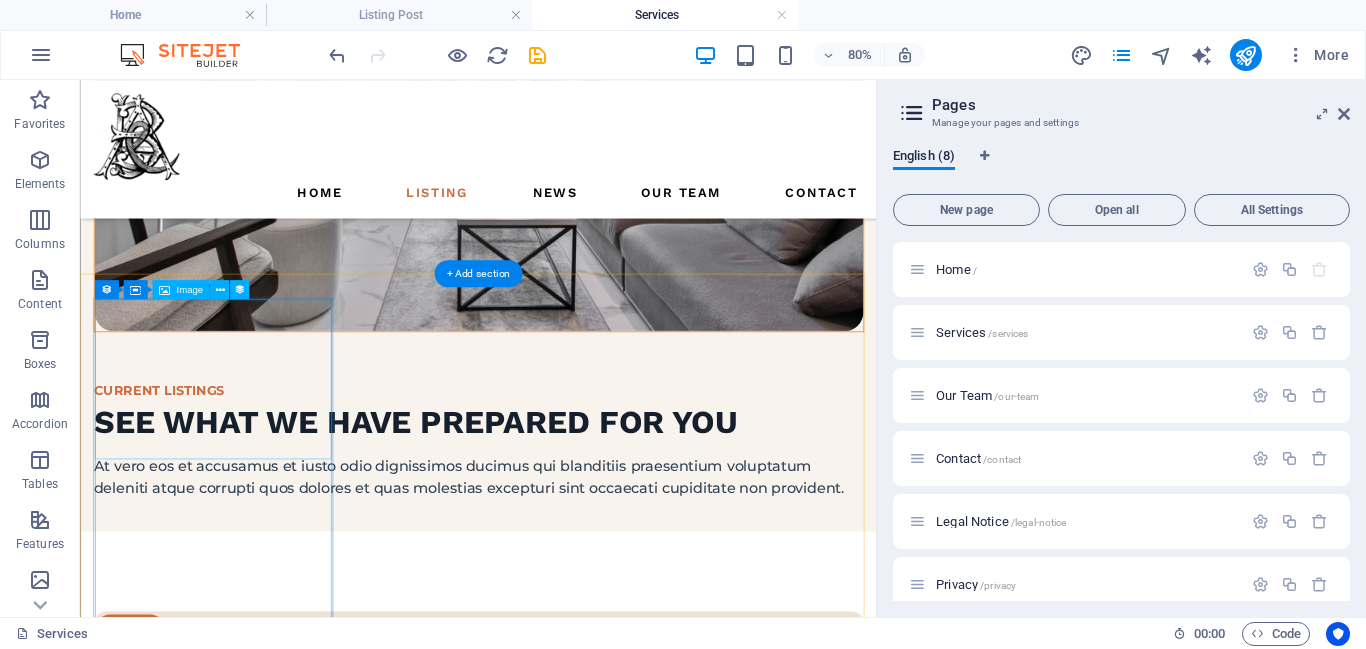 scroll, scrollTop: 523, scrollLeft: 0, axis: vertical 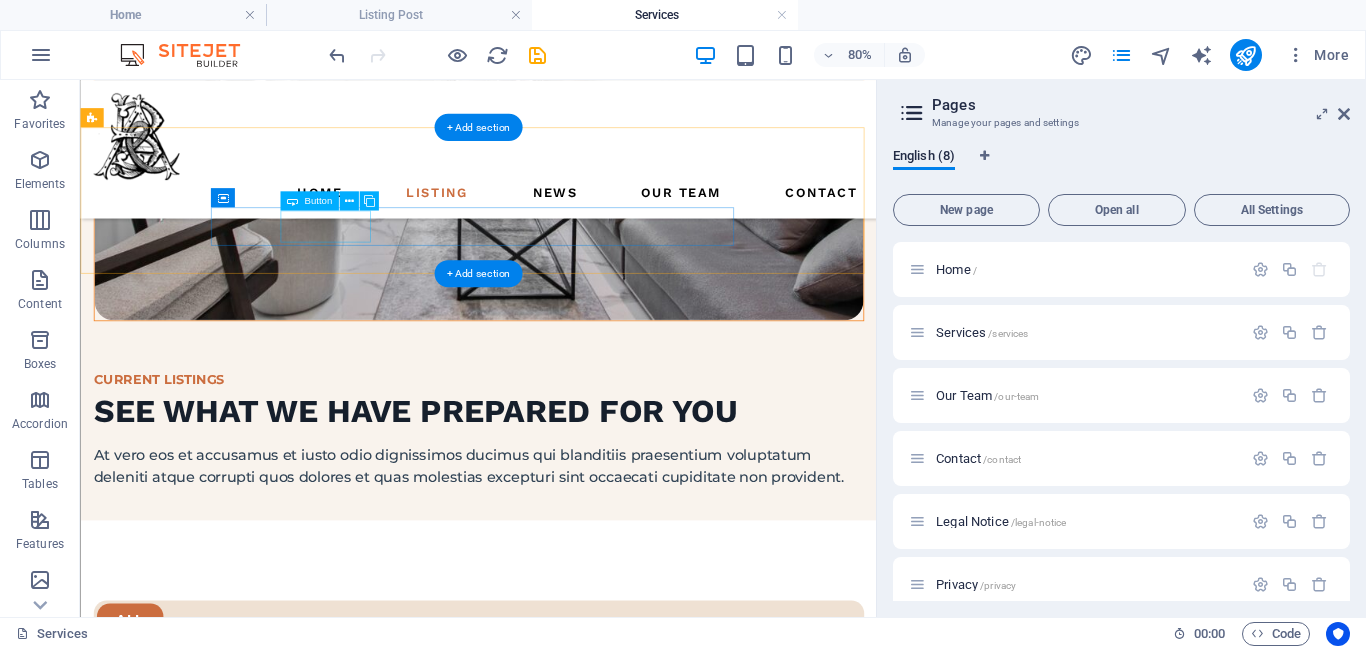 click on "VILLAS" at bounding box center (577, 794) 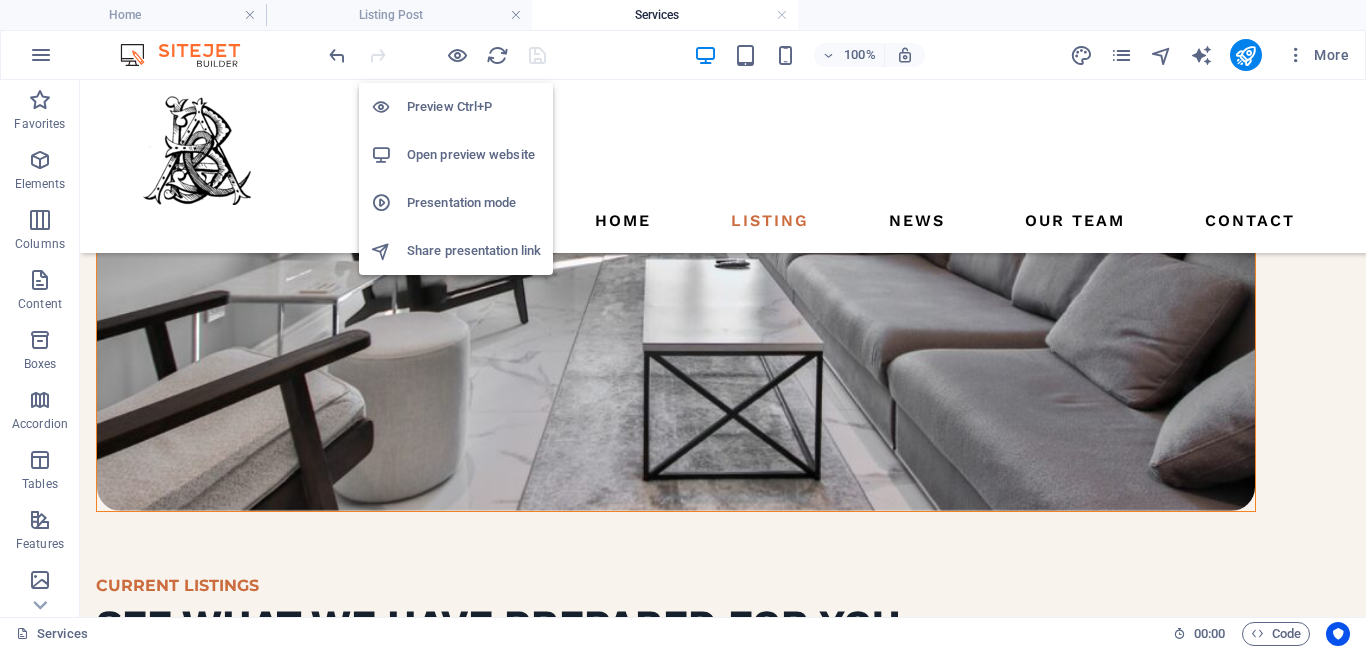 click on "Preview Ctrl+P" at bounding box center [474, 107] 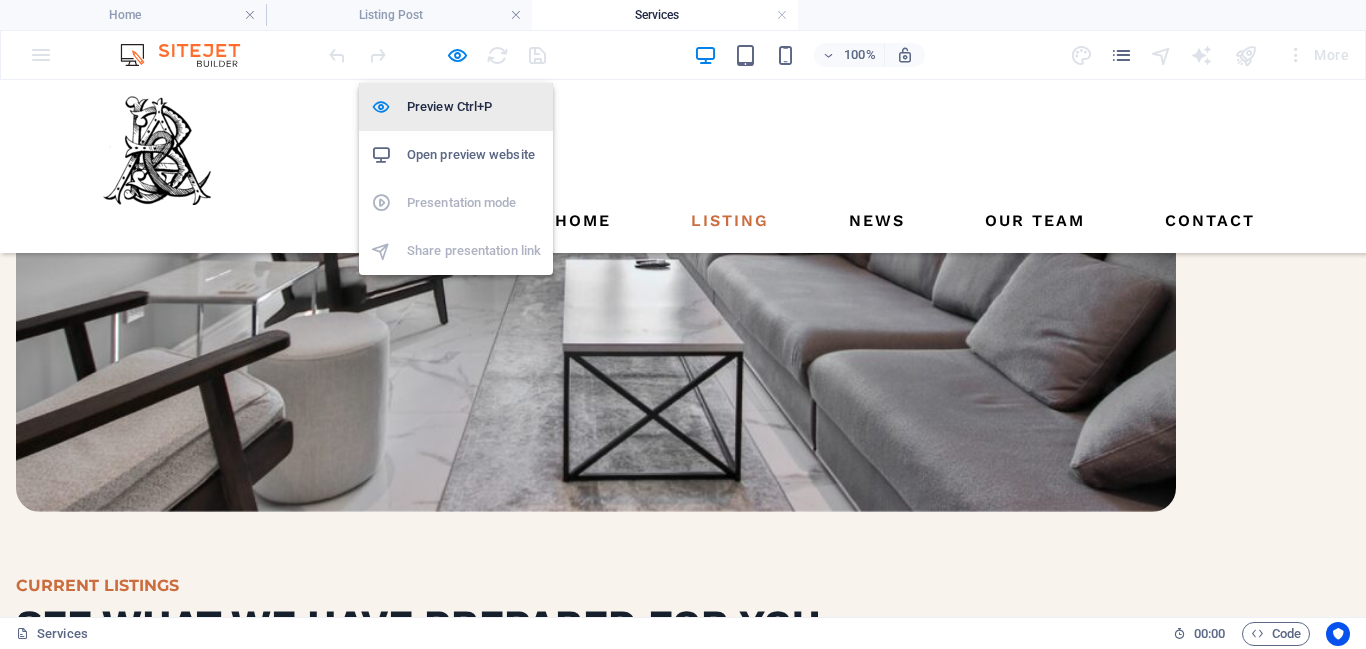 scroll, scrollTop: 522, scrollLeft: 0, axis: vertical 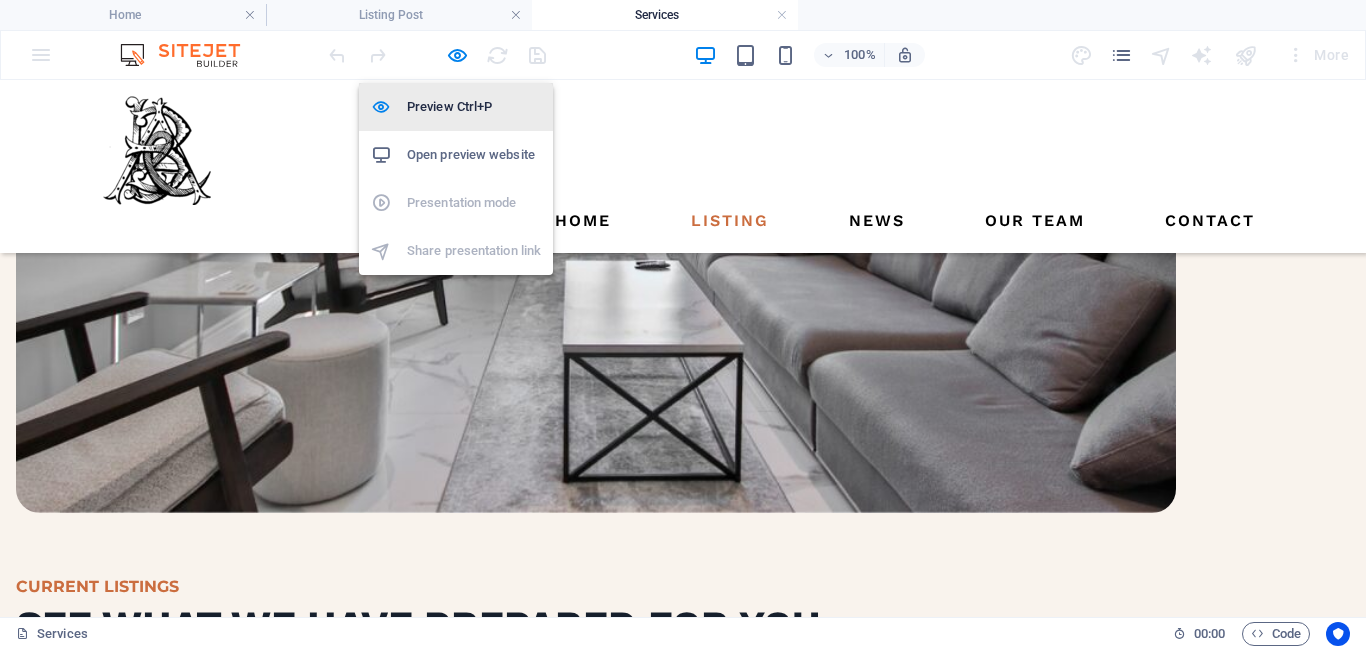 type 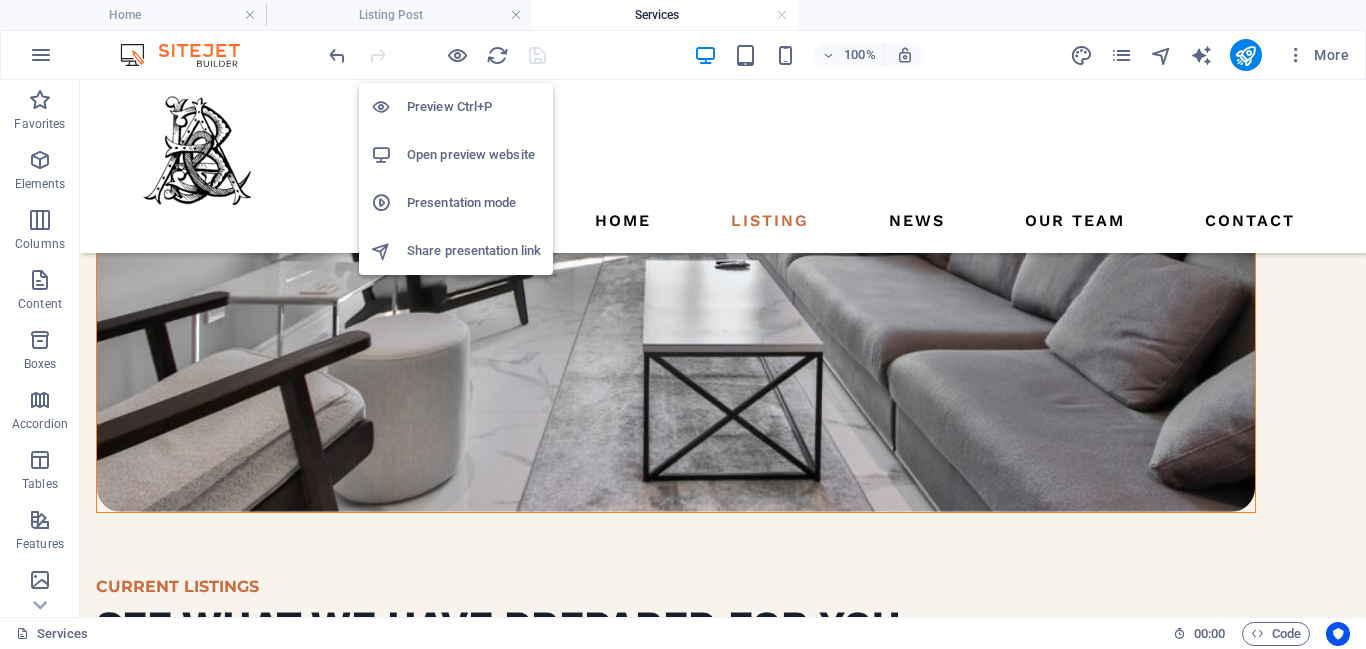 scroll, scrollTop: 523, scrollLeft: 0, axis: vertical 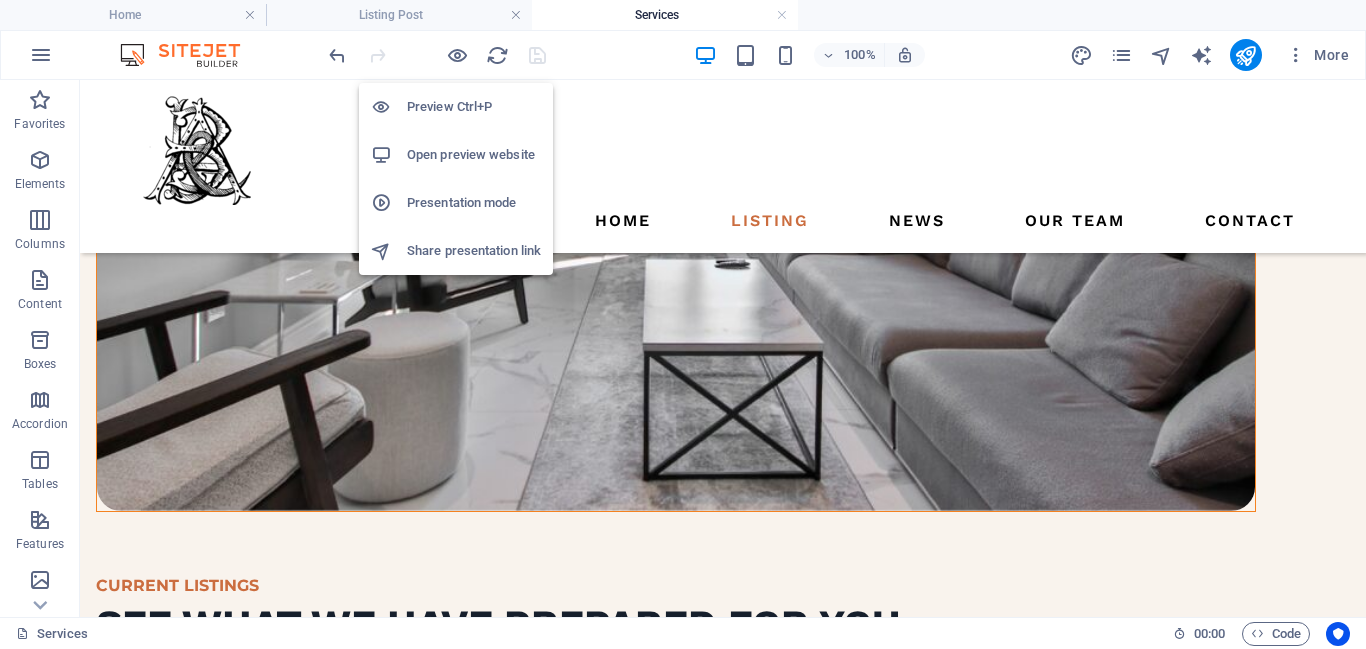 type 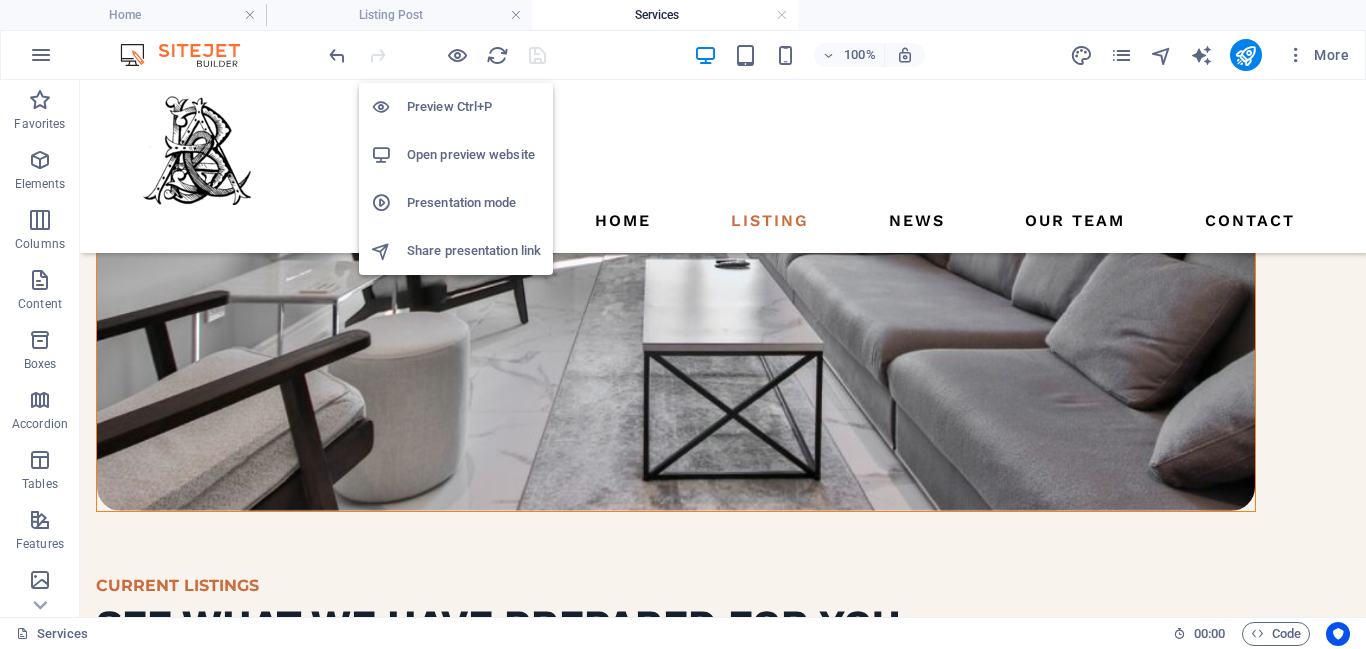 click on "Preview Ctrl+P" at bounding box center (474, 107) 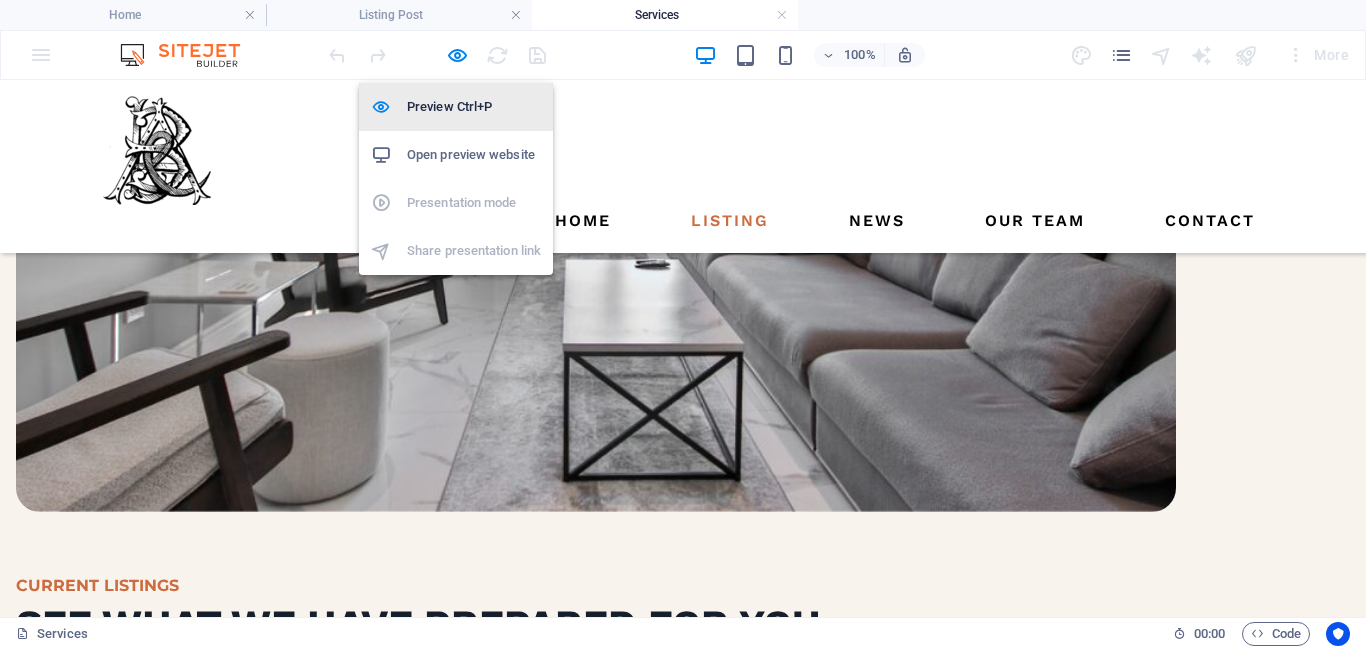 scroll, scrollTop: 522, scrollLeft: 0, axis: vertical 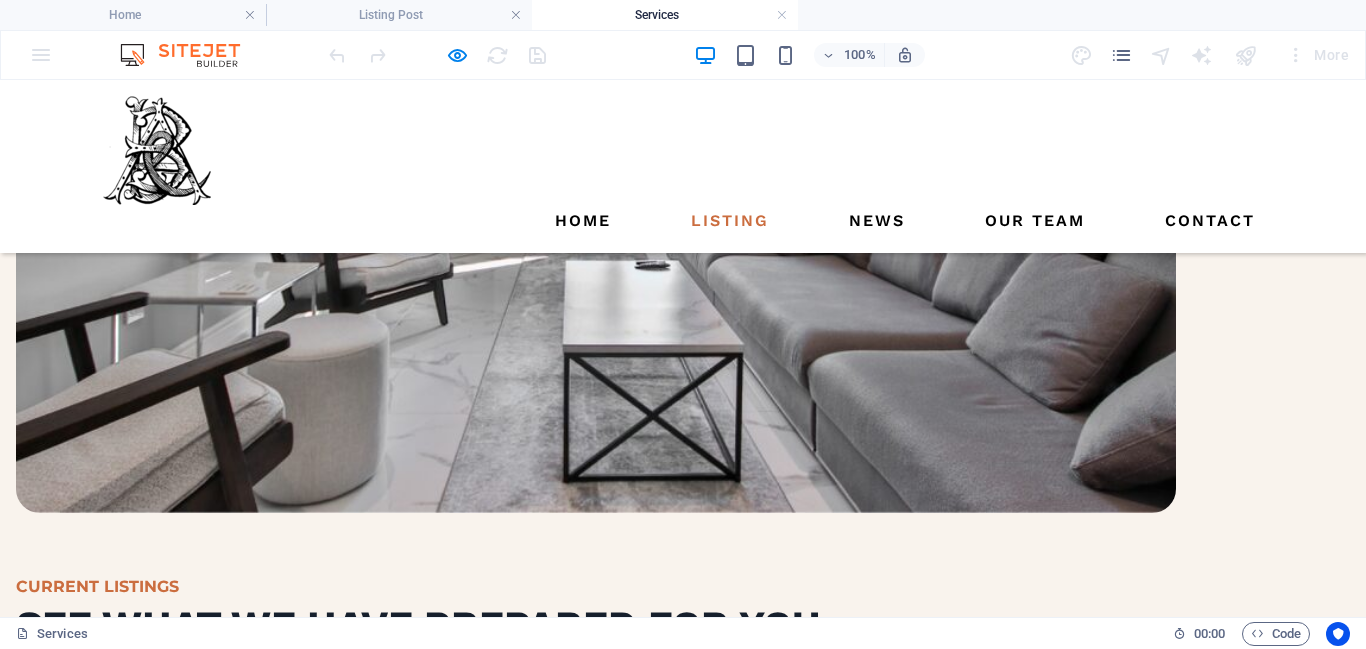 click on "VILLAS" at bounding box center [163, 926] 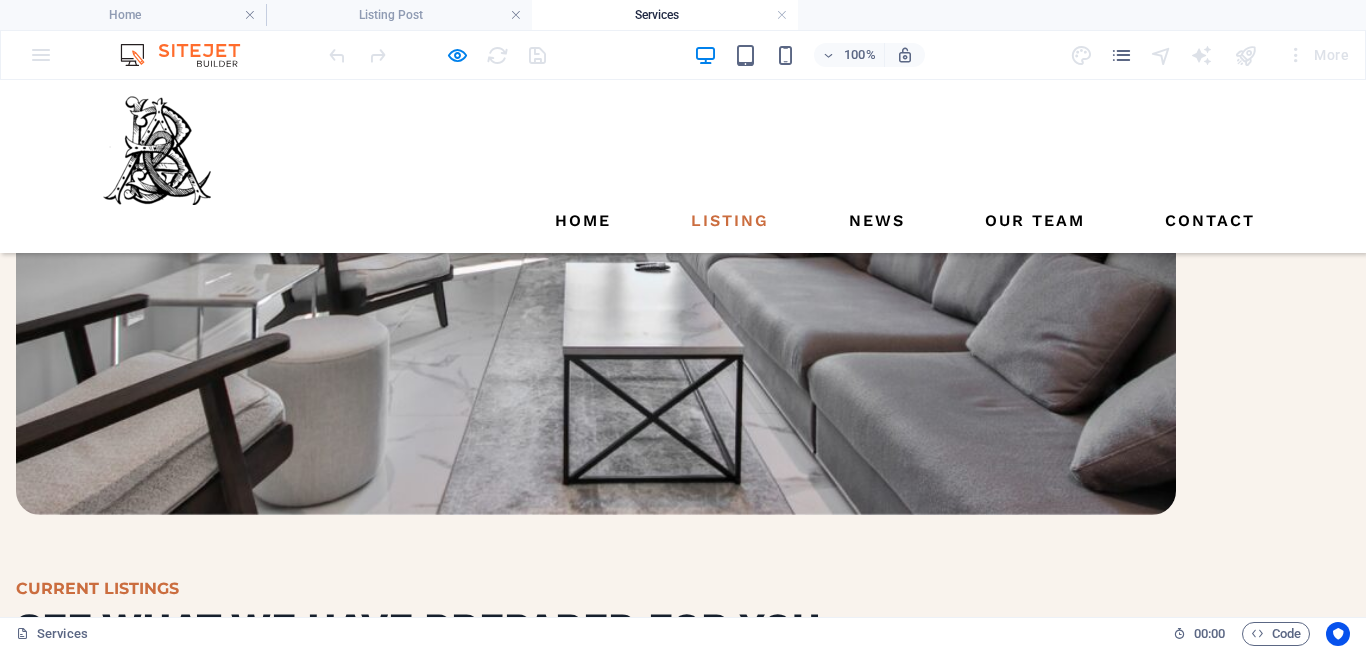 scroll, scrollTop: 521, scrollLeft: 0, axis: vertical 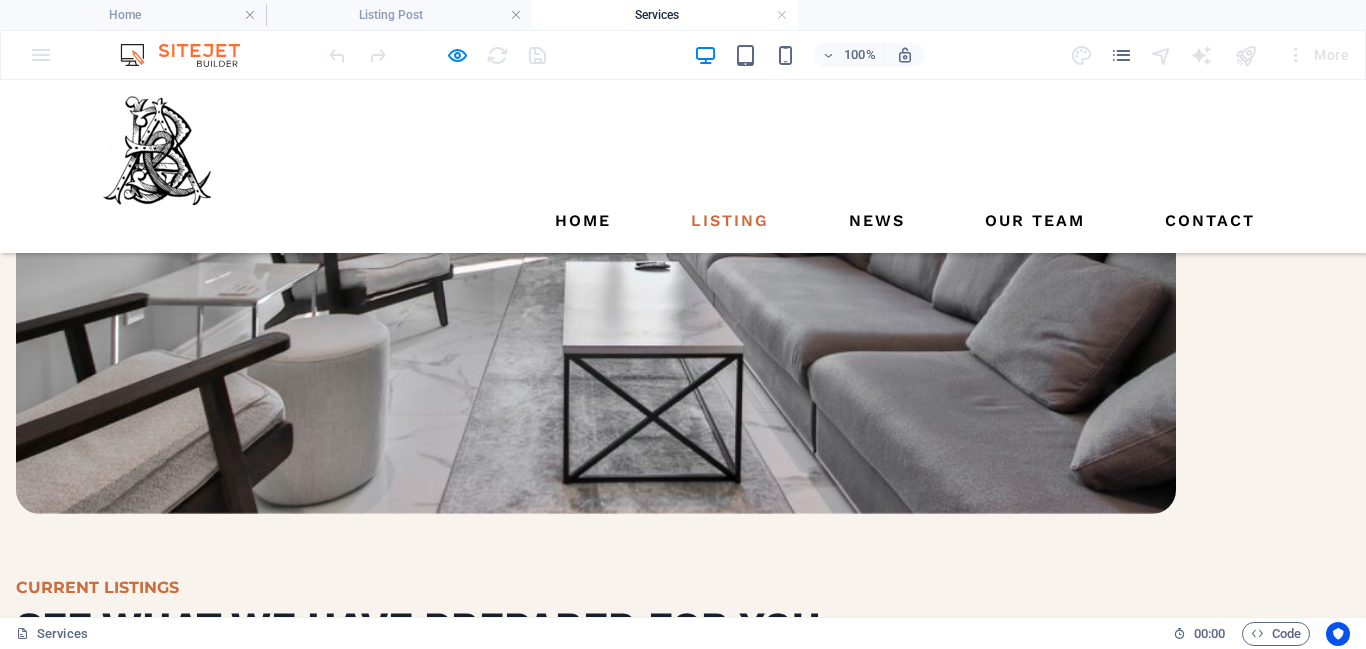 click on "apartments" at bounding box center [194, 1007] 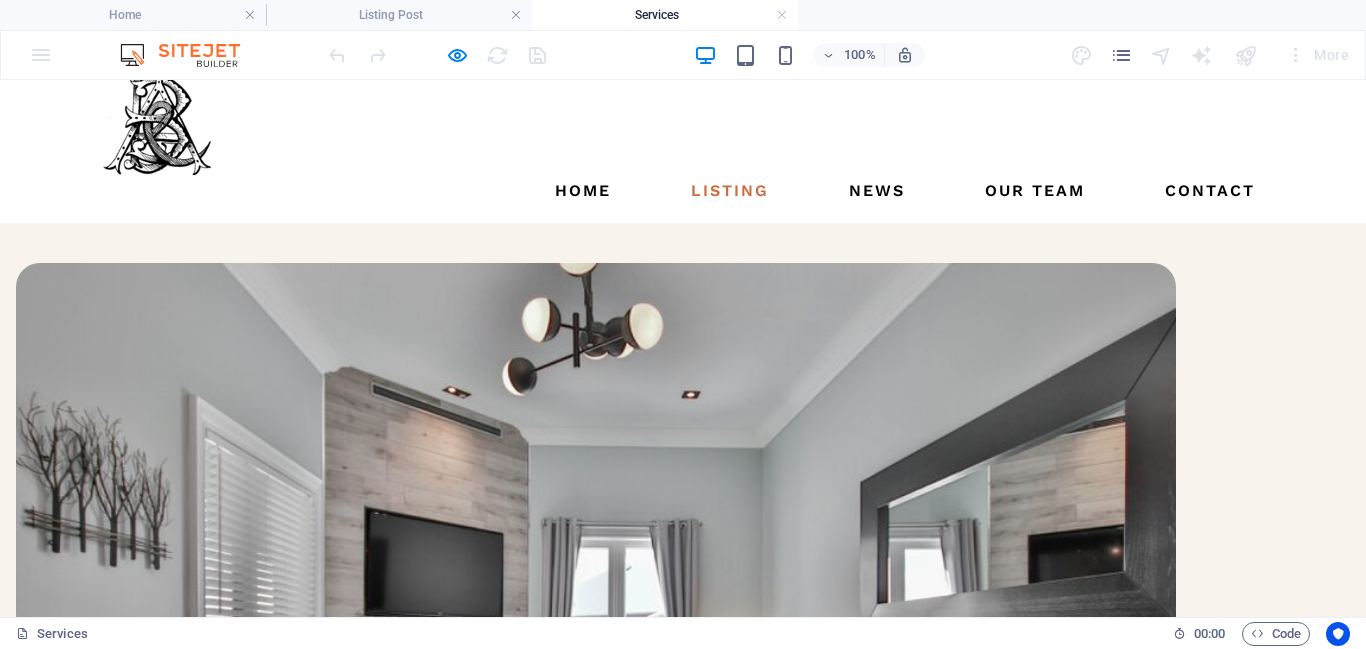 scroll, scrollTop: 39, scrollLeft: 0, axis: vertical 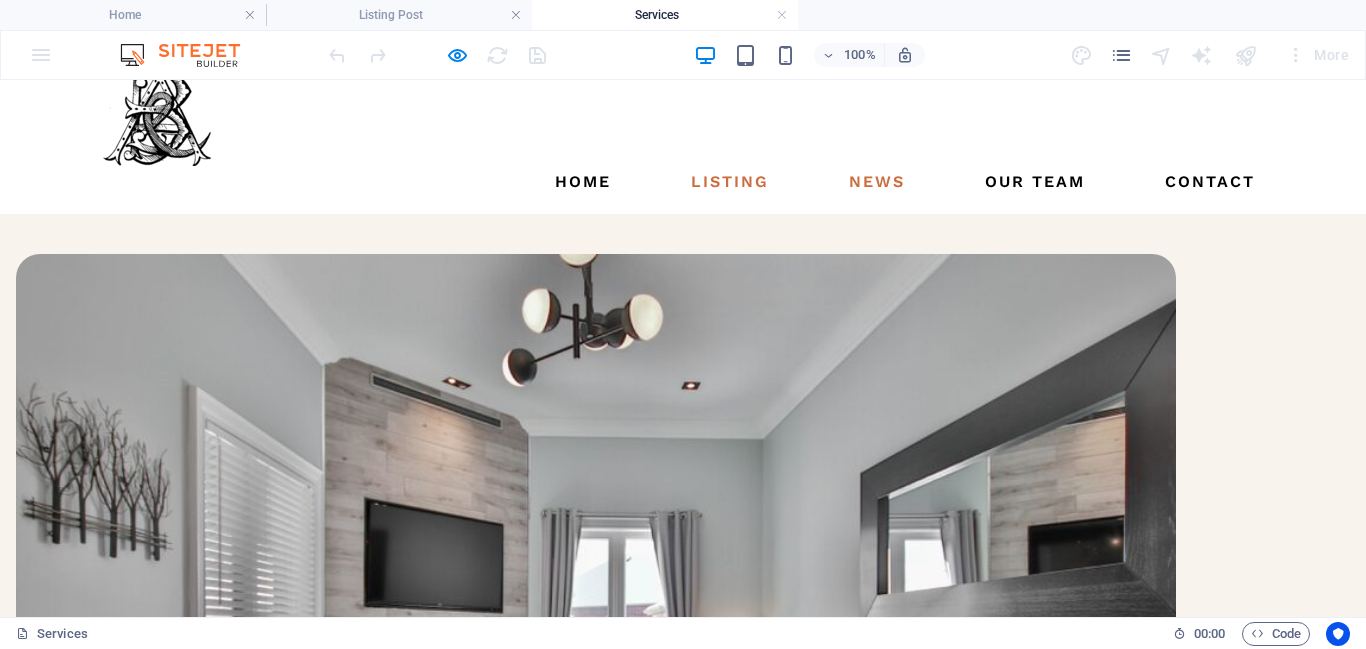 click on "News" at bounding box center [877, 182] 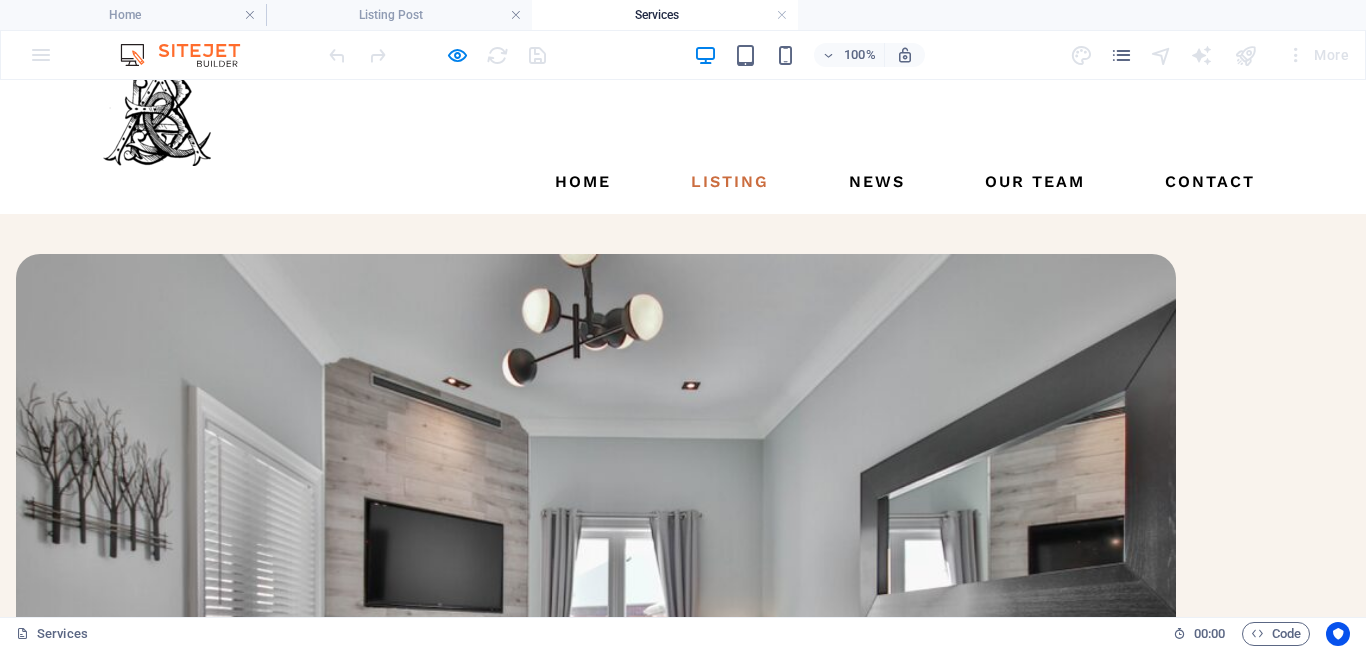 scroll, scrollTop: 0, scrollLeft: 0, axis: both 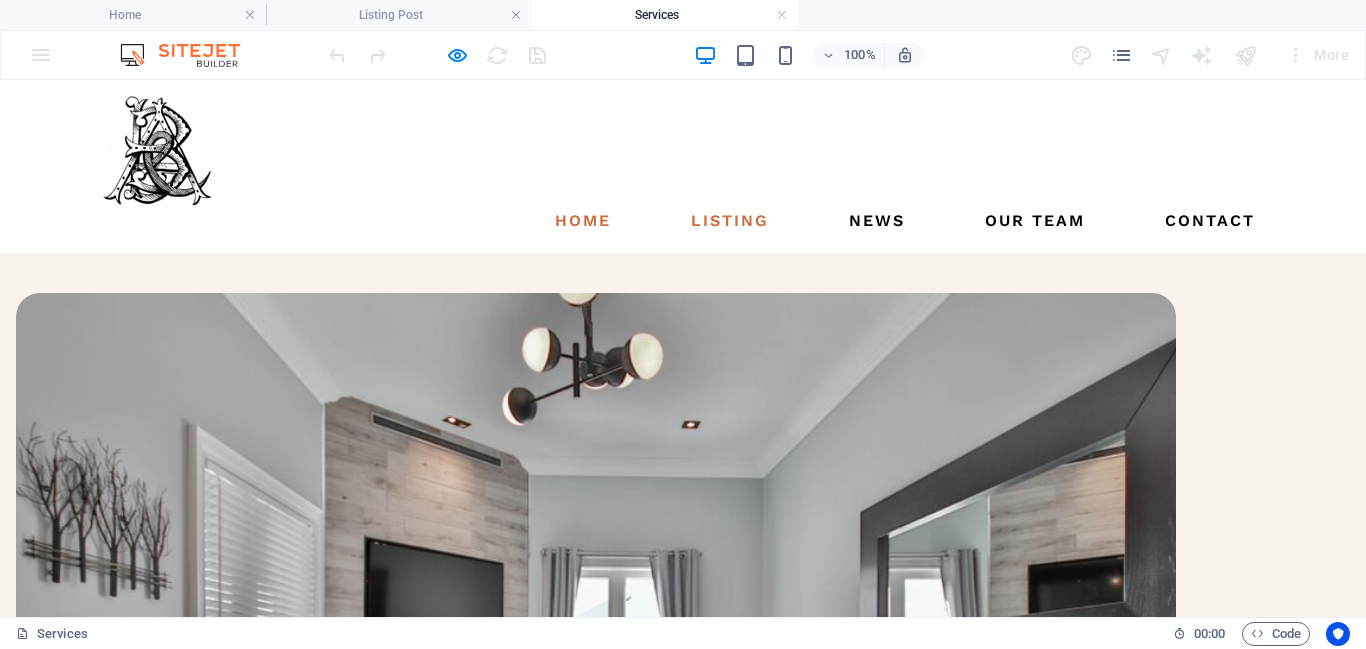 click on "Home" at bounding box center (583, 221) 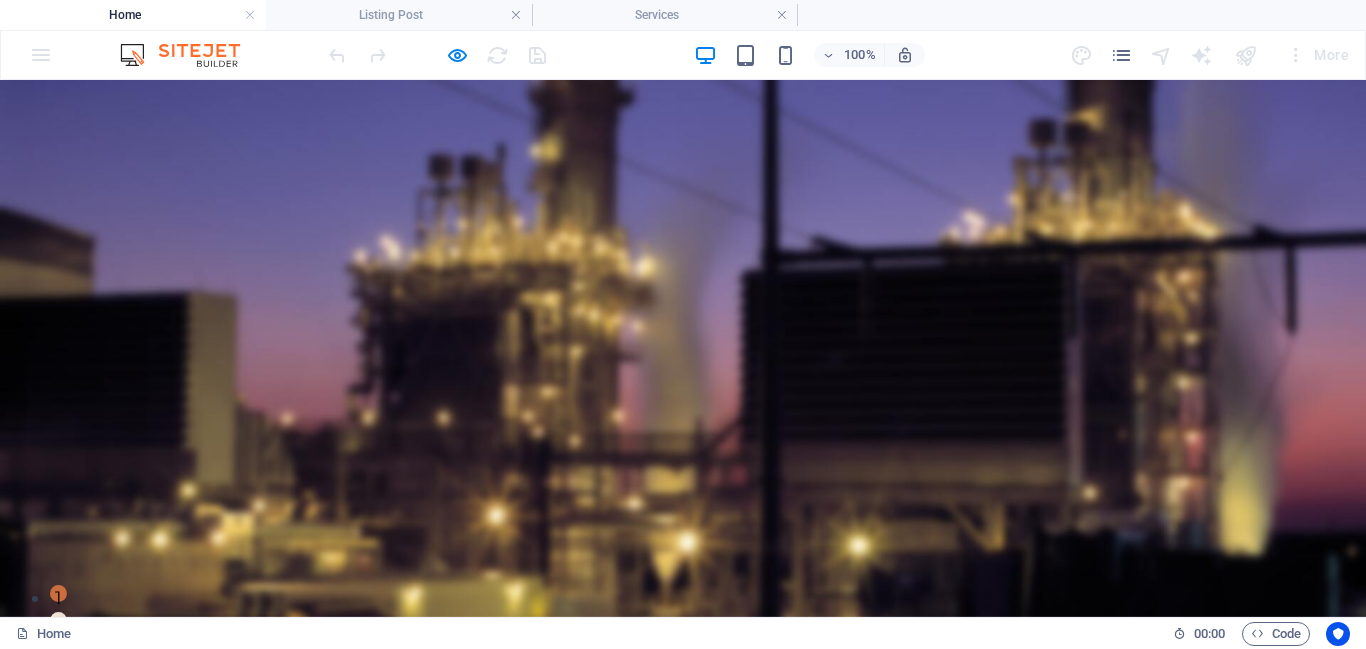 click on "Services" at bounding box center (858, 759) 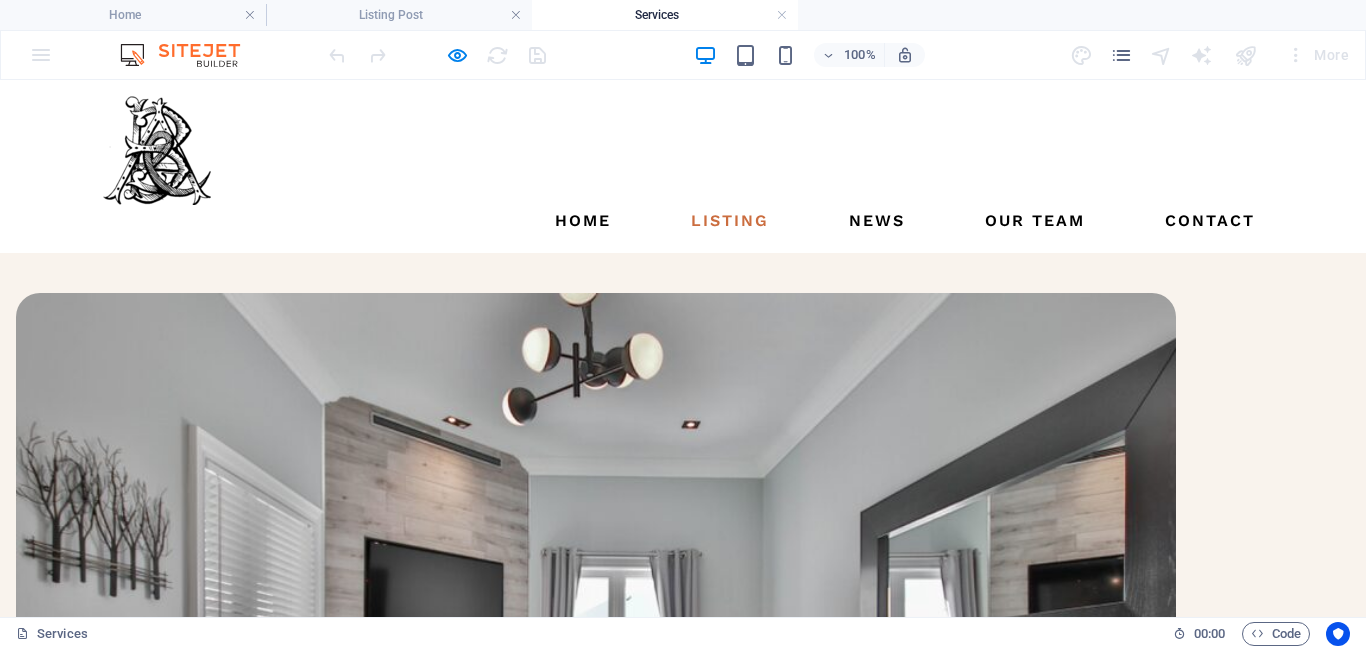 click on "Listing" at bounding box center (730, 221) 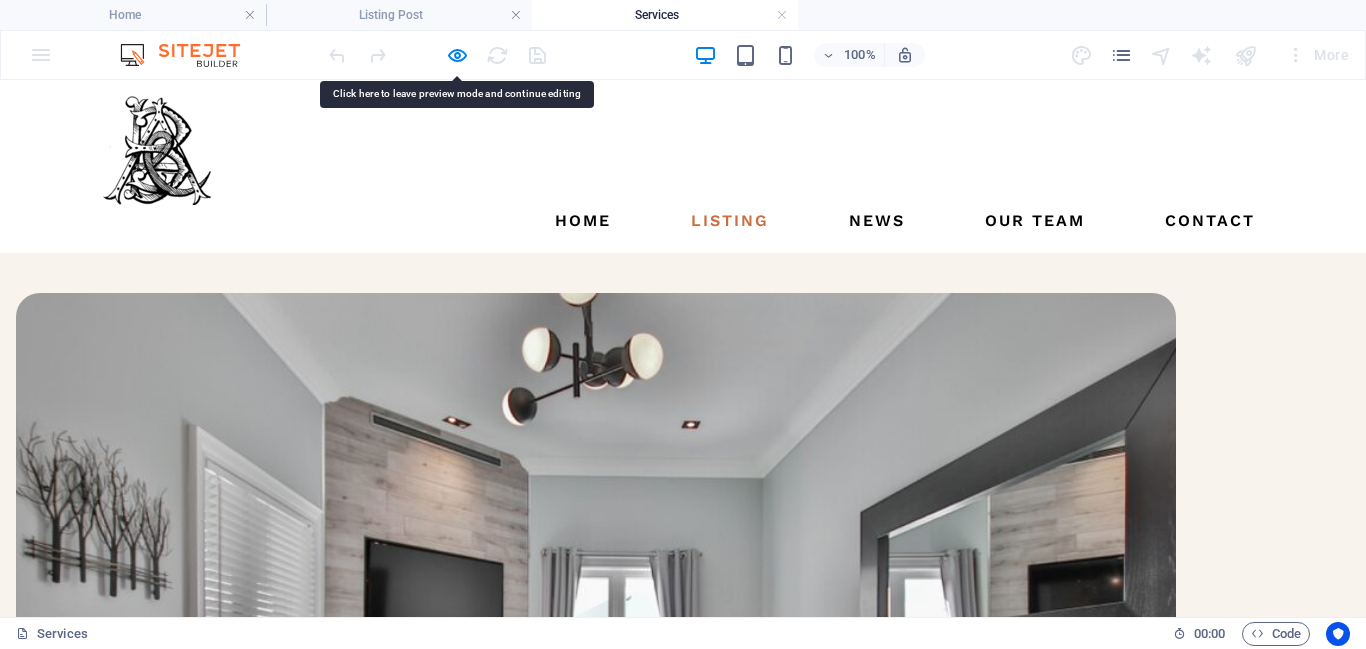 click on "See what we have prepared for you At vero eos et accusamus et iusto odio dignissimos ducimus qui blanditiis praesentium voluptatum deleniti atque corrupti quos dolores et quas molestias excepturi sint occaecati cupiditate non provident. All VILLAS HOUSES apartments buildings Modern Villa Villa / $6500 per month [NUMBER] [STREET]. [CITY], [STATE] [ZIPCODE] 8751 sqft 8 5 Resort Building / $3000 p. month p. apartment [NUMBER] [STREET]. [CITY], [STATE] 1,830 sqft 2 1 Studio Apartment Apartment / $1800 per month [NUMBER] [STREET]. [CITY], [STATE] 626339 560 sqft 1 1 Lake Side Ranch House / $4000 per month [NUMBER] [STREET]. [CITY], [STATE] 626339 2,136 sqft 3 2 Modern House House / $3000 per month [NUMBER] [STREET]. [CITY], [STATE] 626339 7660 sqft 6 4 Orchard St. Building Building / $3000 p. month p. apartment [NUMBER] [STREET]. [CITY], [STATE] [ZIPCODE] 3,354 sqft 4 3 Sea Side Villa Villa / $6500 per month 7 3 /" at bounding box center [683, 4352] 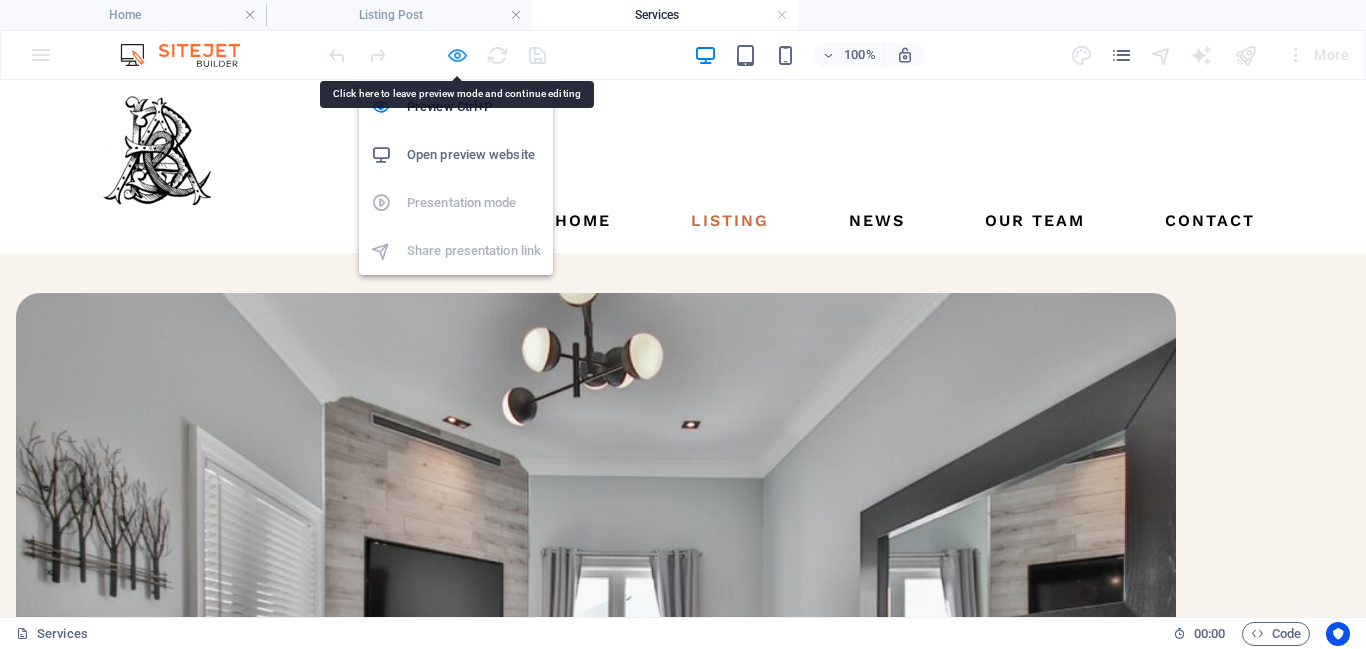 click at bounding box center (457, 55) 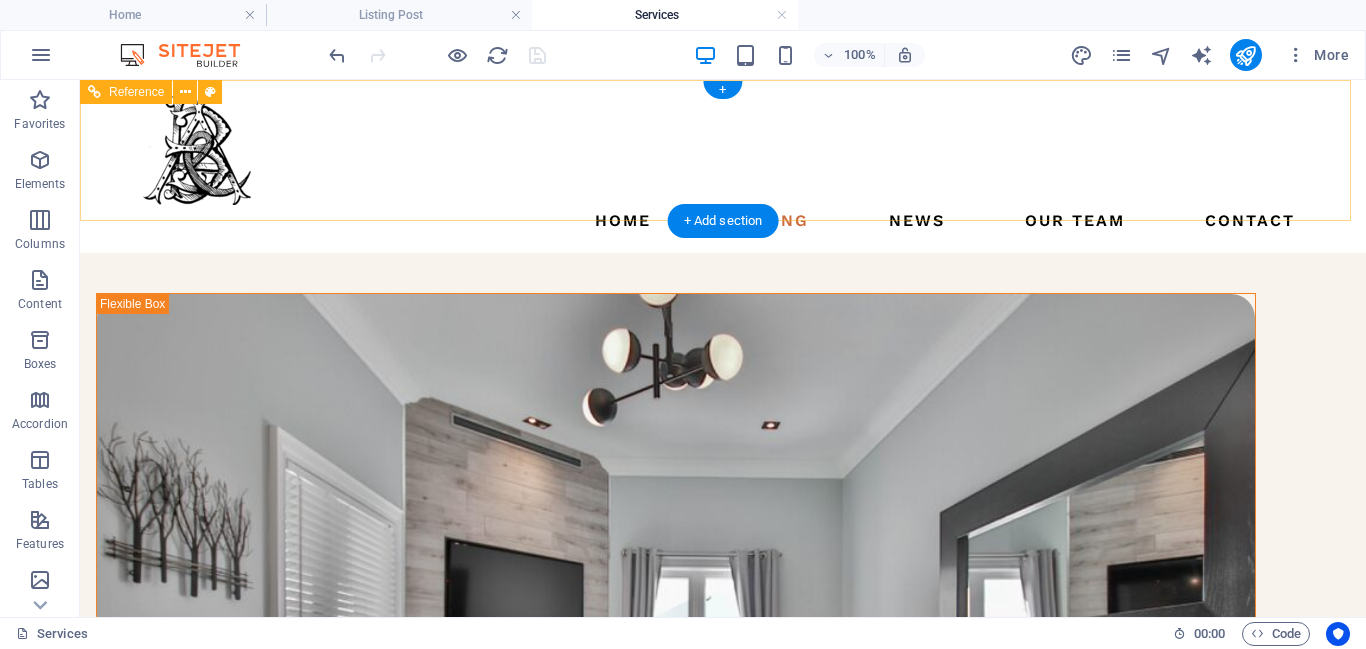 click on "Home Listing News Our Team Contact" at bounding box center (723, 221) 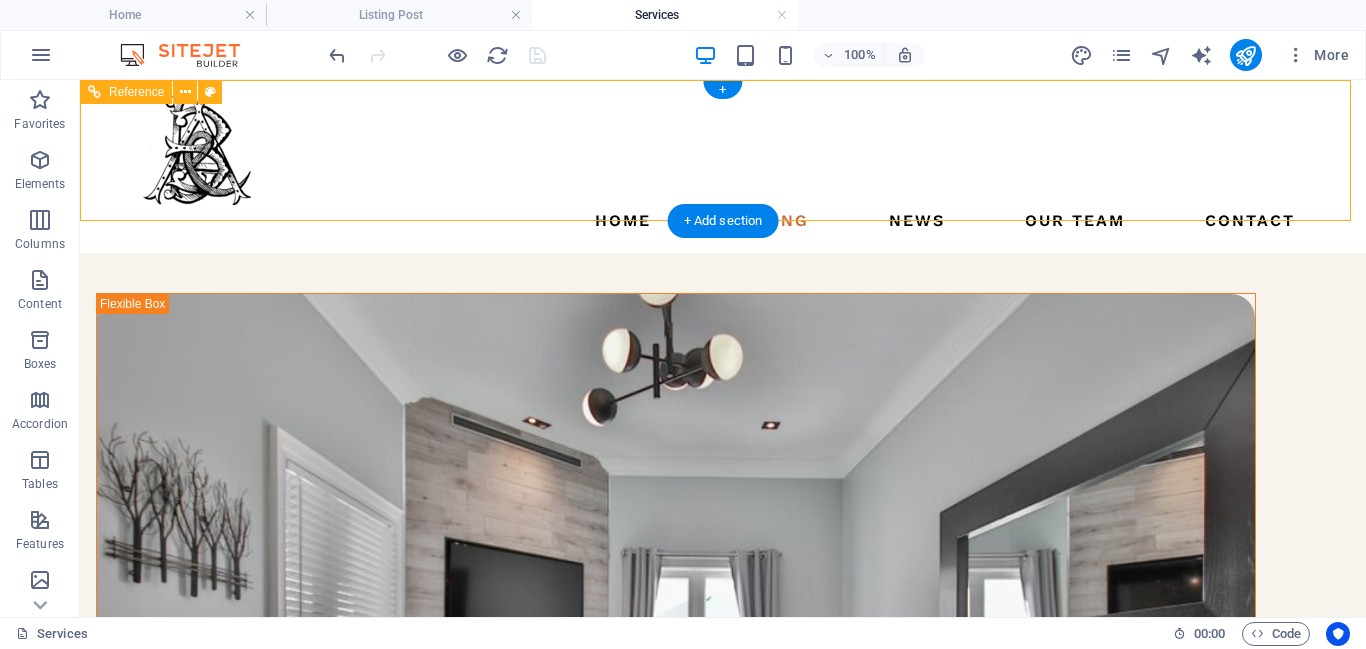 click on "Home Listing News Our Team Contact" at bounding box center (723, 221) 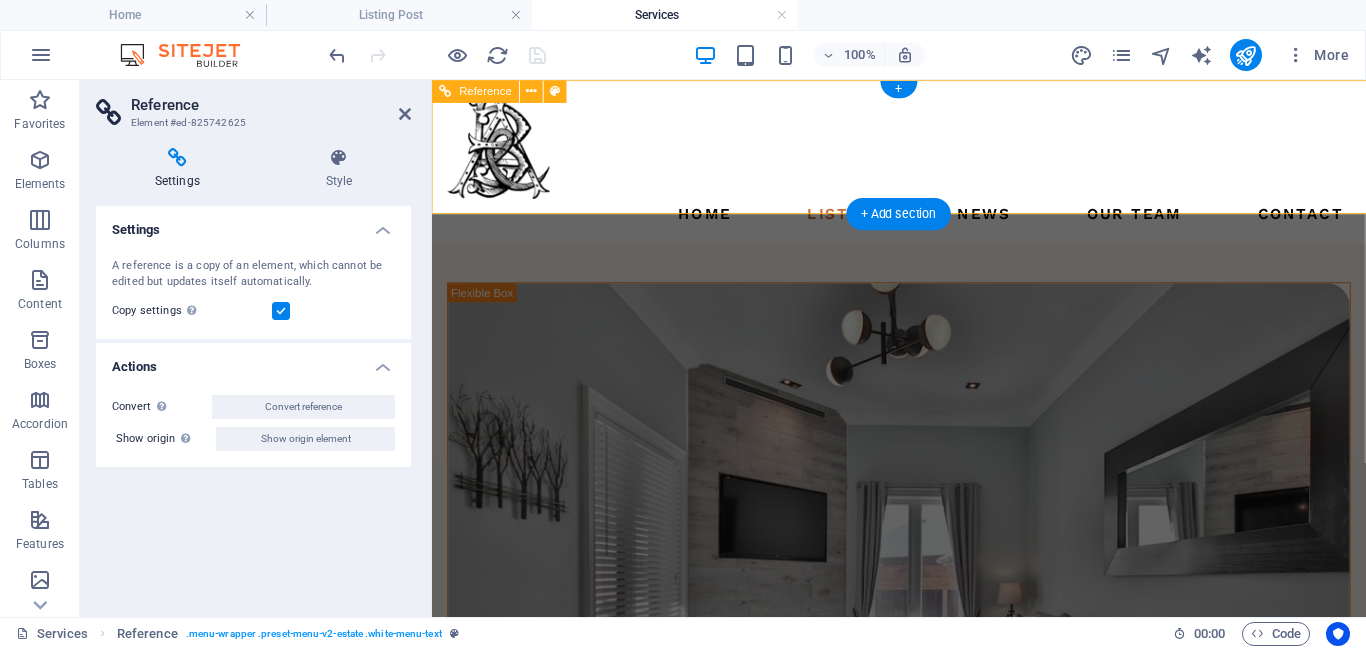 click on "Home Listing News Our Team Contact" at bounding box center [923, 221] 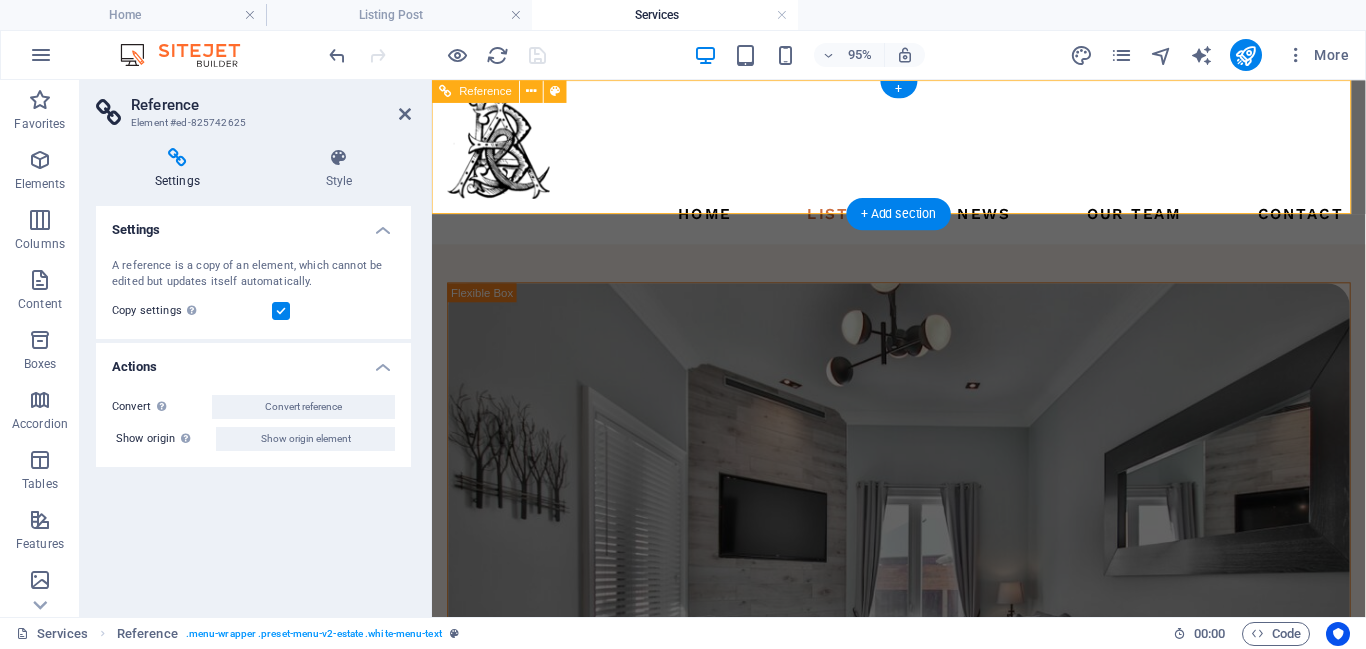 click on "Home Listing News Our Team Contact" at bounding box center (923, 221) 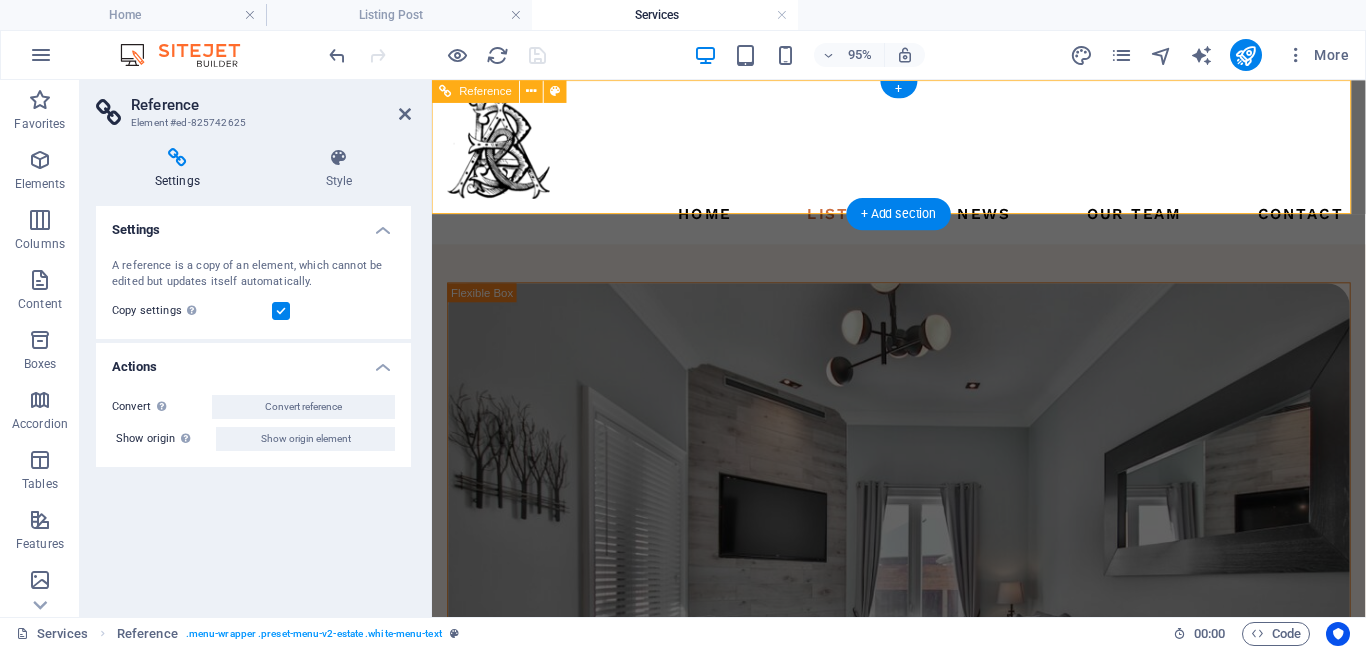 click on "Home Listing News Our Team Contact" at bounding box center [923, 221] 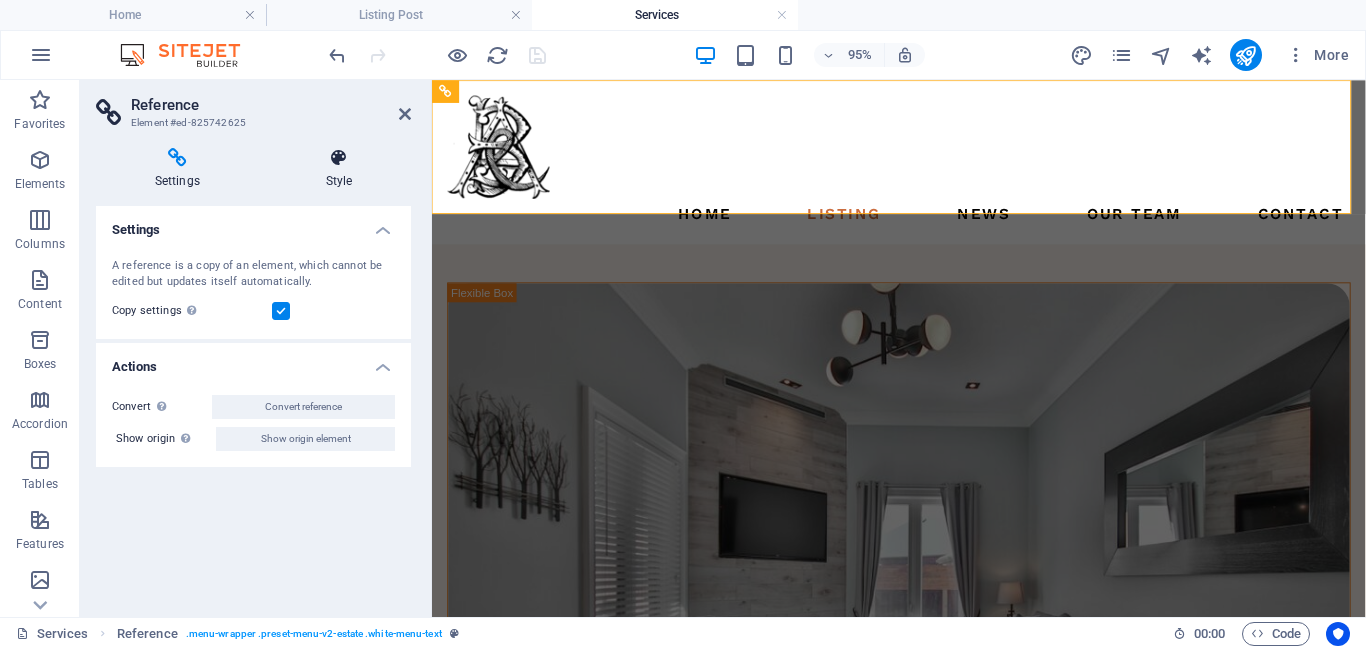 click at bounding box center [339, 158] 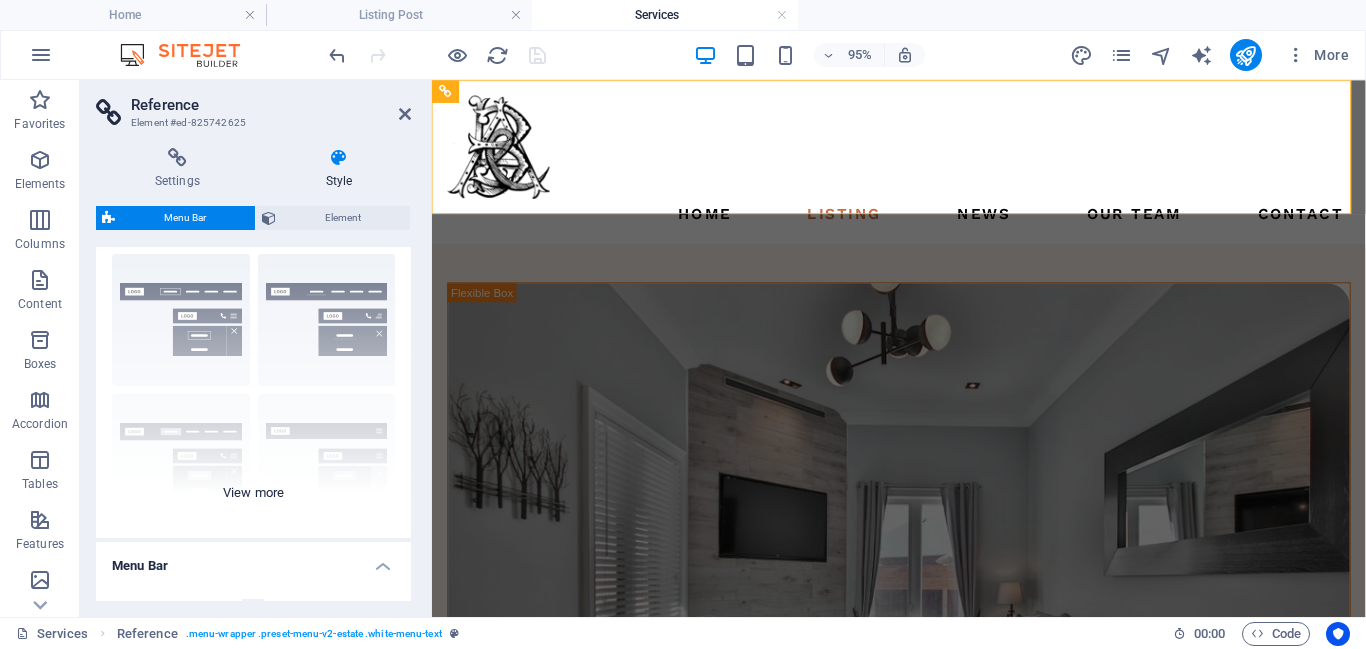 scroll, scrollTop: 0, scrollLeft: 0, axis: both 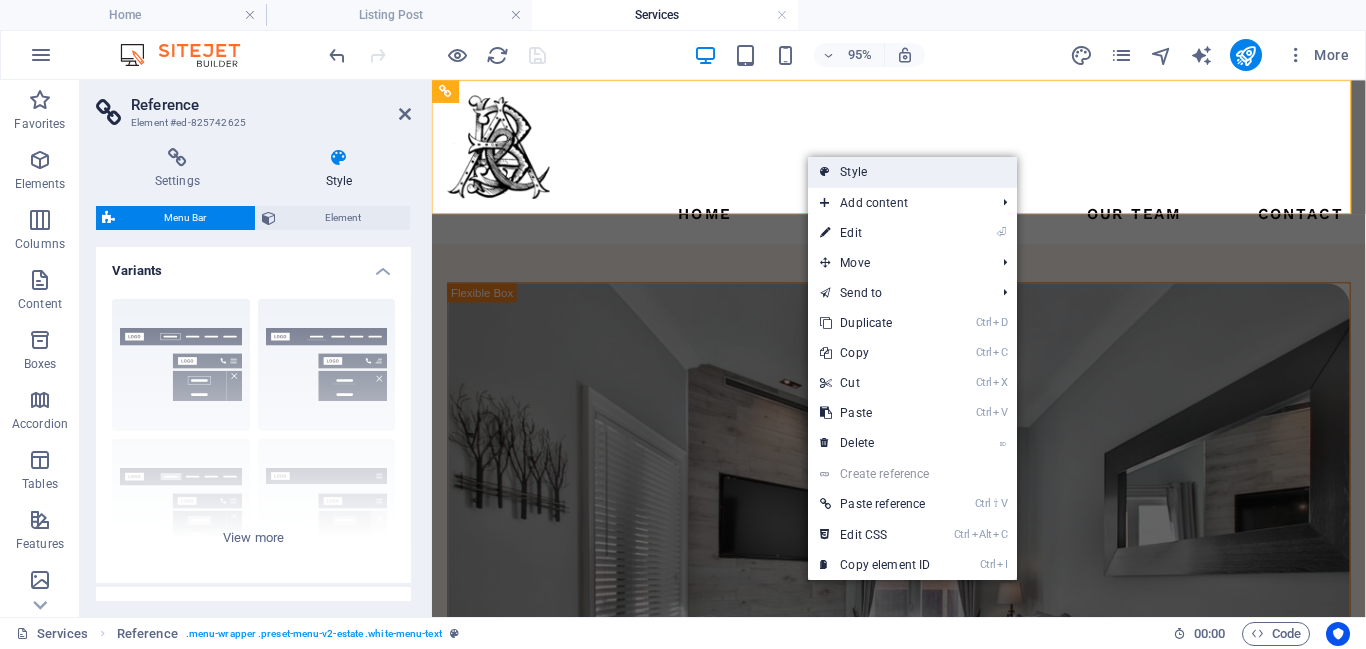 click on "Style" at bounding box center (912, 172) 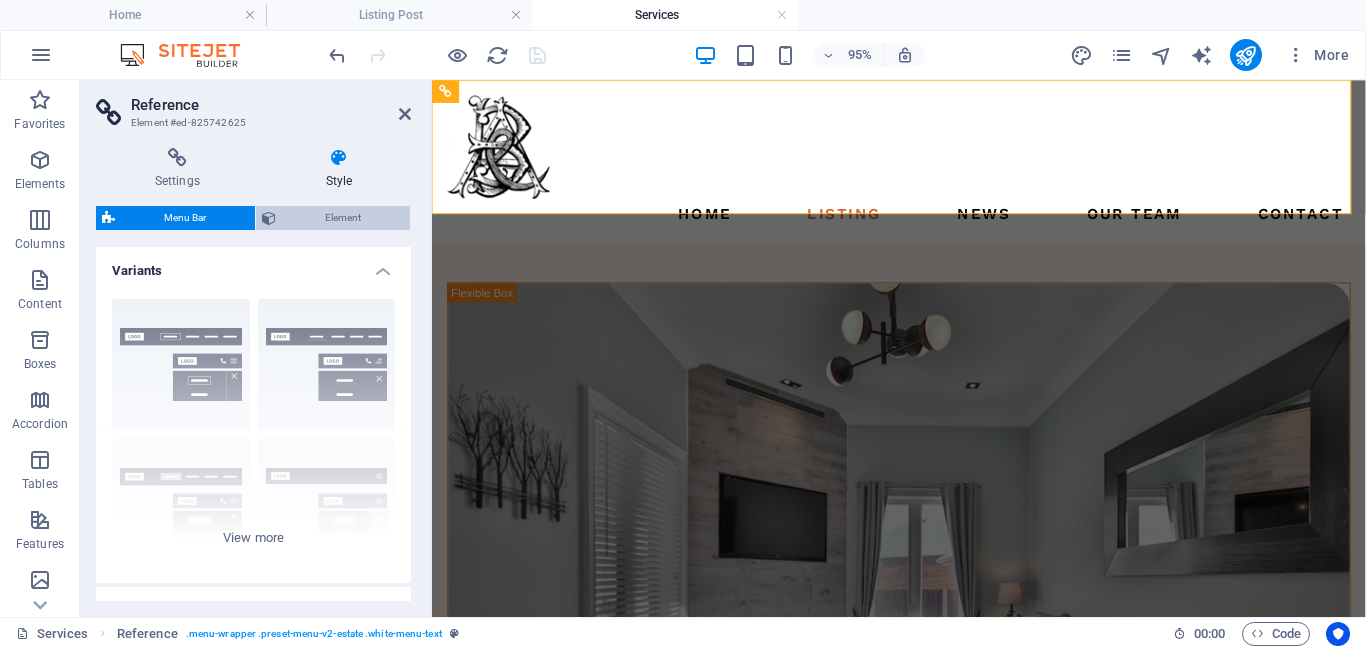 click on "Element" at bounding box center (343, 218) 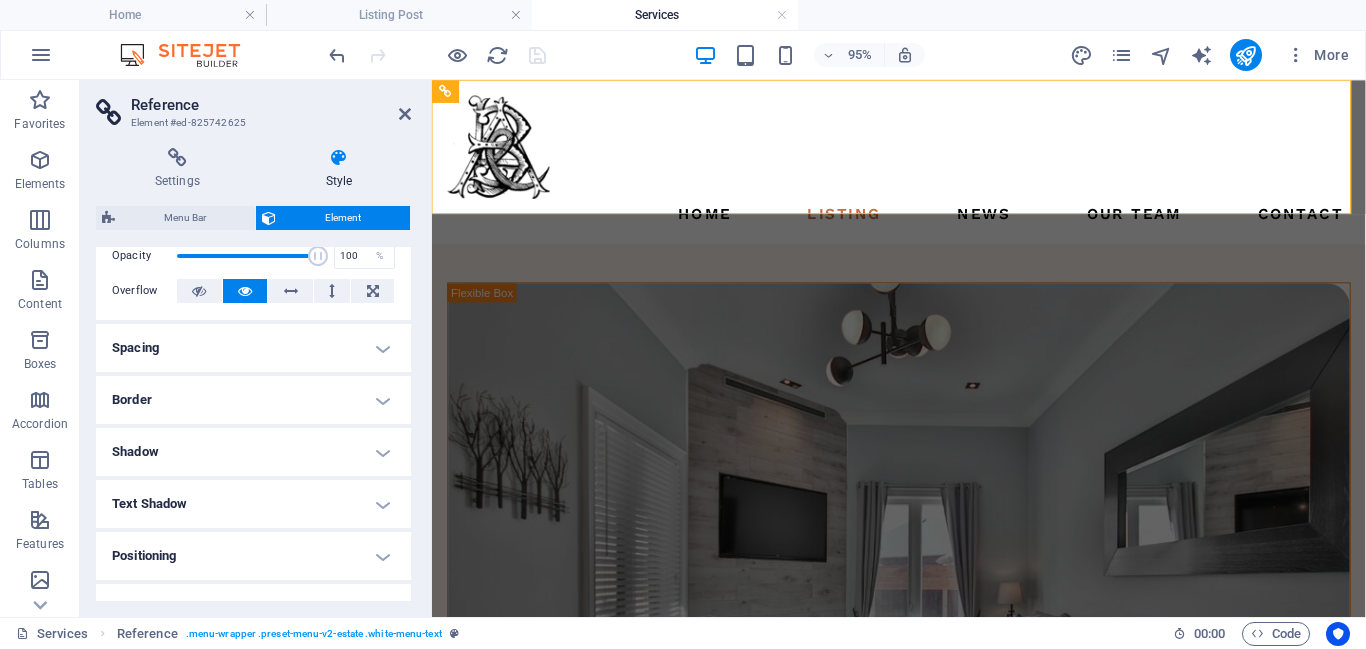 scroll, scrollTop: 78, scrollLeft: 0, axis: vertical 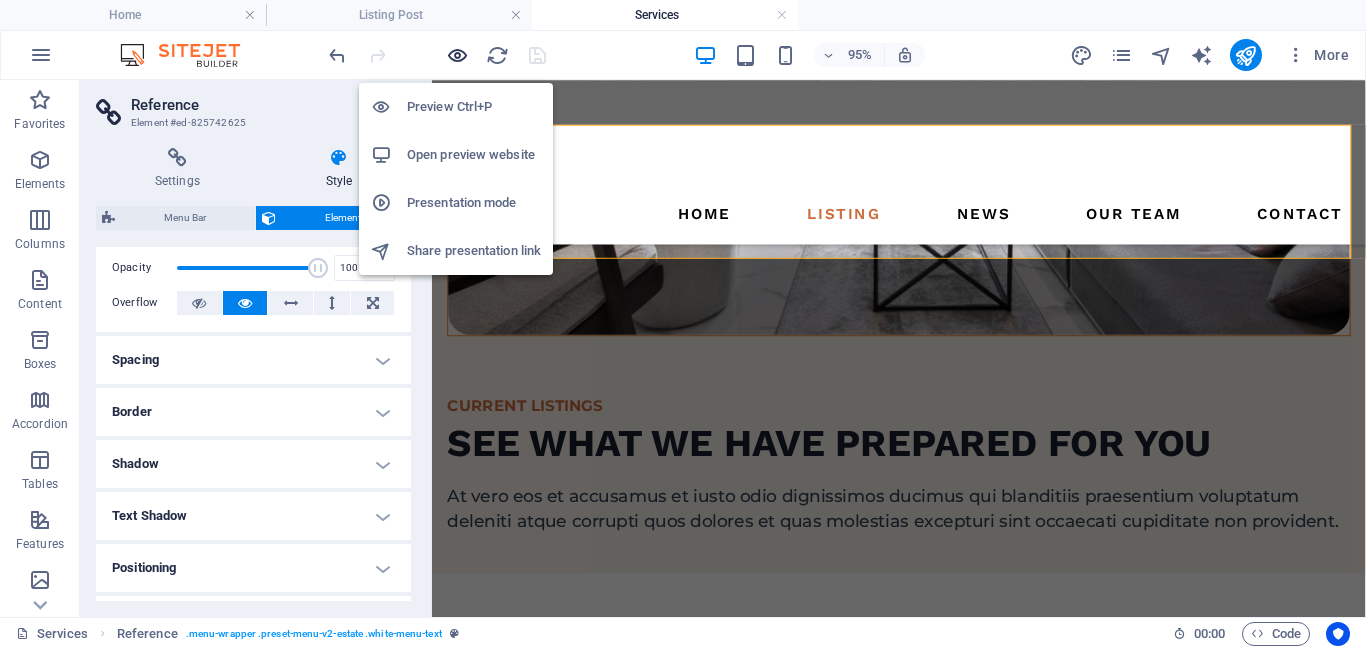 click at bounding box center (457, 55) 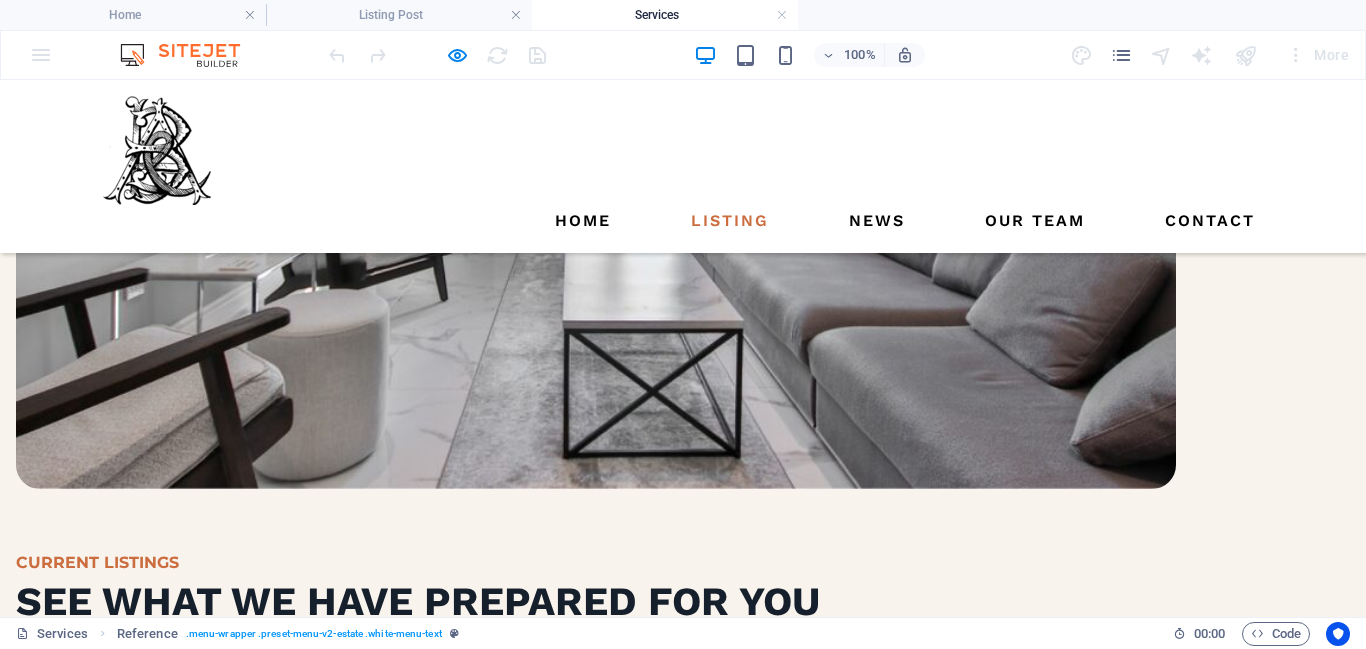 click at bounding box center (596, 1213) 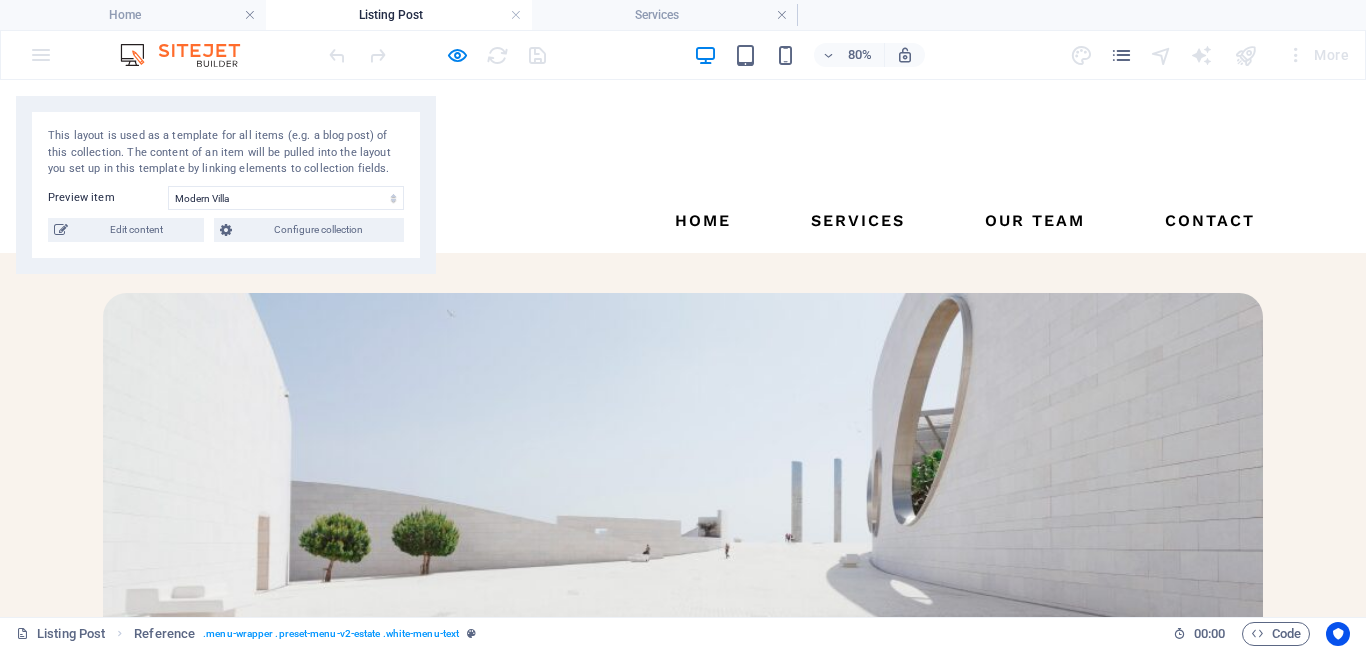scroll, scrollTop: 0, scrollLeft: 0, axis: both 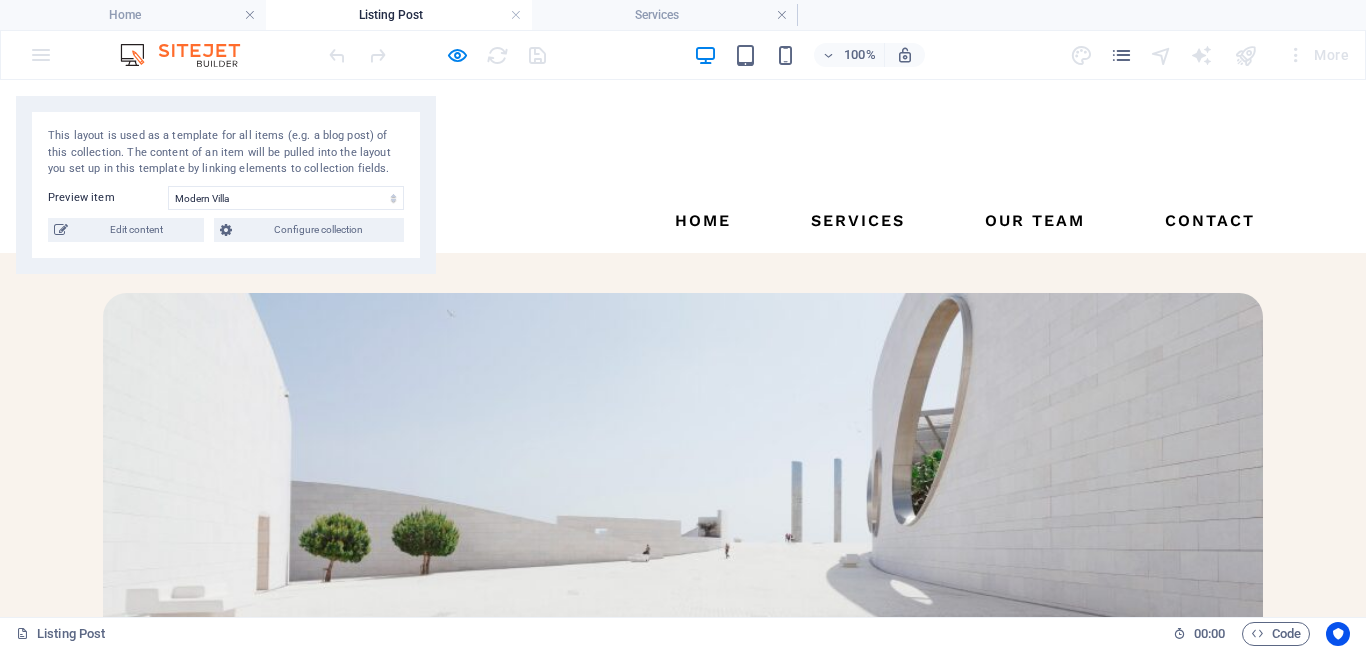 click at bounding box center [683, 493] 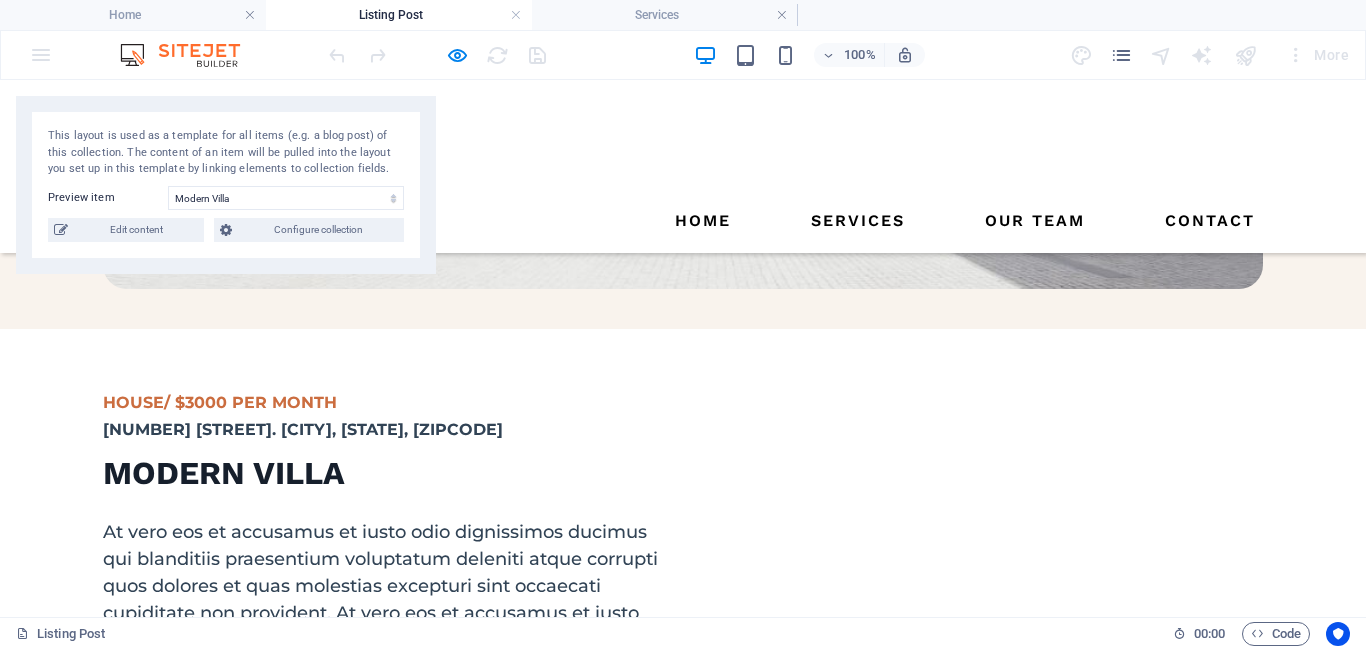 scroll, scrollTop: 374, scrollLeft: 0, axis: vertical 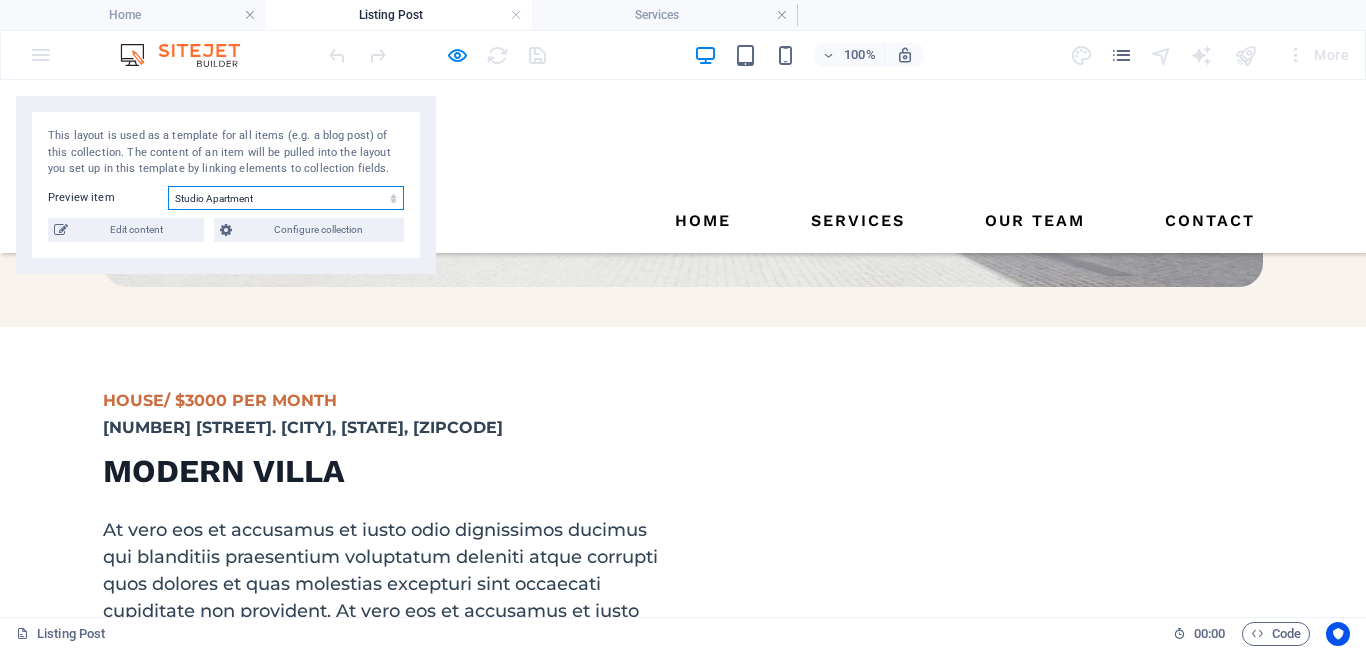 click on "Modern Villa Resort Studio Apartment Lake Side Ranch Modern House Orchard St. Building Sea Side Villa Santa Ana House California Bay House" at bounding box center (286, 198) 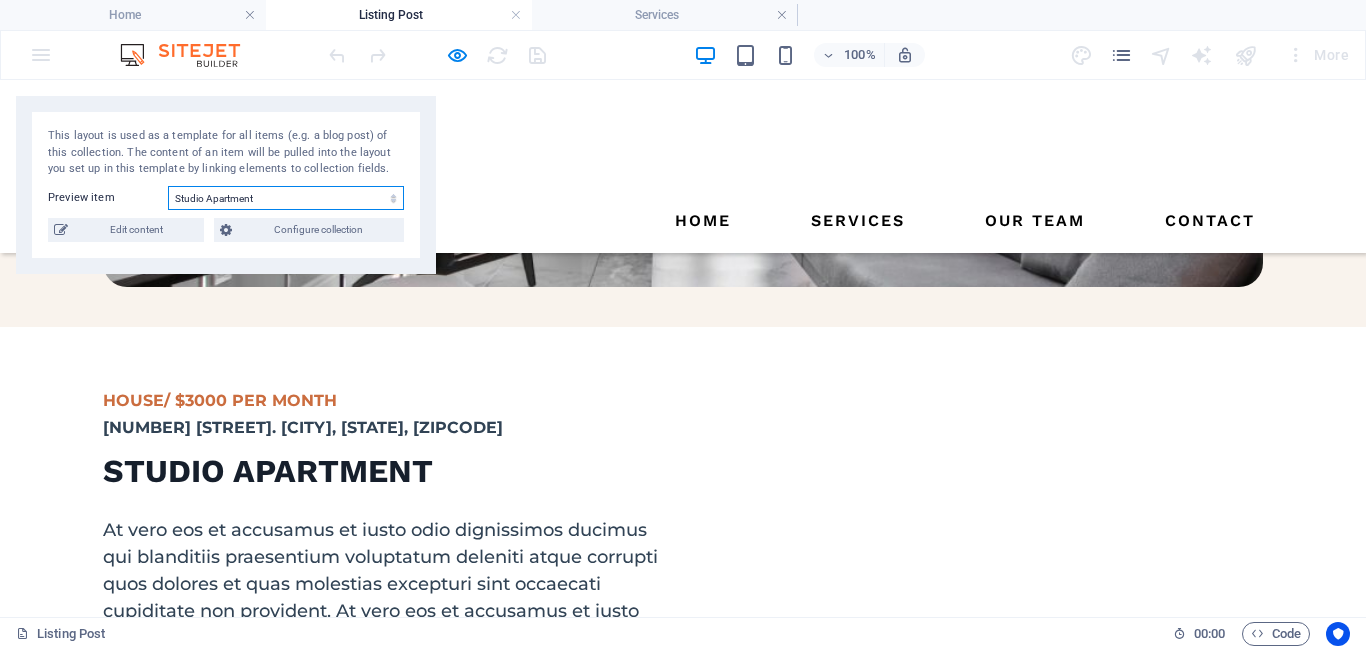 select on "688f98abf8de6952070b0b4b" 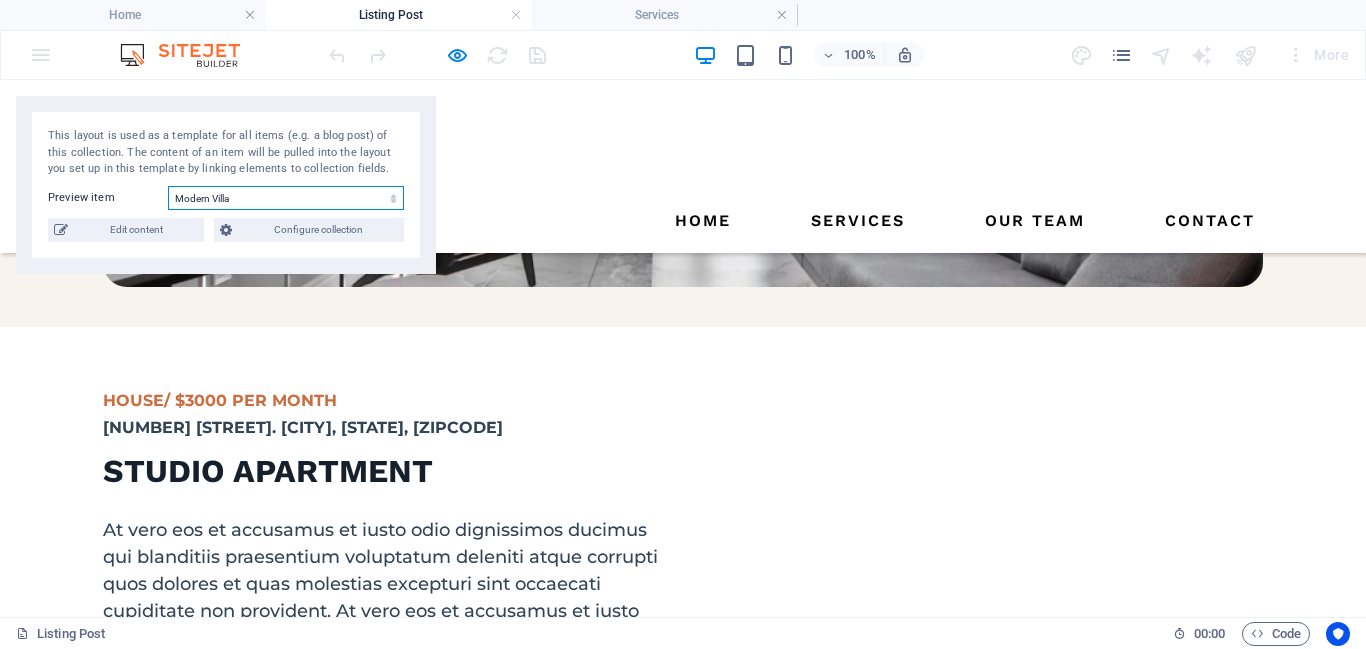 click on "Modern Villa Resort Studio Apartment Lake Side Ranch Modern House Orchard St. Building Sea Side Villa Santa Ana House California Bay House" at bounding box center (286, 198) 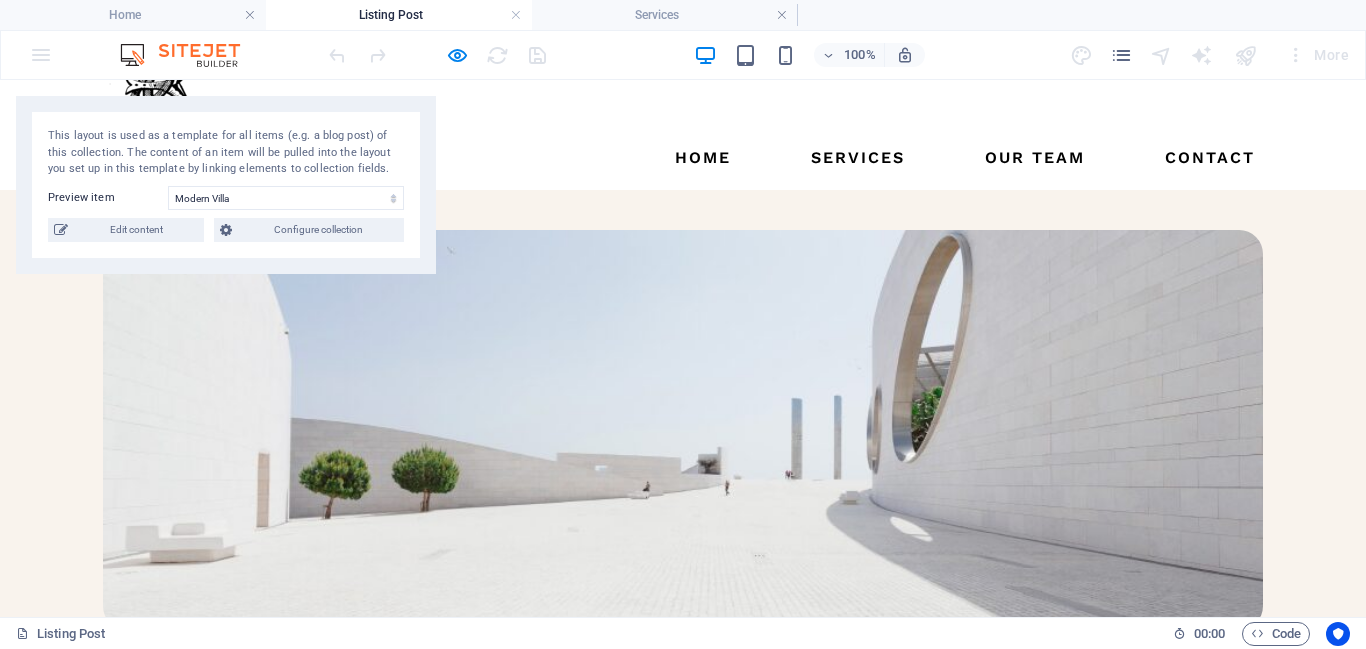 scroll, scrollTop: 0, scrollLeft: 0, axis: both 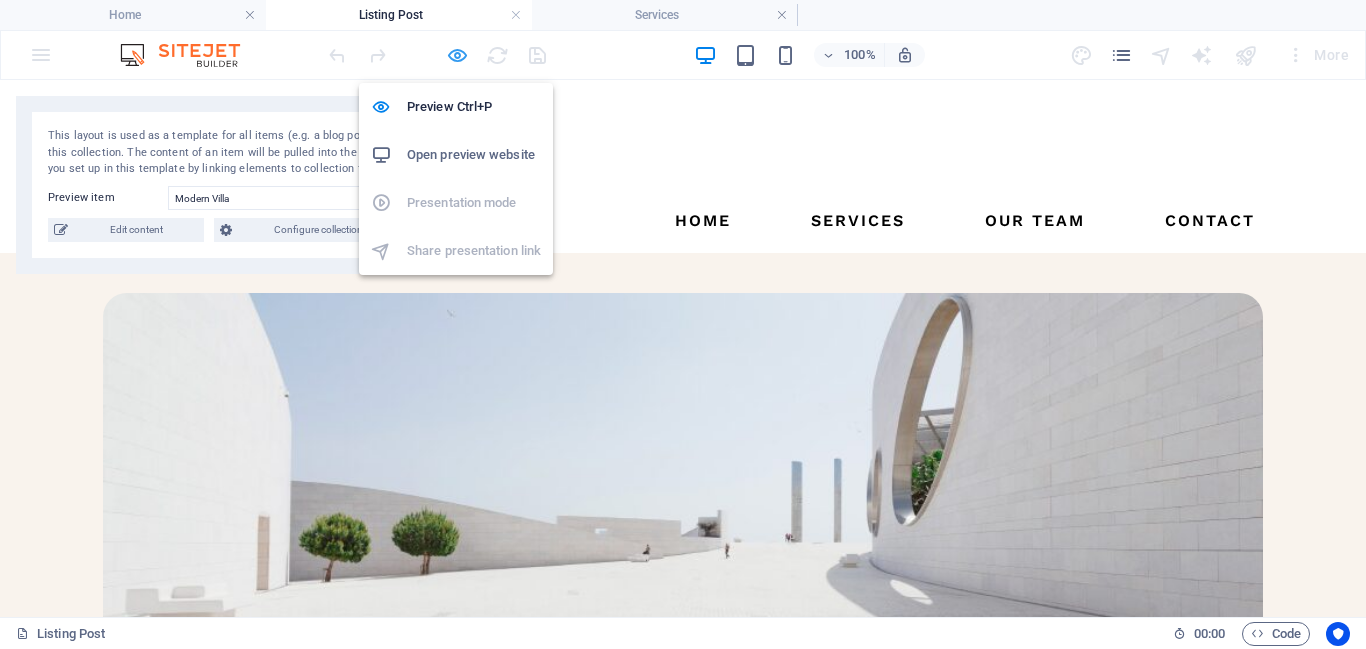click at bounding box center [457, 55] 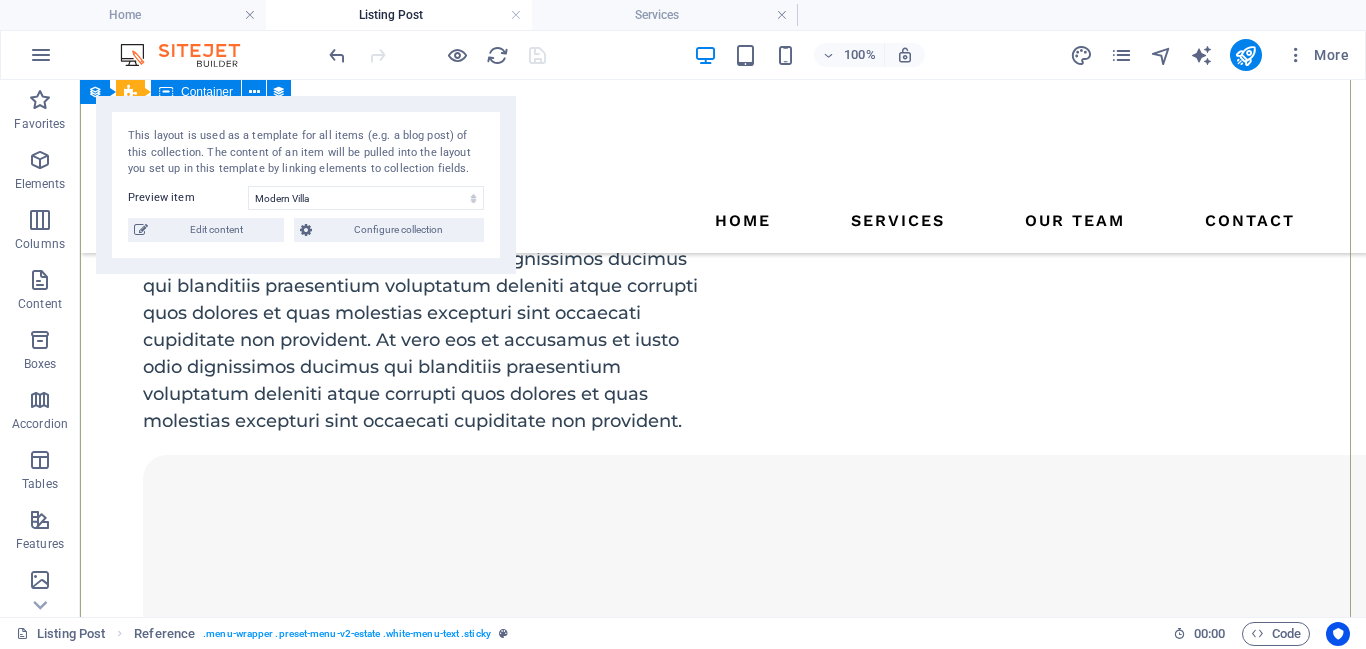 scroll, scrollTop: 690, scrollLeft: 0, axis: vertical 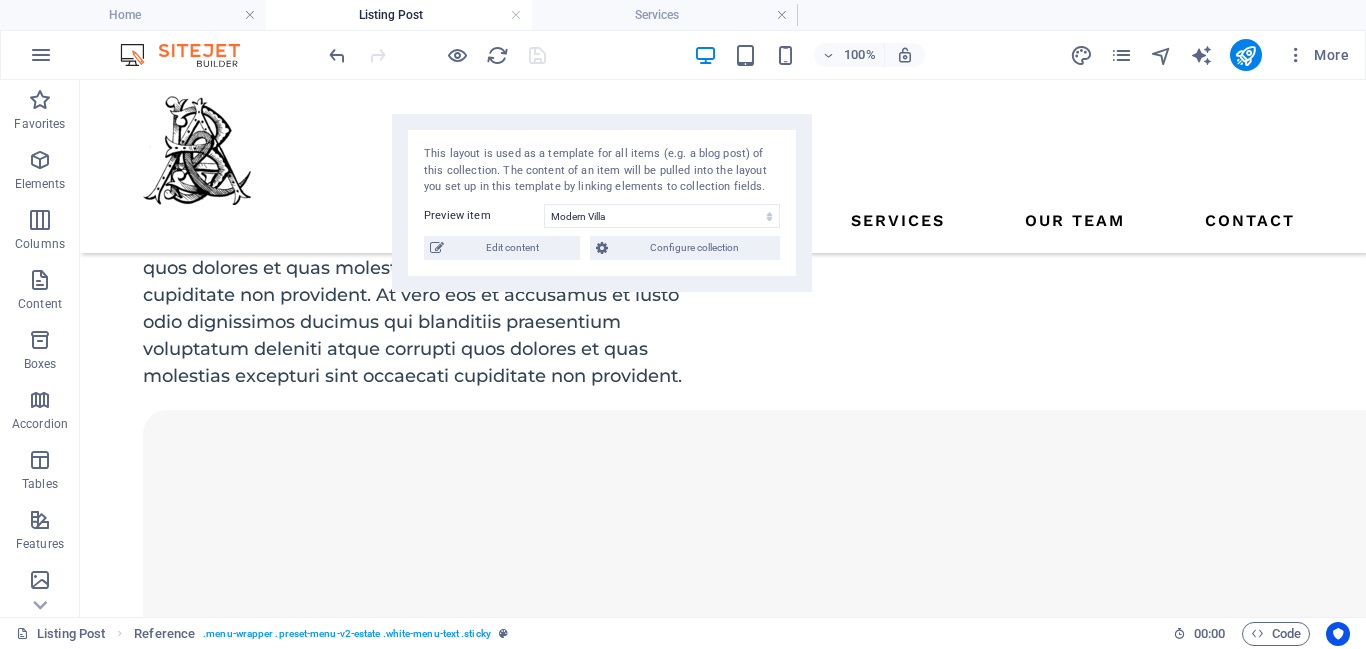 drag, startPoint x: 295, startPoint y: 111, endPoint x: 591, endPoint y: 129, distance: 296.54678 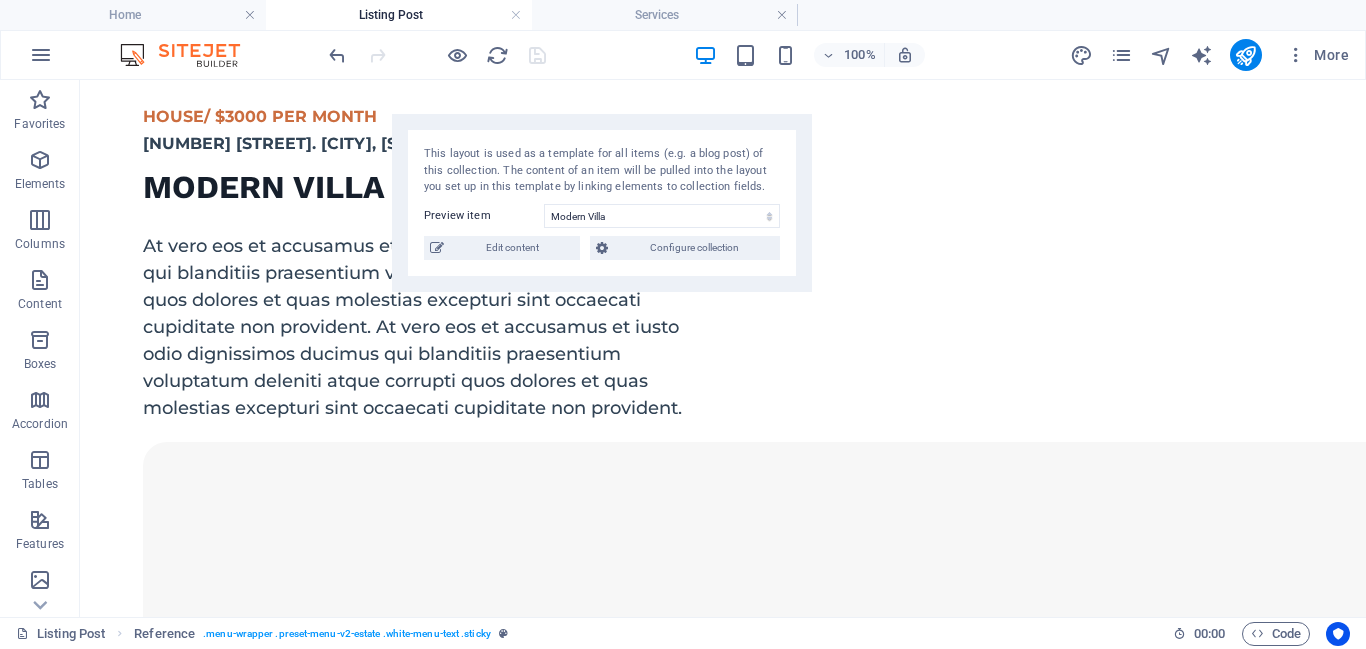 scroll, scrollTop: 0, scrollLeft: 0, axis: both 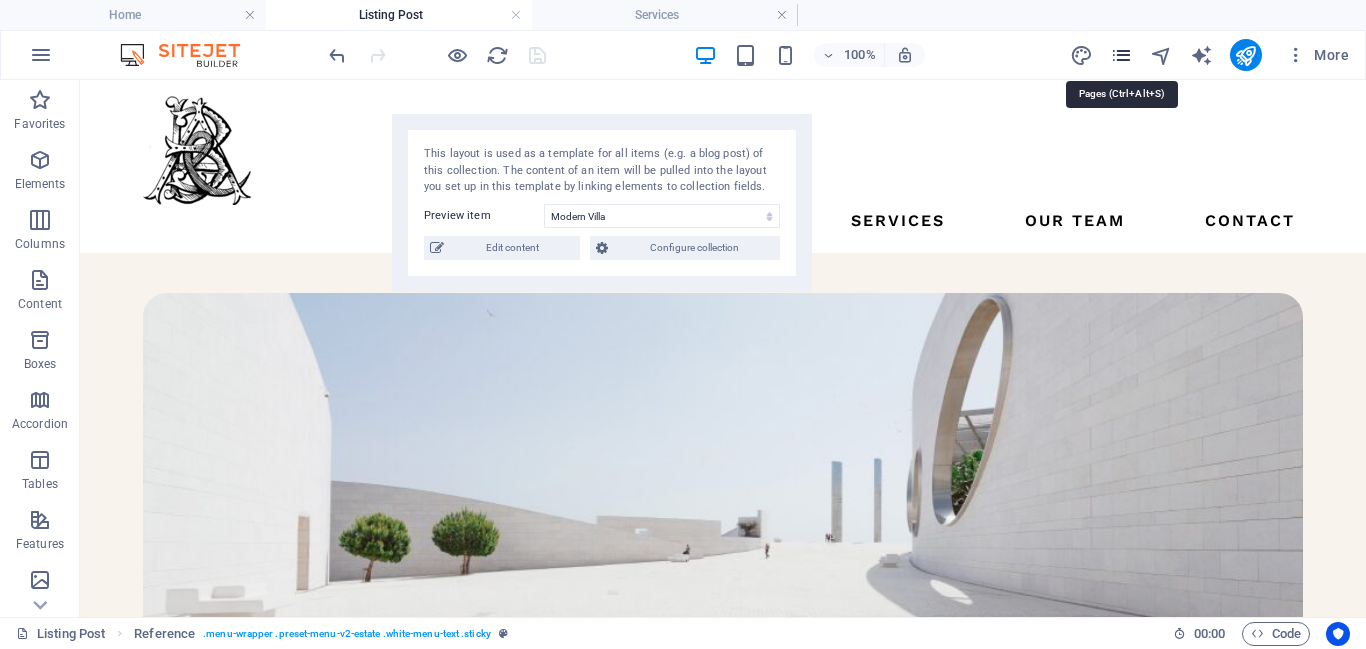 click at bounding box center (1121, 55) 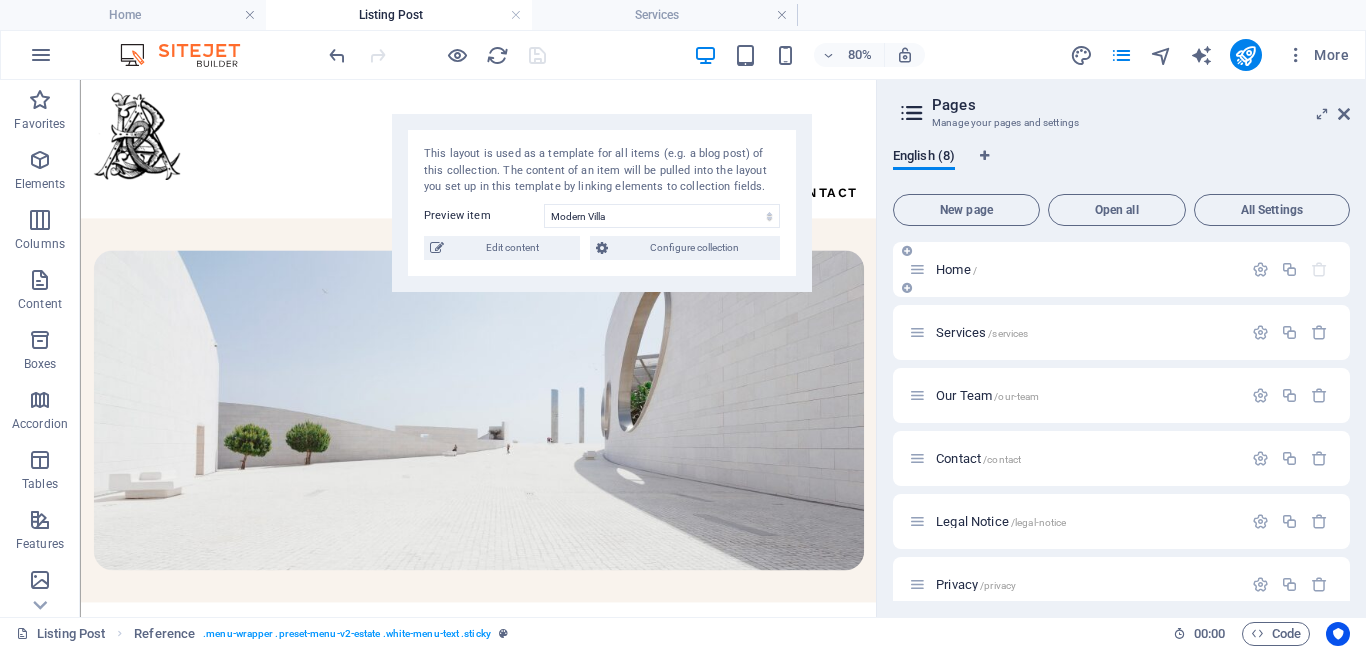 click on "Home /" at bounding box center [956, 269] 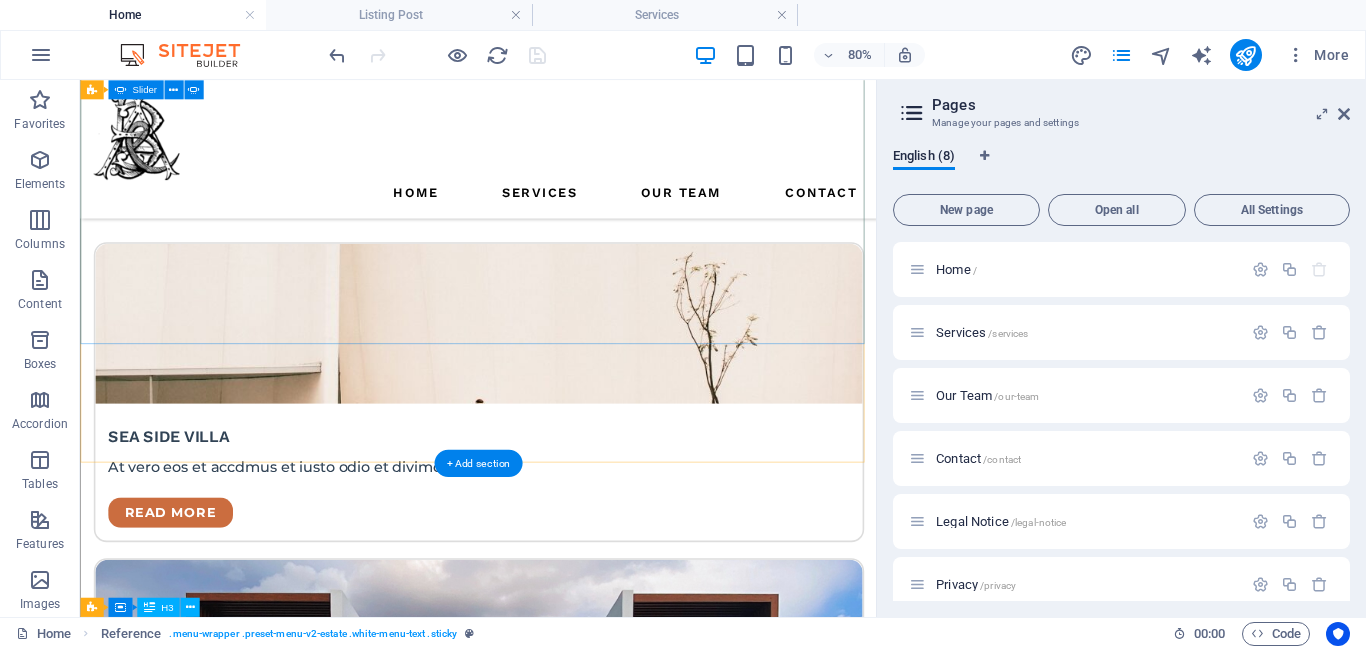 scroll, scrollTop: 3627, scrollLeft: 0, axis: vertical 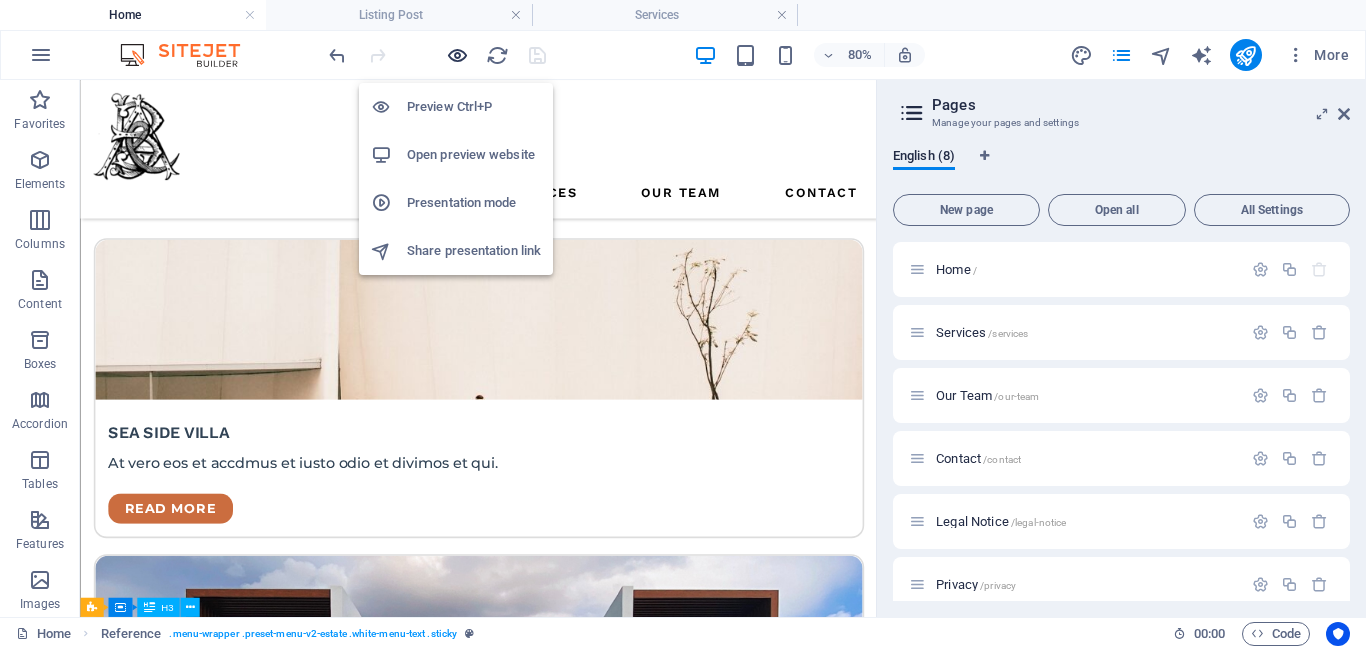 click at bounding box center [457, 55] 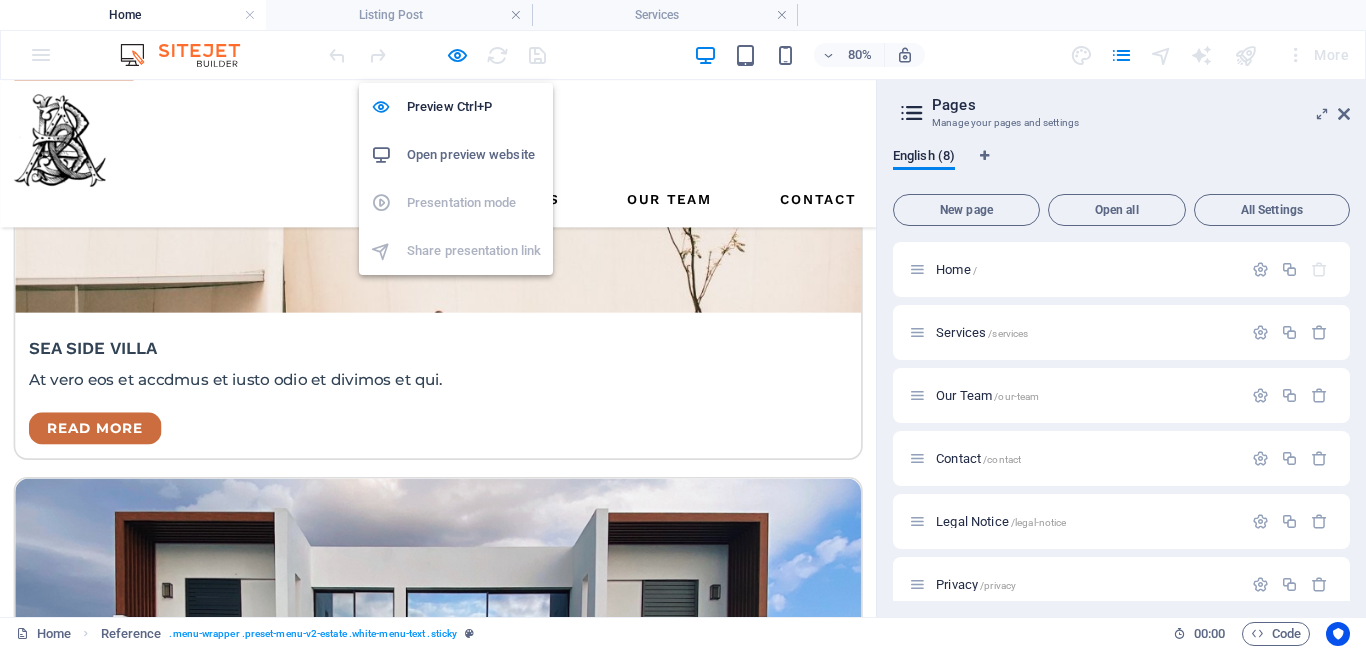 scroll, scrollTop: 3262, scrollLeft: 0, axis: vertical 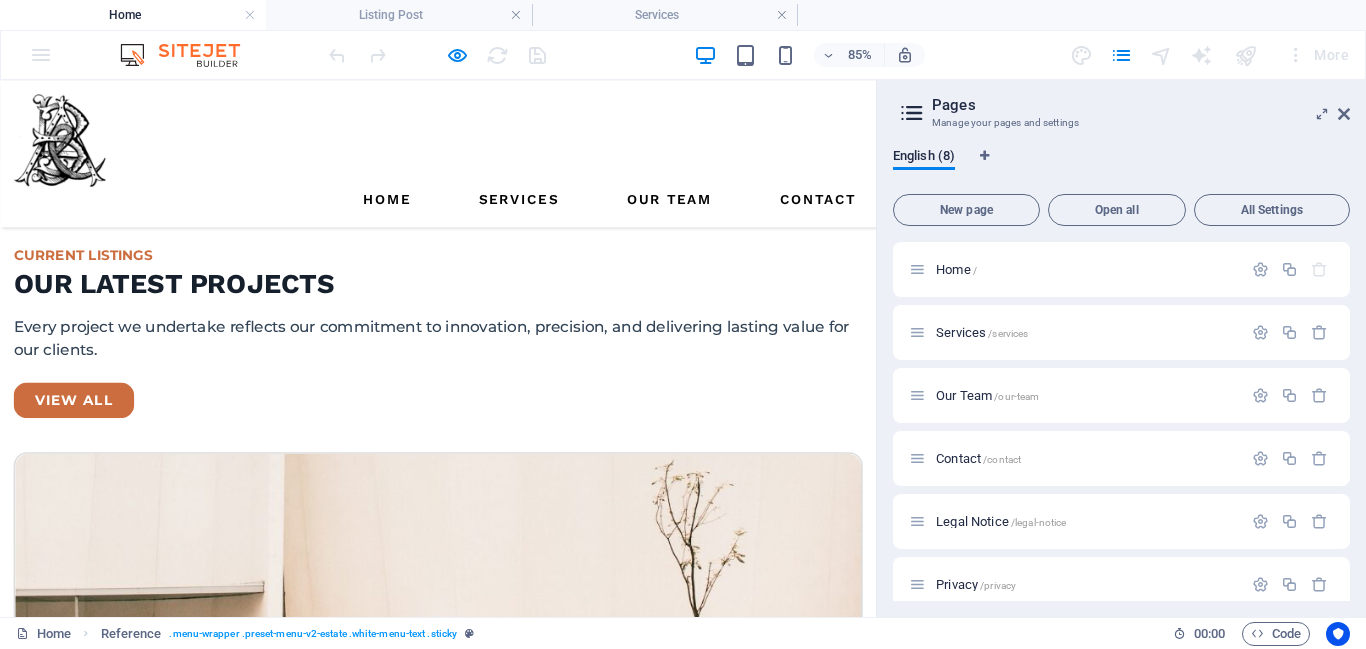 click on "2" at bounding box center [58, -2547] 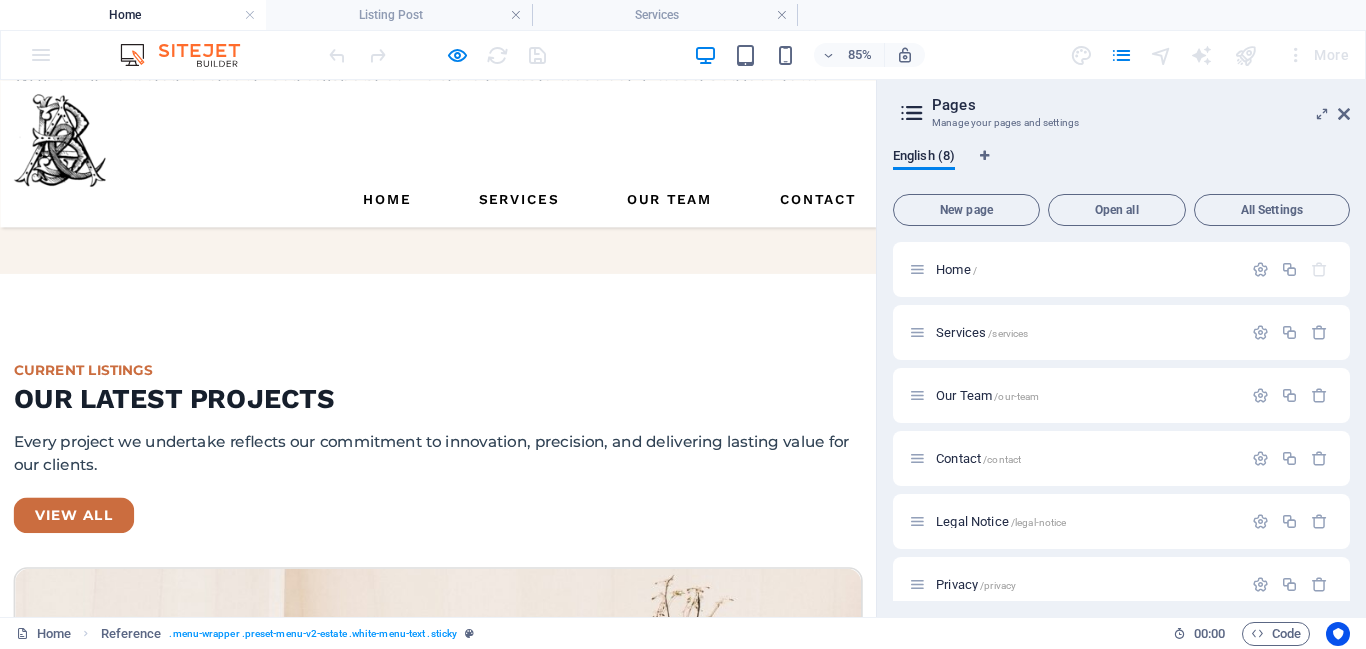 scroll, scrollTop: 3153, scrollLeft: 0, axis: vertical 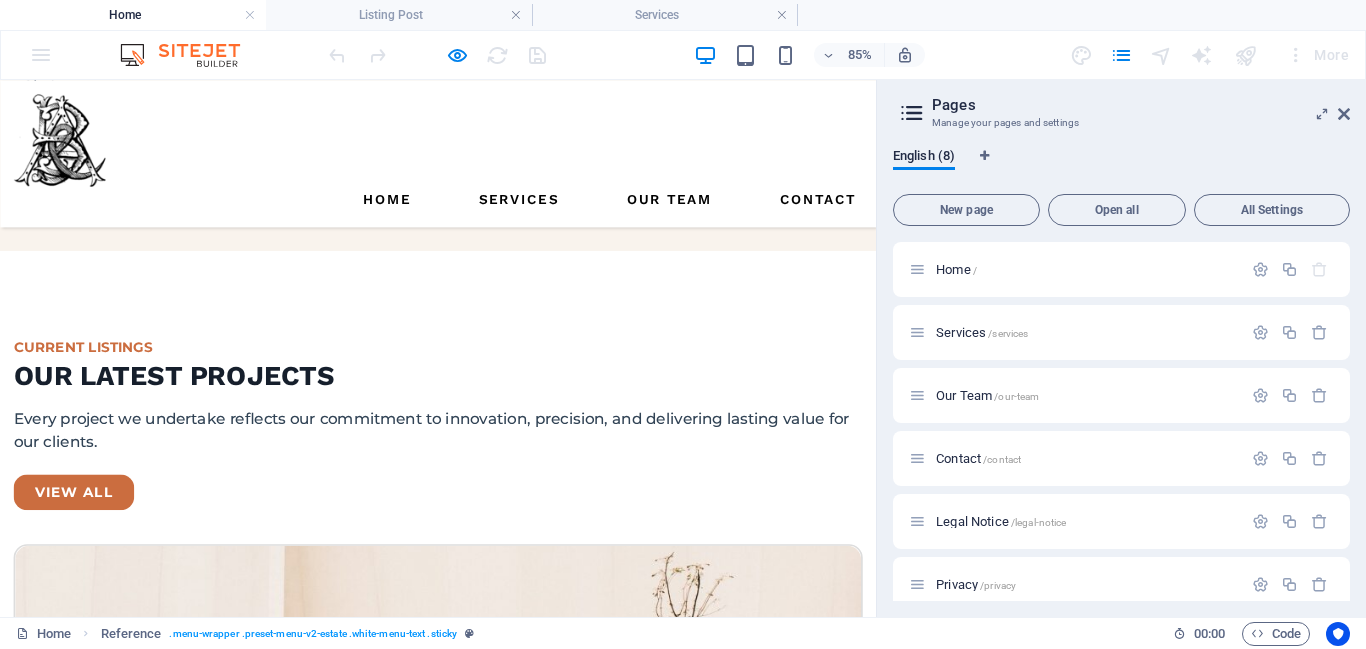 click on "3" at bounding box center [58, -2411] 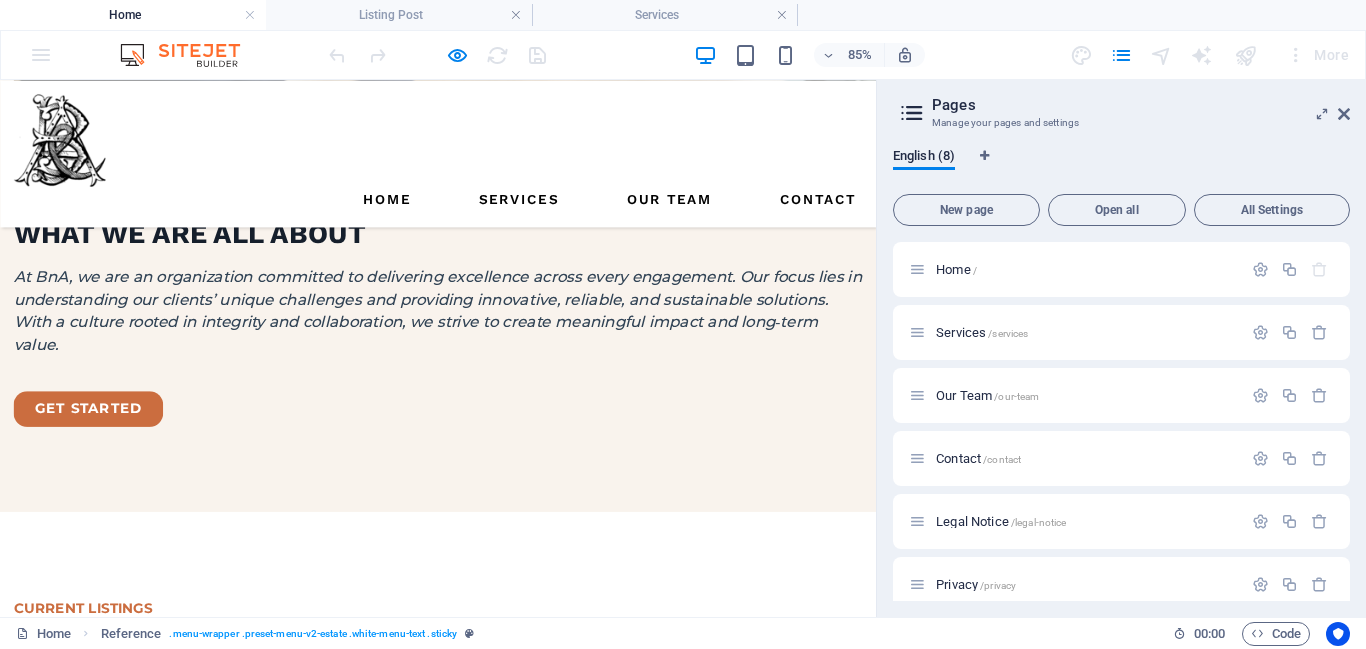 scroll, scrollTop: 2845, scrollLeft: 0, axis: vertical 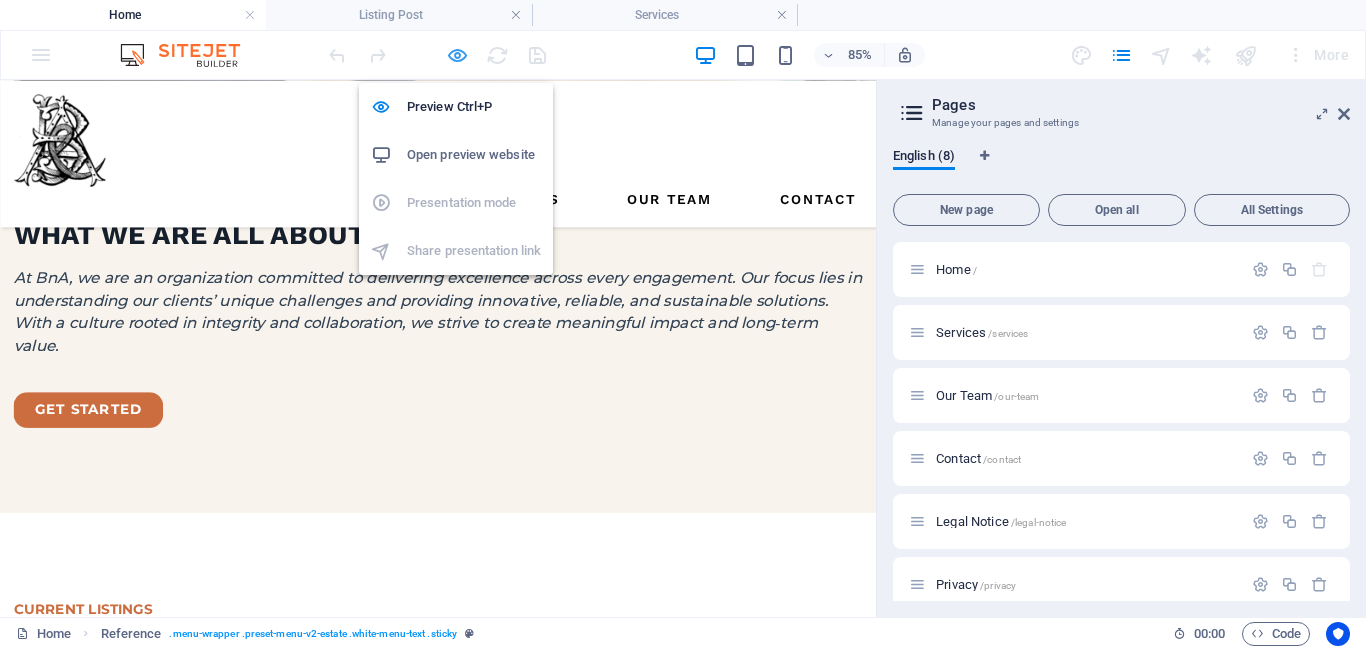 click at bounding box center (457, 55) 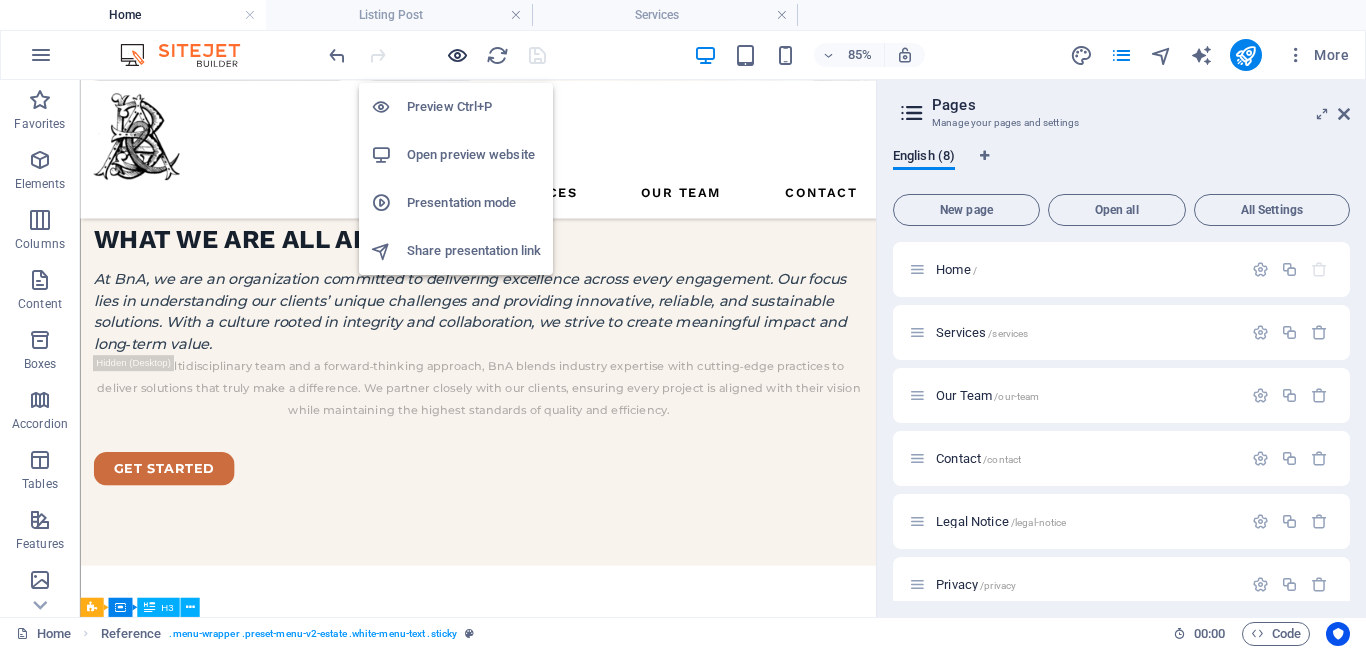 scroll, scrollTop: 3061, scrollLeft: 0, axis: vertical 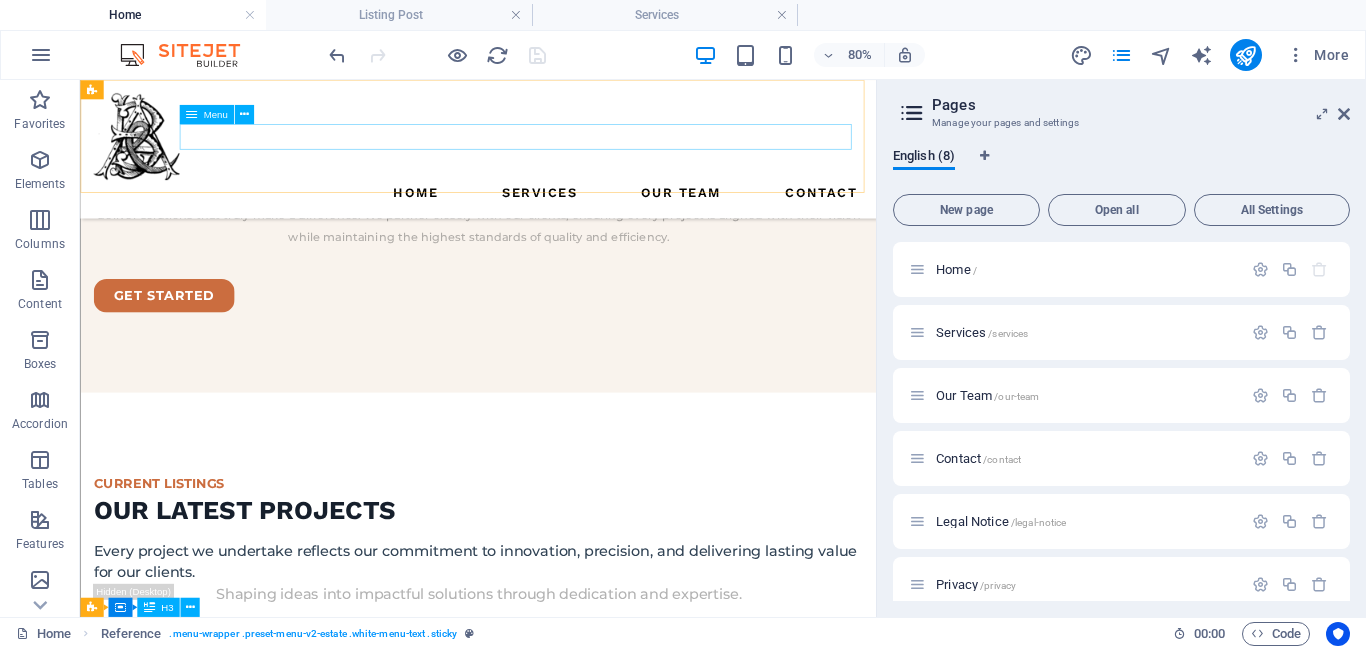 click on "Home Services Our Team Contact" at bounding box center [577, 221] 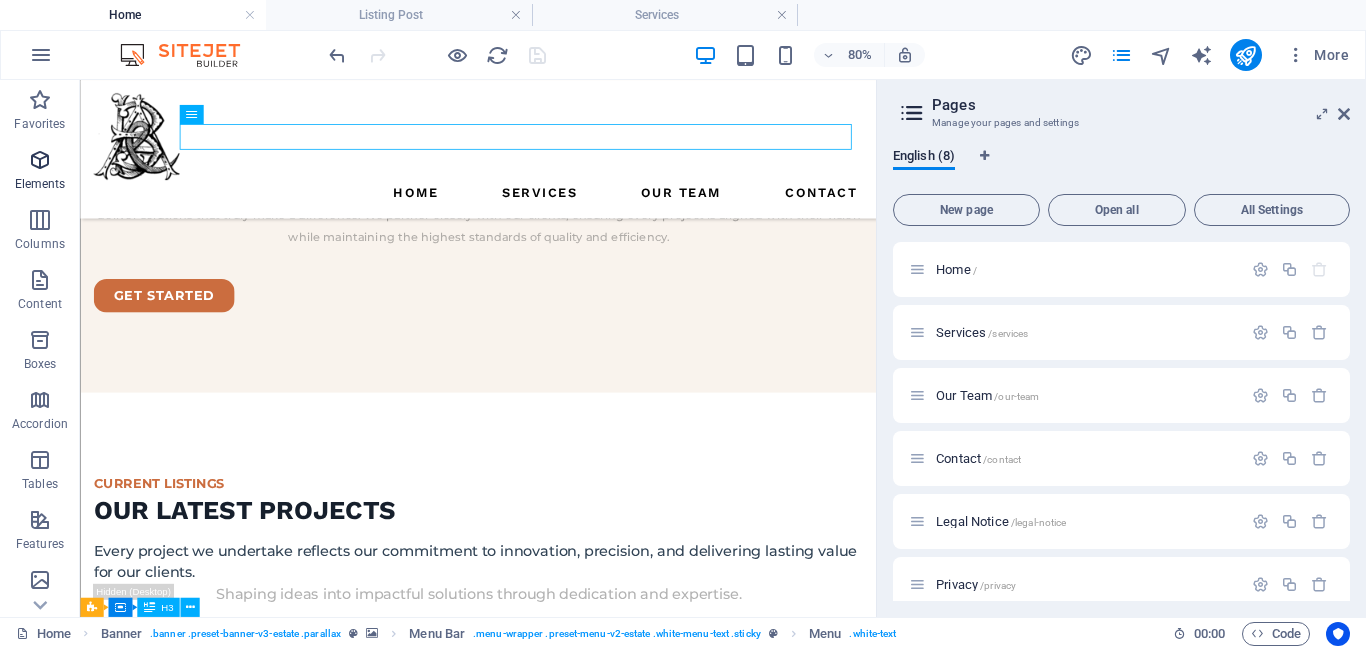 click on "Elements" at bounding box center (40, 184) 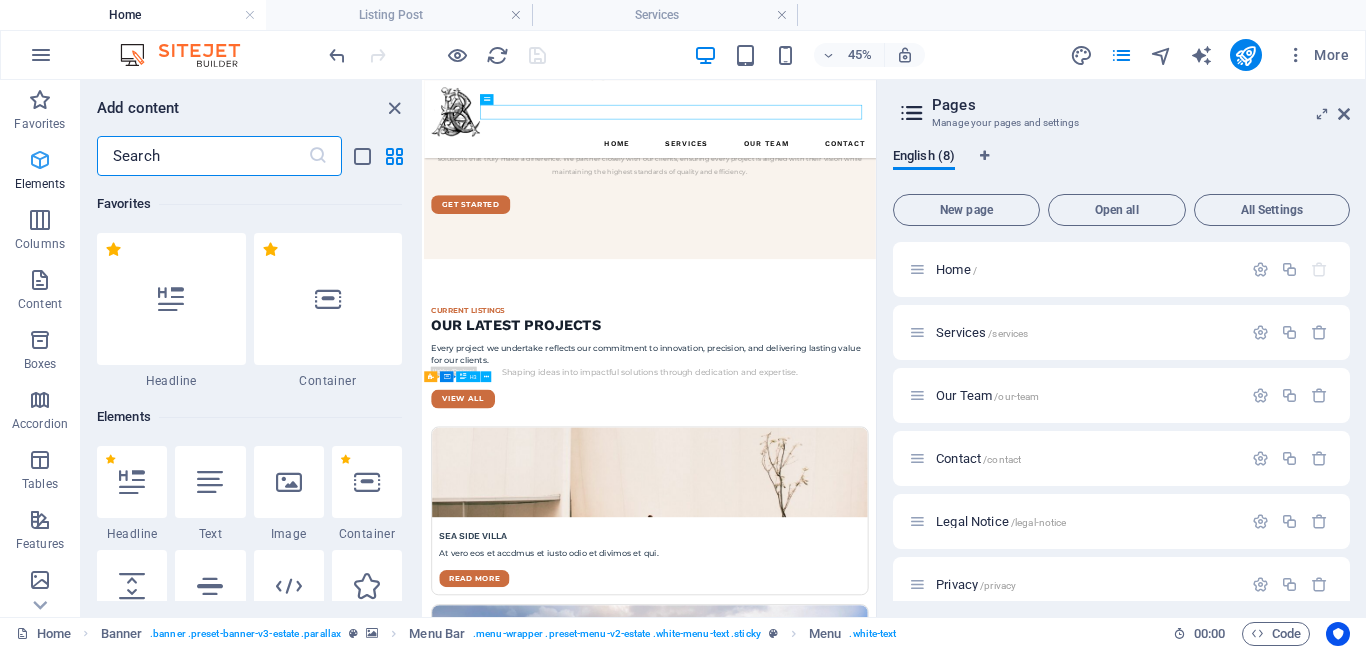 scroll, scrollTop: 213, scrollLeft: 0, axis: vertical 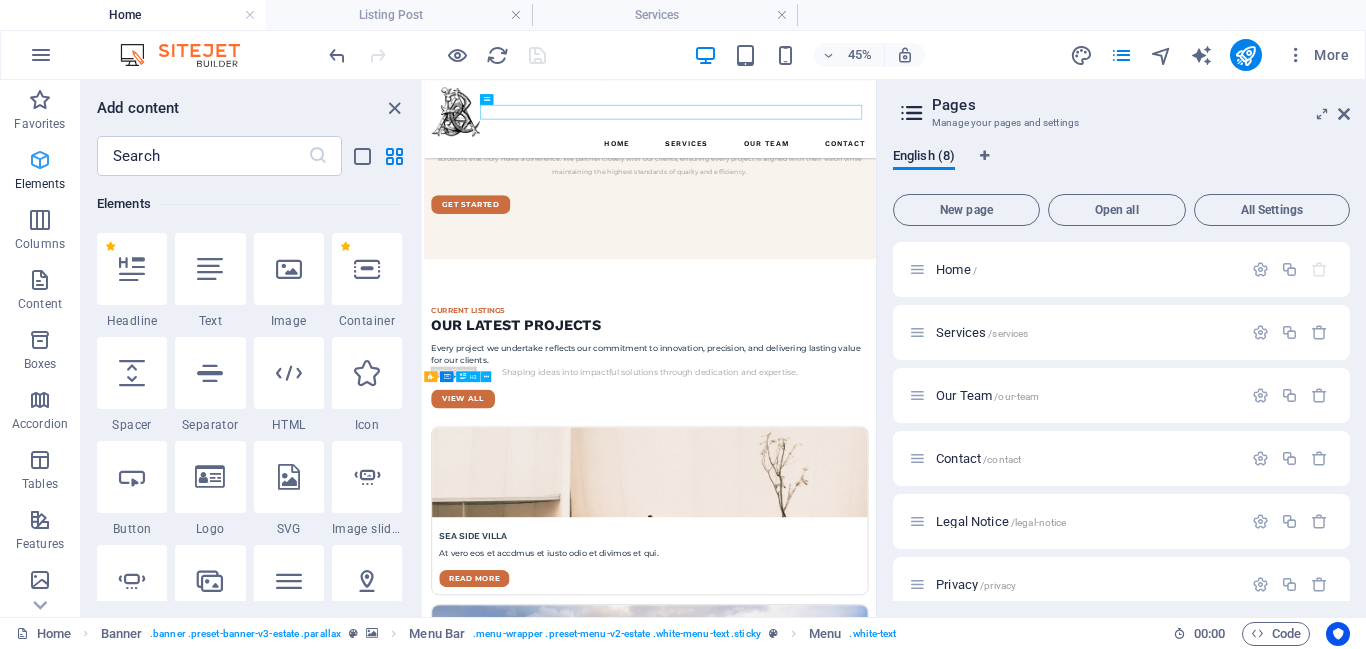 click on "Elements" at bounding box center (40, 184) 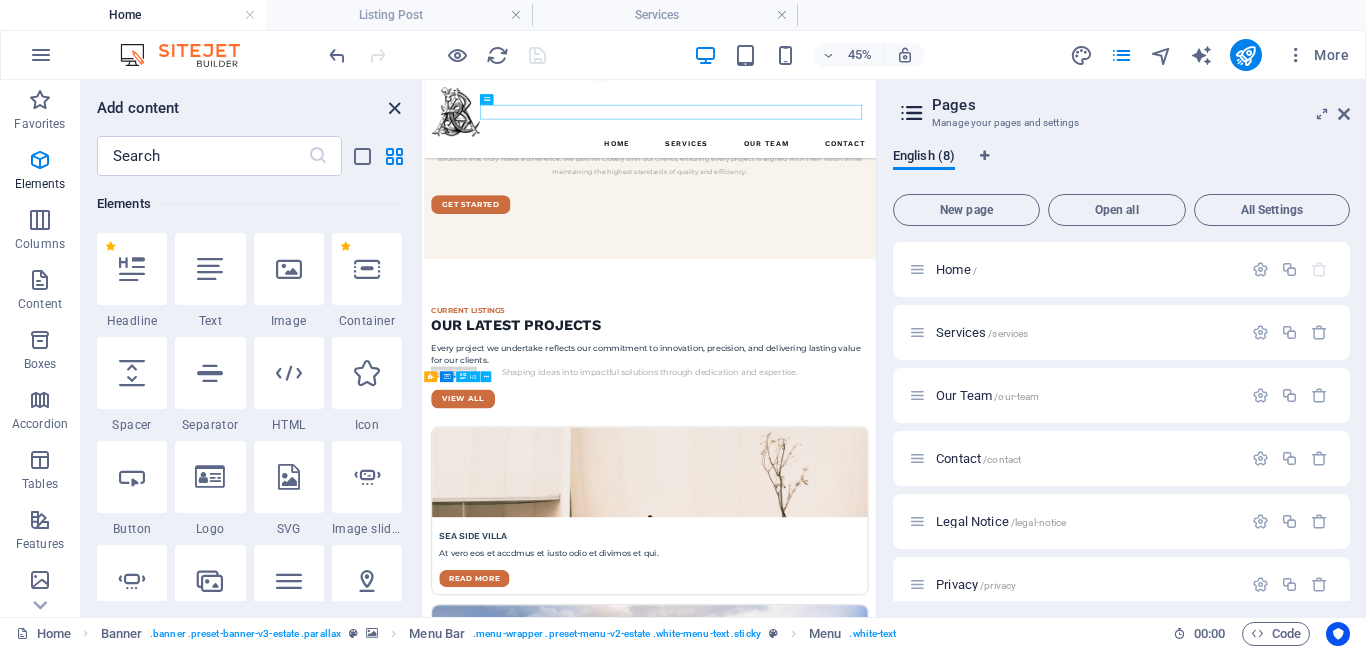 click at bounding box center [394, 108] 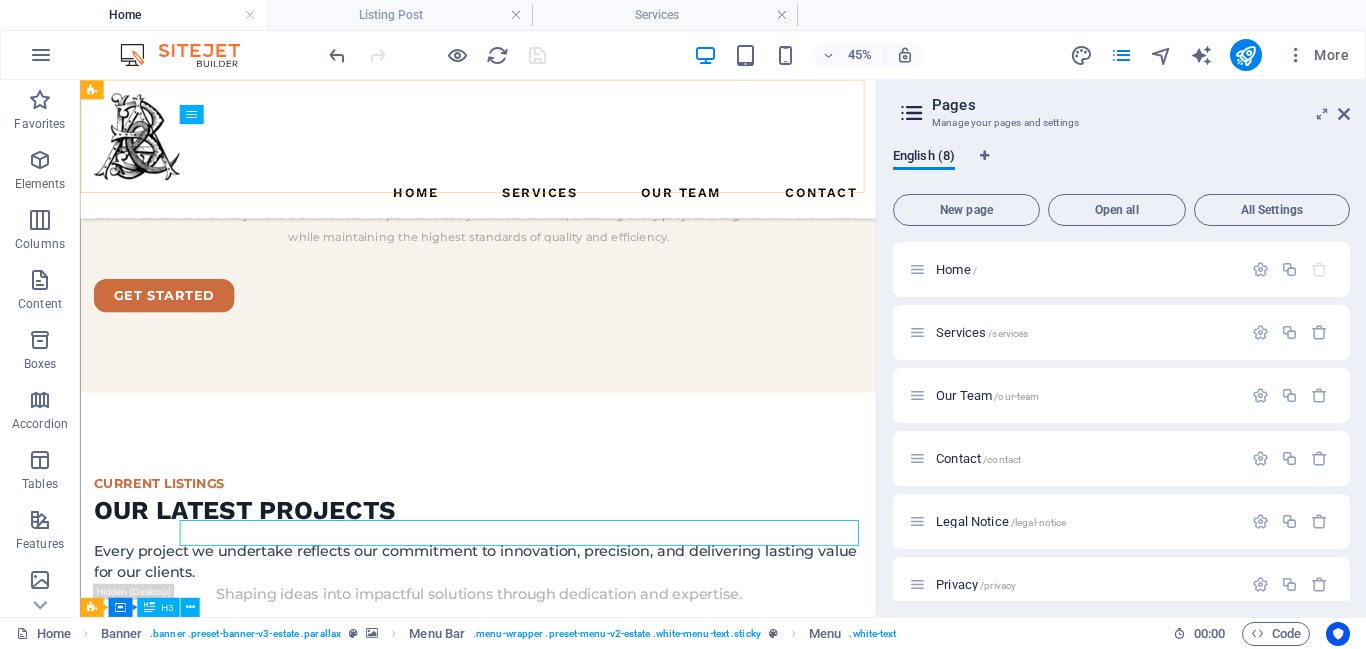 scroll, scrollTop: 2566, scrollLeft: 0, axis: vertical 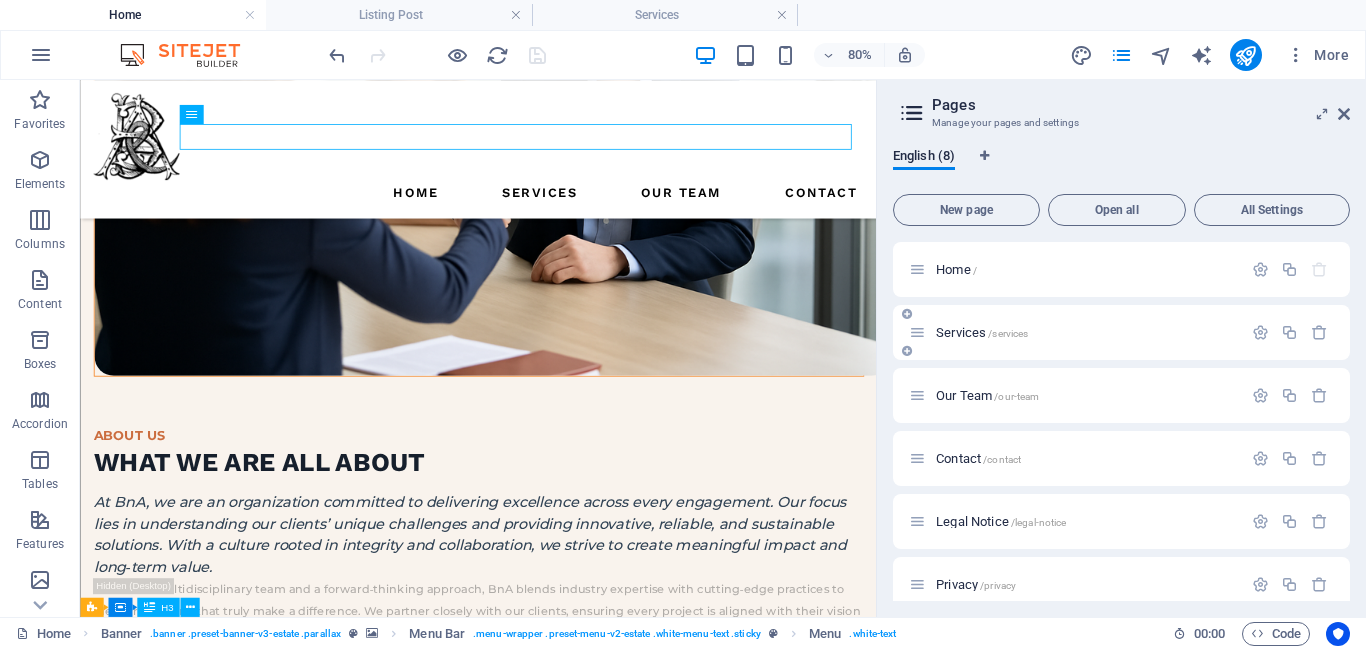 click on "Services /services" at bounding box center (982, 332) 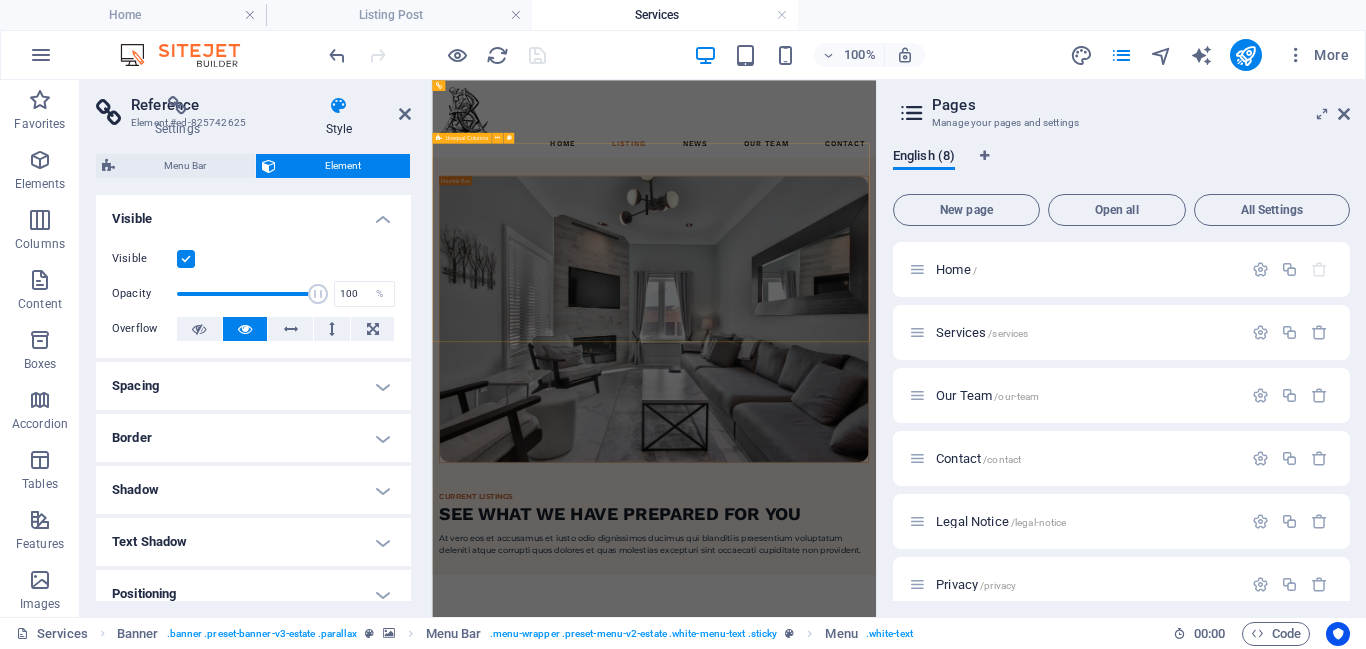 scroll, scrollTop: 546, scrollLeft: 0, axis: vertical 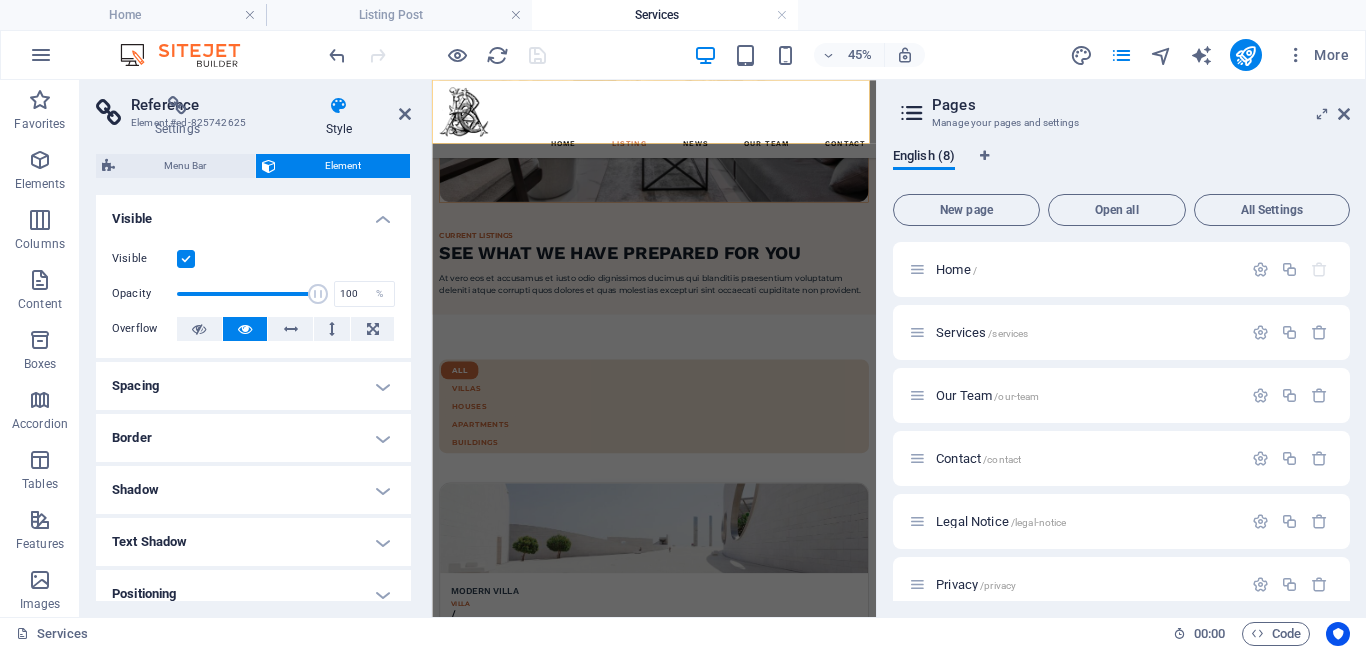 click on "Home Listing News Our Team Contact" at bounding box center [925, 221] 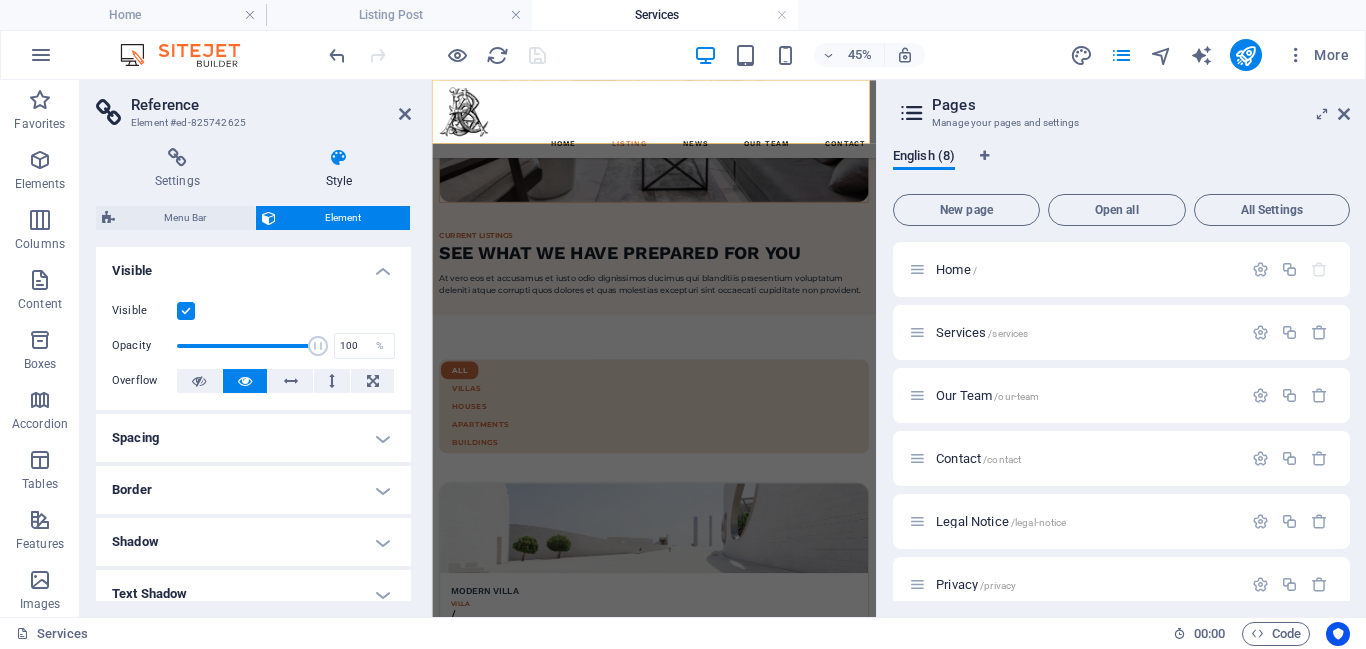 scroll, scrollTop: 277, scrollLeft: 0, axis: vertical 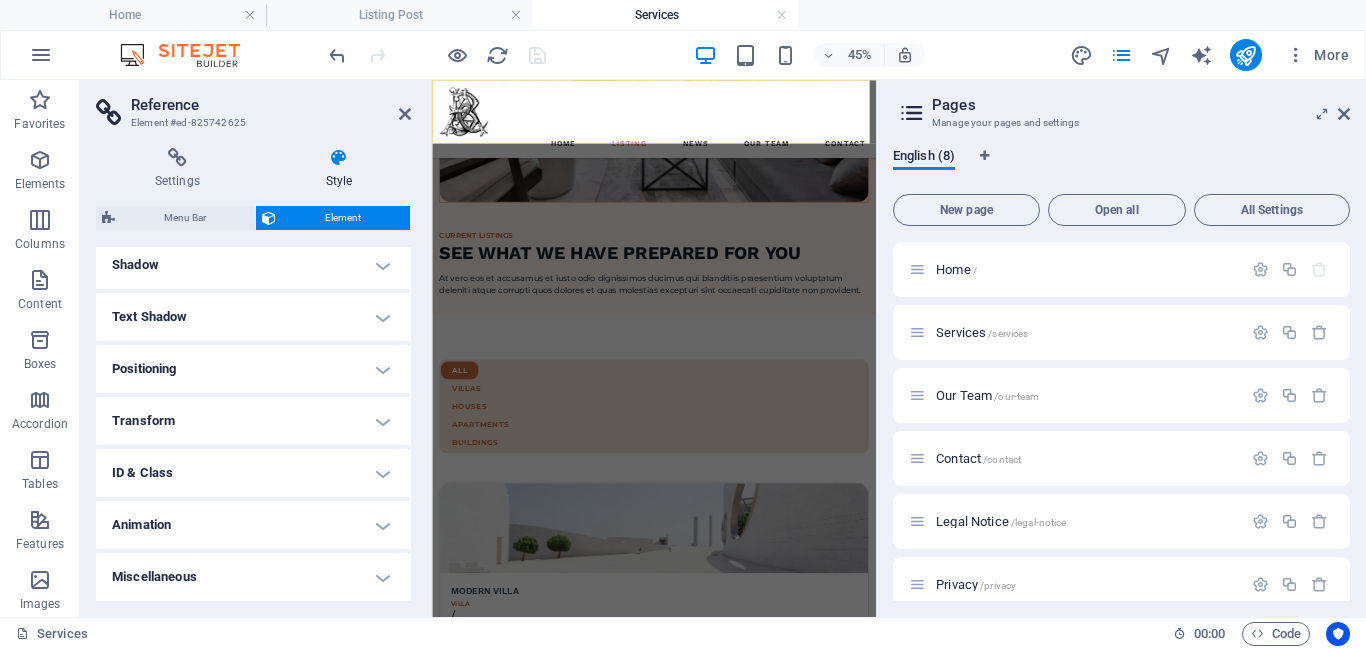 click on "Settings Style Settings A reference is a copy of an element, which cannot be edited but updates itself automatically.  Copy settings Use the same settings (flex, animation, position, style) as for the reference target element Actions Convert Convert the reference into a separate element. All subsequent changes made won't affect the initially referenced element. Convert reference Show origin Jump to the referenced element. If the referenced element is on another page, it will be opened in a new tab. Show origin element Menu Bar Element Layout How this element expands within the layout (Flexbox). Size Default auto px % 1/1 1/2 1/3 1/4 1/5 1/6 1/7 1/8 1/9 1/10 Grow Shrink Order Container layout Visible Visible Opacity 100 % Overflow Spacing Margin Default auto px % rem vw vh Custom Custom auto px % rem vw vh auto px % rem vw vh auto px % rem vw vh auto px % rem vw vh Padding Default px rem % vh vw Custom Custom px rem % vh vw px rem % vh vw px rem % vh vw px rem % vh vw Border Style              - Width" at bounding box center (253, 374) 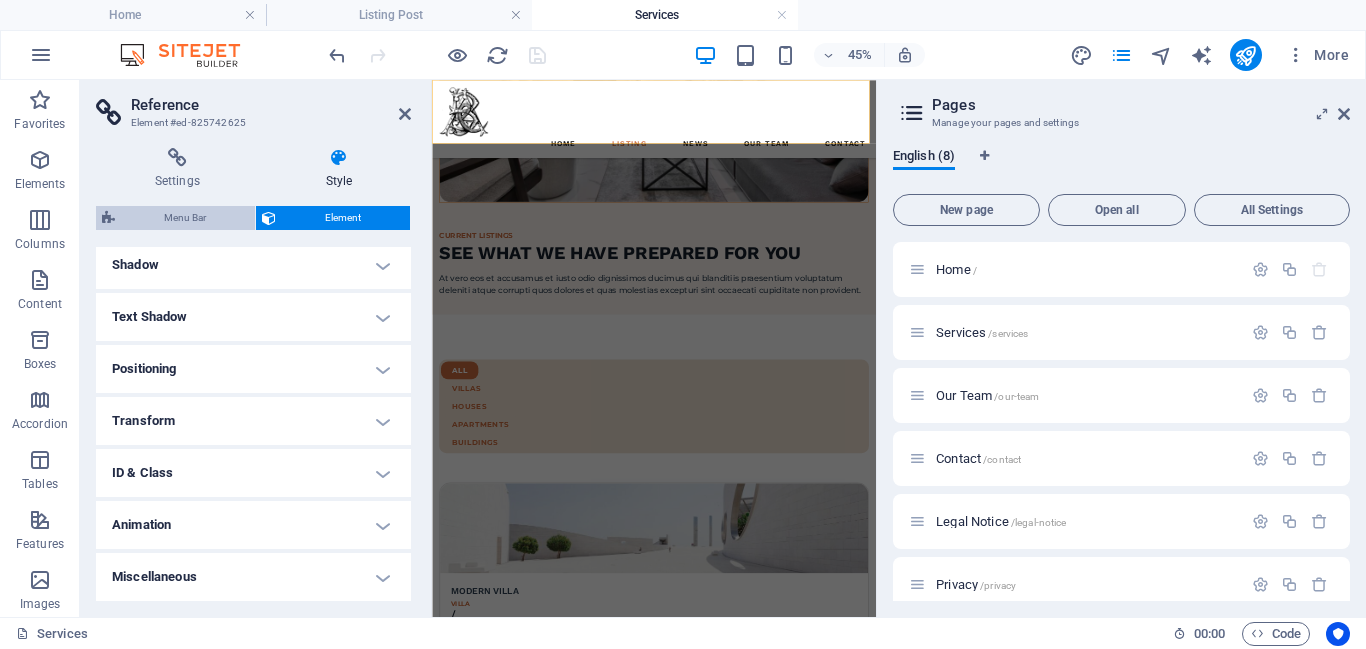 click on "Menu Bar" at bounding box center (185, 218) 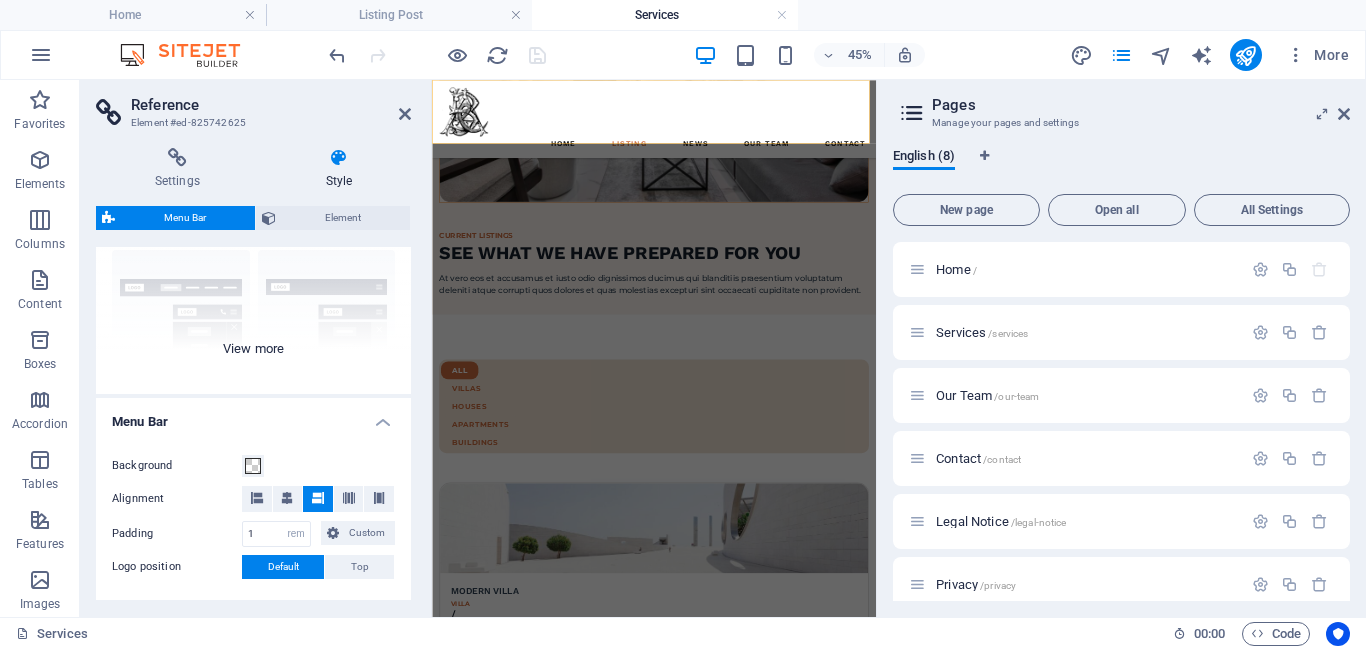 scroll, scrollTop: 191, scrollLeft: 0, axis: vertical 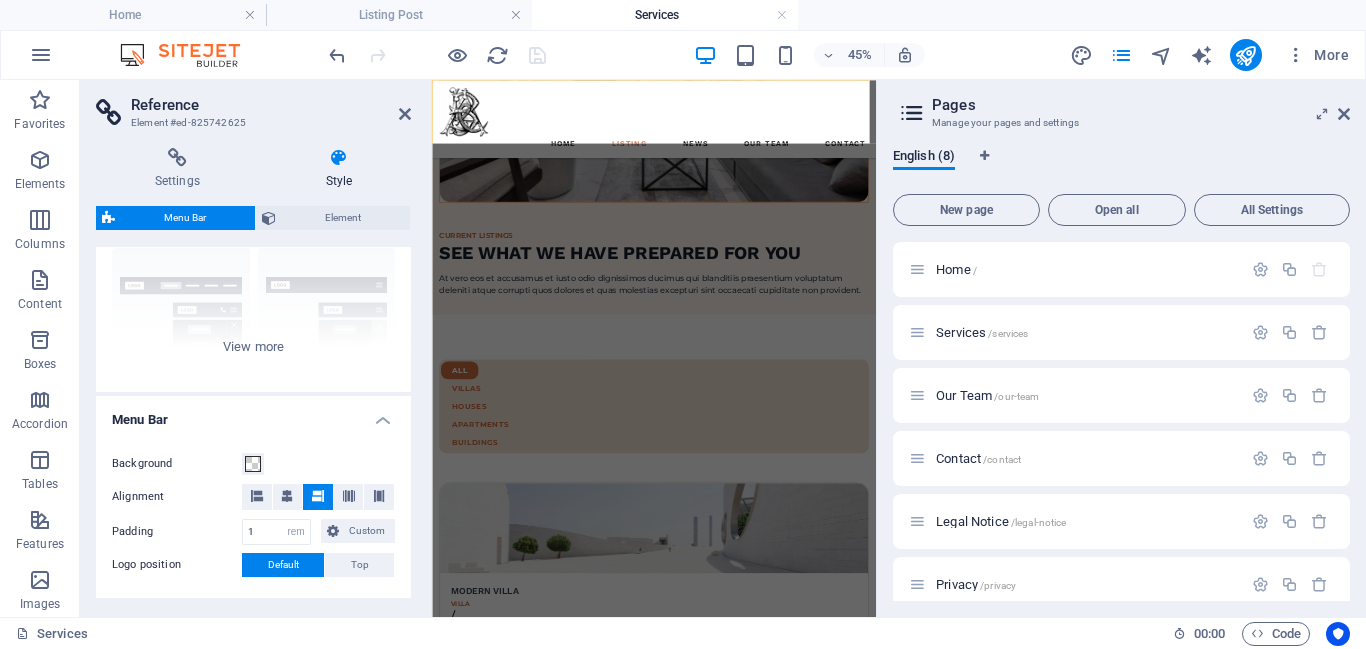 click on "Menu Bar" at bounding box center [185, 218] 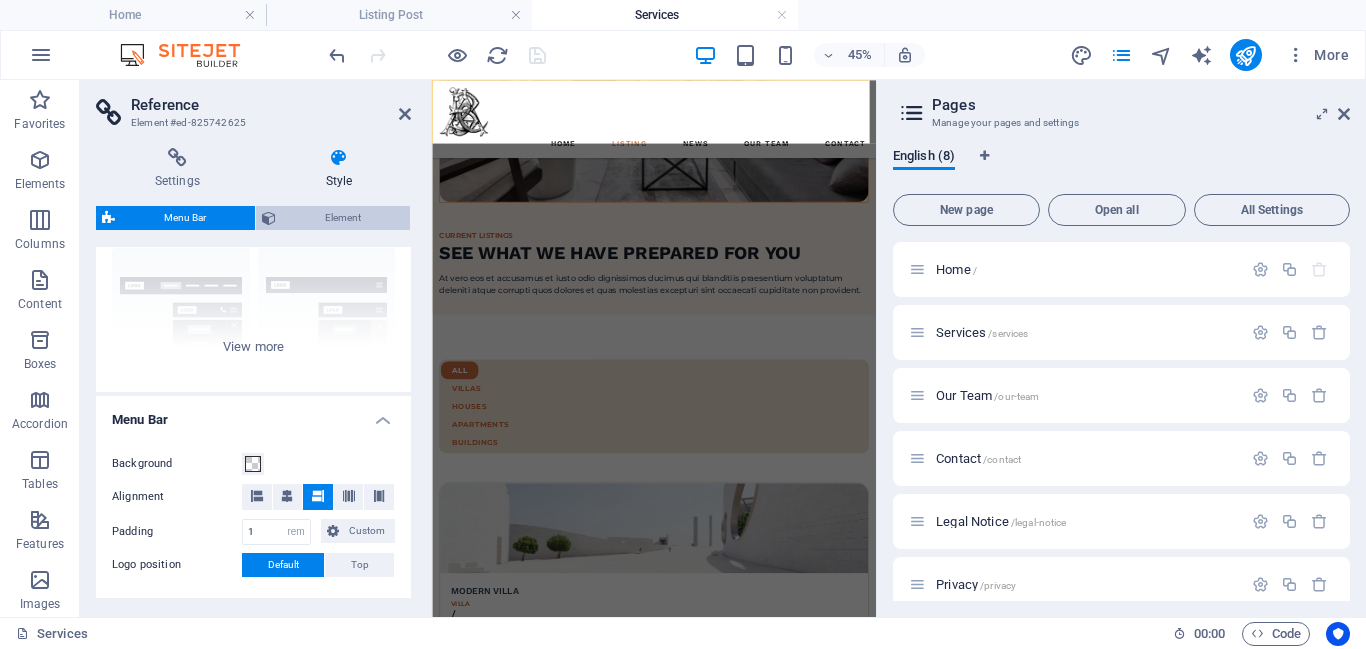 click on "Element" at bounding box center (343, 218) 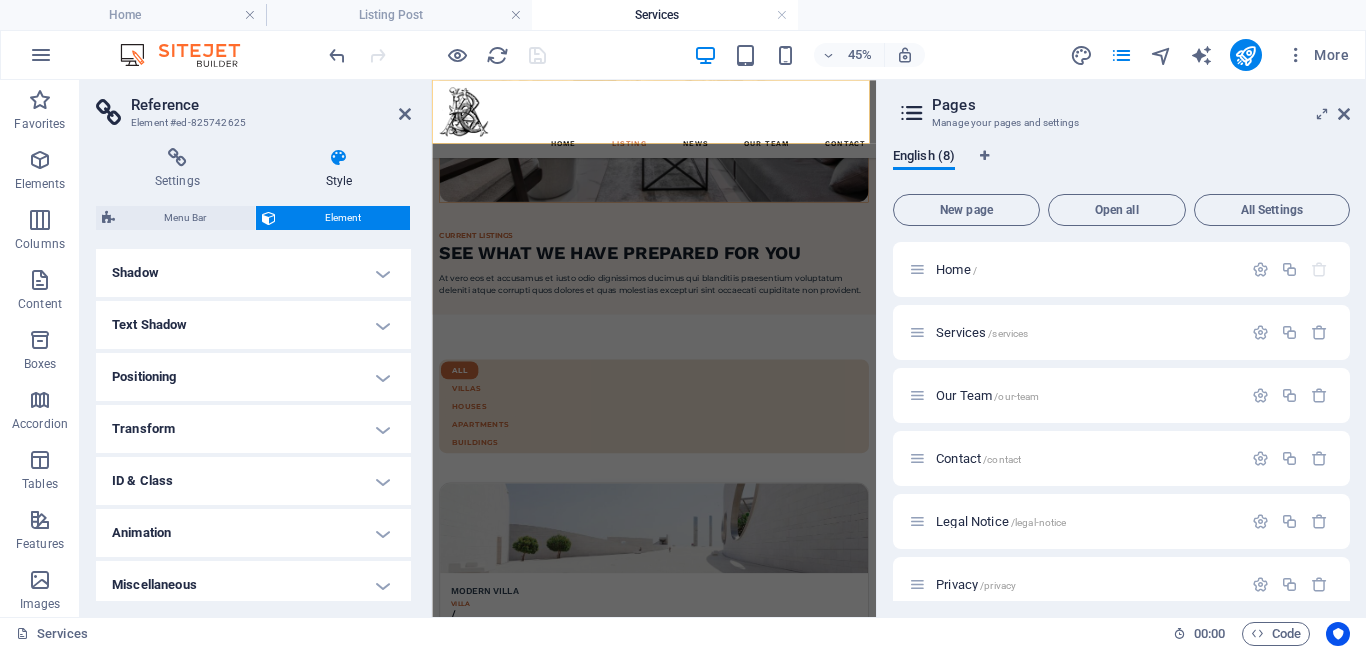 scroll, scrollTop: 277, scrollLeft: 0, axis: vertical 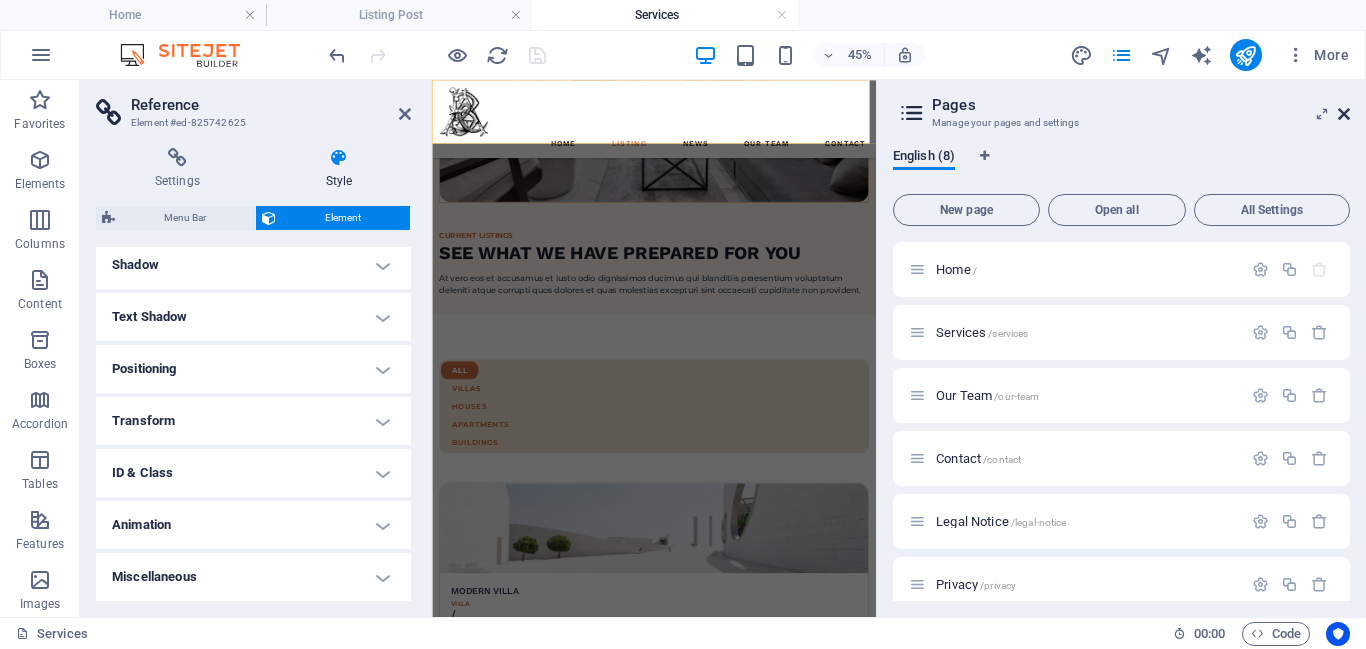 click at bounding box center [1344, 114] 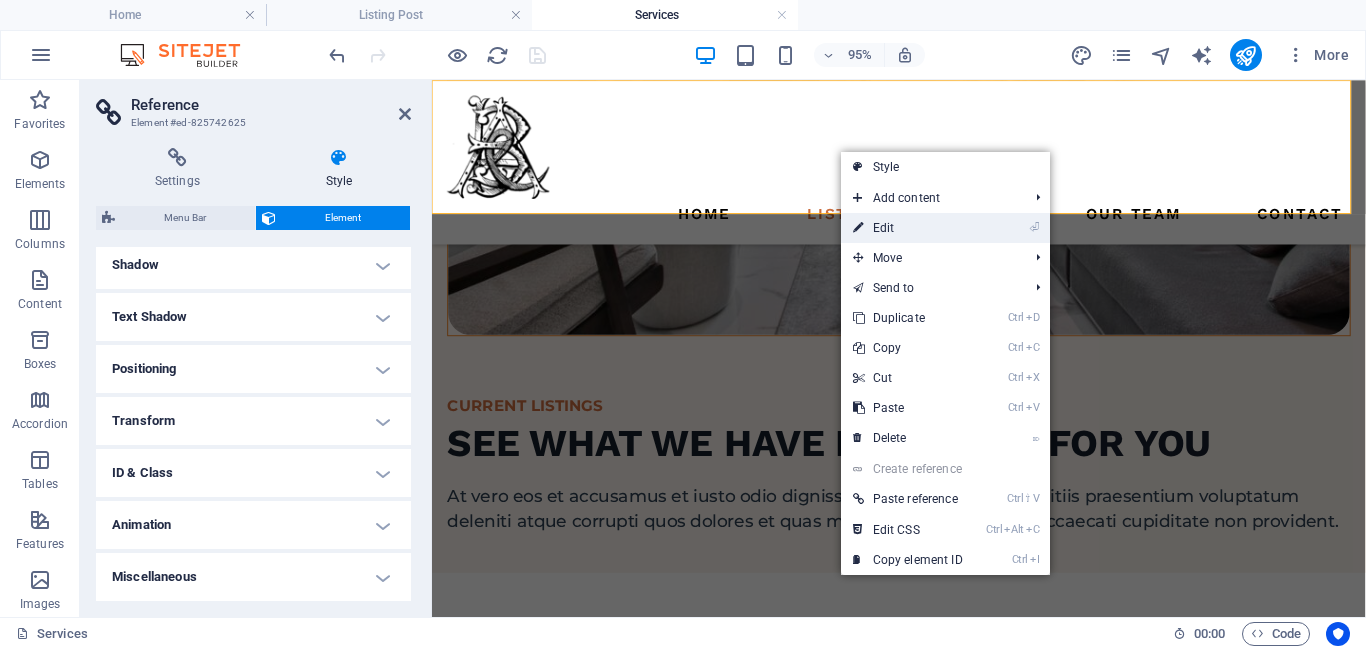 click on "⏎  Edit" at bounding box center (908, 228) 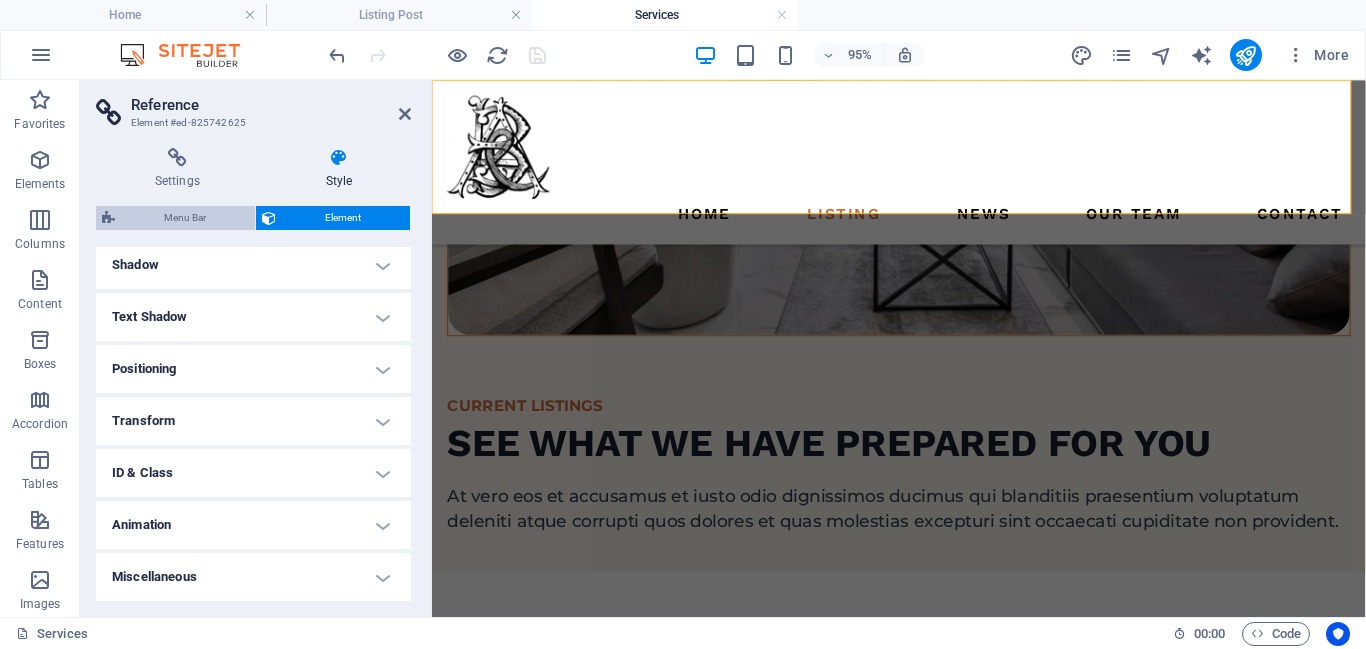 click on "Menu Bar" at bounding box center (185, 218) 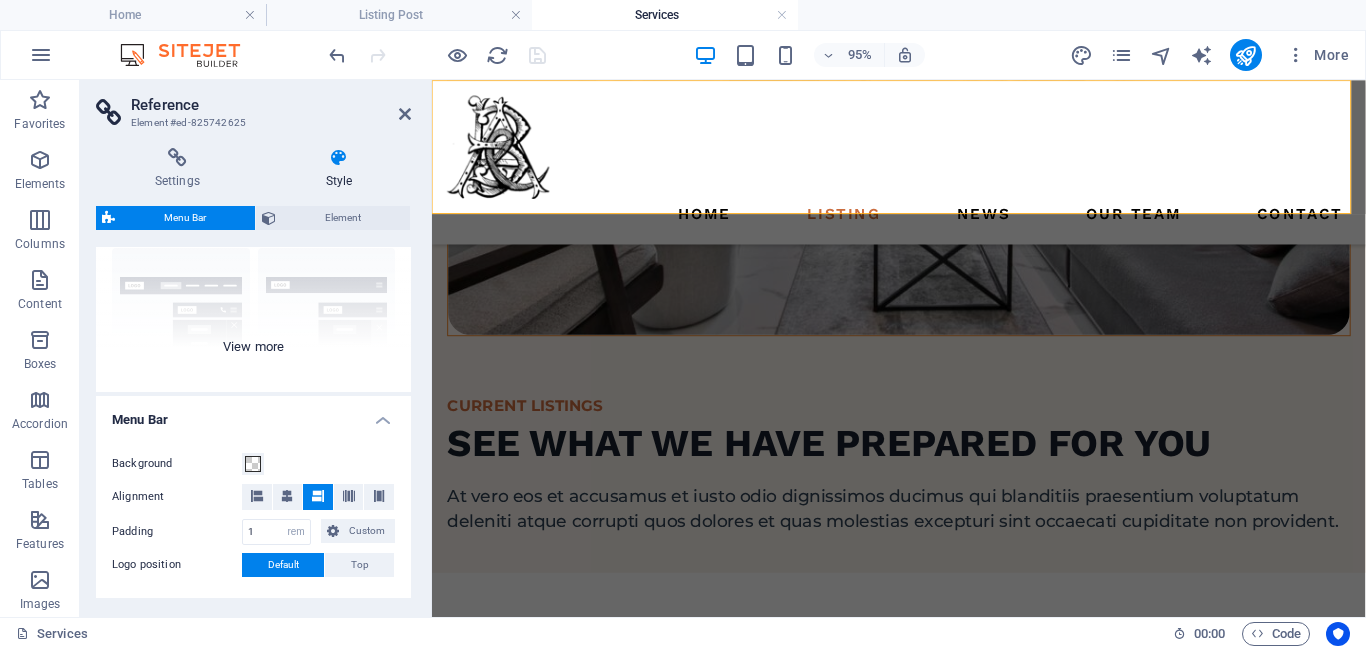 click on "Border Centered Default Fixed Loki Trigger Wide XXL" at bounding box center [253, 242] 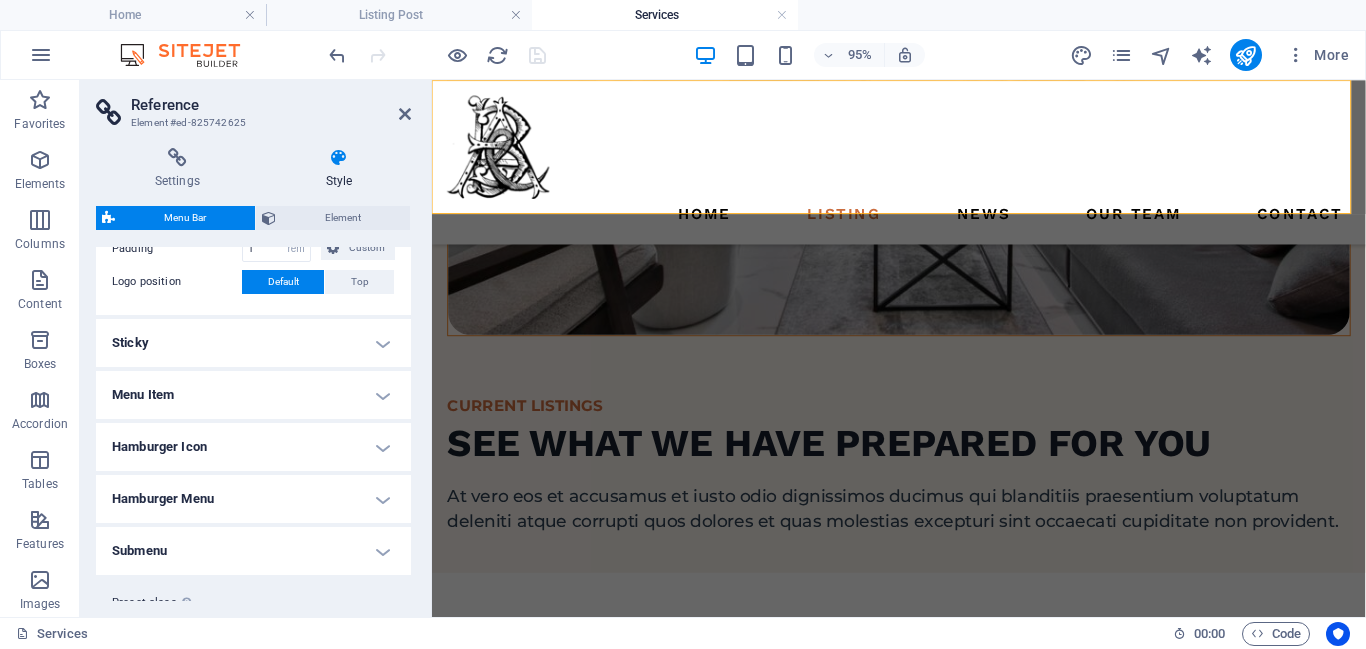 scroll, scrollTop: 760, scrollLeft: 0, axis: vertical 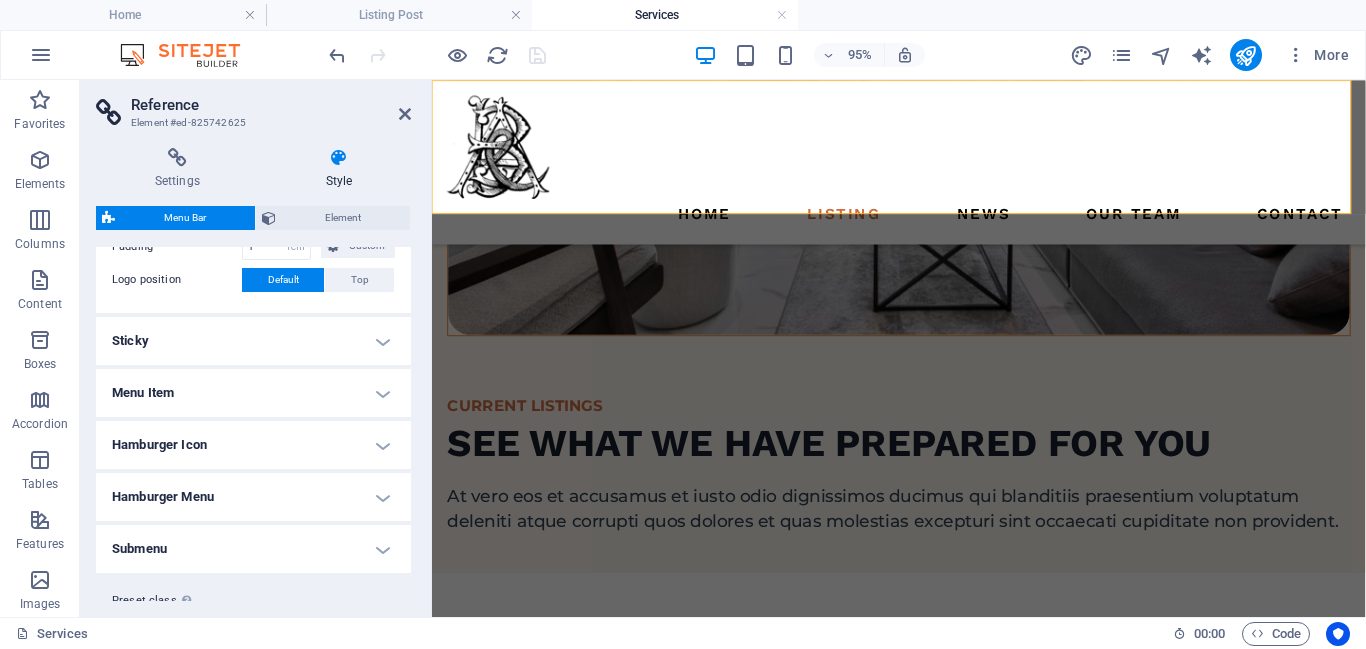 click on "Menu Item" at bounding box center [253, 393] 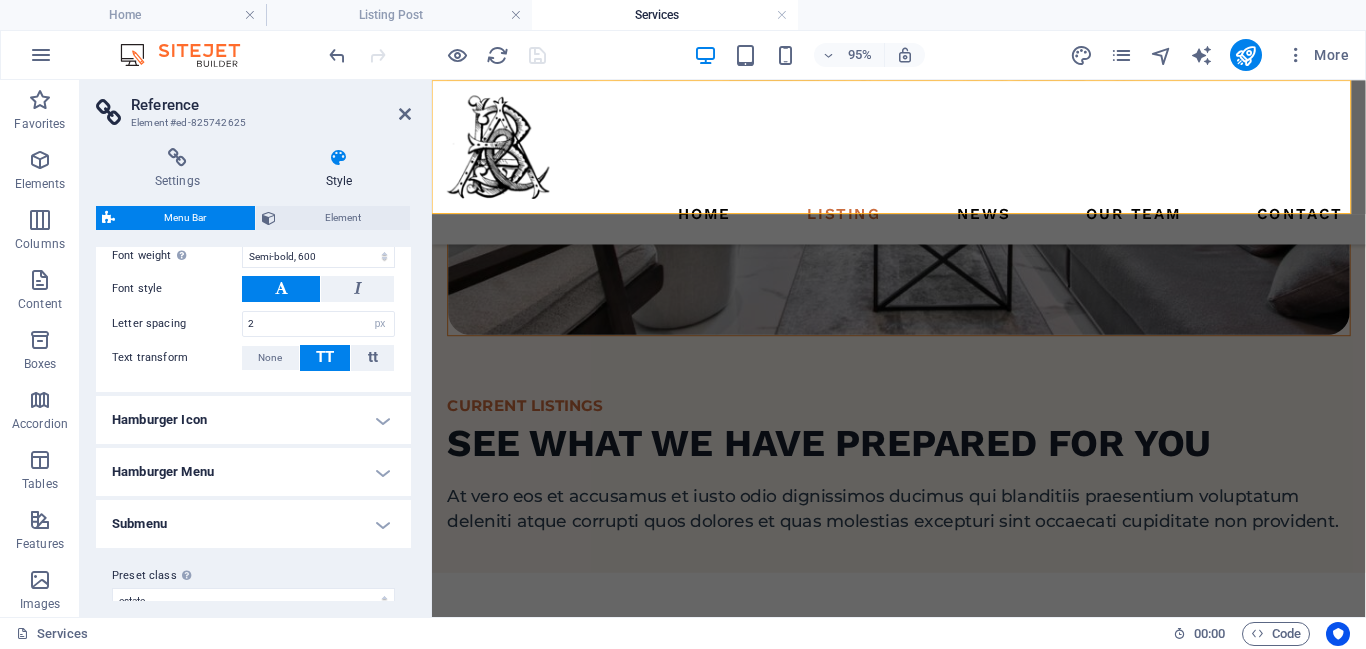 scroll, scrollTop: 1263, scrollLeft: 0, axis: vertical 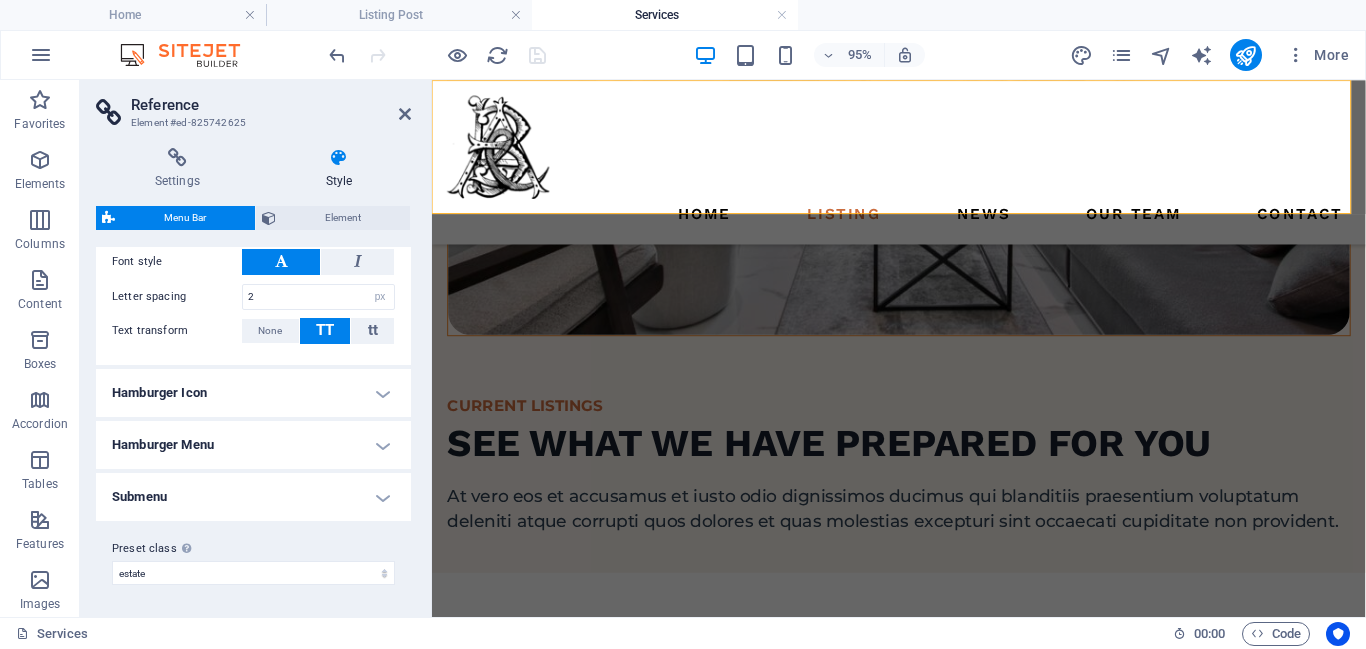 click on "Hamburger Icon" at bounding box center [253, 393] 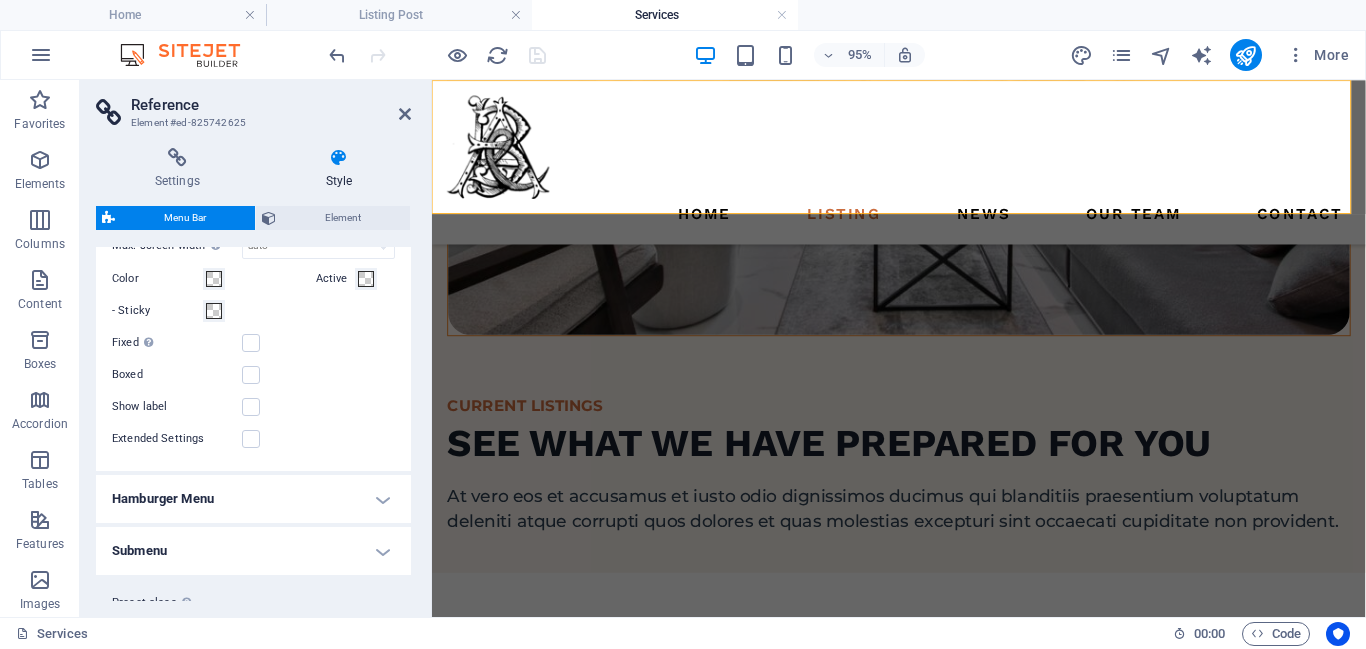 scroll, scrollTop: 1582, scrollLeft: 0, axis: vertical 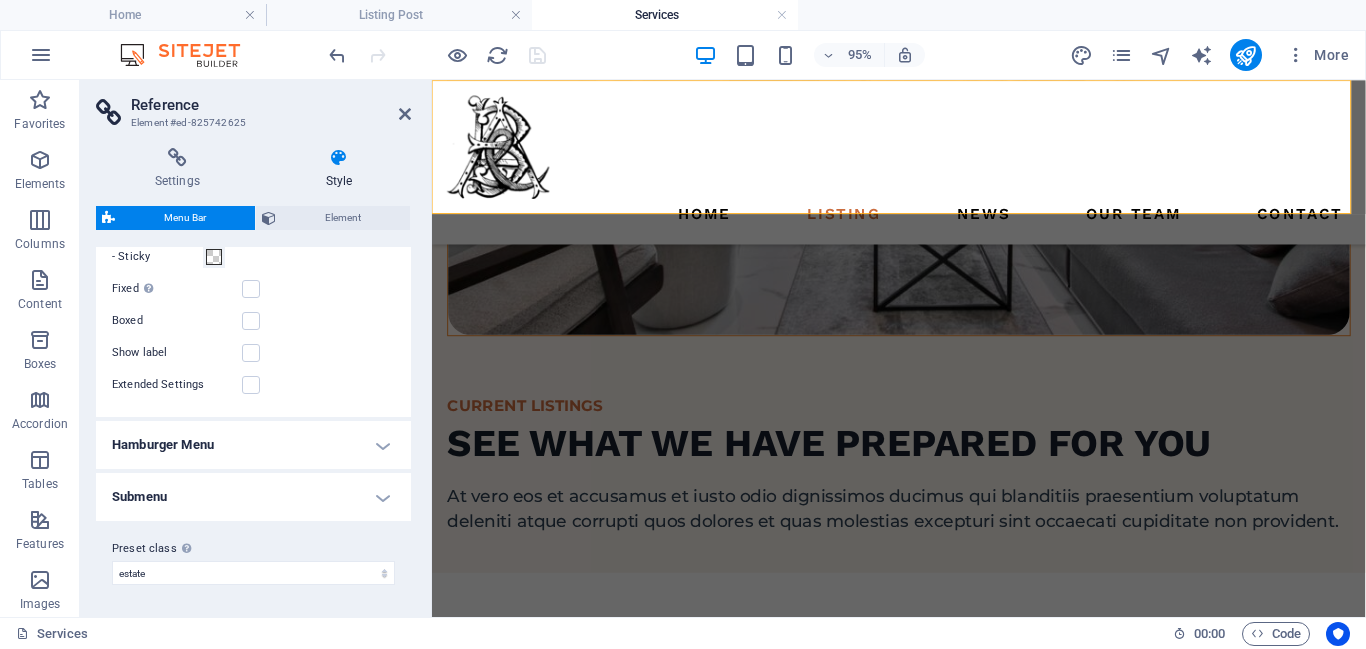 click on "Submenu" at bounding box center (253, 497) 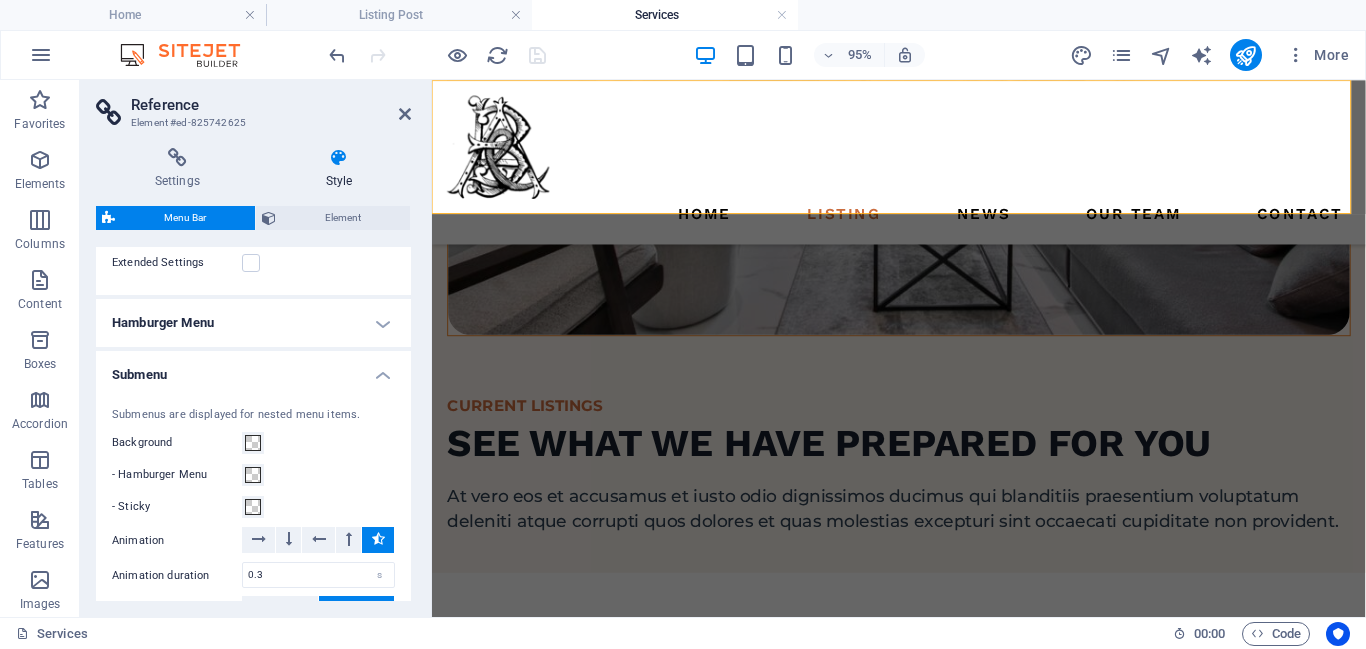 scroll, scrollTop: 1745, scrollLeft: 0, axis: vertical 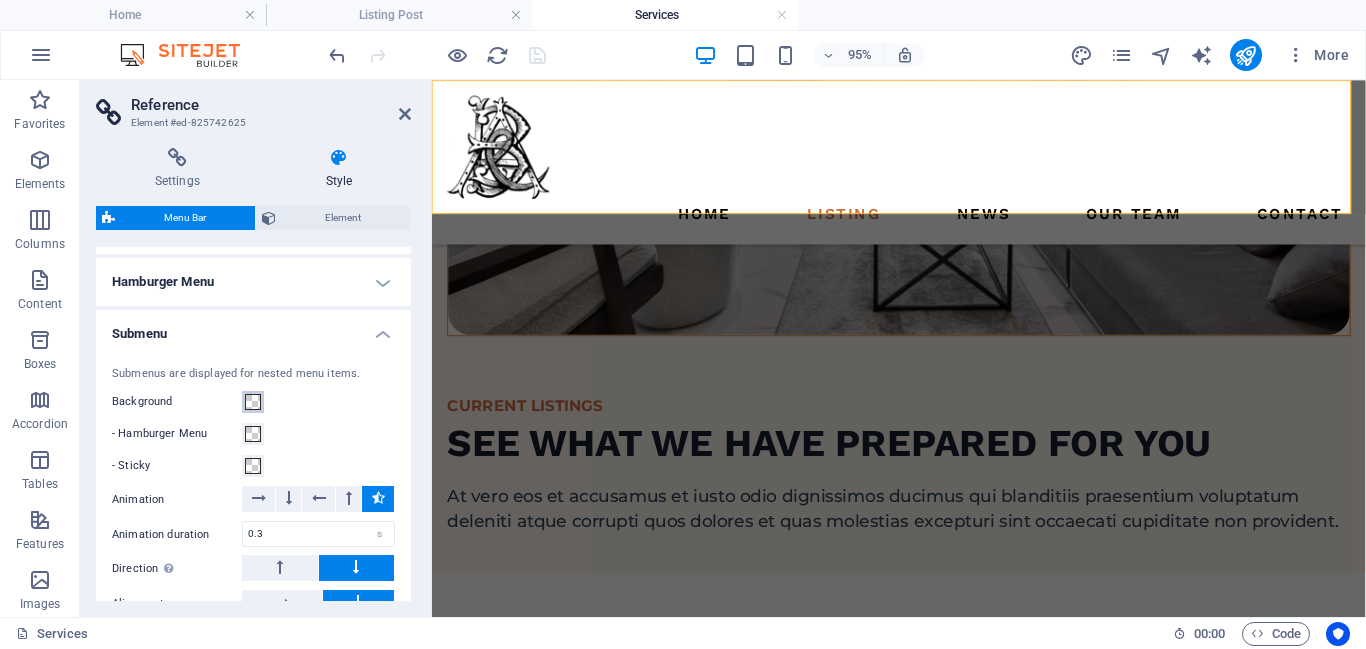 click at bounding box center (253, 402) 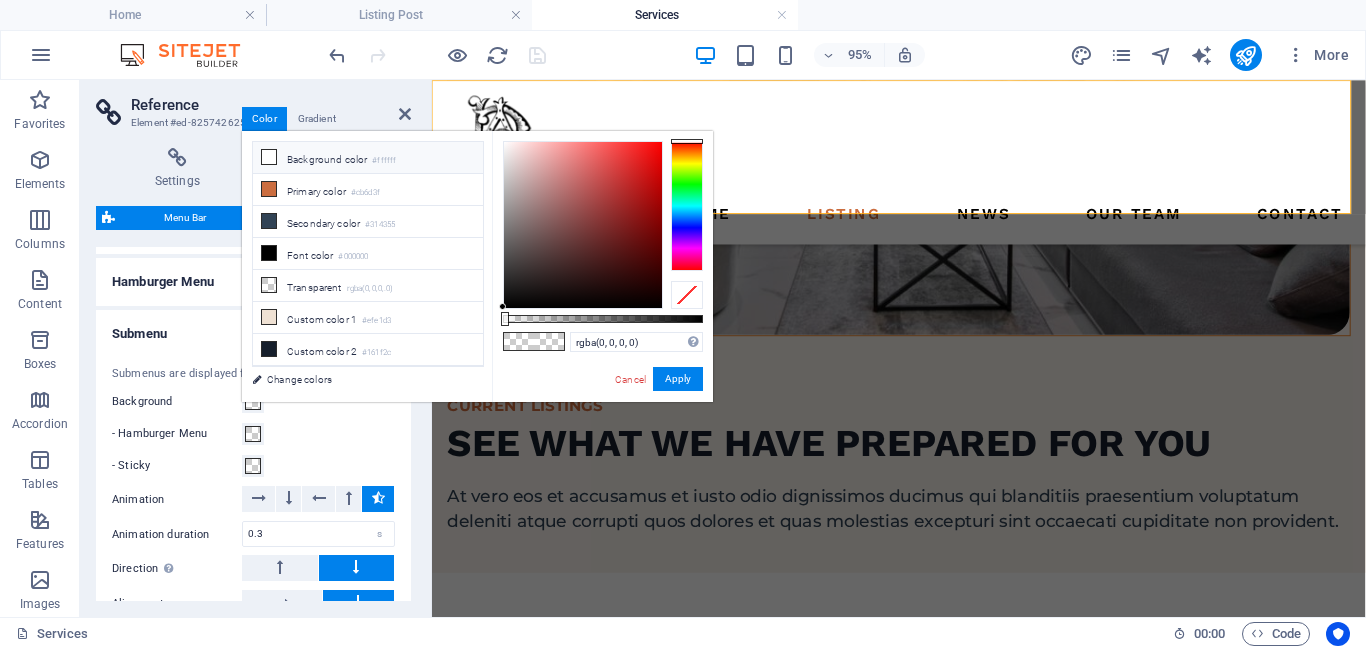click on "Background color
#ffffff" at bounding box center (368, 158) 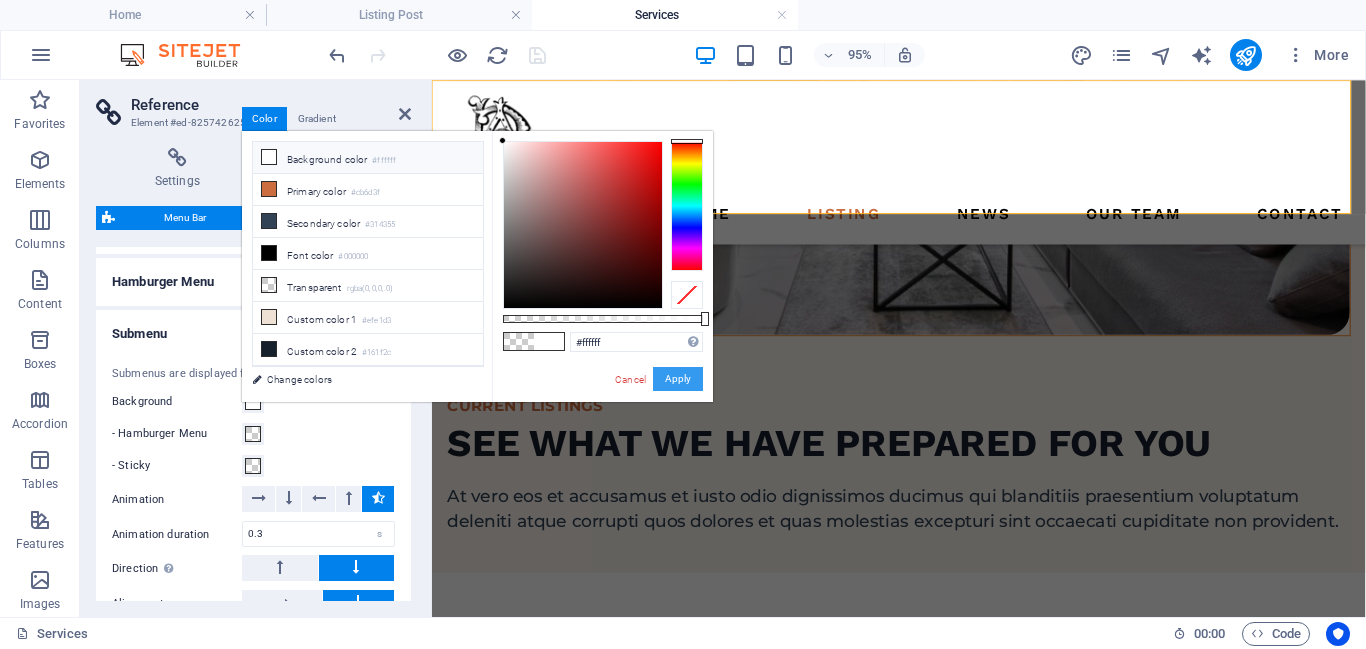 click on "Apply" at bounding box center (678, 379) 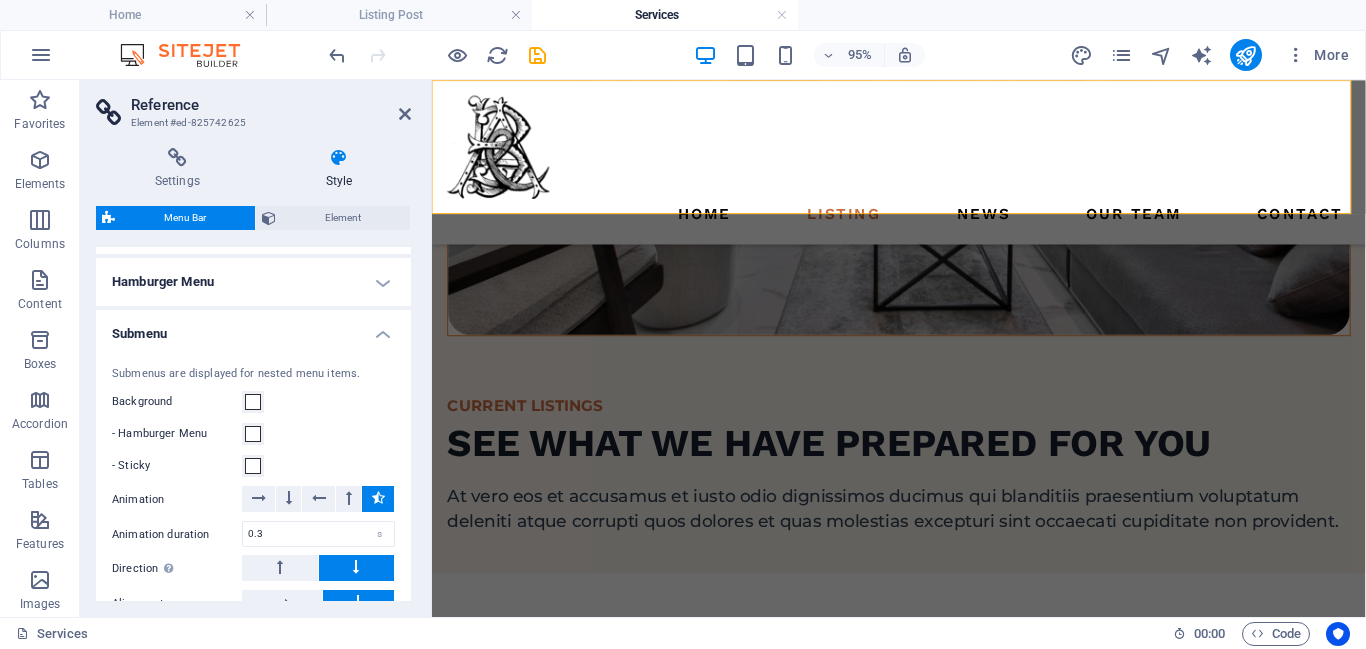 click on "Home Listing News Our Team Contact" at bounding box center (923, 221) 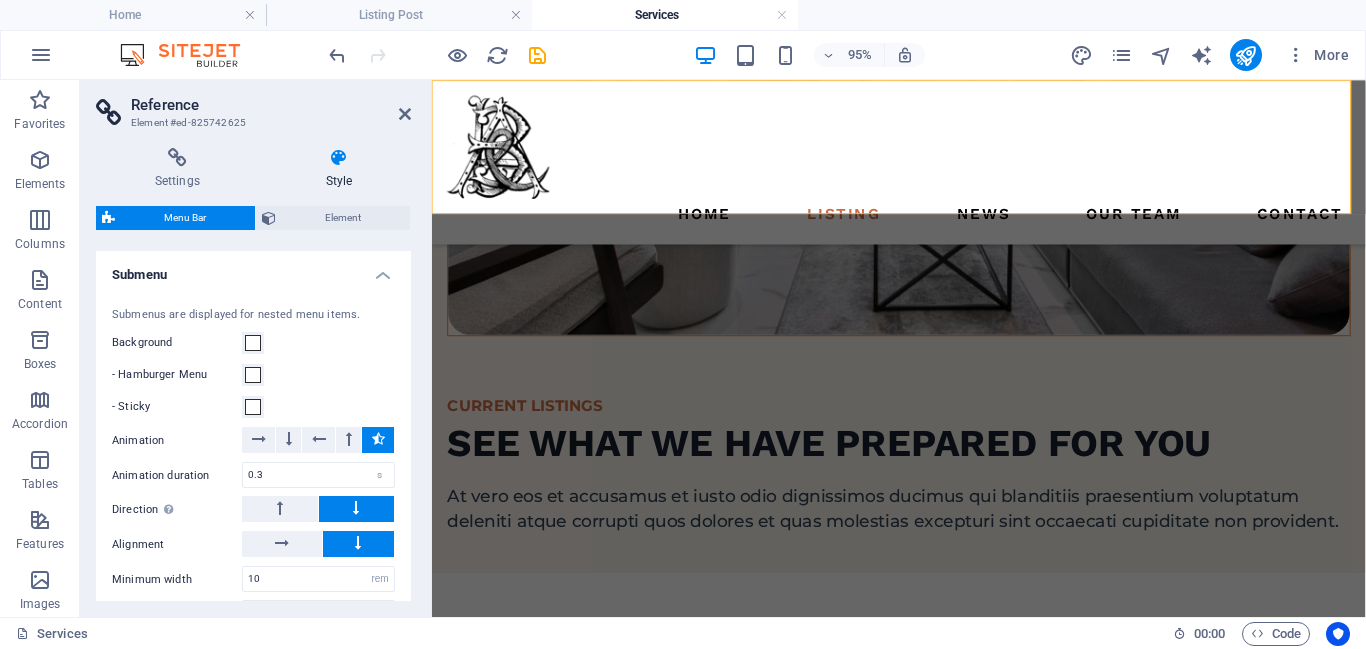 scroll, scrollTop: 1822, scrollLeft: 0, axis: vertical 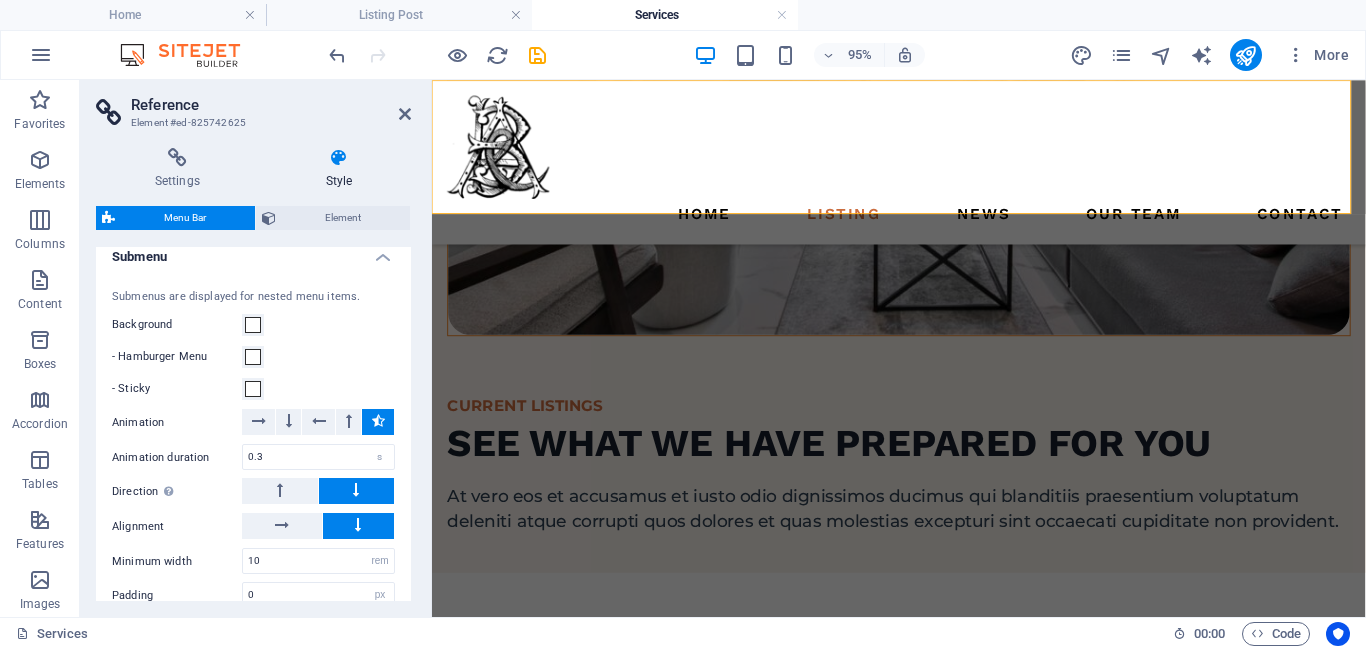 click on "Home Listing News Our Team Contact" at bounding box center (923, 221) 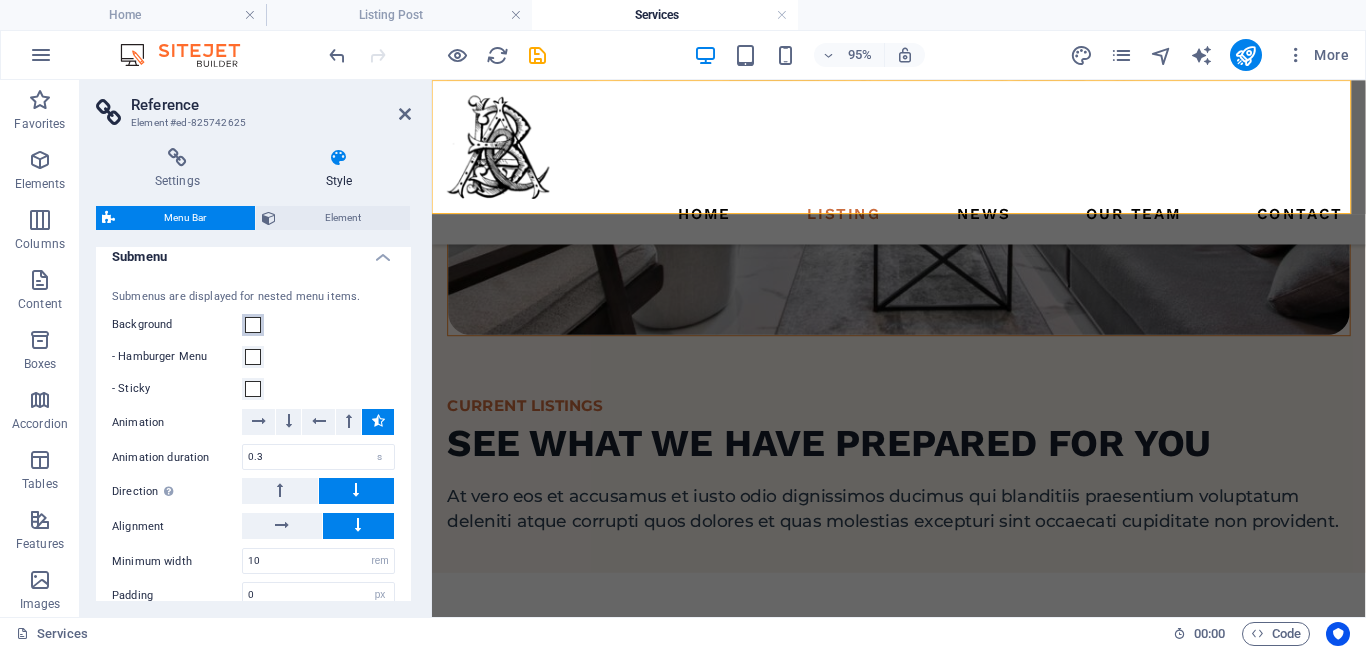 click at bounding box center [253, 325] 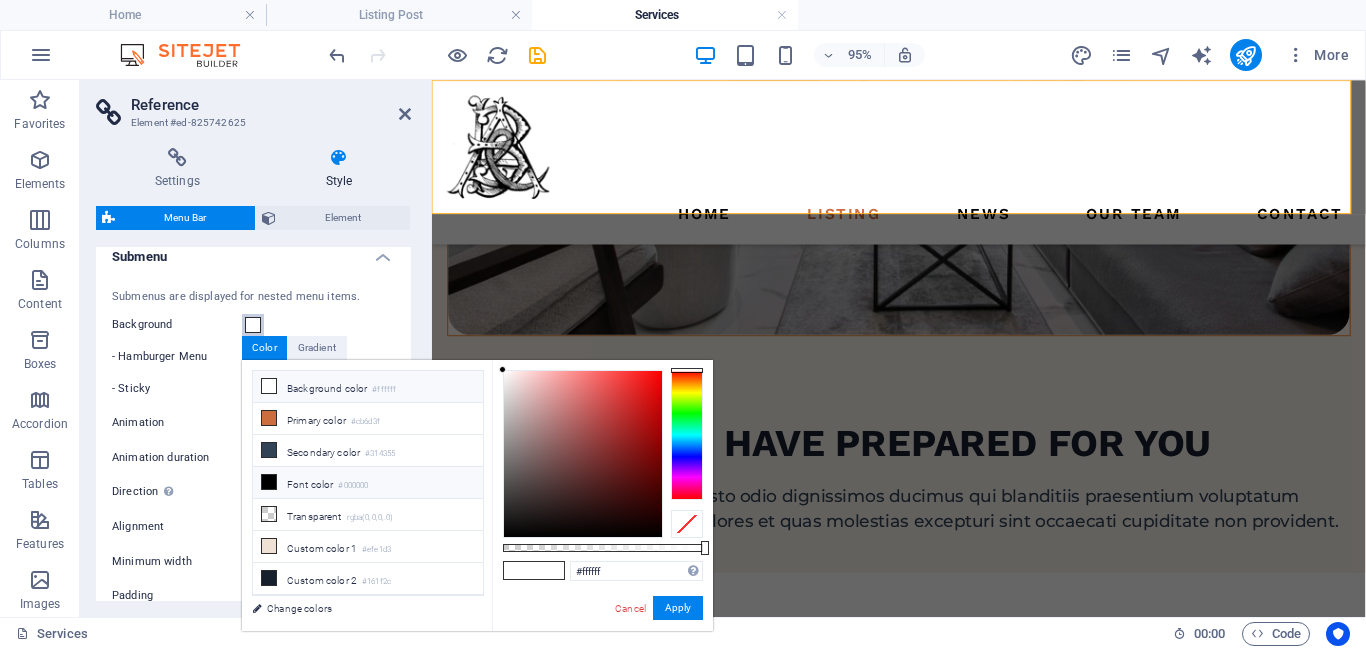 scroll, scrollTop: 96, scrollLeft: 0, axis: vertical 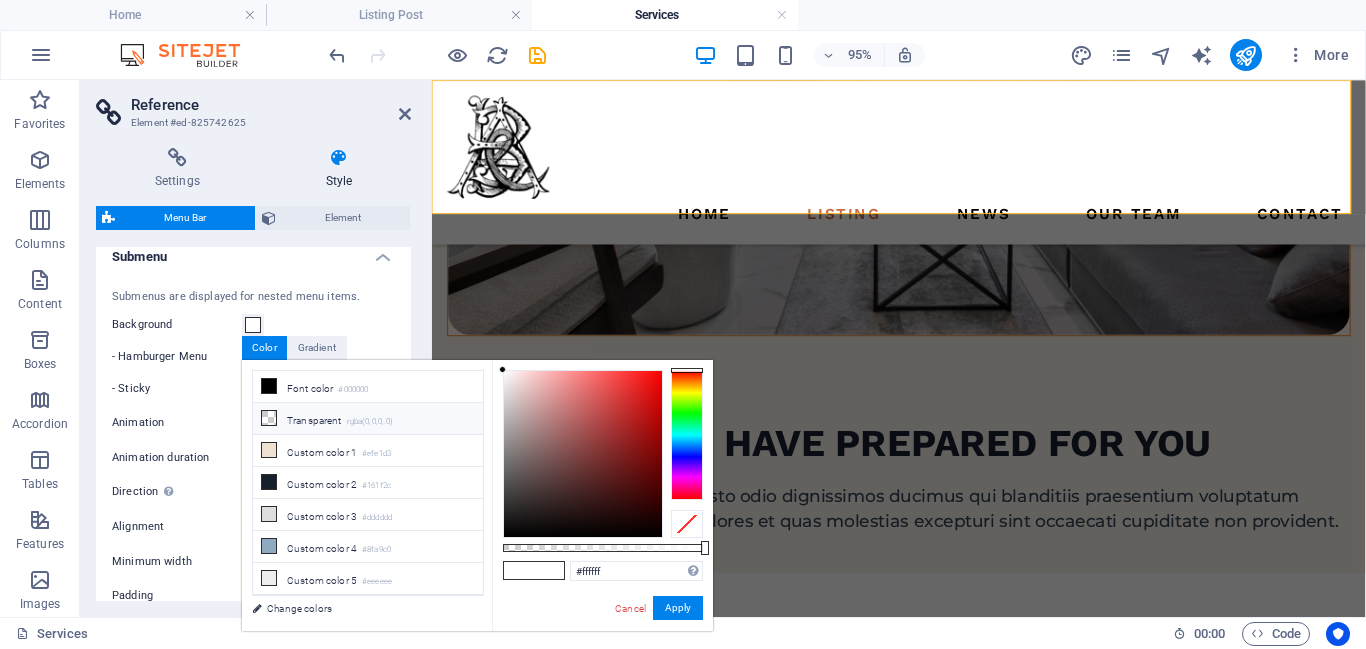 click on "Transparent
rgba(0,0,0,.0)" at bounding box center [368, 419] 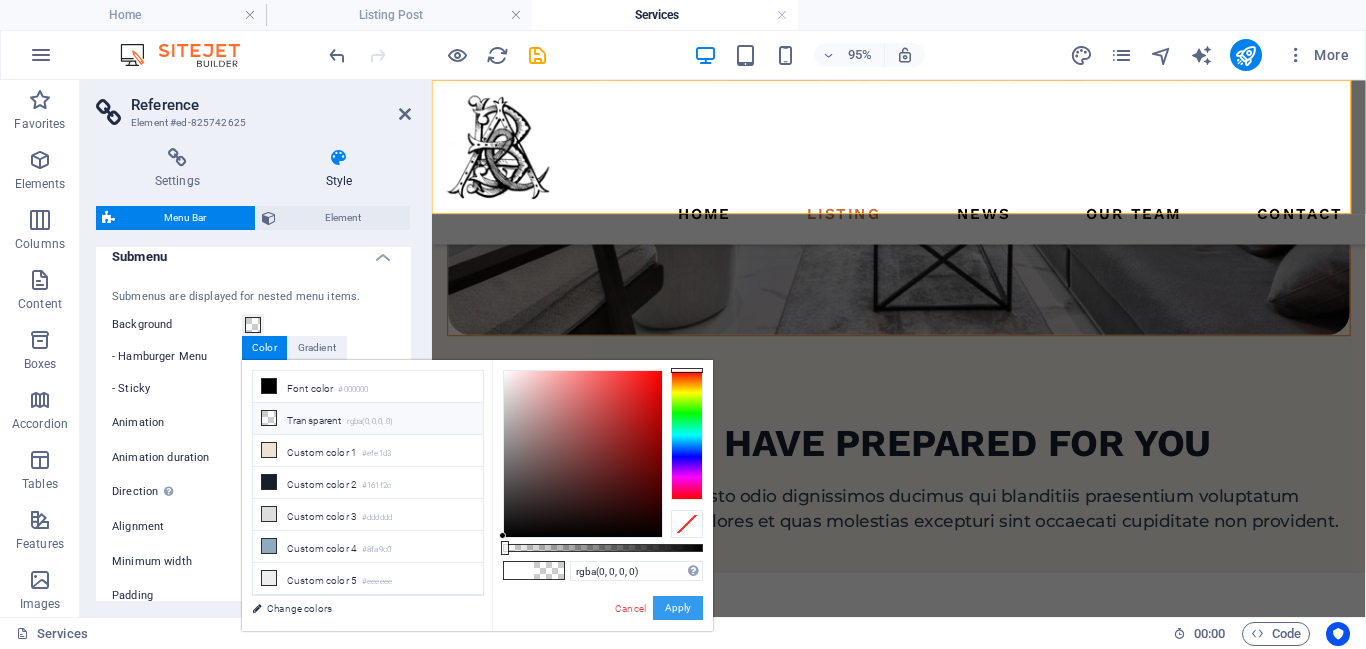 drag, startPoint x: 663, startPoint y: 613, endPoint x: 85, endPoint y: 422, distance: 608.7405 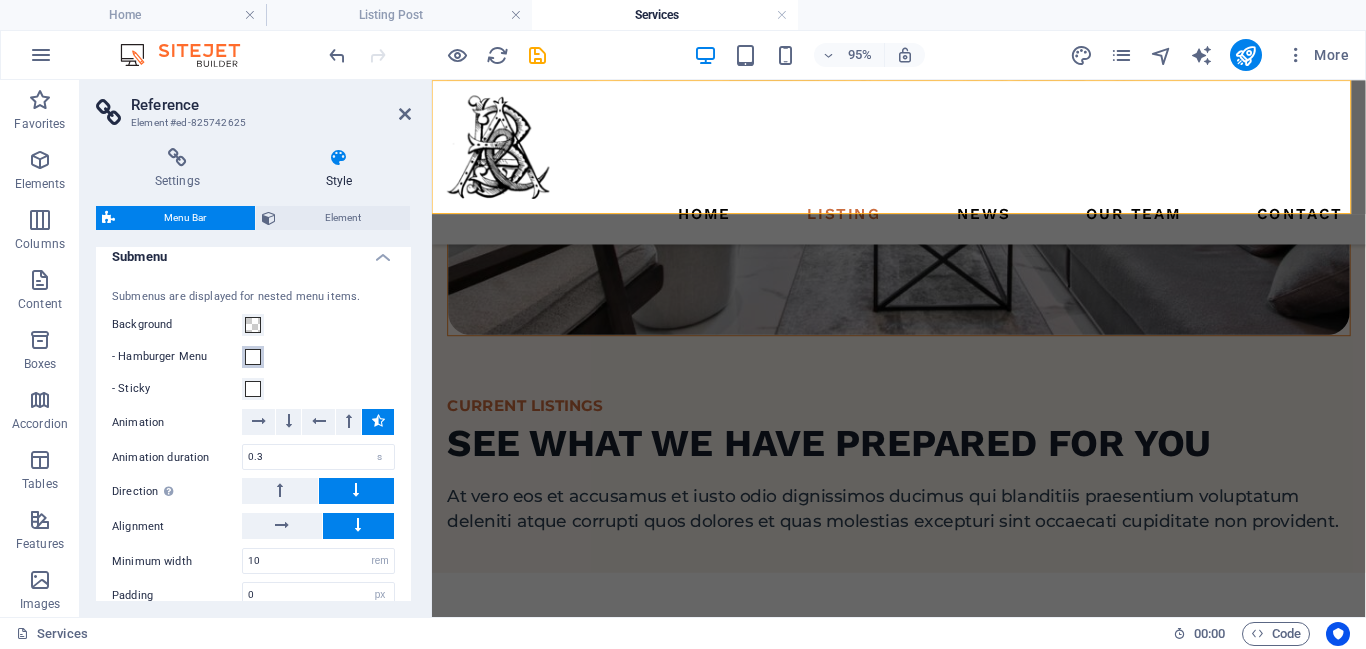 click at bounding box center (253, 357) 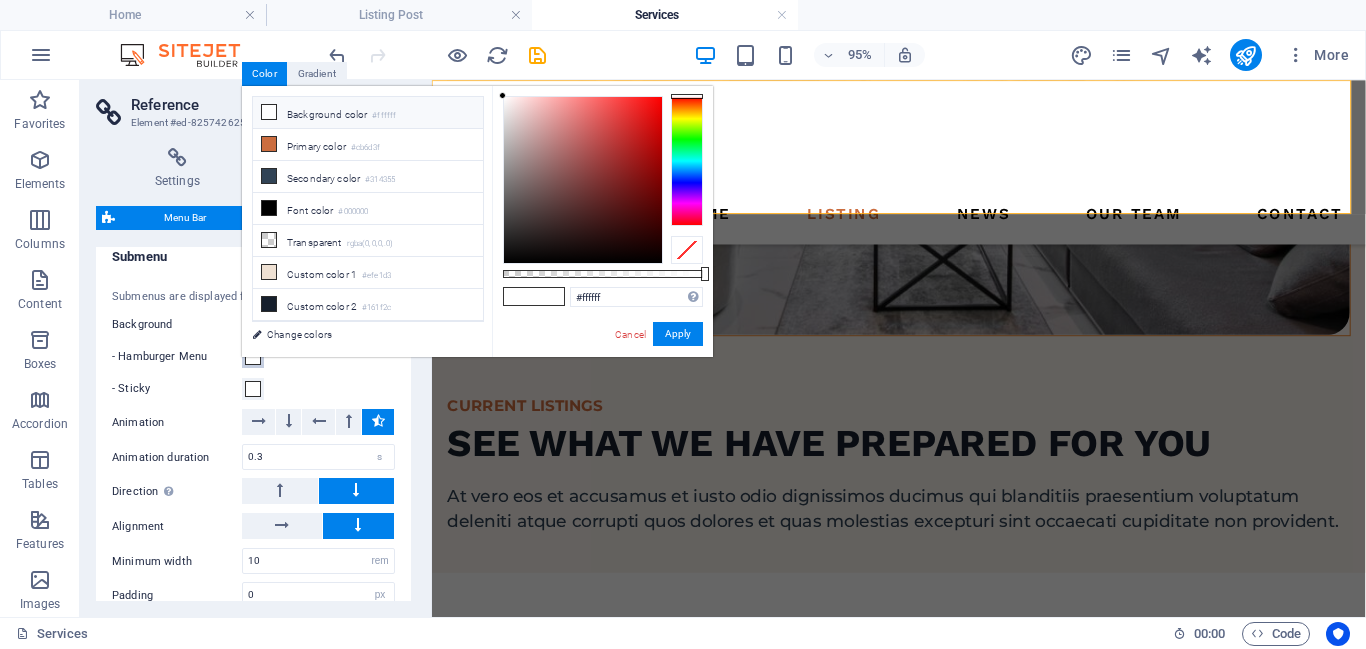 click on "less
Background color
#ffffff
Primary color
#cb6d3f
Secondary color
#314355
Font color
#ffffff" at bounding box center (477, 221) 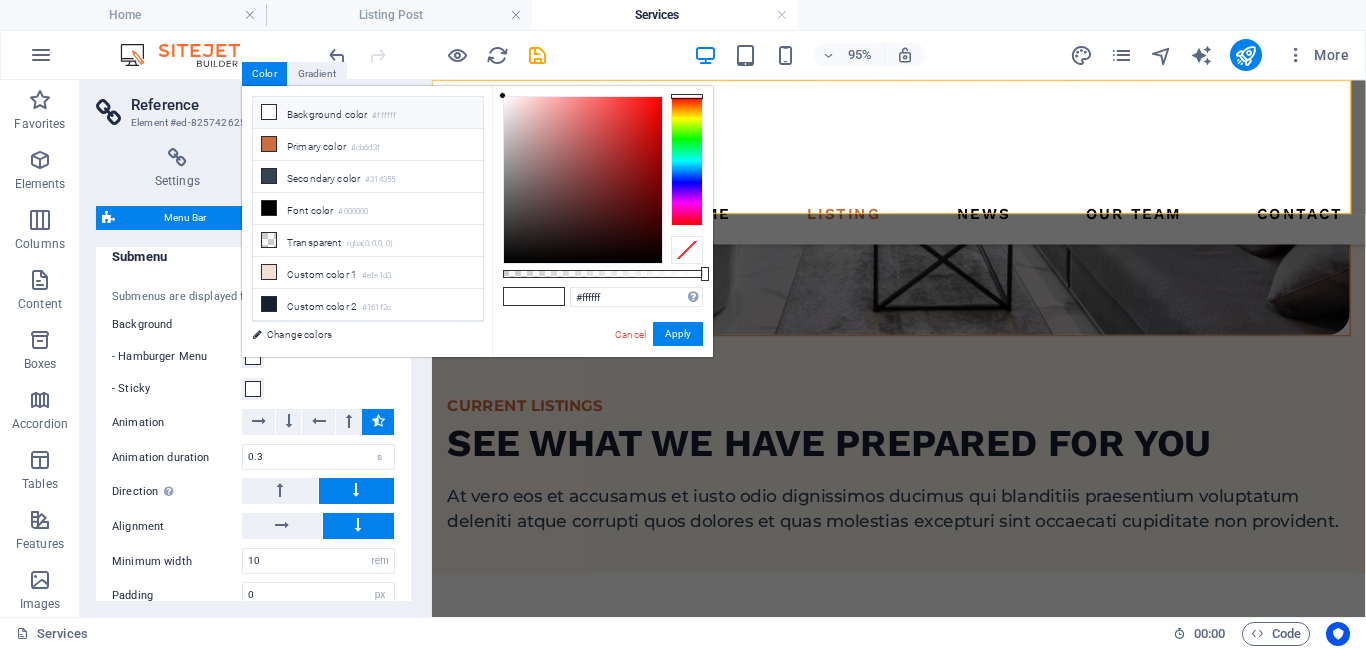 type on "rgba(0, 0, 0, 0)" 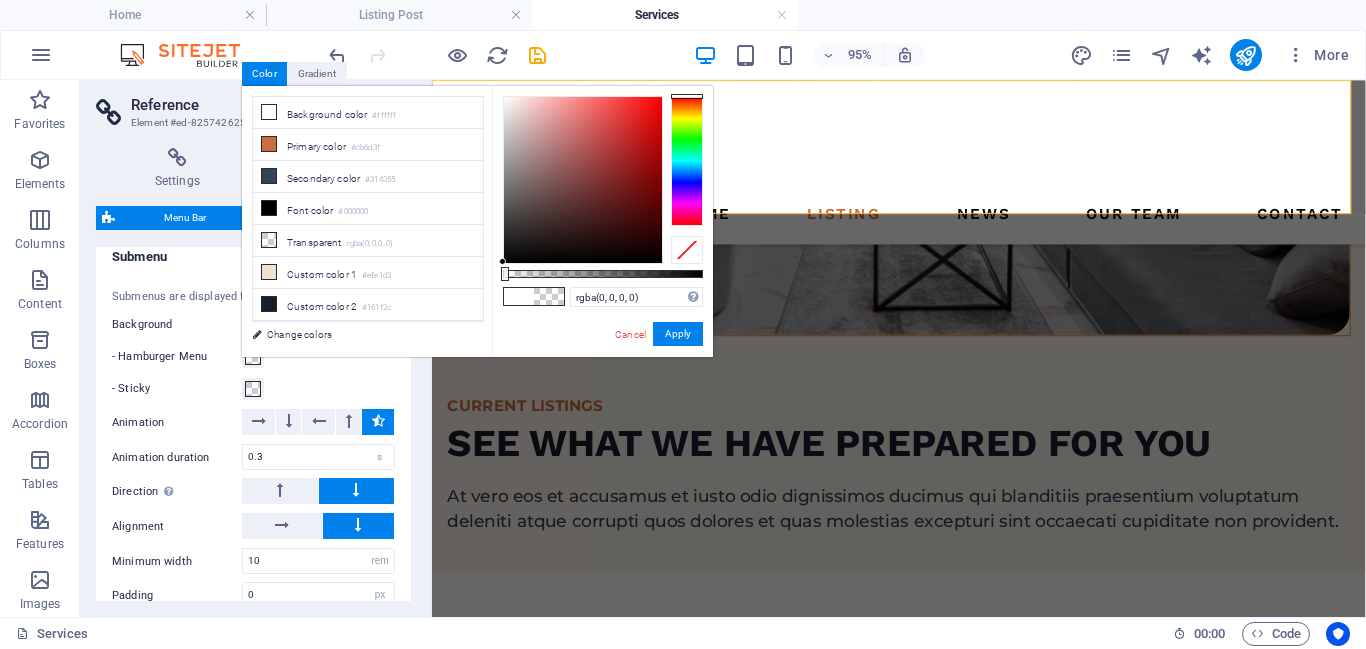 click on "- Sticky" at bounding box center [253, 389] 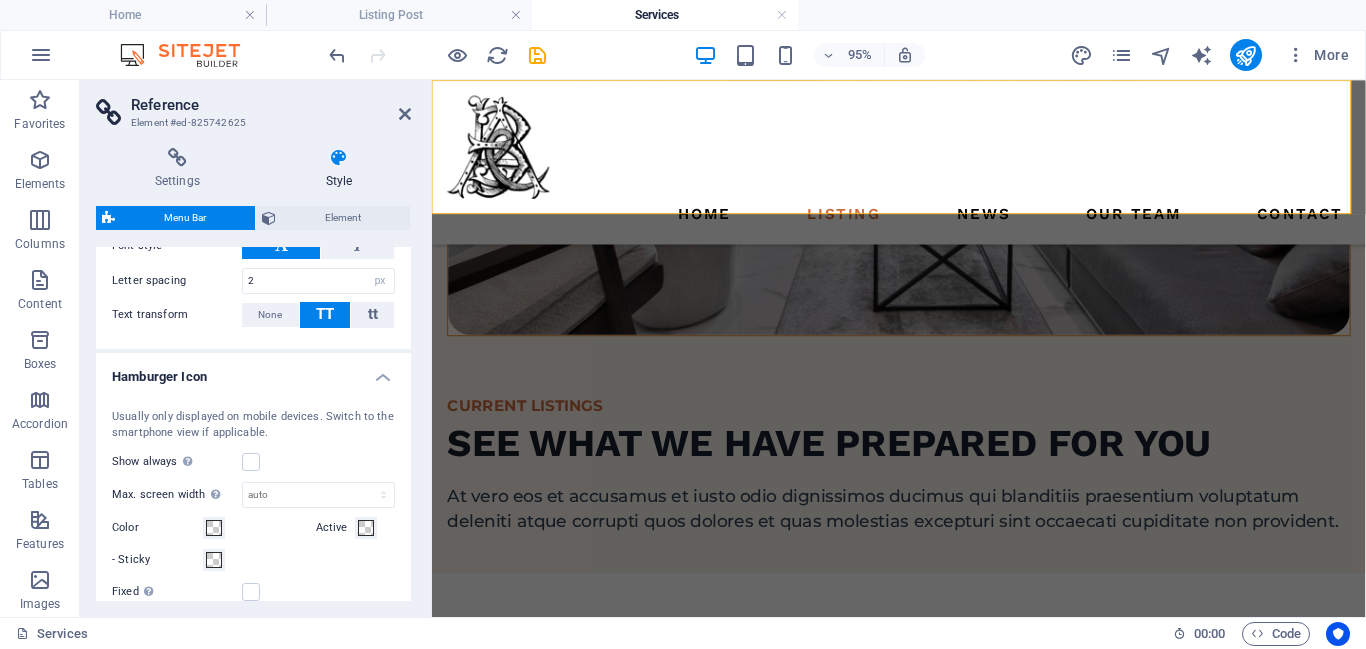 scroll, scrollTop: 1277, scrollLeft: 0, axis: vertical 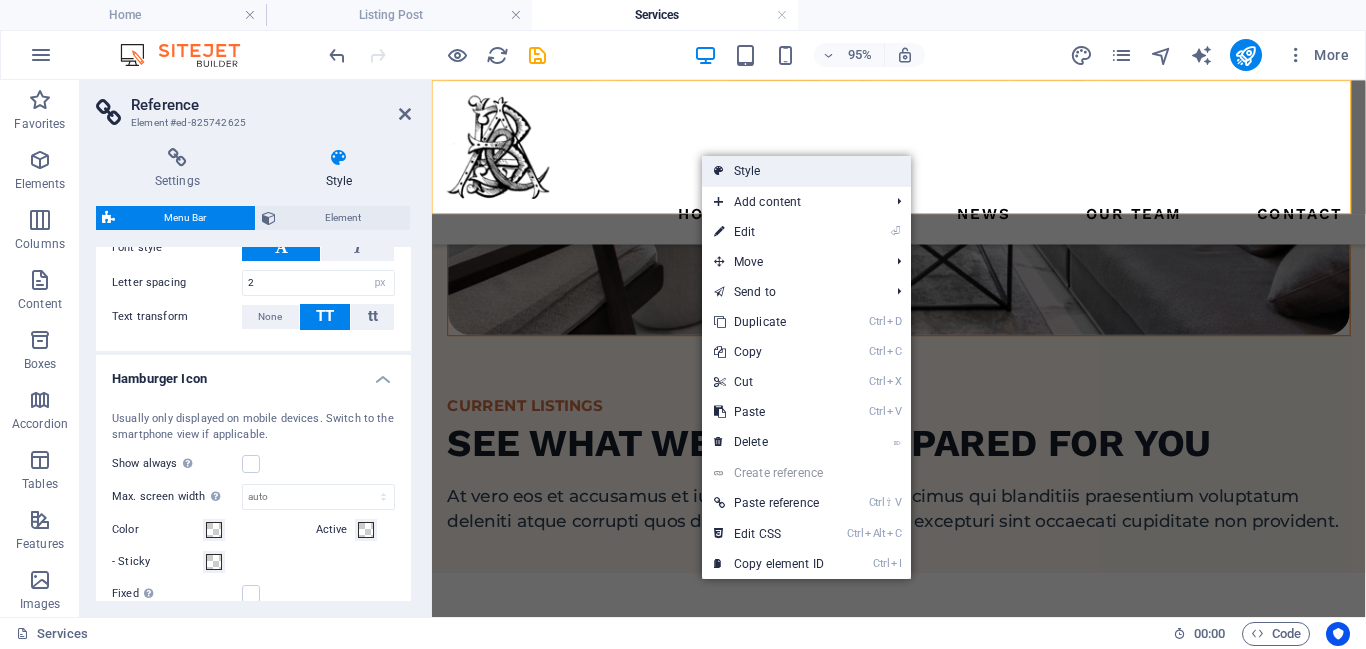 click on "Style" at bounding box center (806, 171) 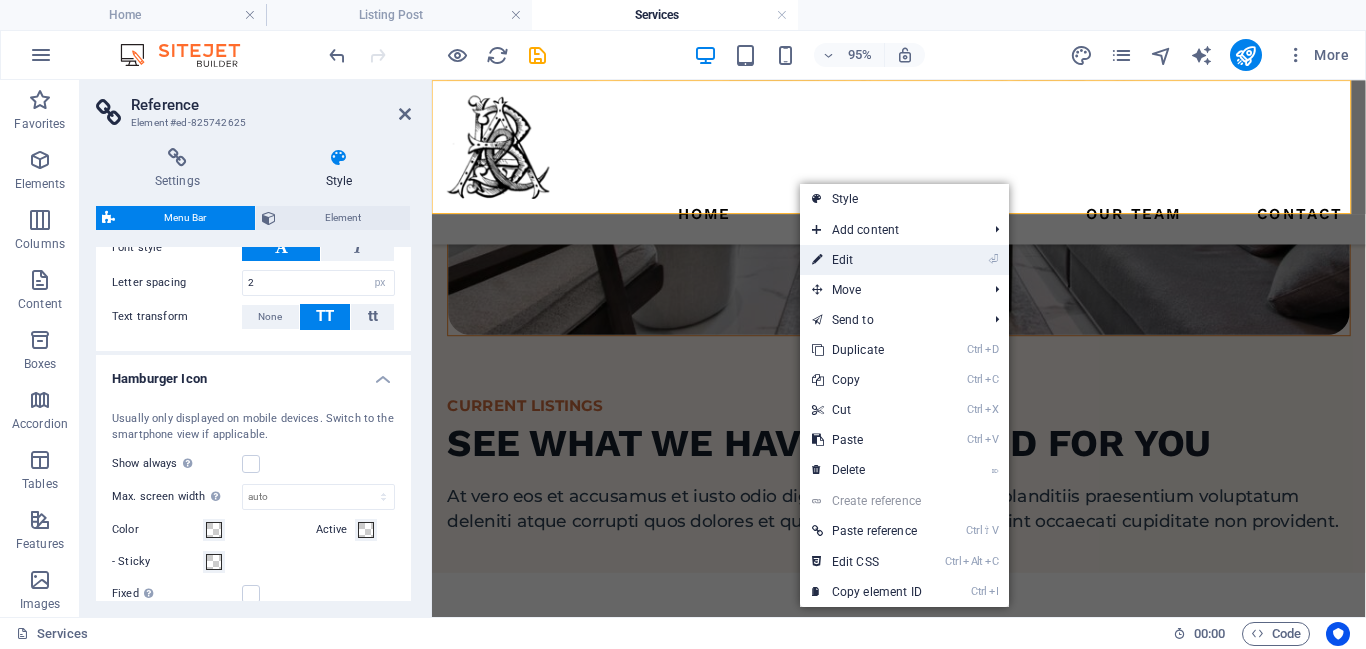 click on "⏎  Edit" at bounding box center (867, 260) 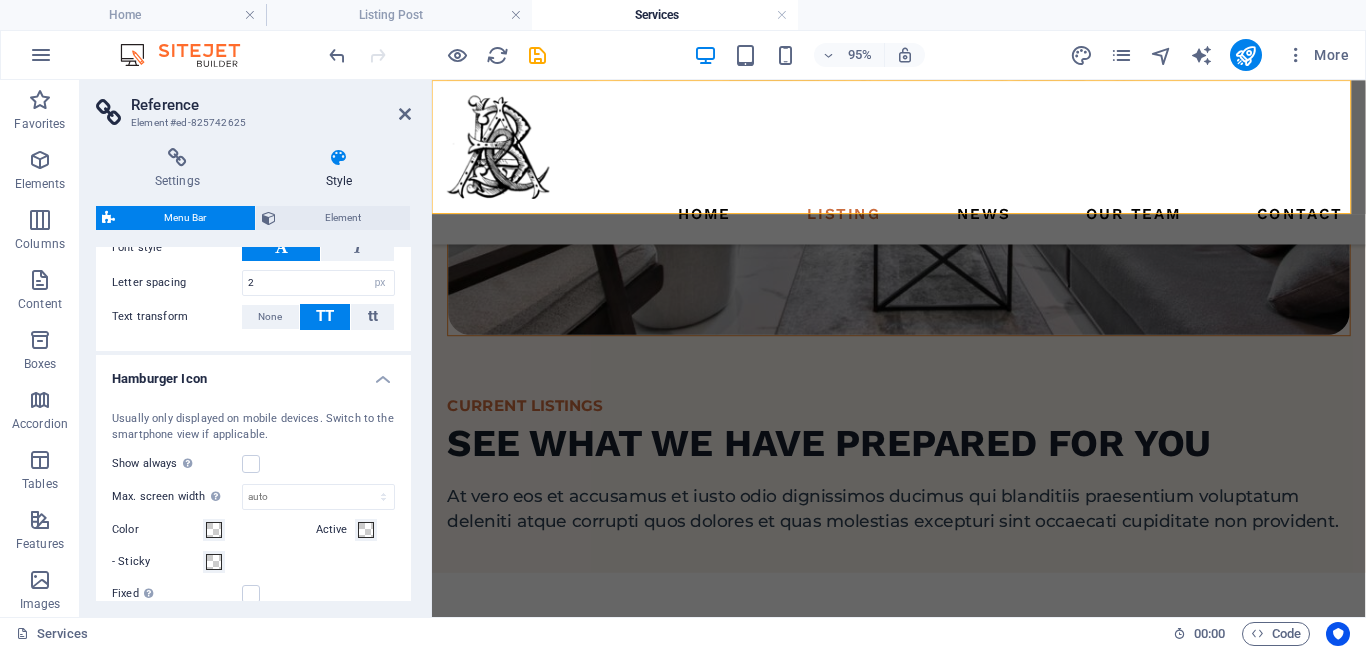 click on "Home Listing News Our Team Contact" at bounding box center (923, 221) 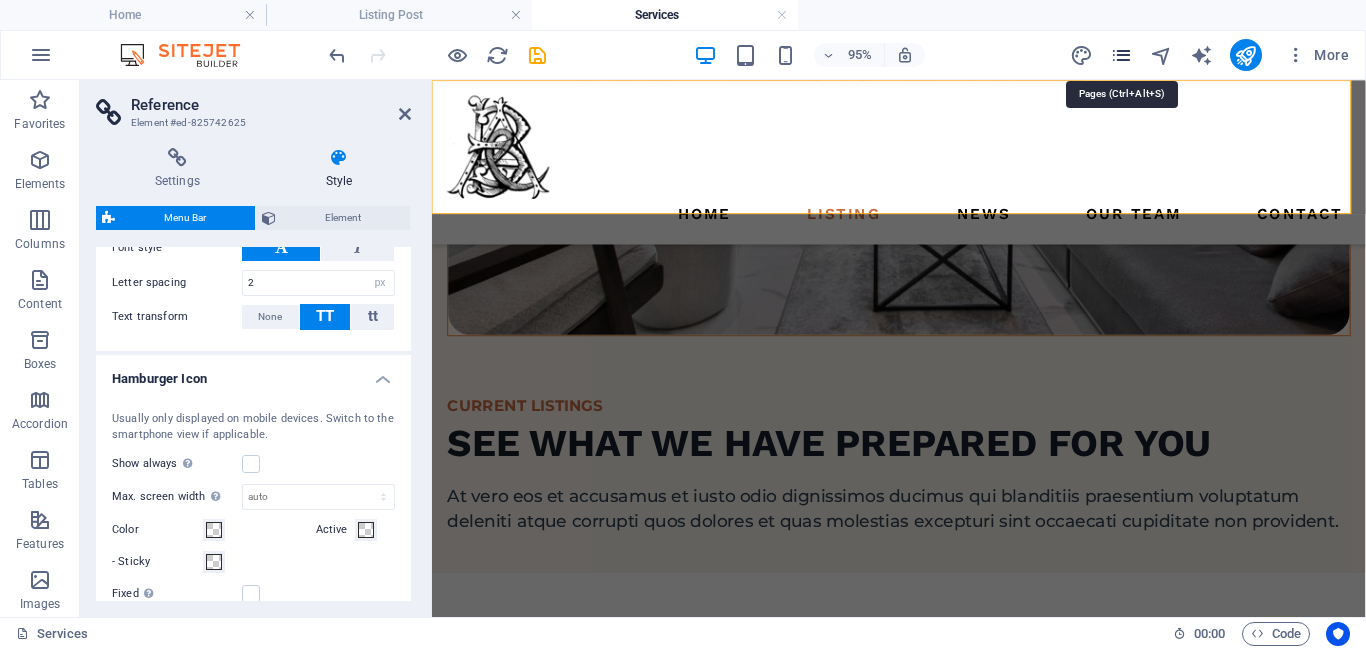 click at bounding box center (1121, 55) 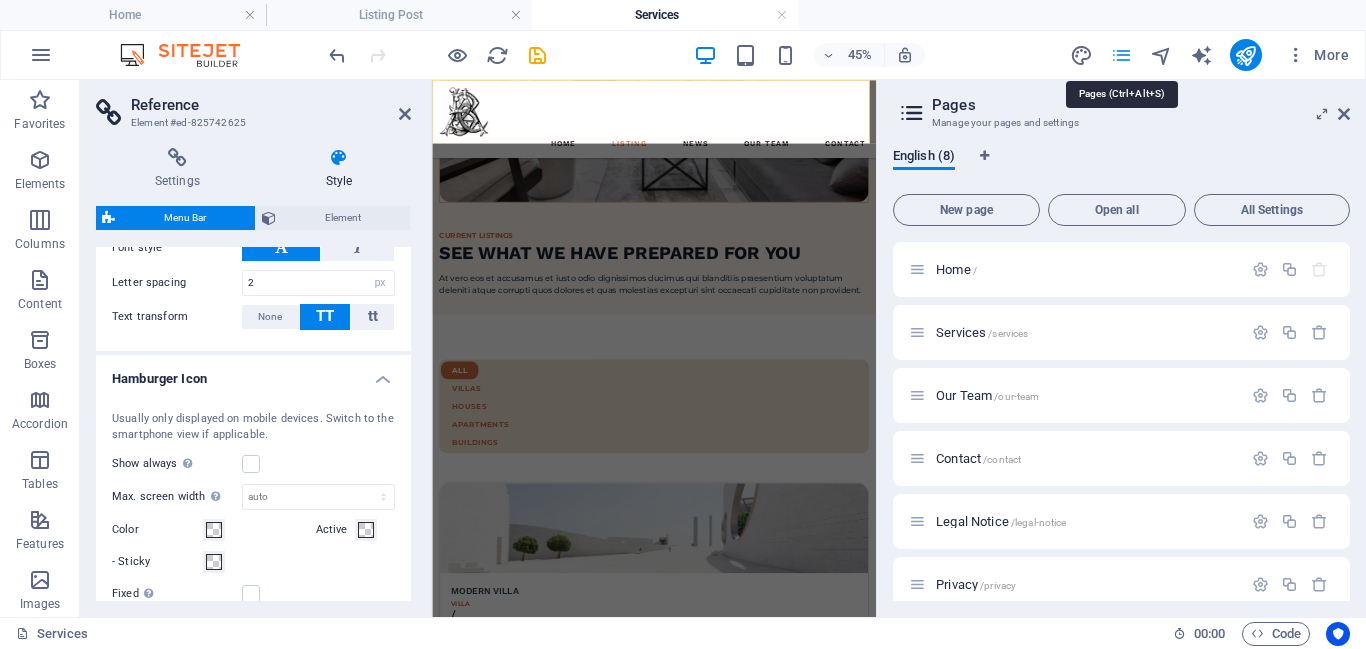 click at bounding box center (1121, 55) 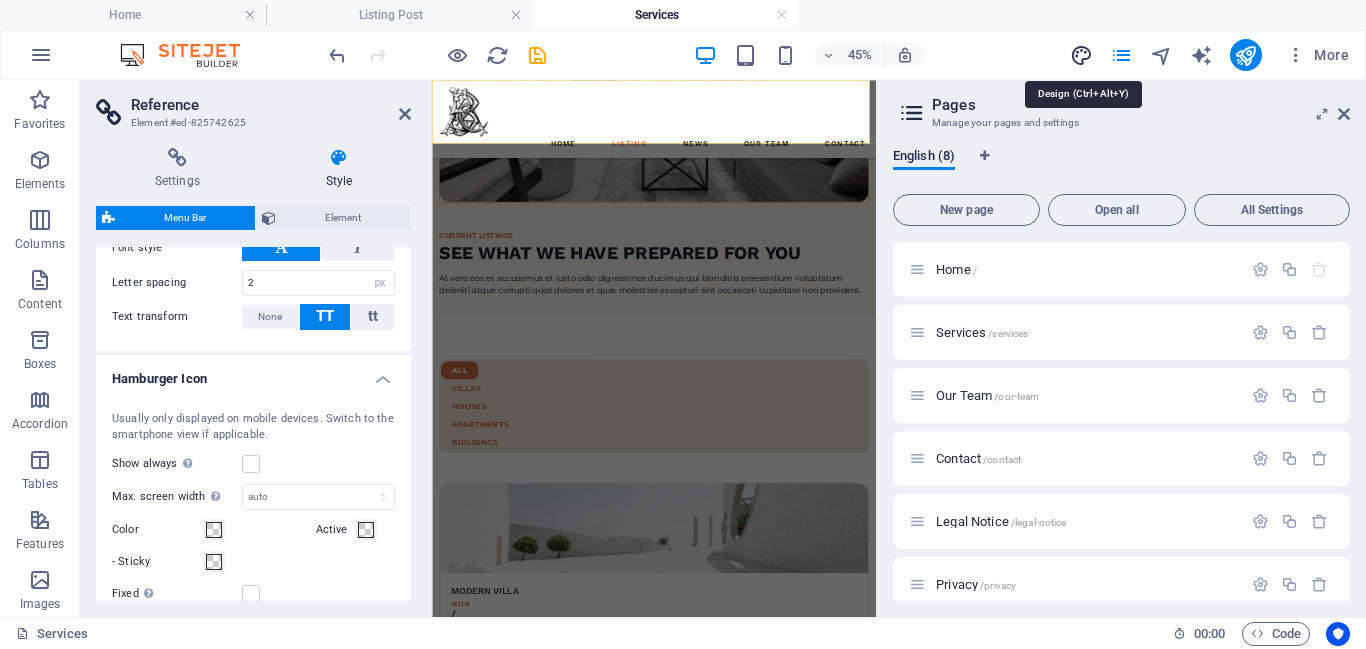 click at bounding box center (1081, 55) 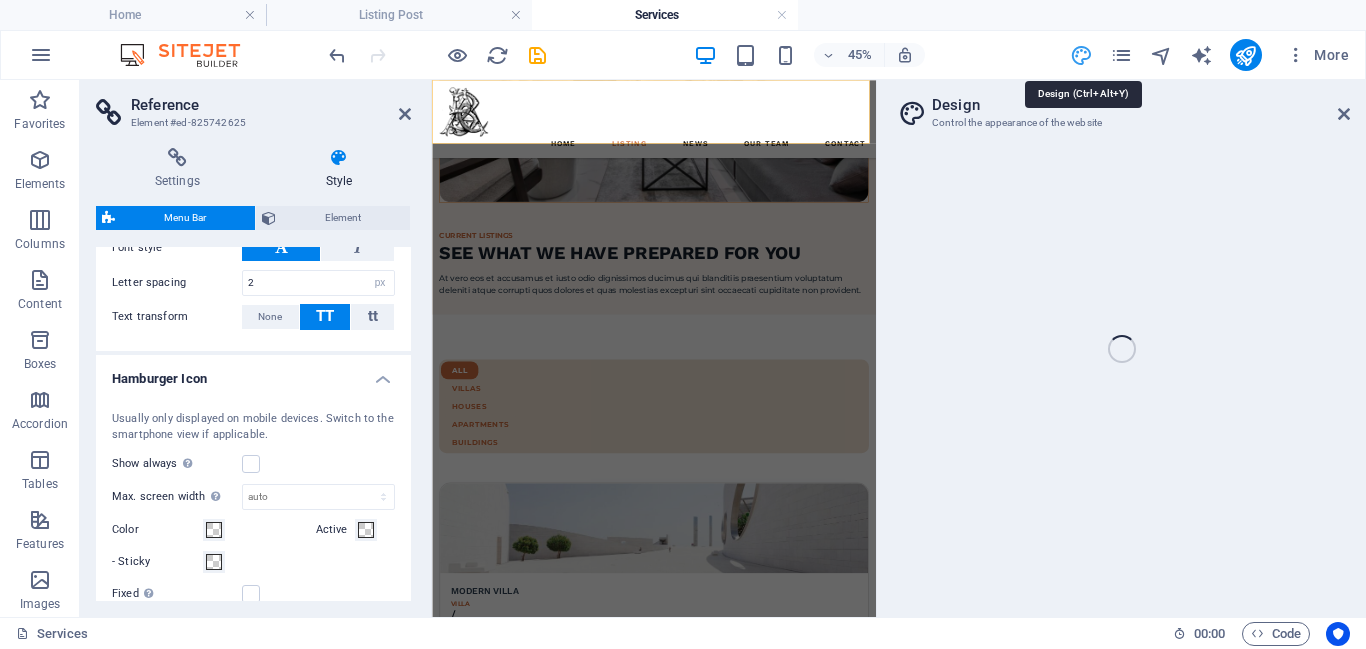 select on "px" 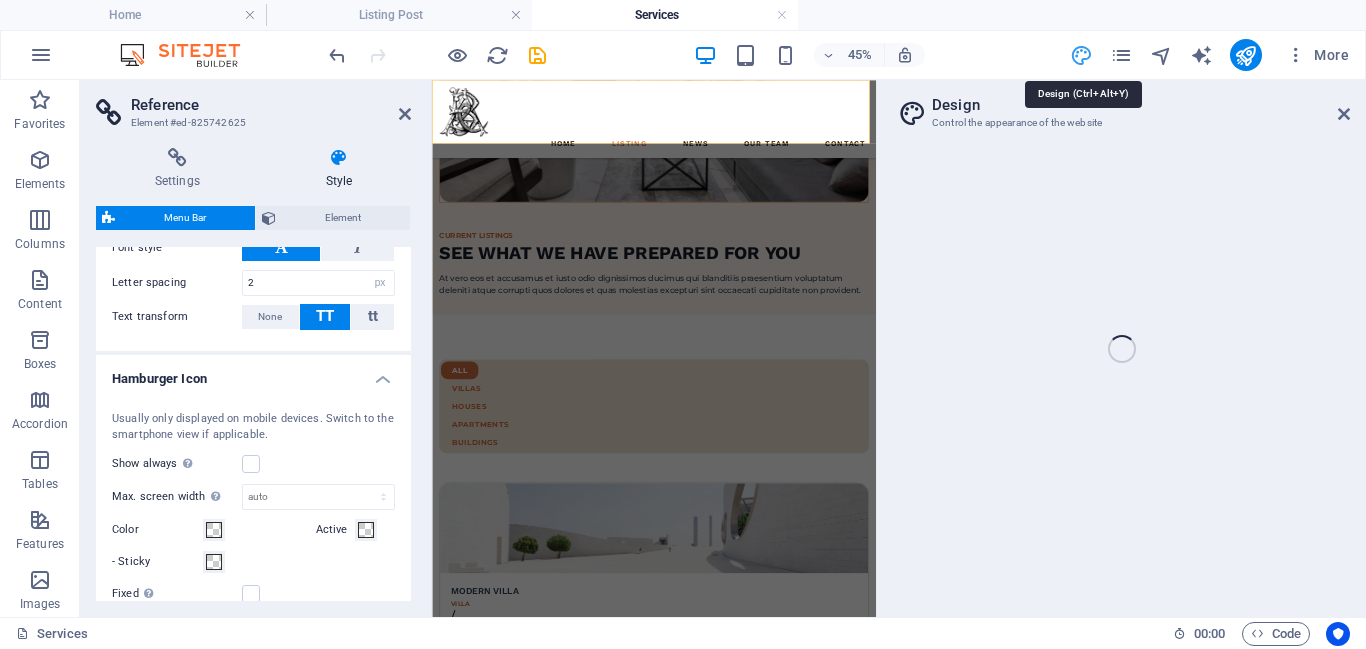 select on "500" 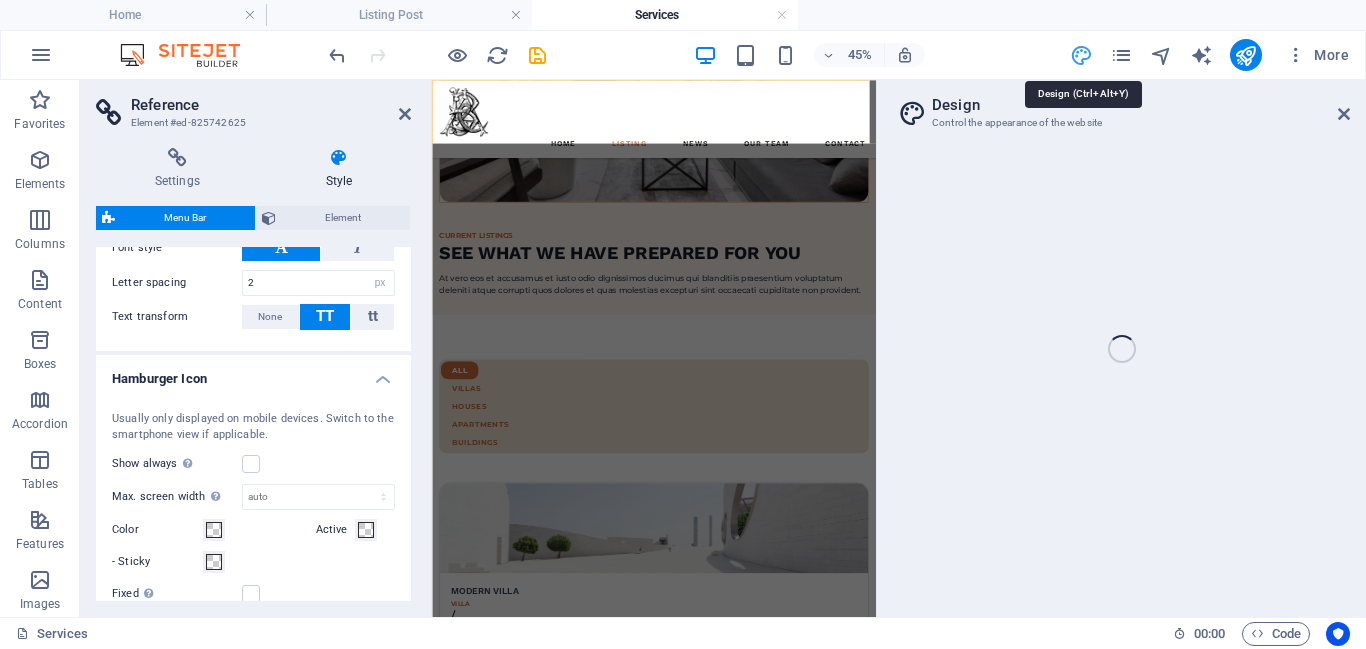 select on "px" 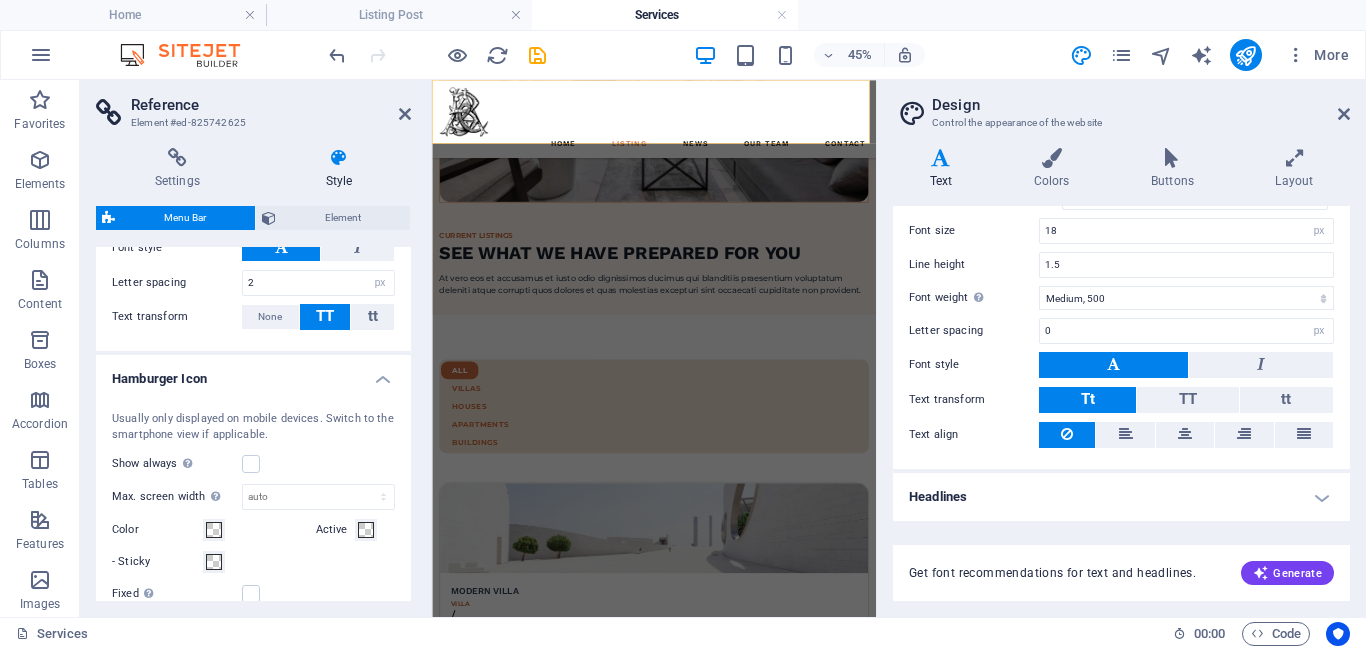 scroll, scrollTop: 0, scrollLeft: 0, axis: both 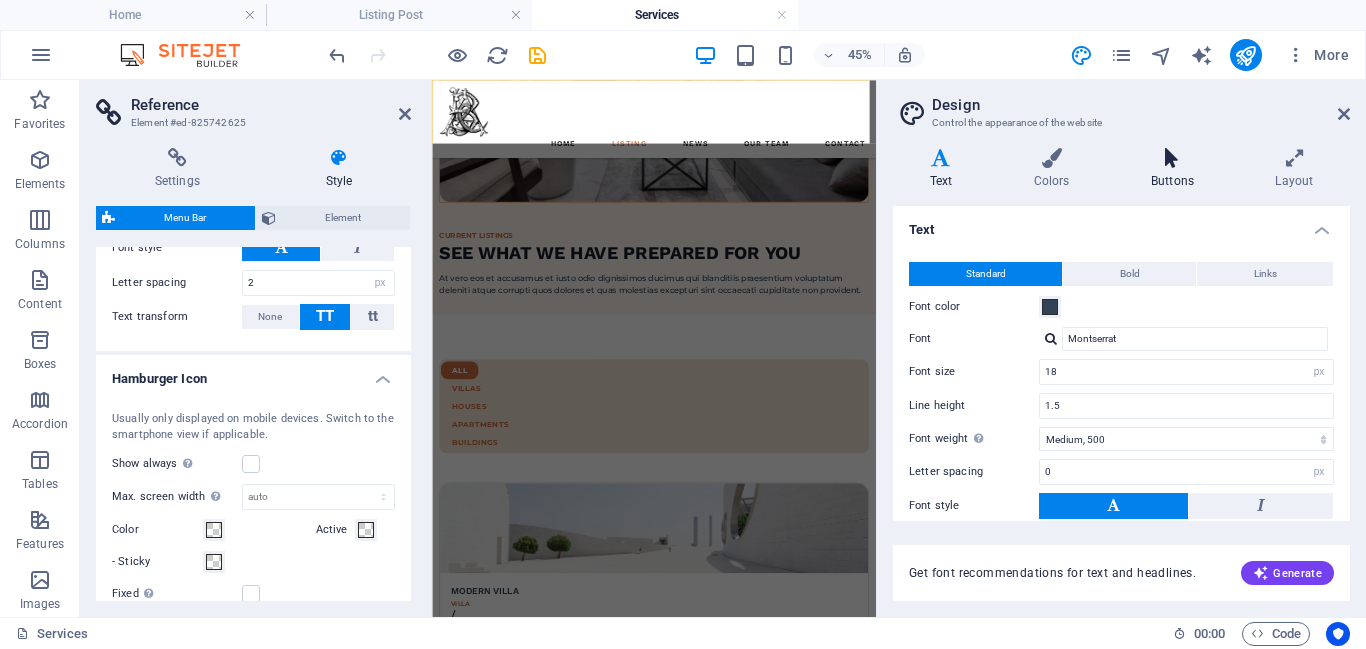 click on "Buttons" at bounding box center [1176, 169] 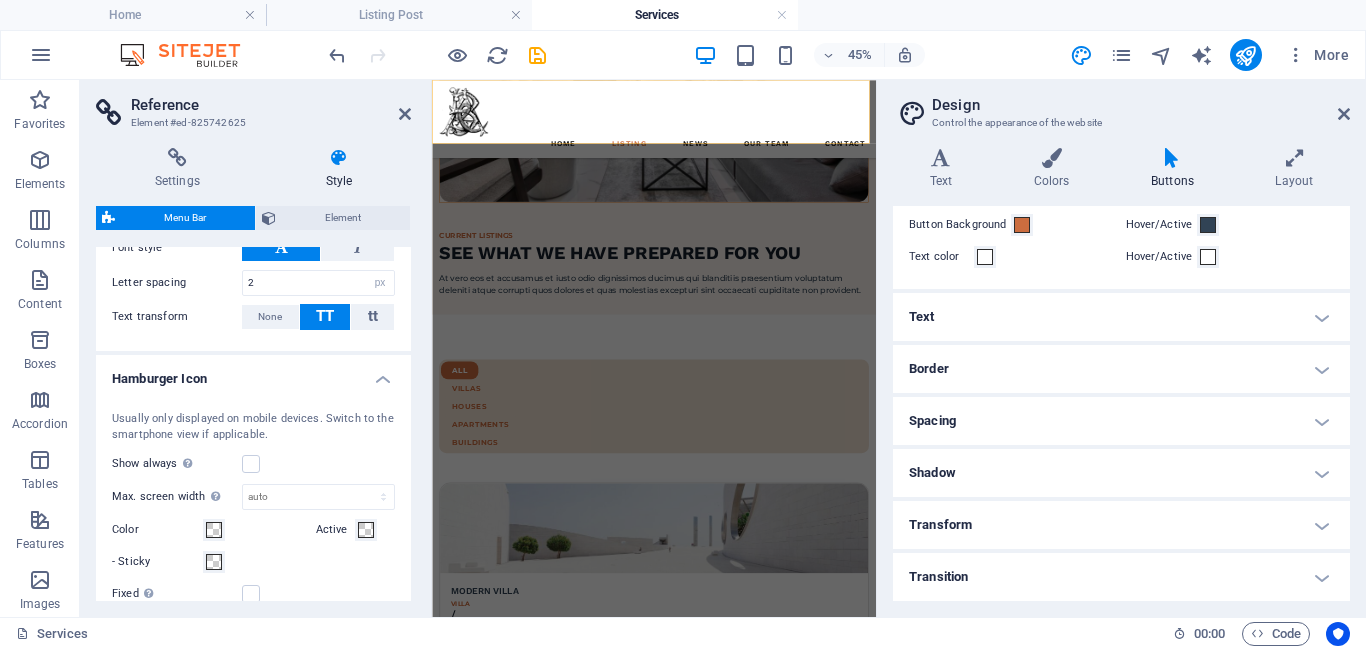 scroll, scrollTop: 0, scrollLeft: 0, axis: both 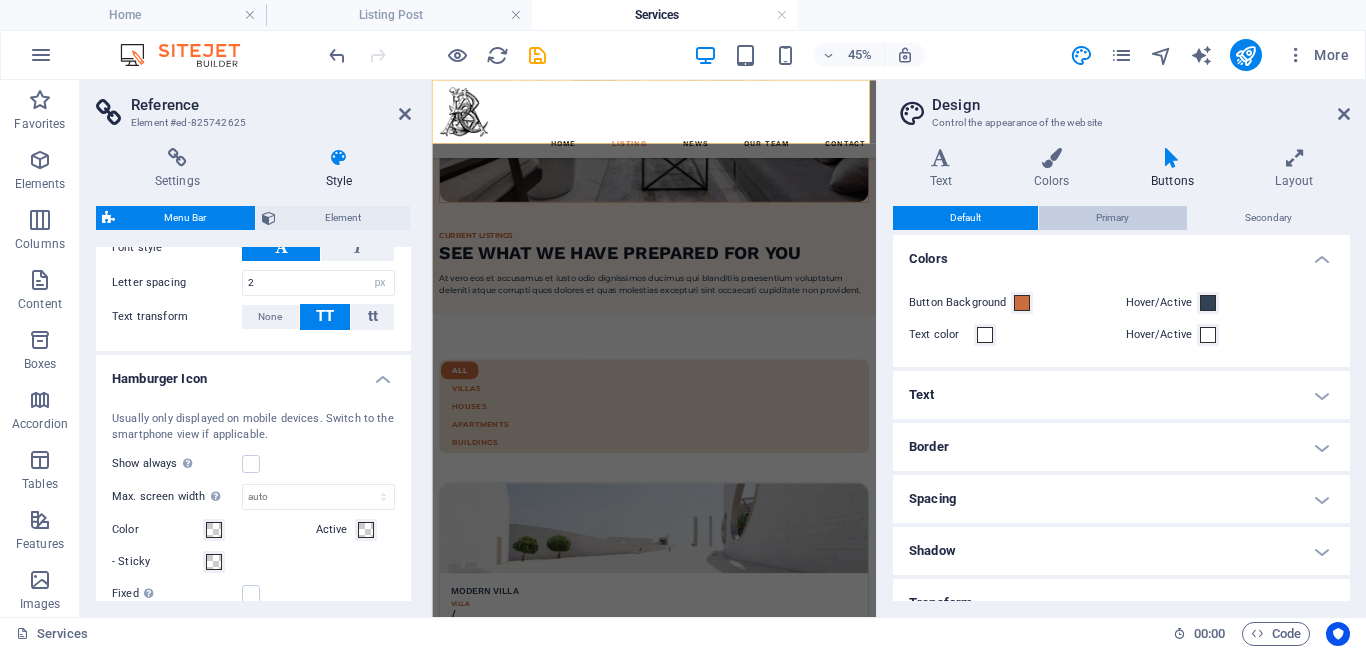 click on "Primary" at bounding box center [1112, 218] 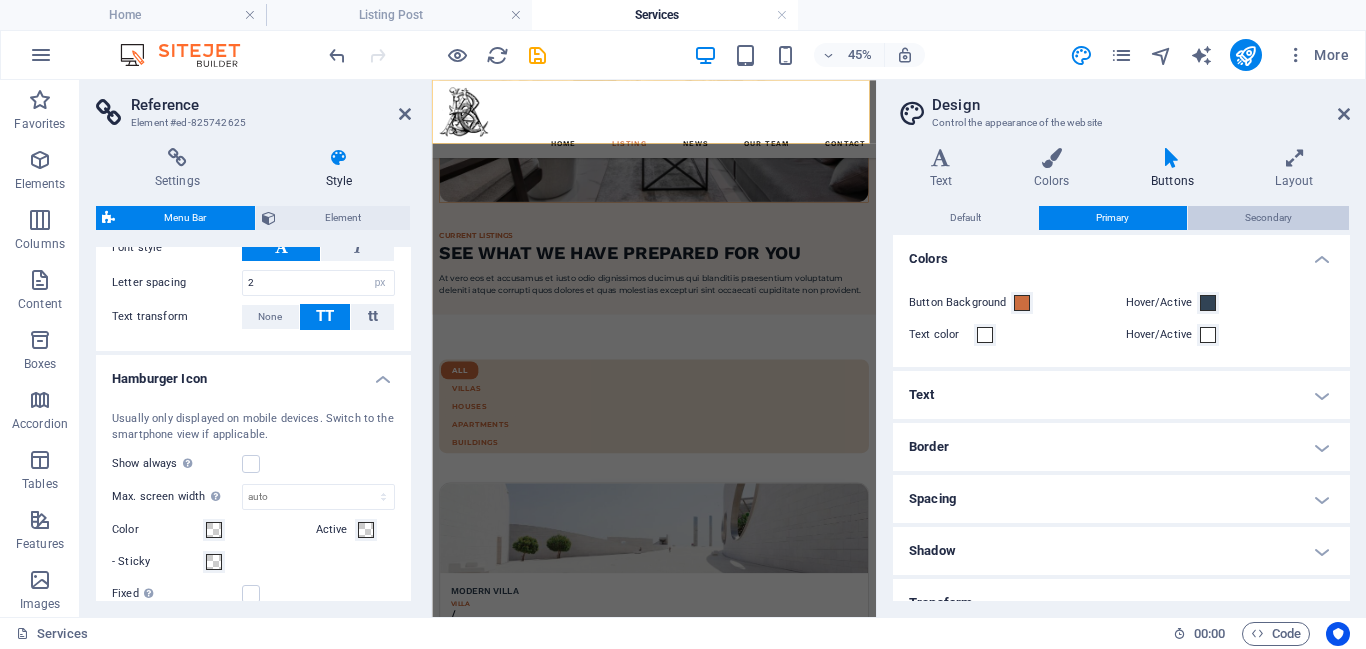 click on "Secondary" at bounding box center [1268, 218] 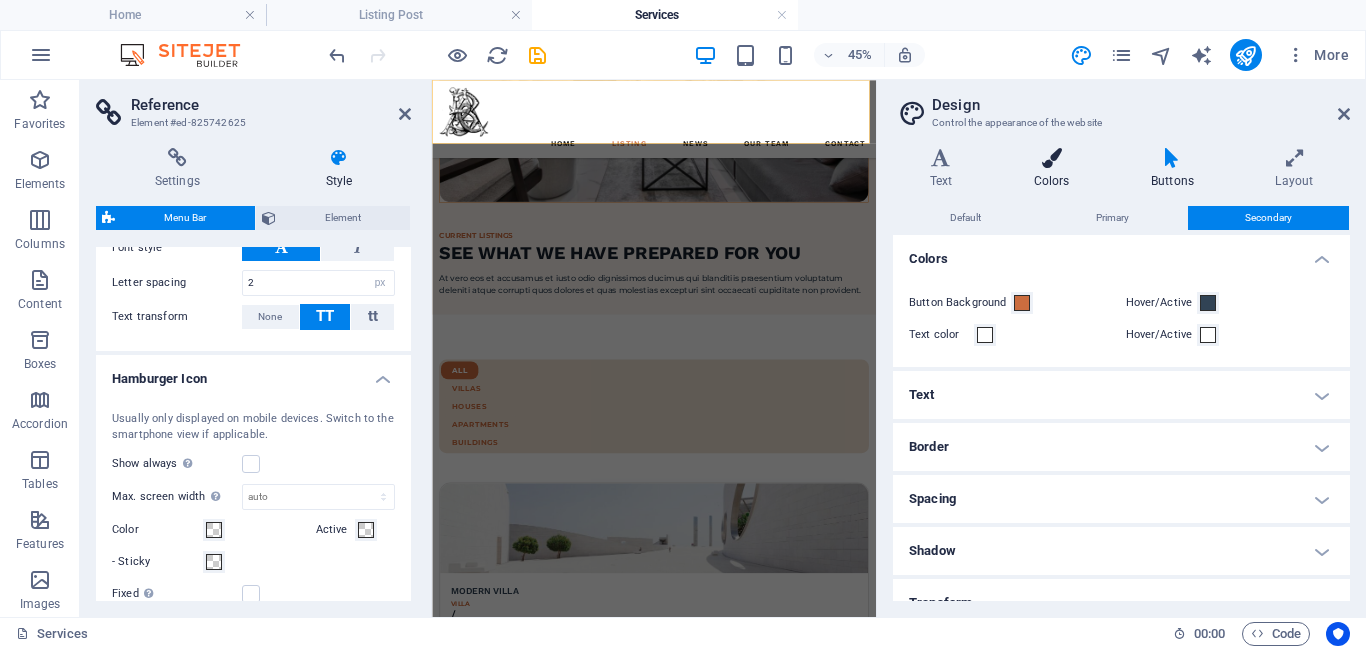 click on "Colors" at bounding box center (1055, 169) 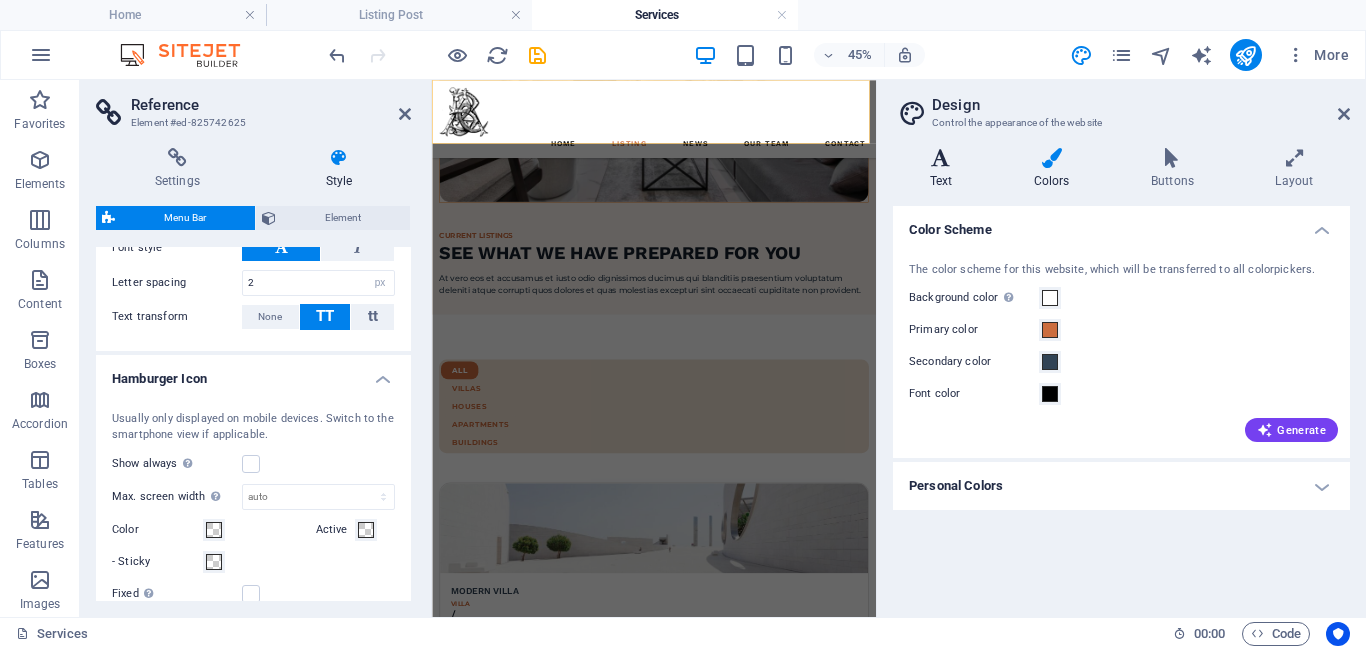 click on "Text" at bounding box center [945, 169] 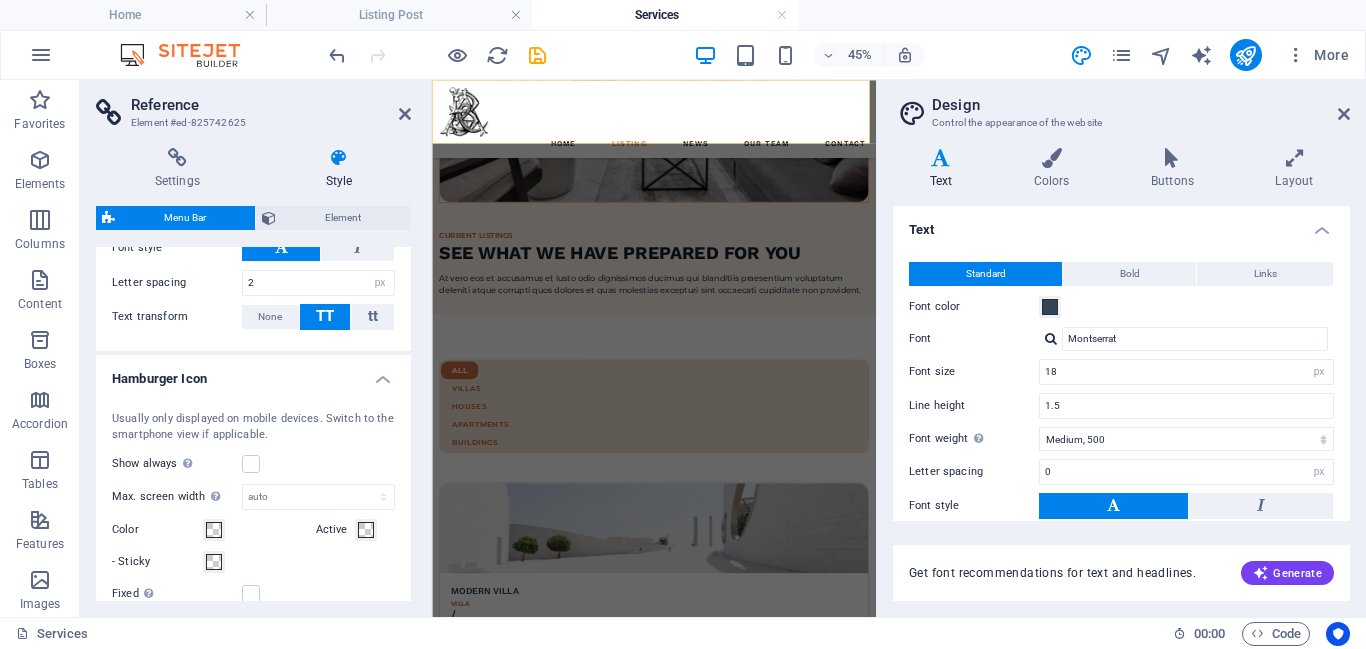 scroll, scrollTop: 141, scrollLeft: 0, axis: vertical 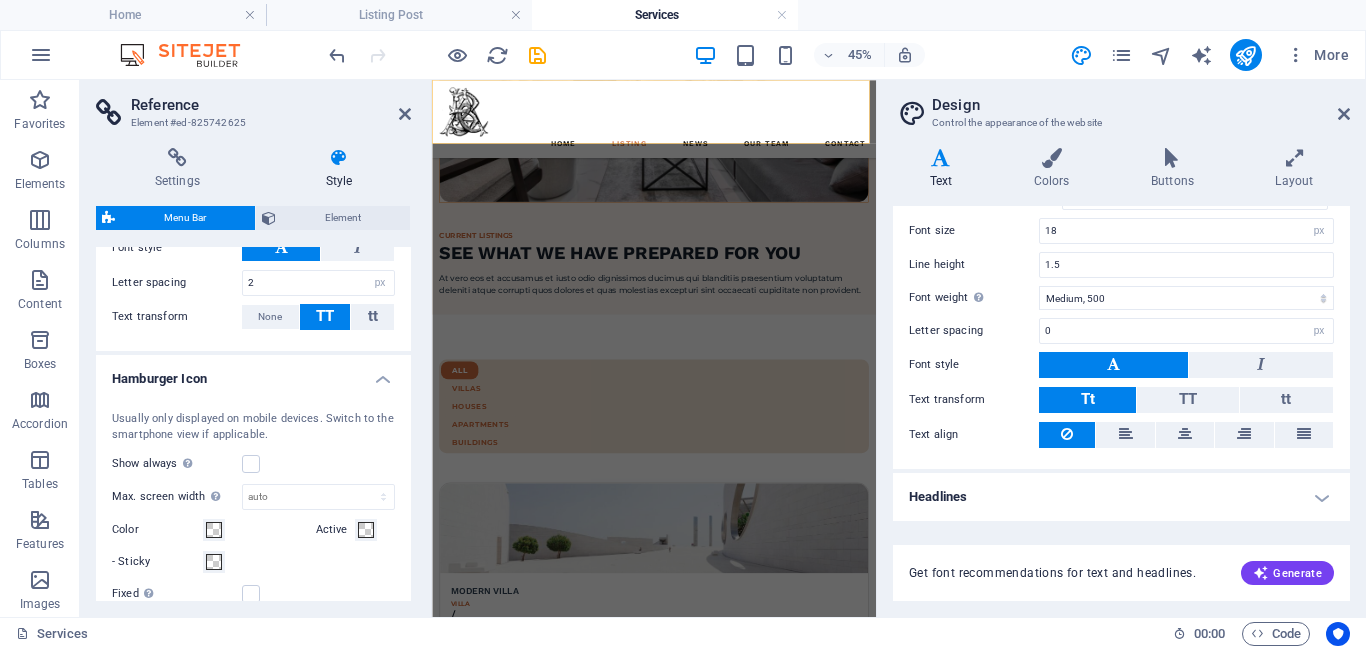 click on "Design Control the appearance of the website" at bounding box center [1123, 106] 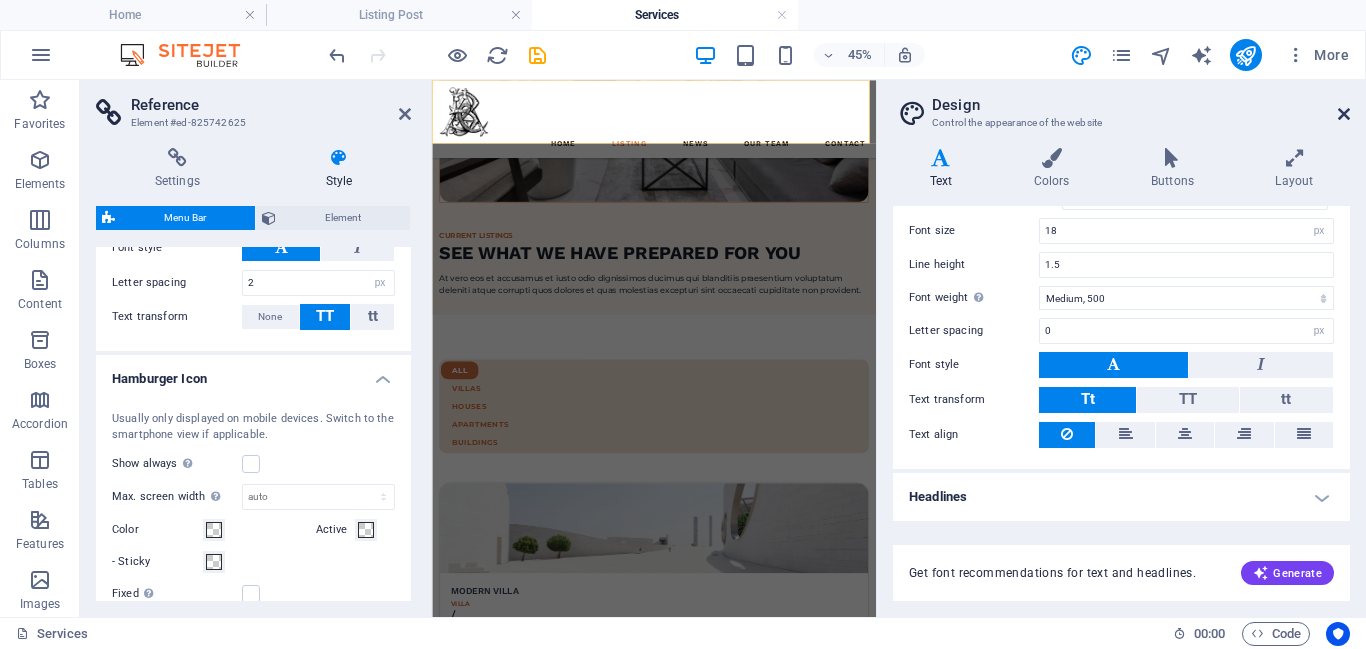 click at bounding box center [1344, 114] 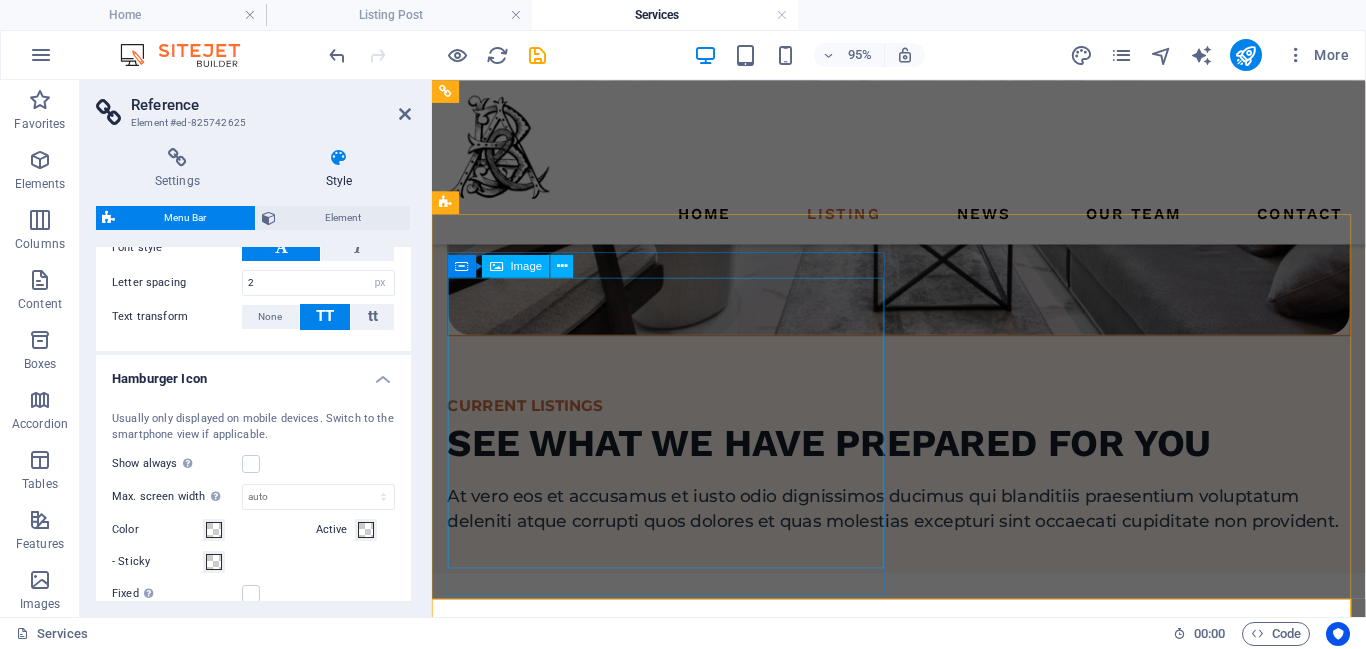 scroll, scrollTop: 0, scrollLeft: 0, axis: both 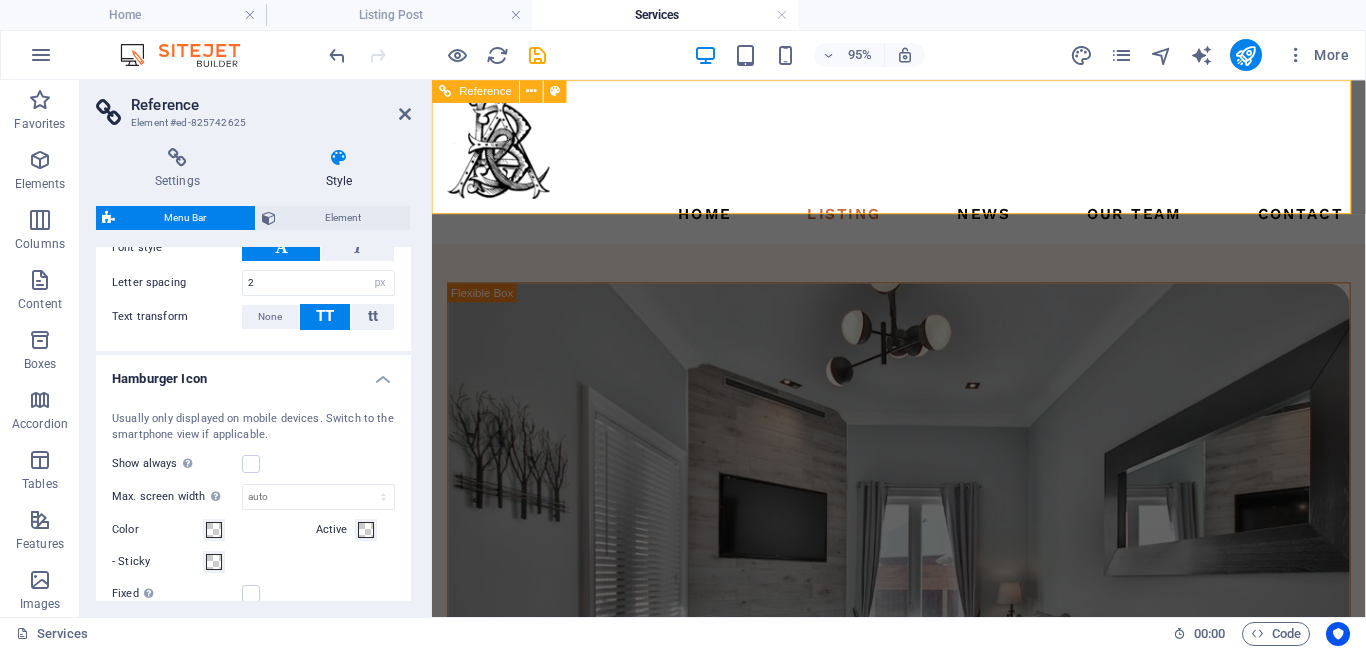 click on "Home Listing News Our Team Contact" at bounding box center [923, 221] 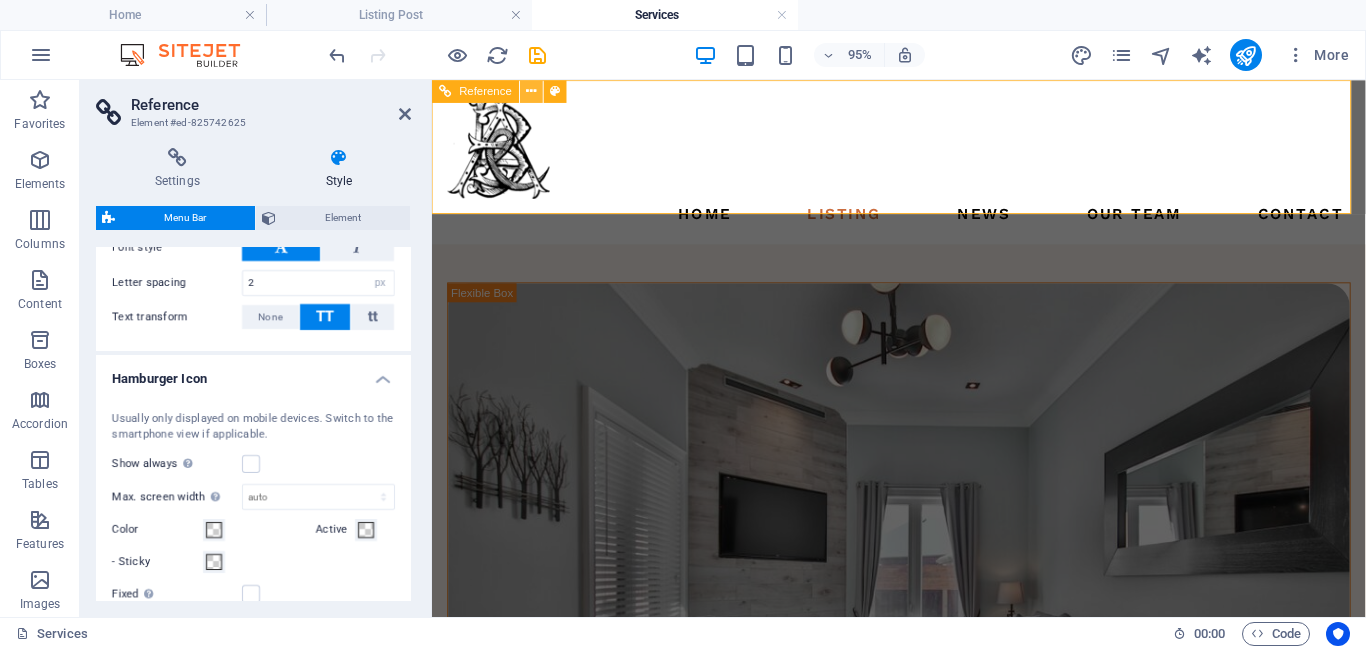 click at bounding box center [532, 91] 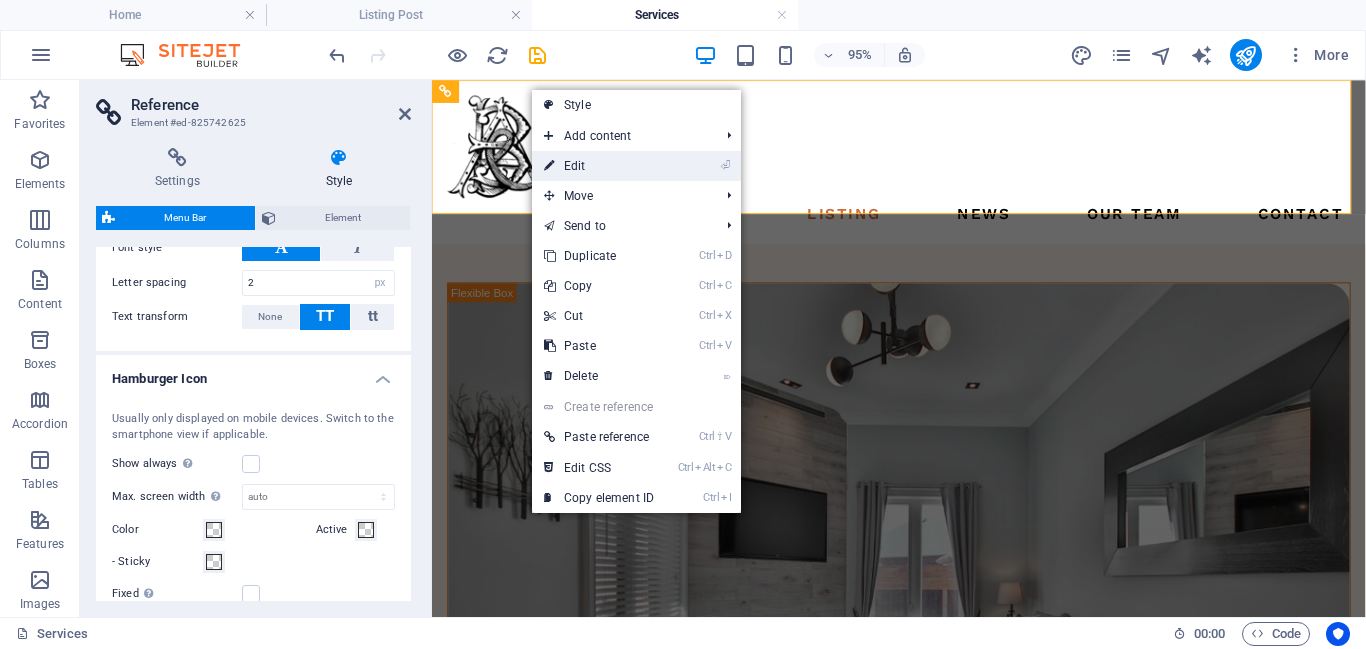 click on "⏎  Edit" at bounding box center (599, 166) 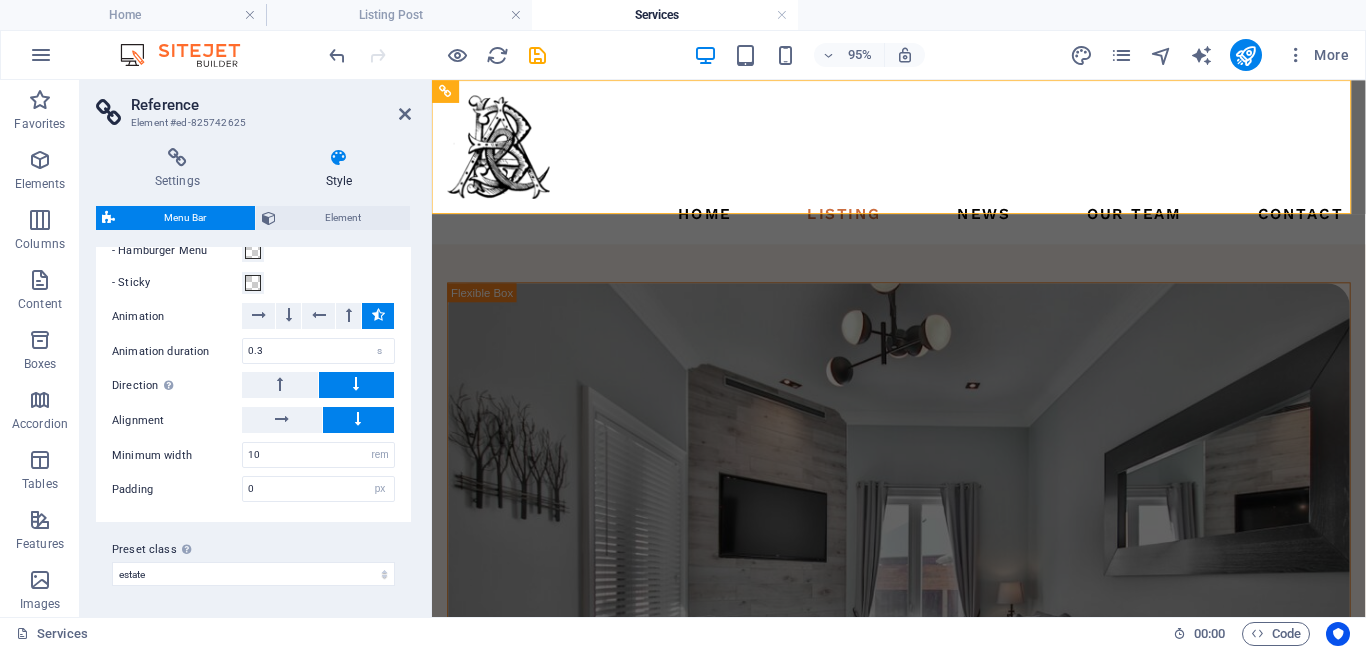 scroll, scrollTop: 1929, scrollLeft: 0, axis: vertical 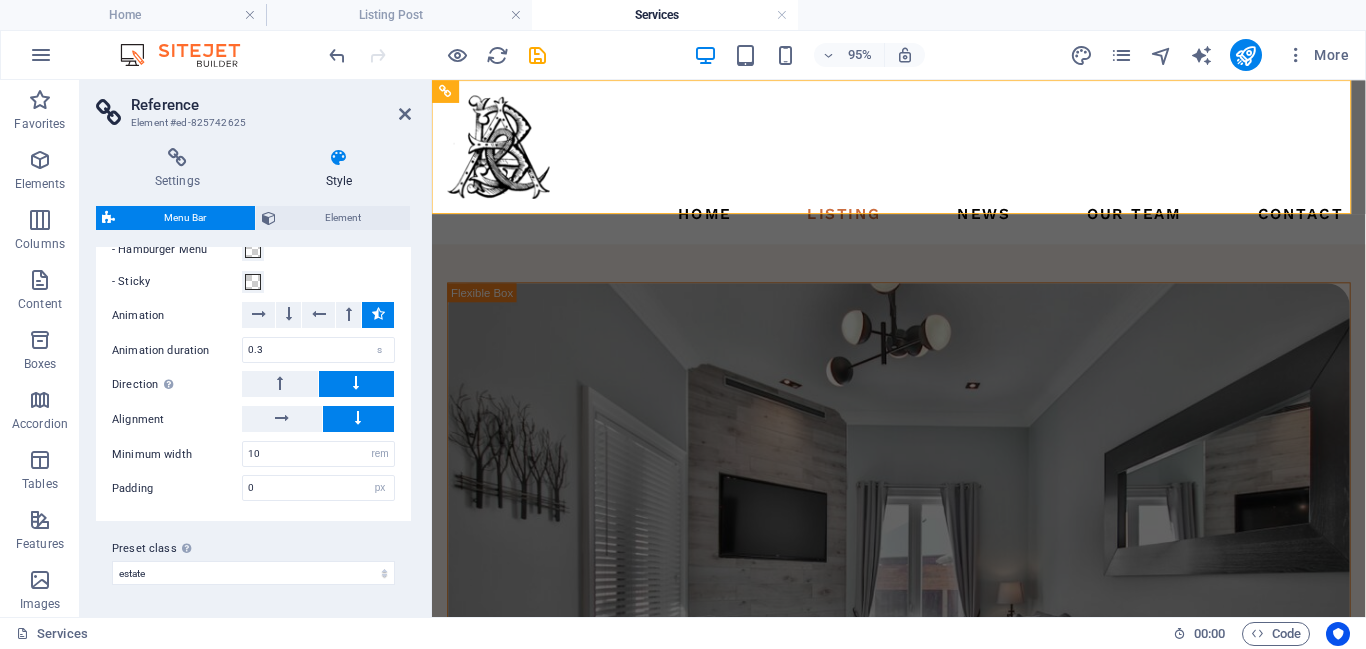 click on "Submenus are displayed for nested menu items.  Background  - Hamburger Menu  - Sticky Animation Animation duration 0.3 s Direction Choose top if your menu is positioned at the bottom of the screen. Alignment Main axis Minimum width 10 px rem % vh vw Padding 0 px rem % vh vw" at bounding box center [253, 342] 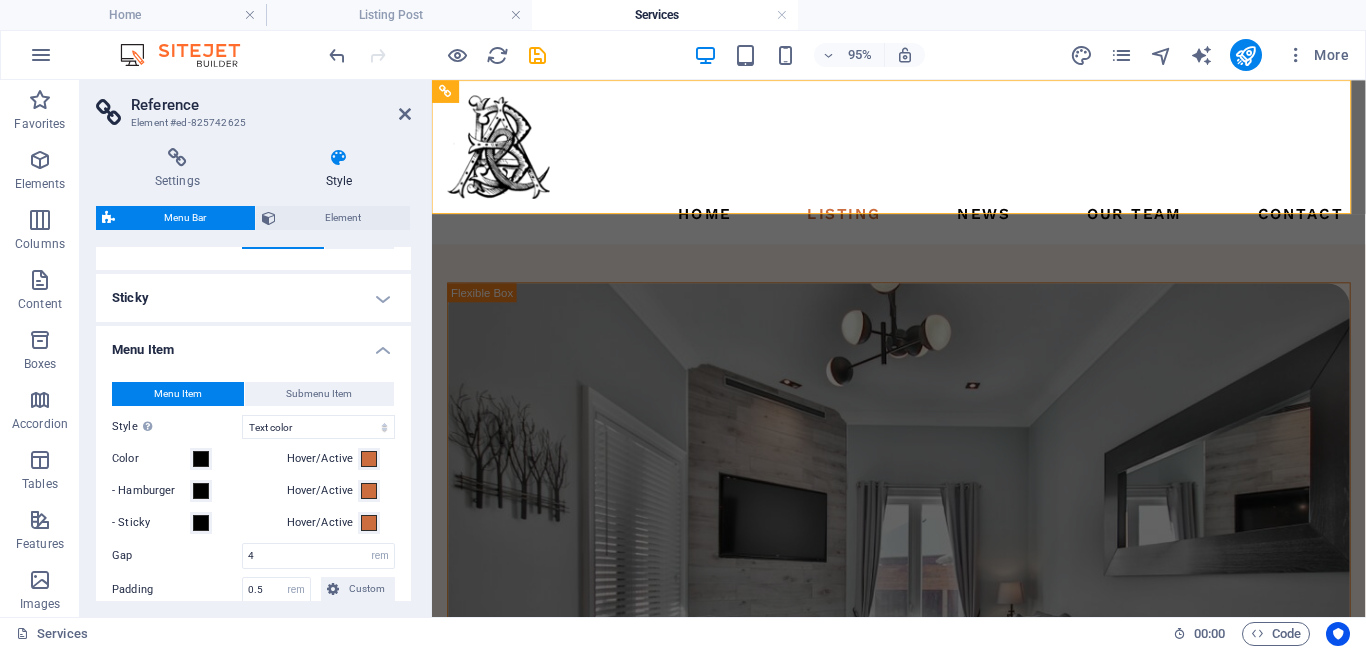 scroll, scrollTop: 821, scrollLeft: 0, axis: vertical 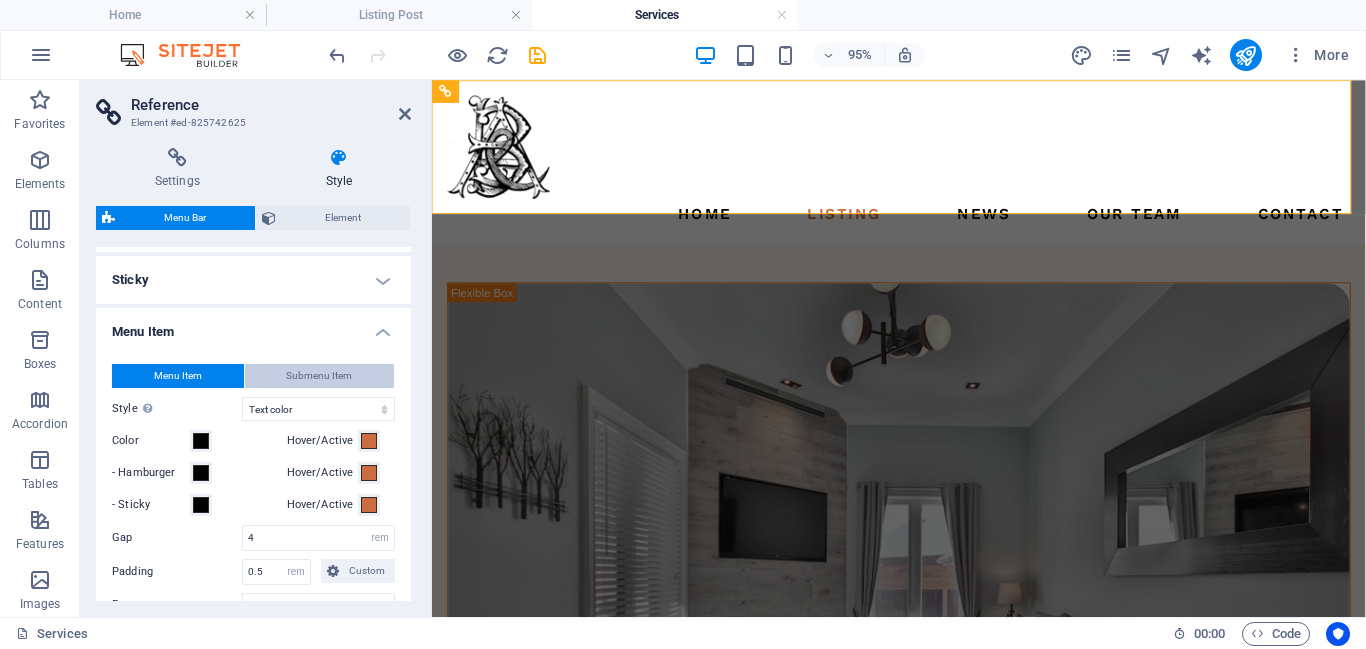 click on "Submenu Item" at bounding box center [319, 376] 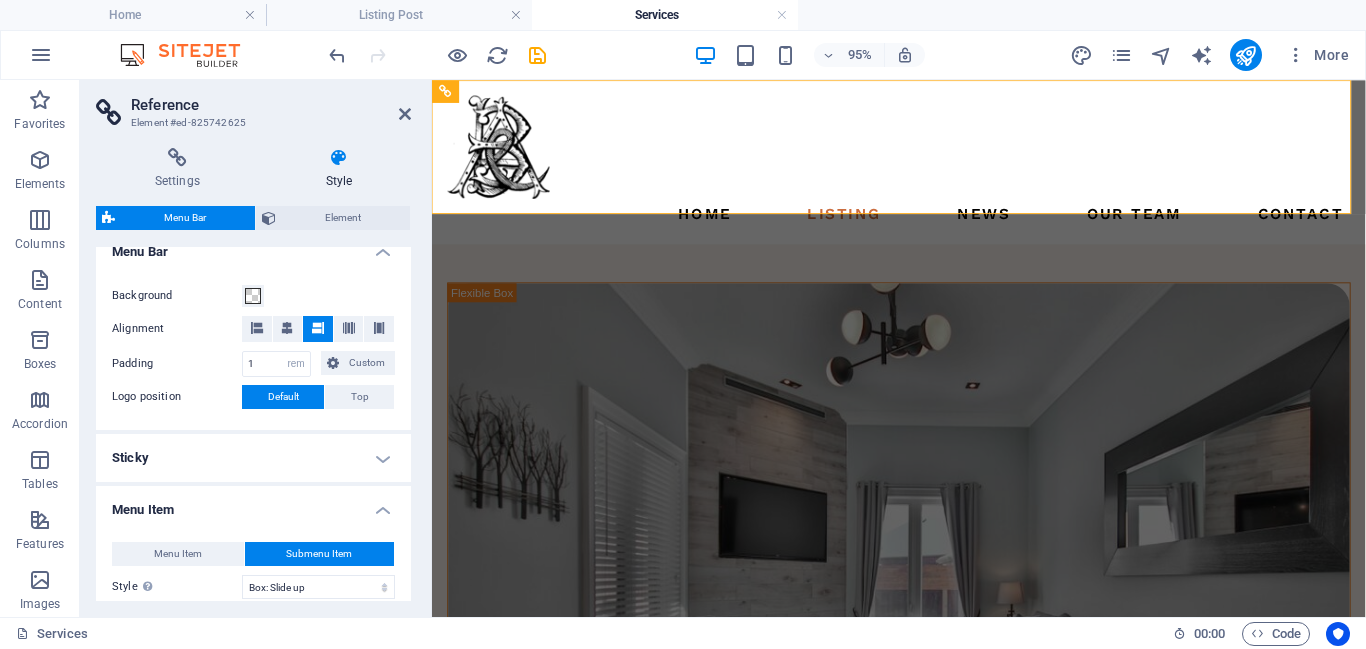 scroll, scrollTop: 633, scrollLeft: 0, axis: vertical 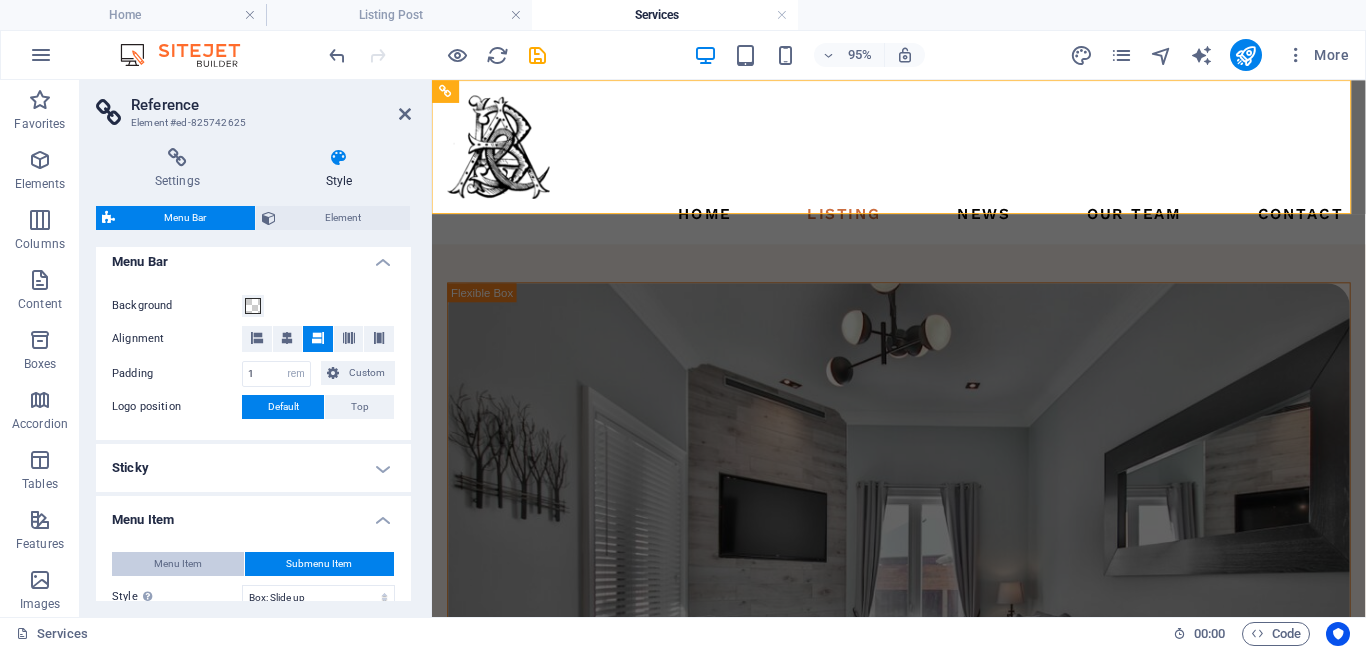 click on "Menu Item" at bounding box center [178, 564] 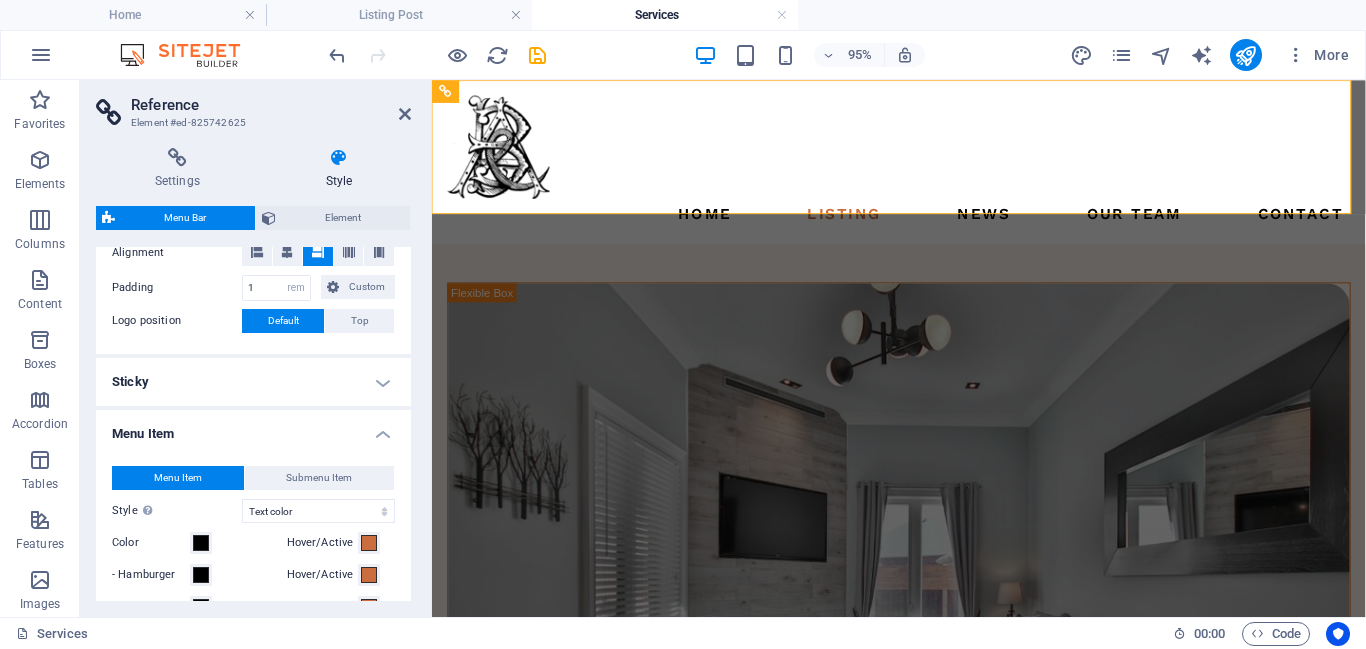 scroll, scrollTop: 725, scrollLeft: 0, axis: vertical 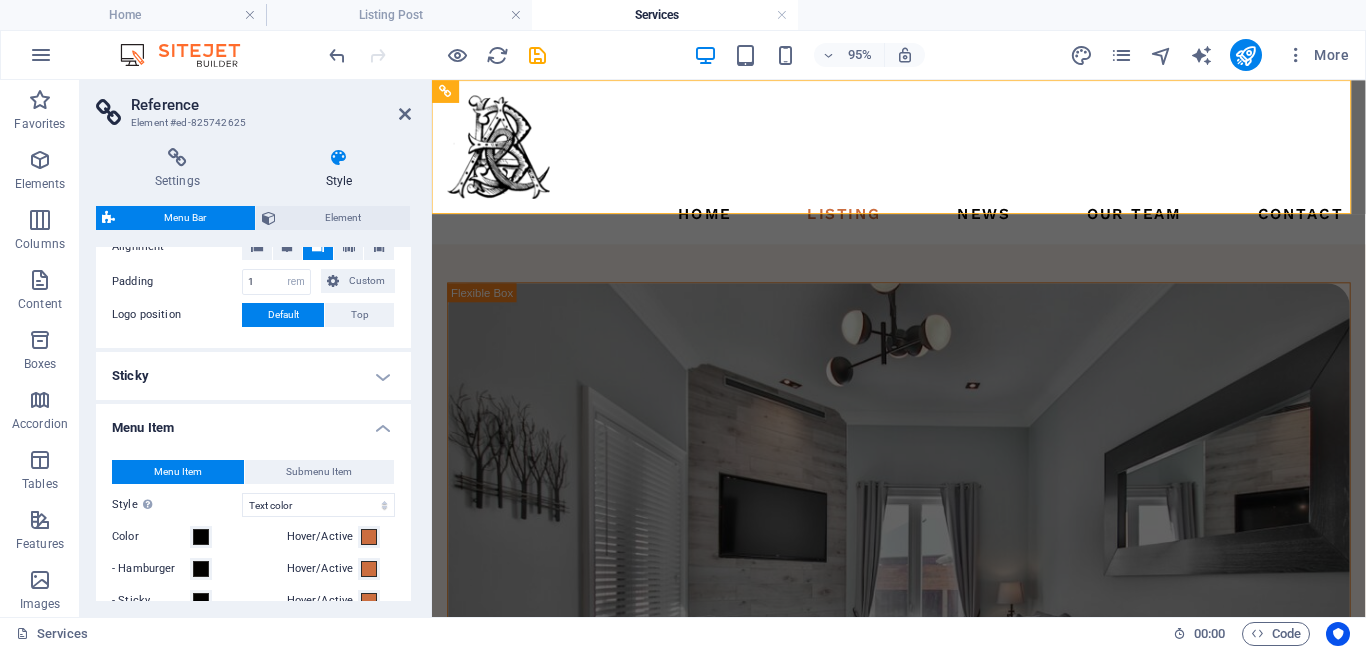 click on "Menu Item" at bounding box center [253, 422] 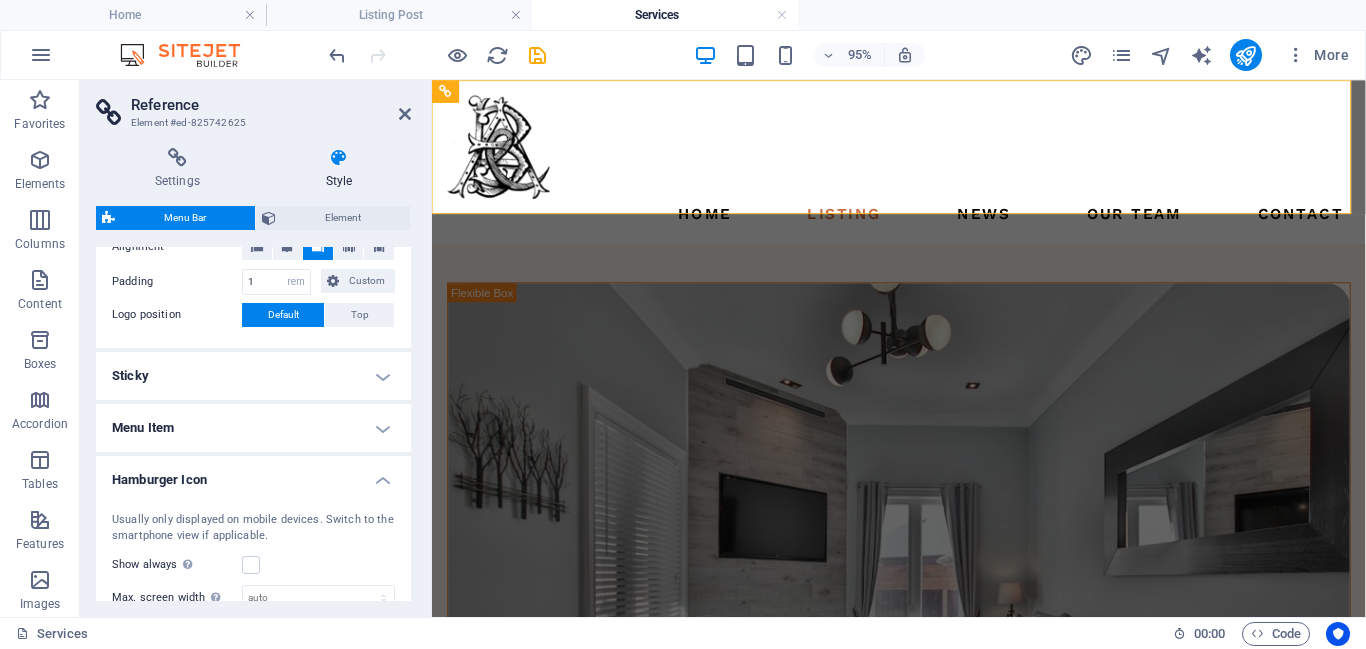 click on "Hamburger Icon" at bounding box center [253, 474] 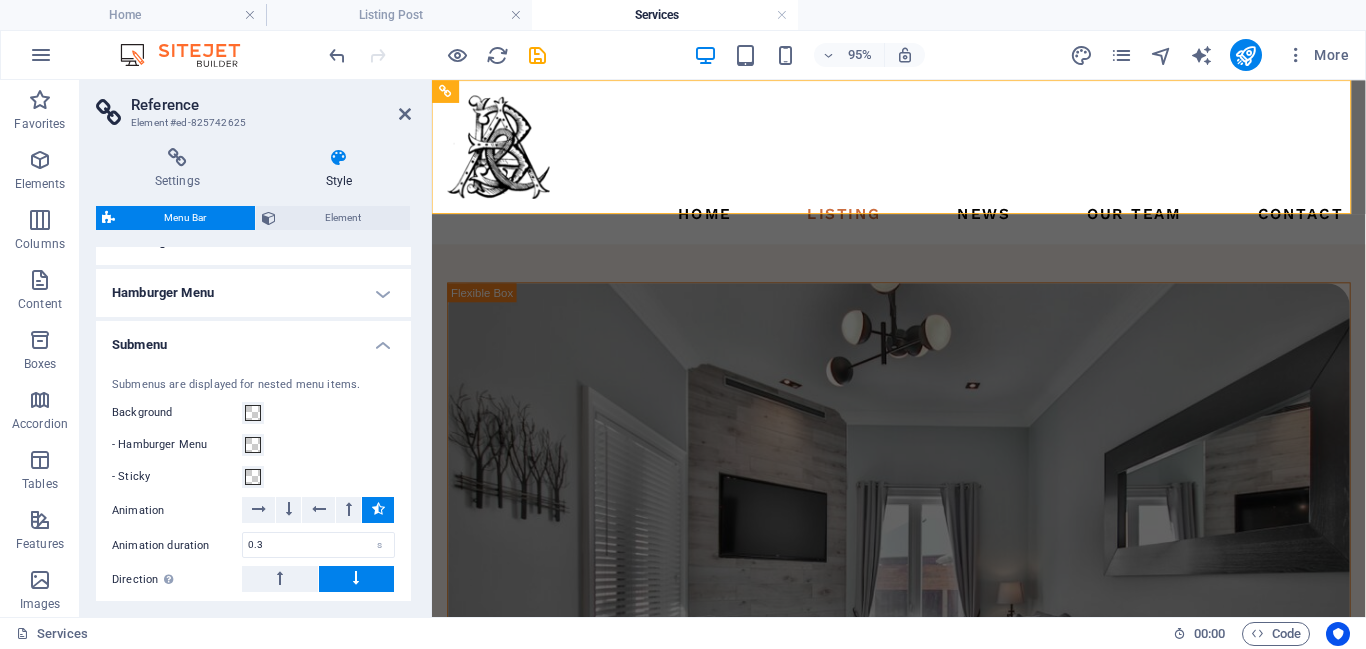 scroll, scrollTop: 970, scrollLeft: 0, axis: vertical 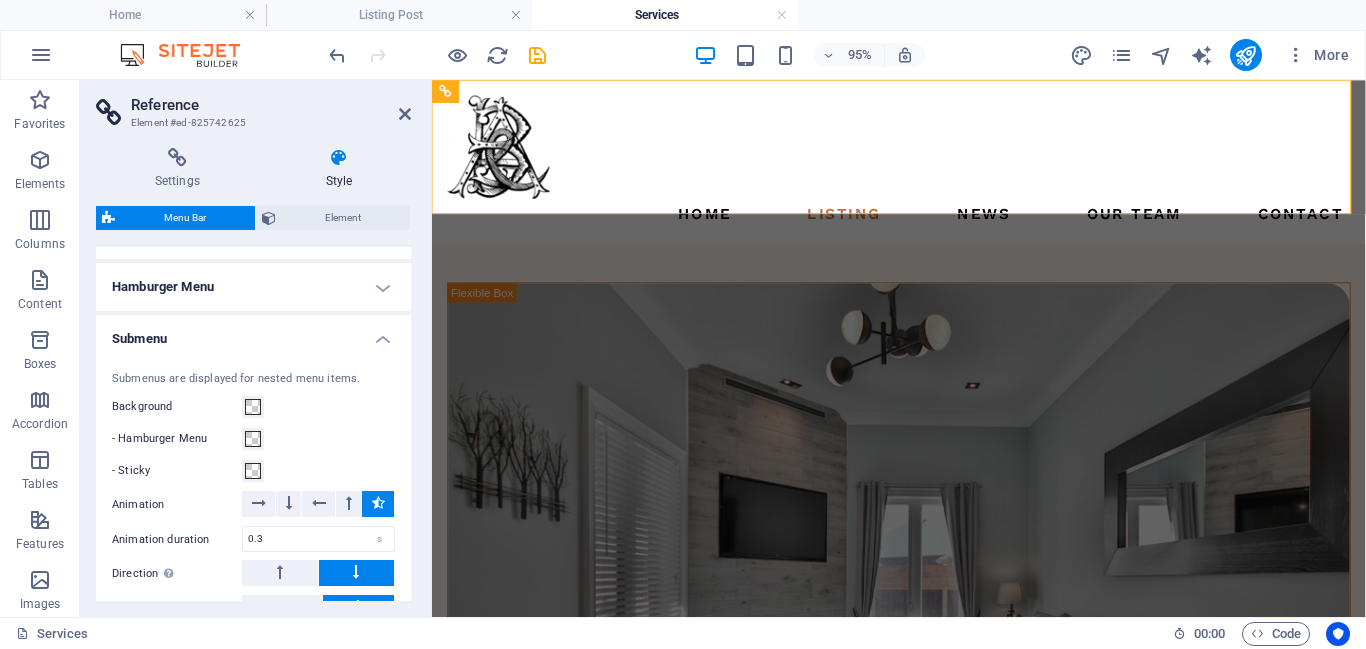click on "Submenu" at bounding box center (253, 333) 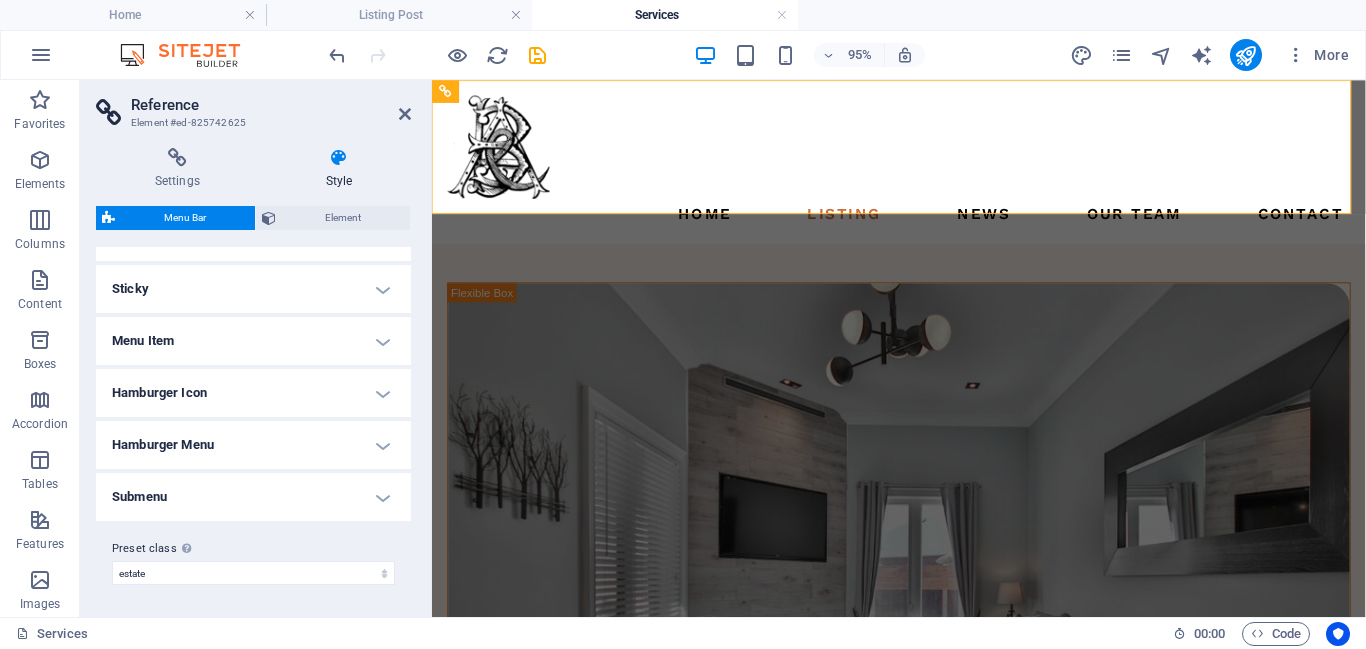 scroll, scrollTop: 812, scrollLeft: 0, axis: vertical 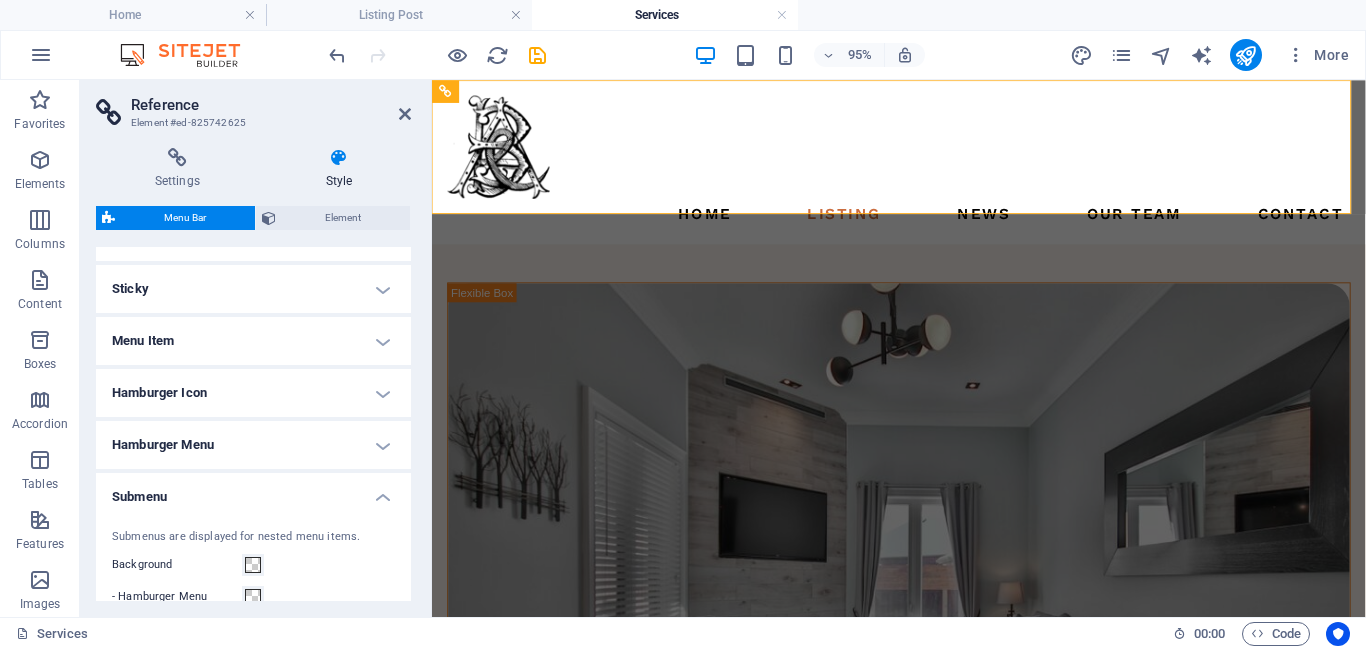 click on "Submenu" at bounding box center [253, 491] 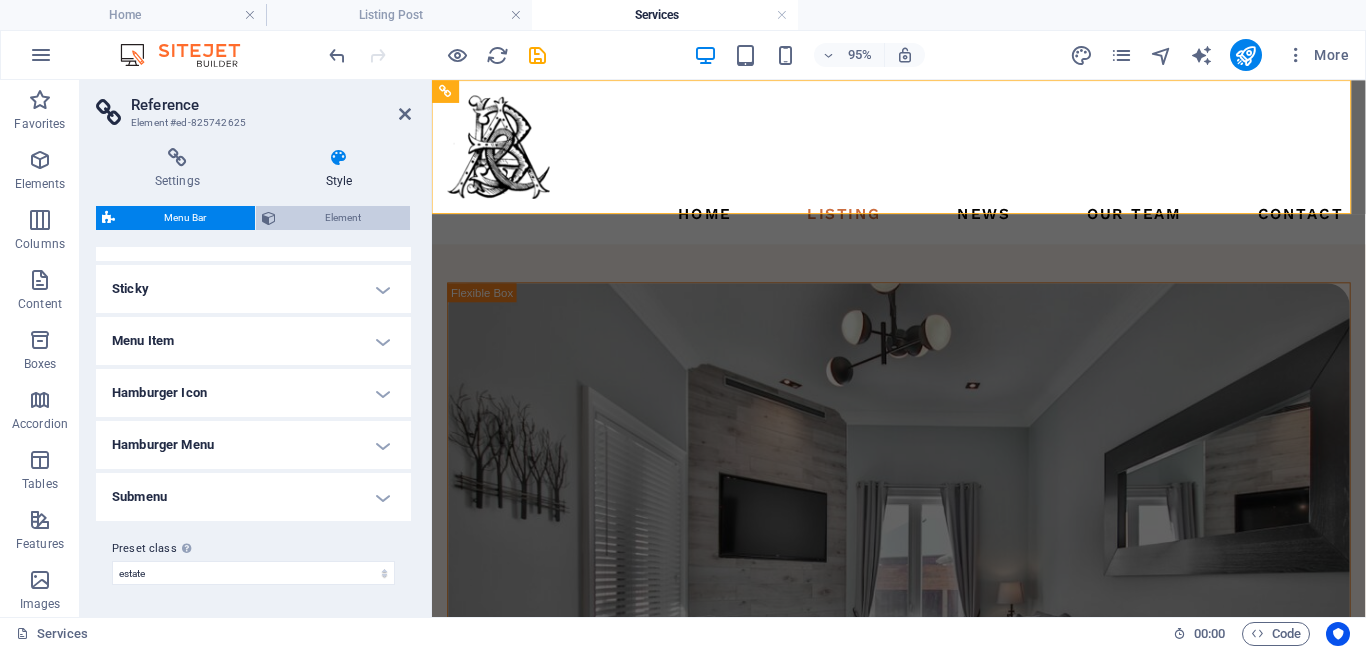 click on "Element" at bounding box center (343, 218) 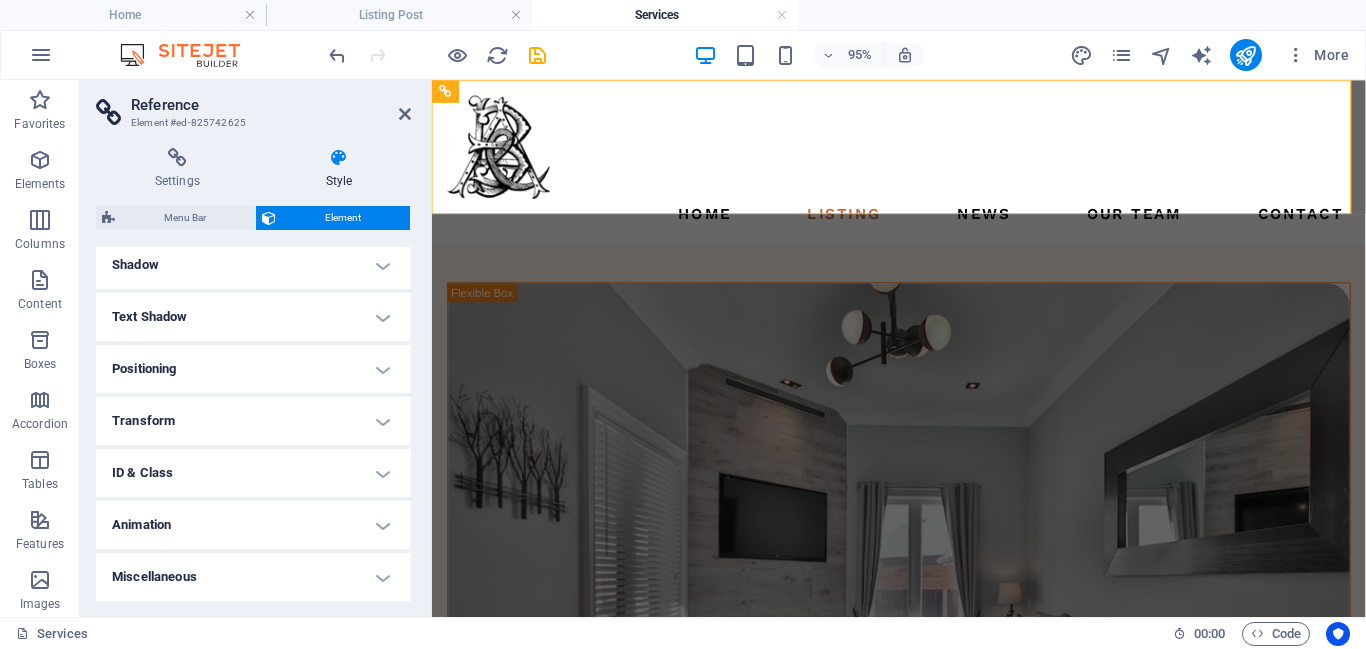 scroll, scrollTop: 0, scrollLeft: 0, axis: both 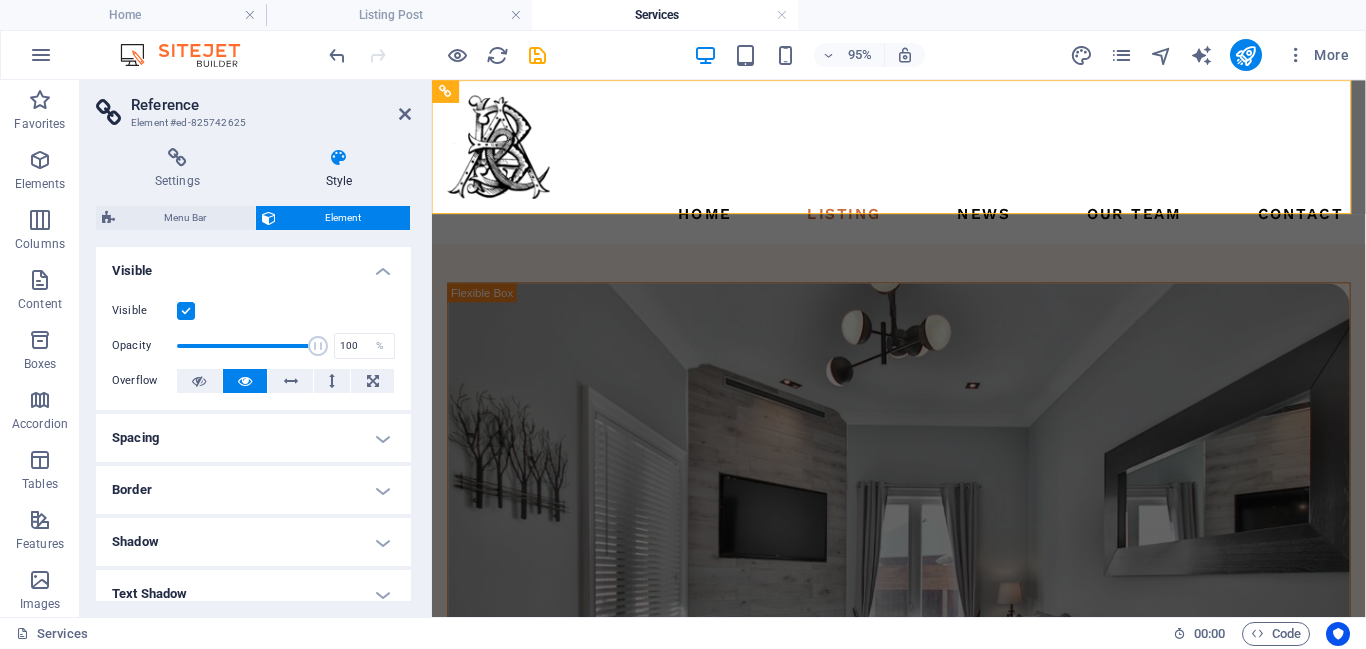 click on "Spacing" at bounding box center (253, 438) 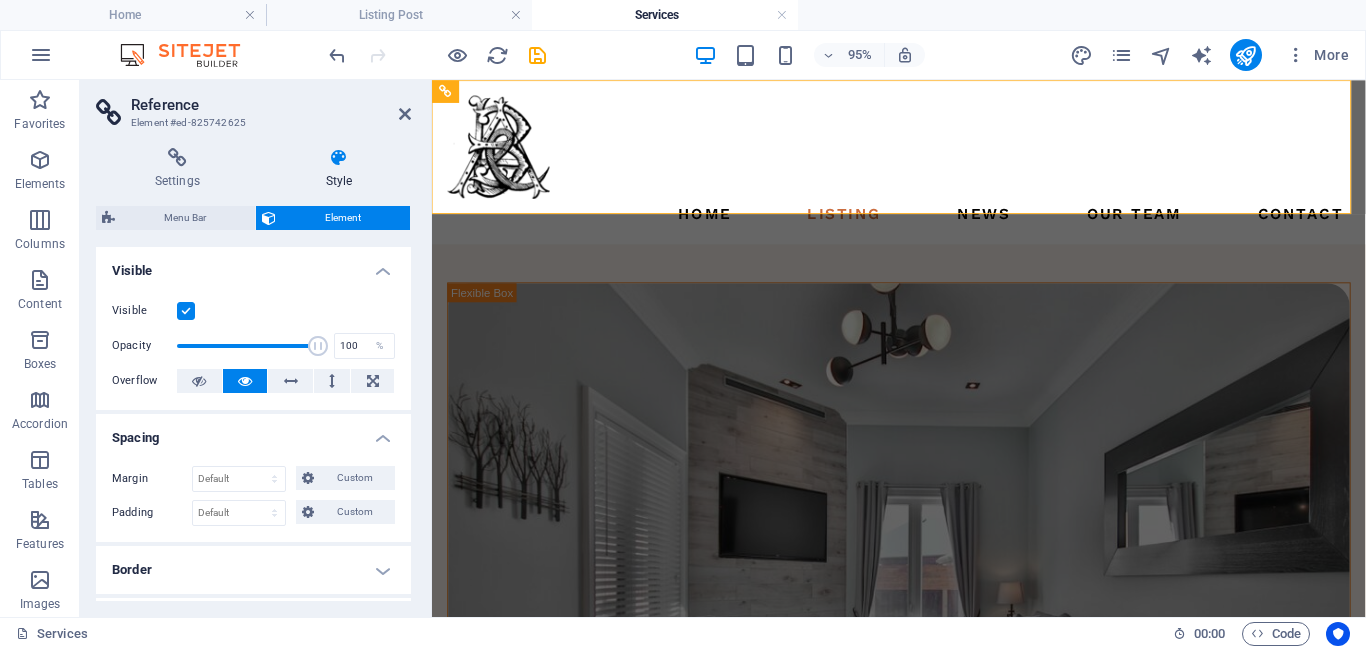 click on "Spacing" at bounding box center [253, 432] 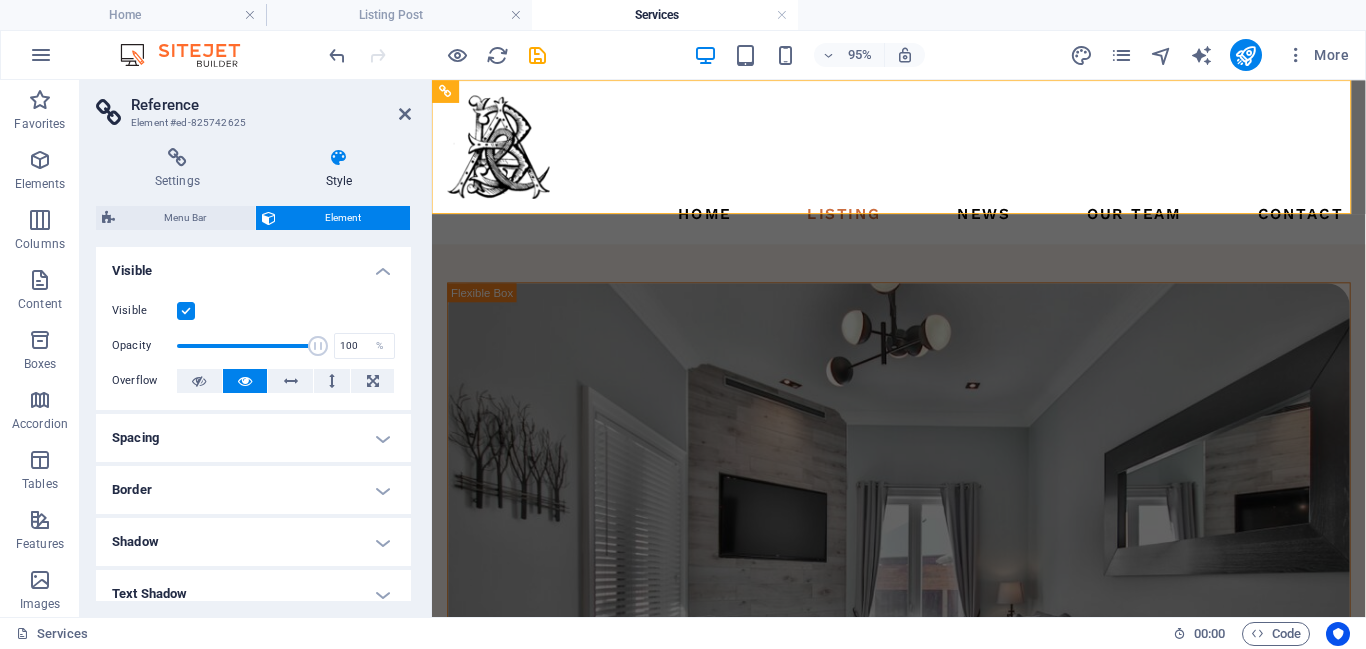 click on "Border" at bounding box center (253, 490) 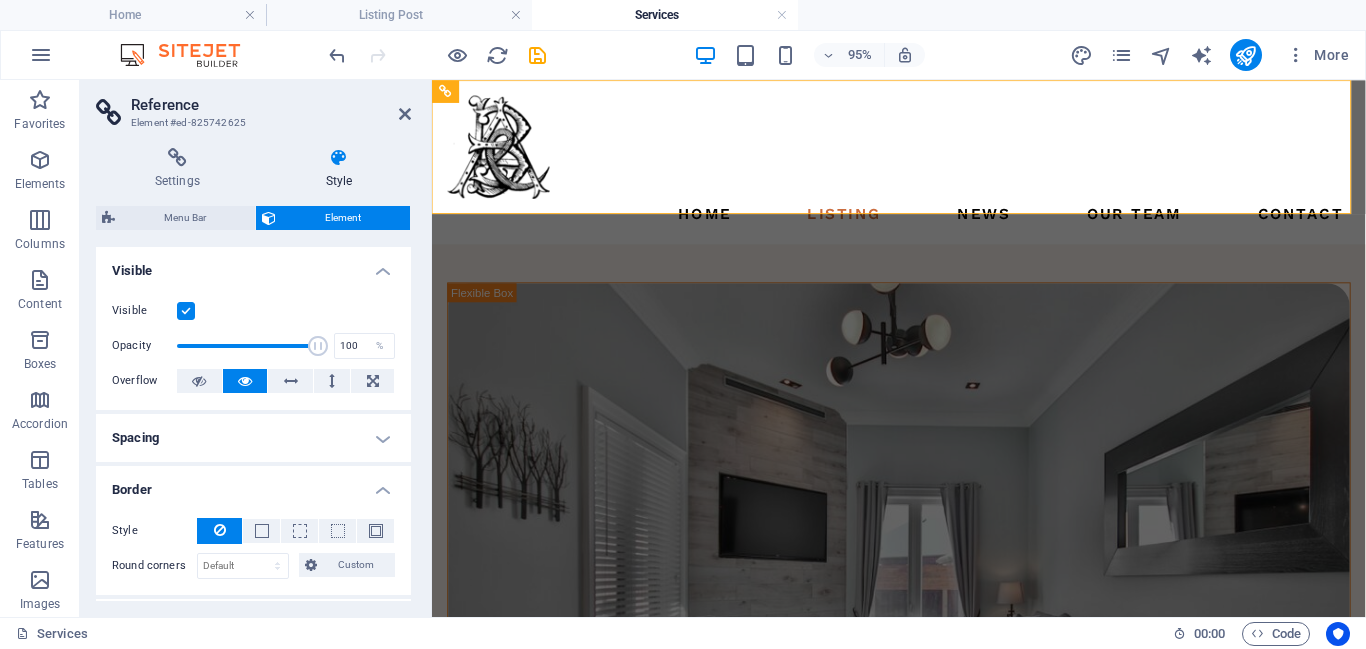 click on "Border" at bounding box center [253, 484] 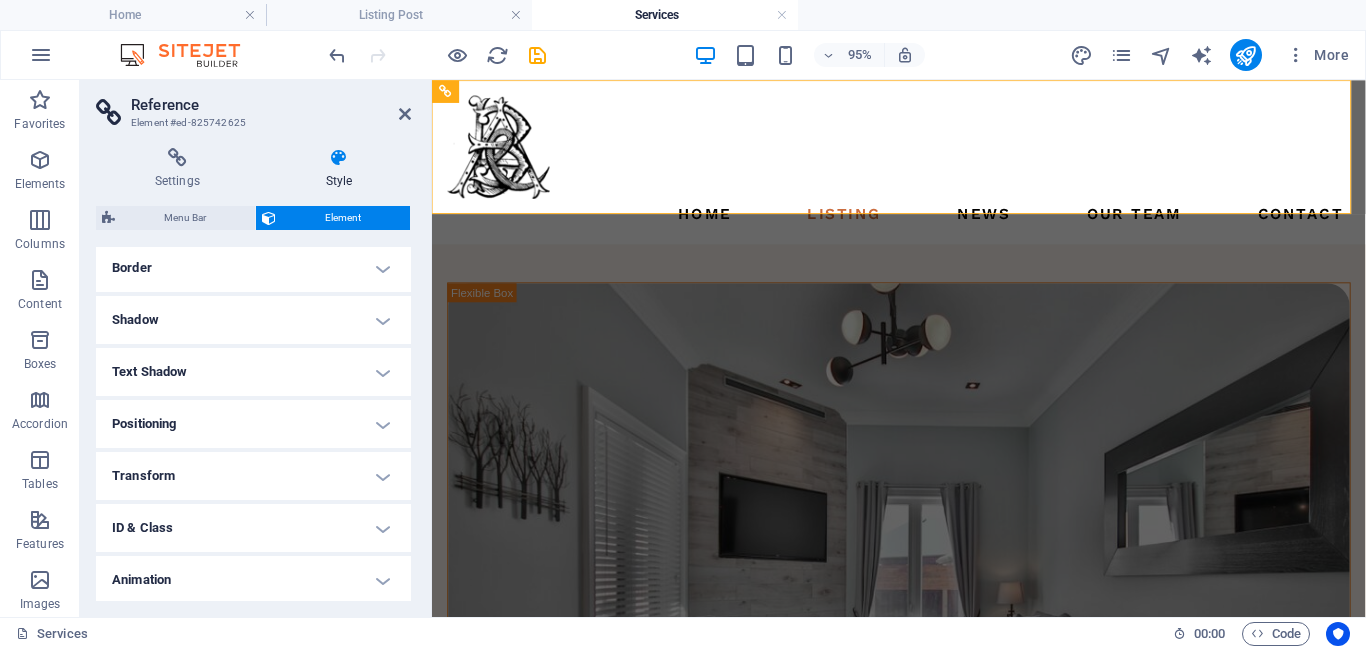 scroll, scrollTop: 233, scrollLeft: 0, axis: vertical 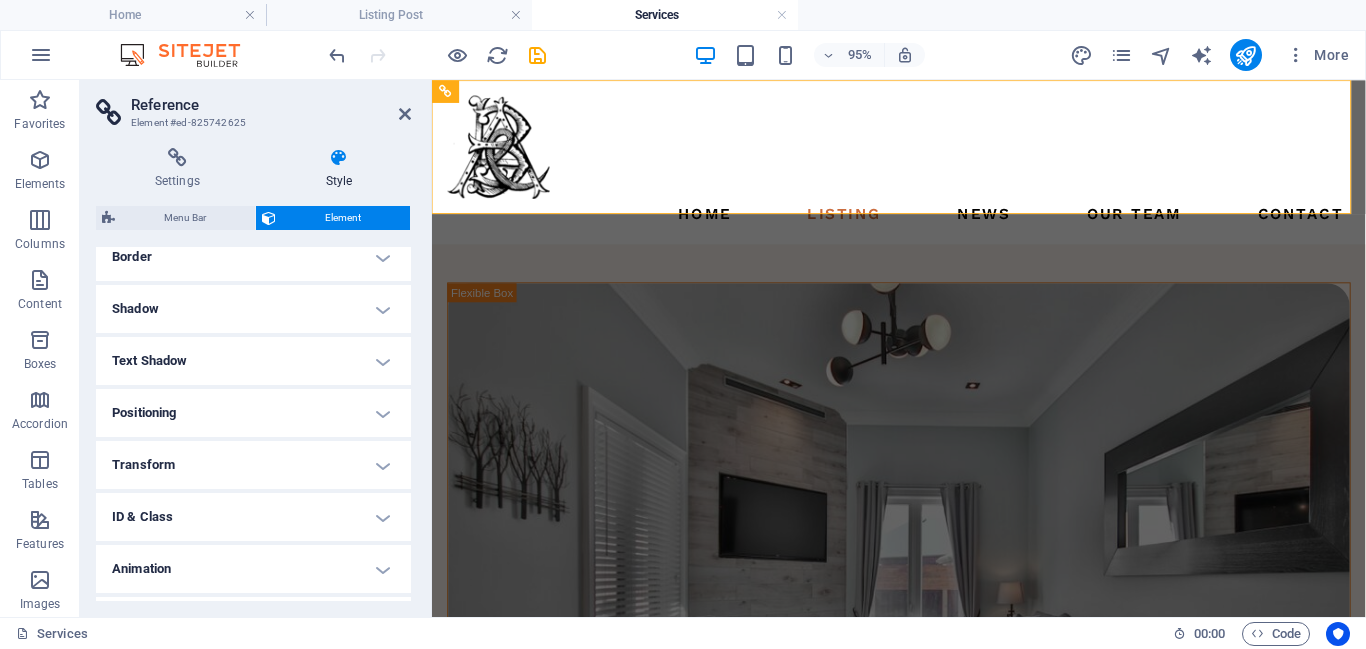 click on "Text Shadow" at bounding box center [253, 361] 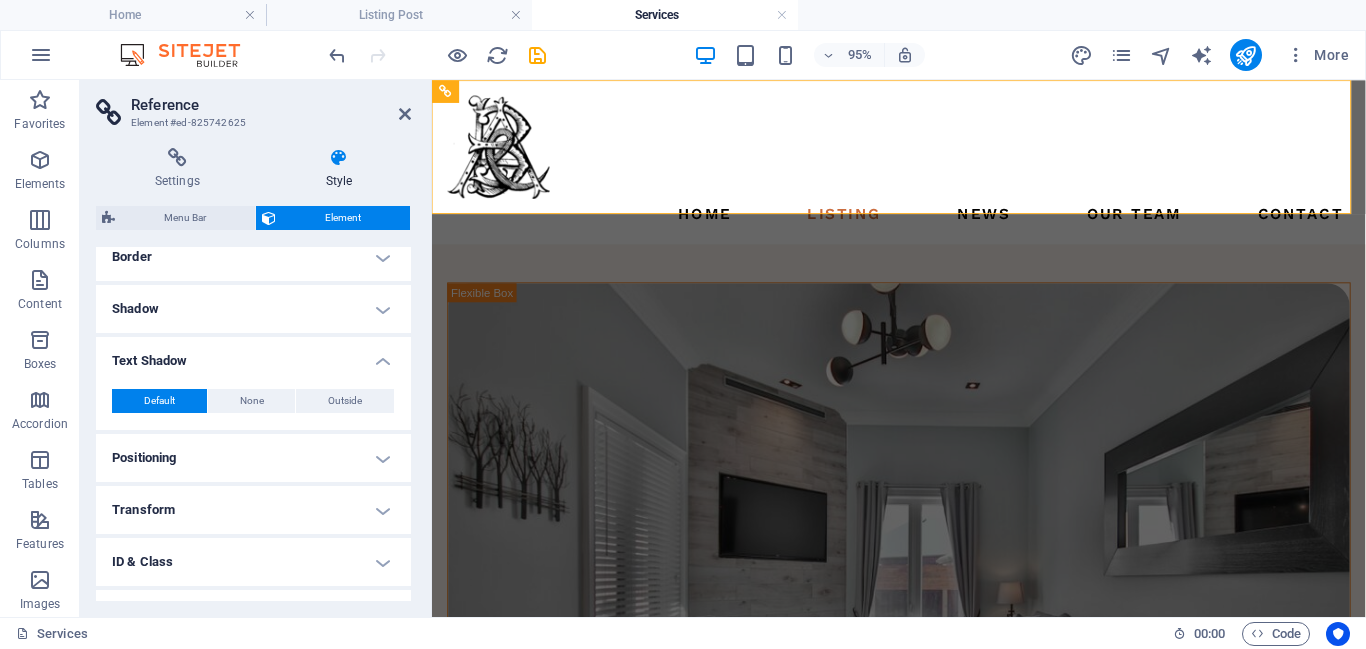 click on "Default None Outside Color X offset 0 px rem vh vw Y offset 0 px rem vh vw Blur 0 px rem % vh vw" at bounding box center [253, 401] 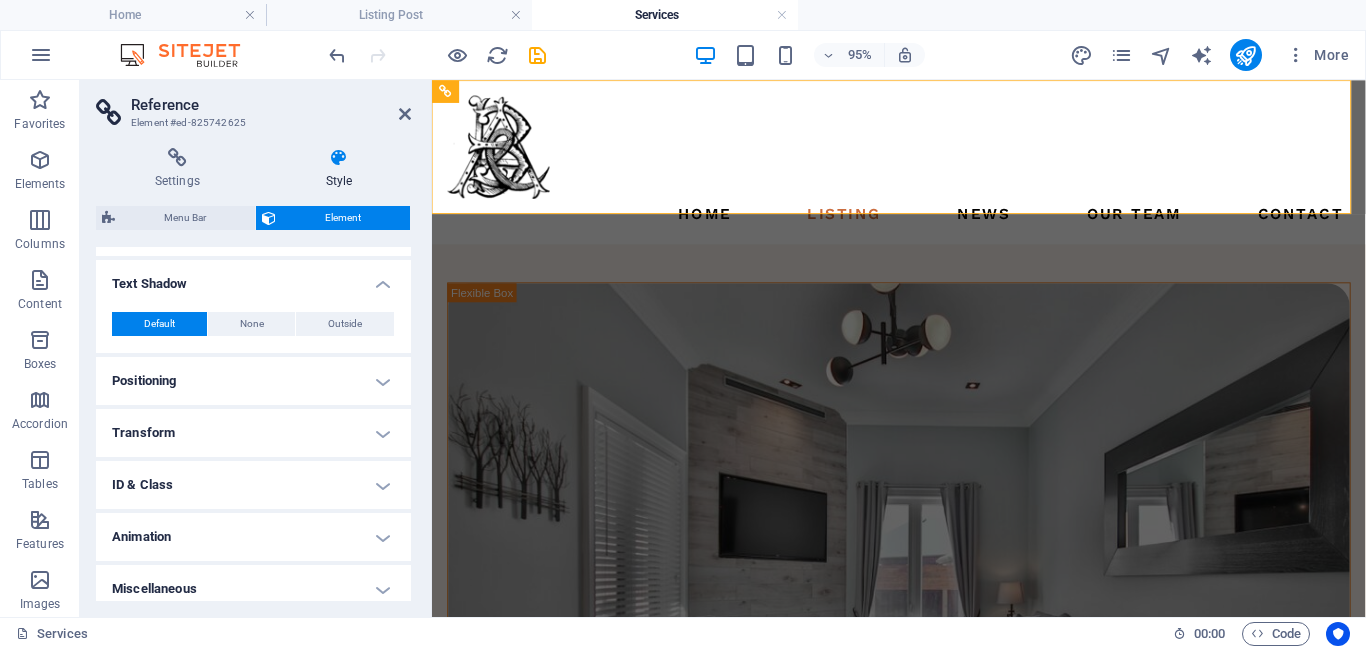 scroll, scrollTop: 322, scrollLeft: 0, axis: vertical 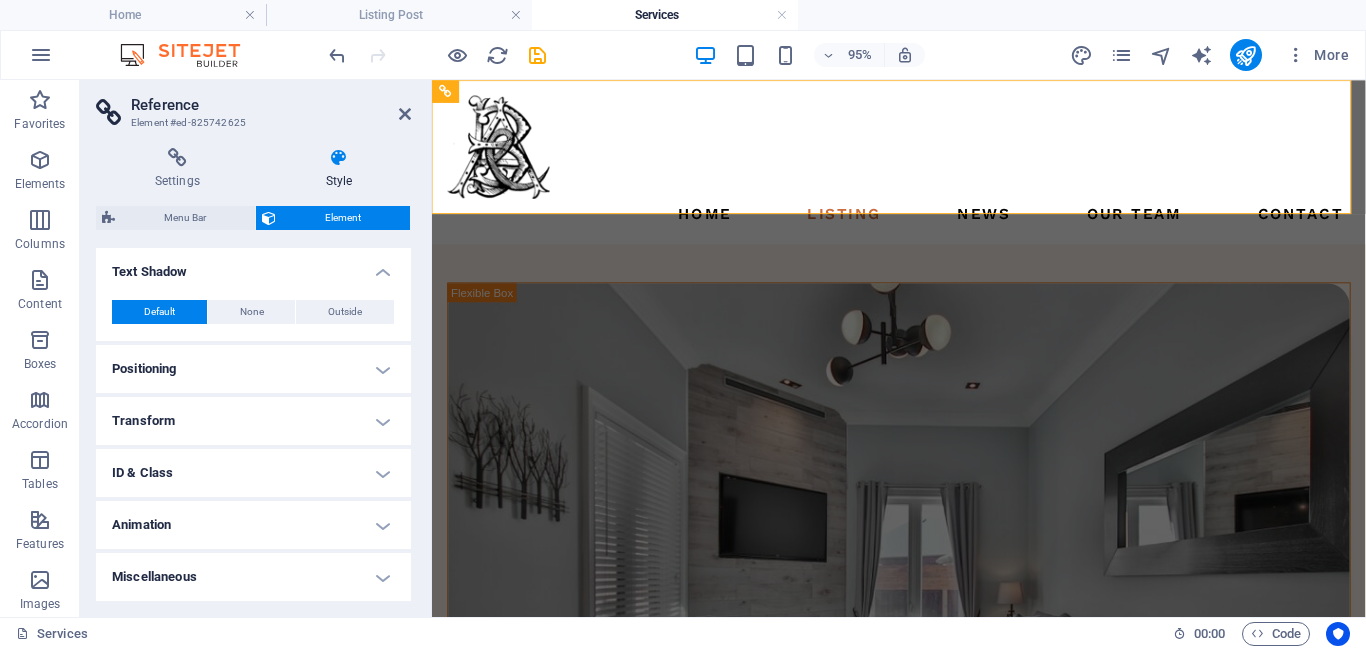 click on "Positioning" at bounding box center [253, 369] 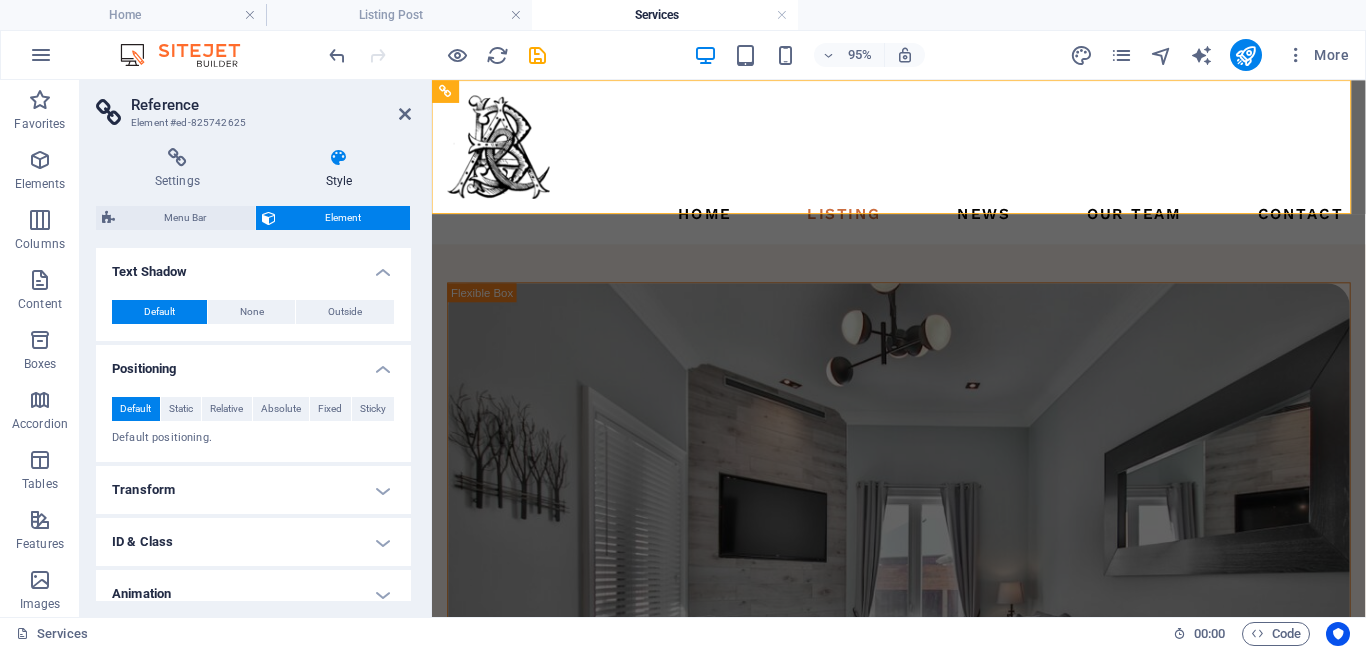 scroll, scrollTop: 391, scrollLeft: 0, axis: vertical 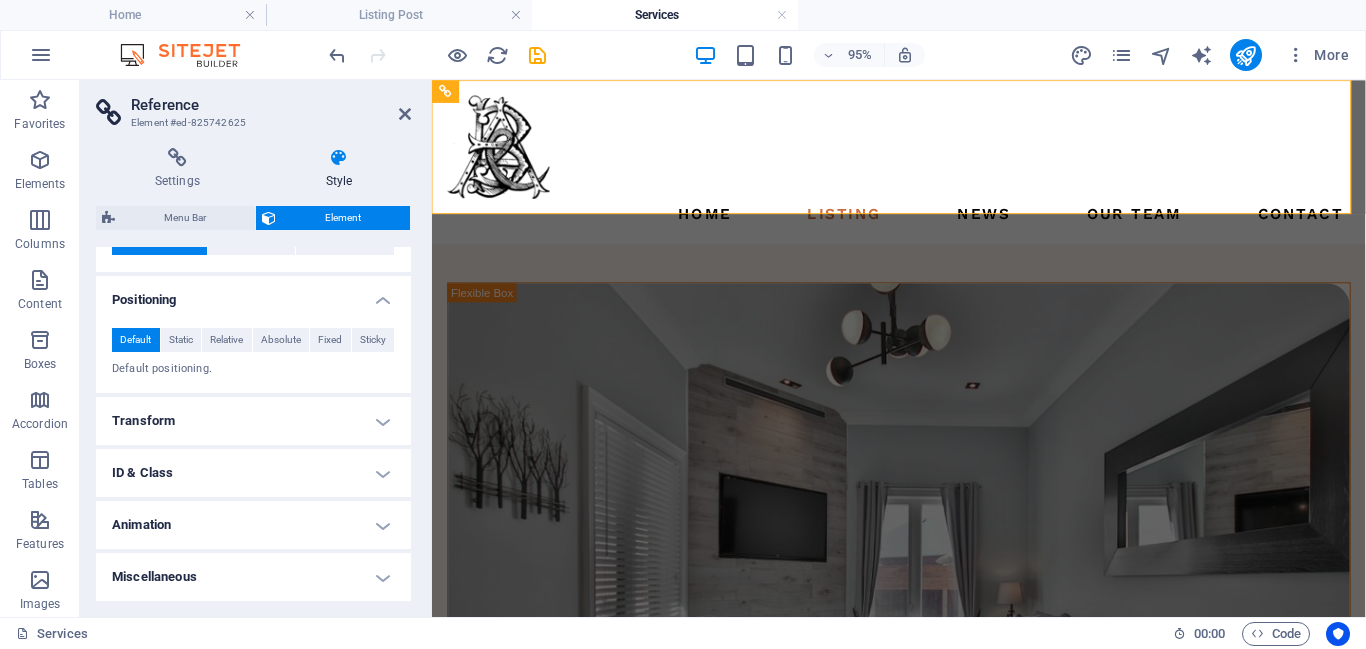 click on "Transform" at bounding box center [253, 421] 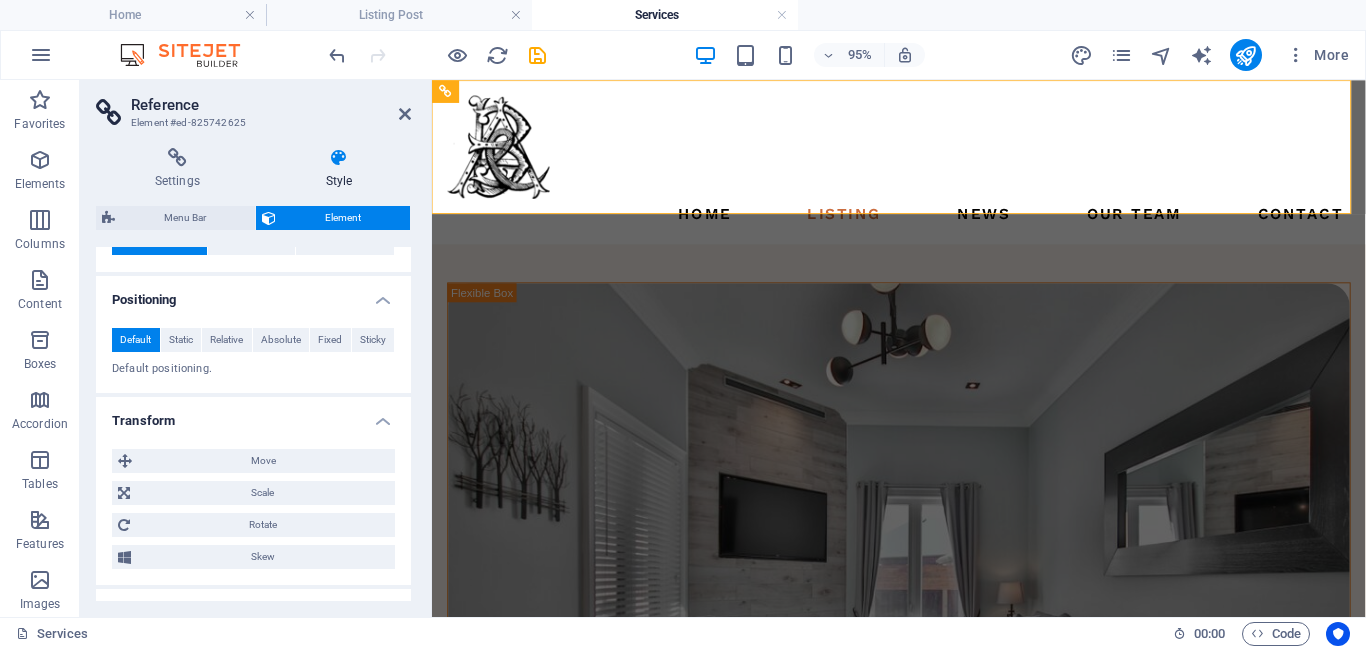 scroll, scrollTop: 531, scrollLeft: 0, axis: vertical 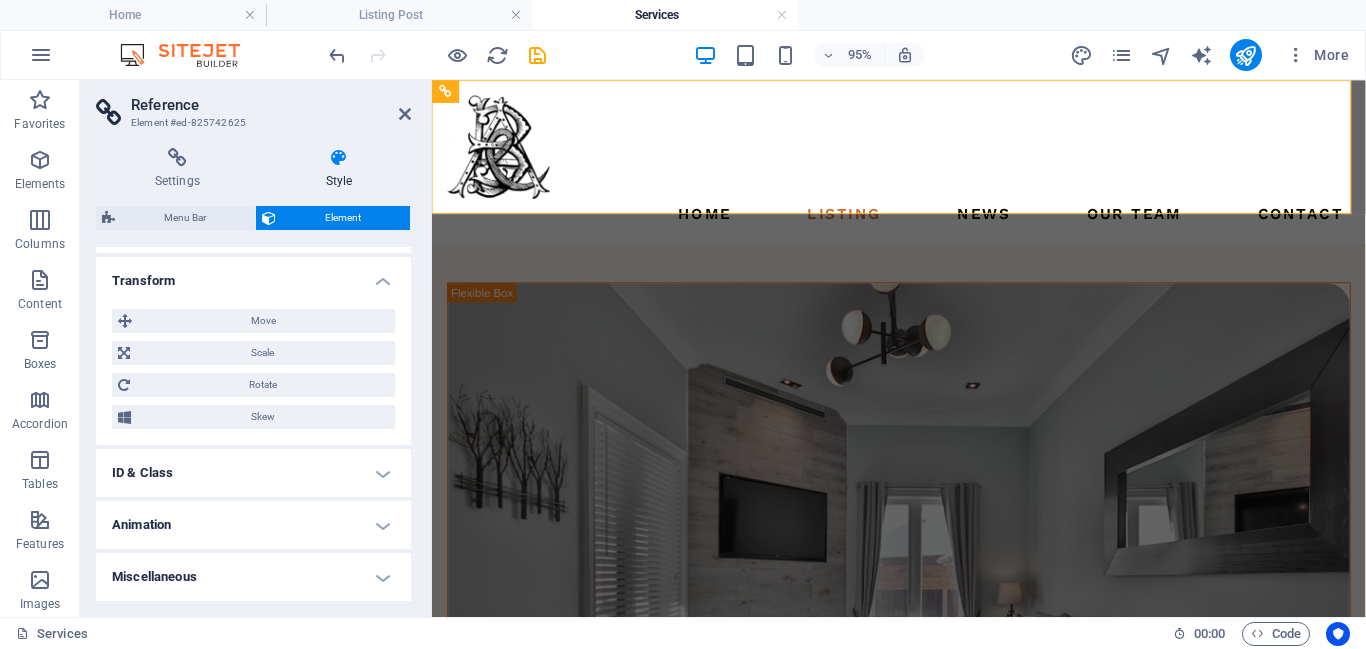 click on "ID & Class" at bounding box center [253, 473] 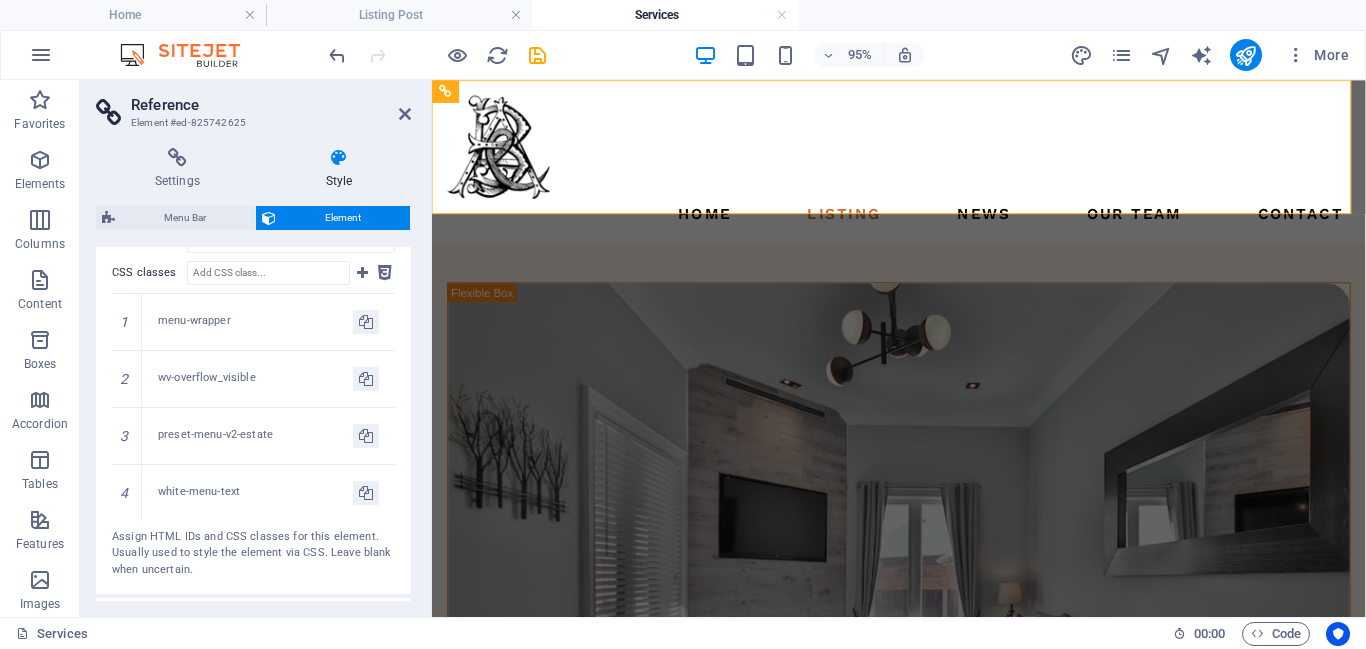 scroll, scrollTop: 938, scrollLeft: 0, axis: vertical 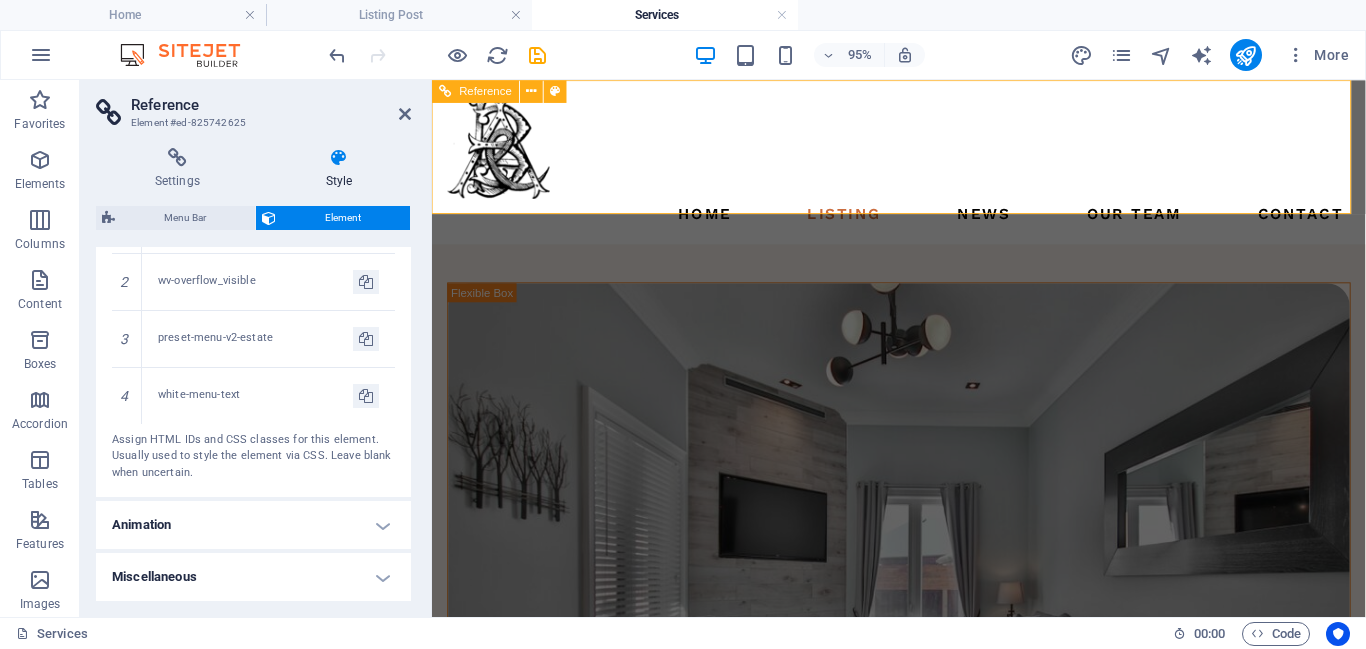 click on "Home Listing News Our Team Contact" at bounding box center [923, 221] 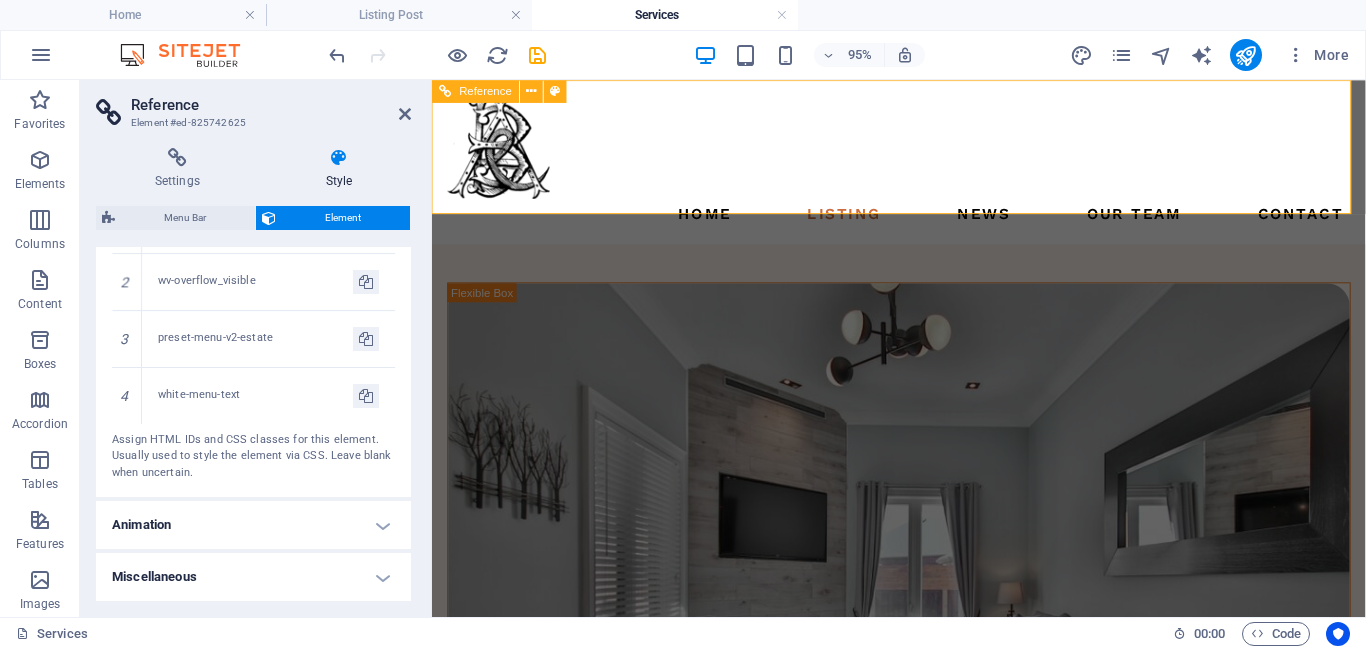 click on "Home Listing News Our Team Contact" at bounding box center (923, 221) 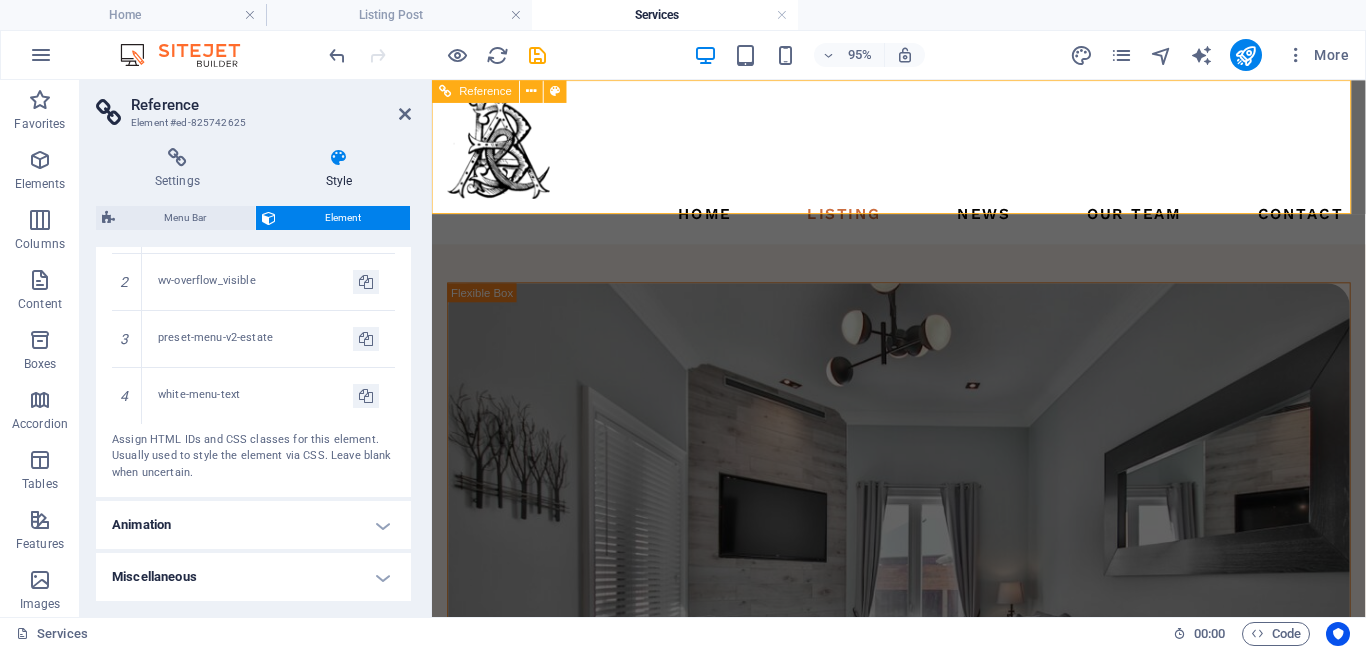 click on "Home Listing News Our Team Contact" at bounding box center (923, 221) 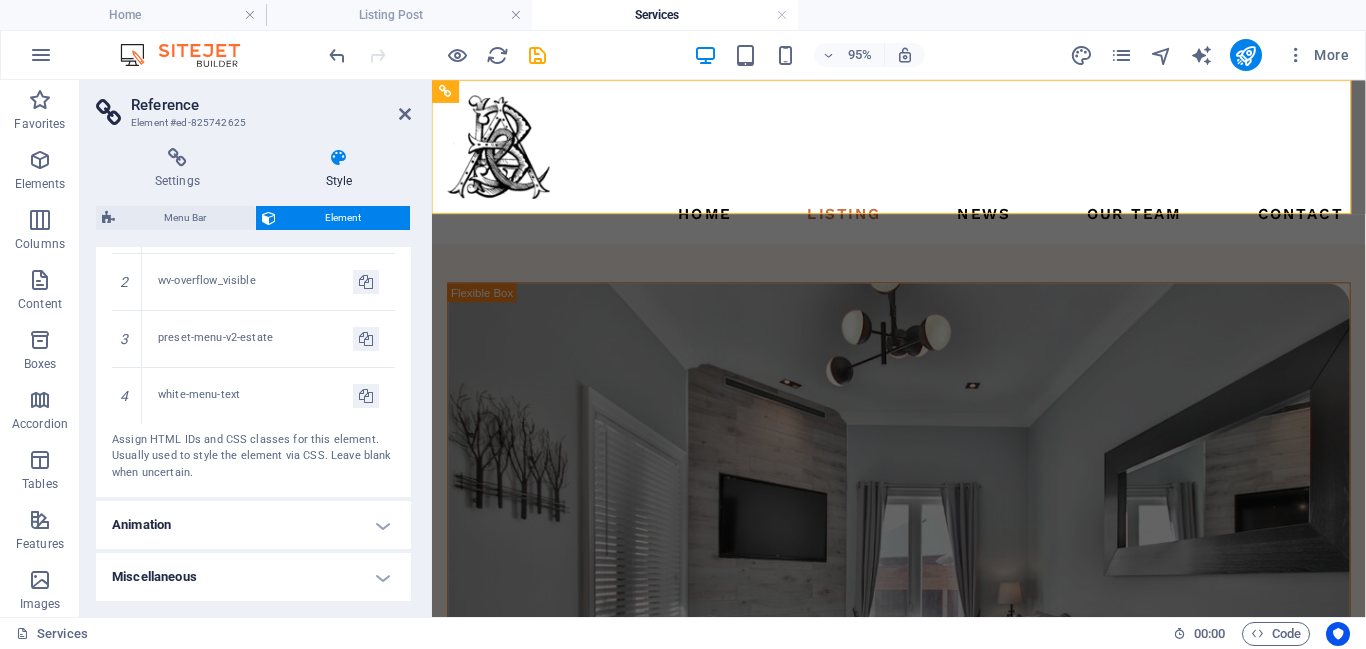 click on "Reference" at bounding box center (271, 105) 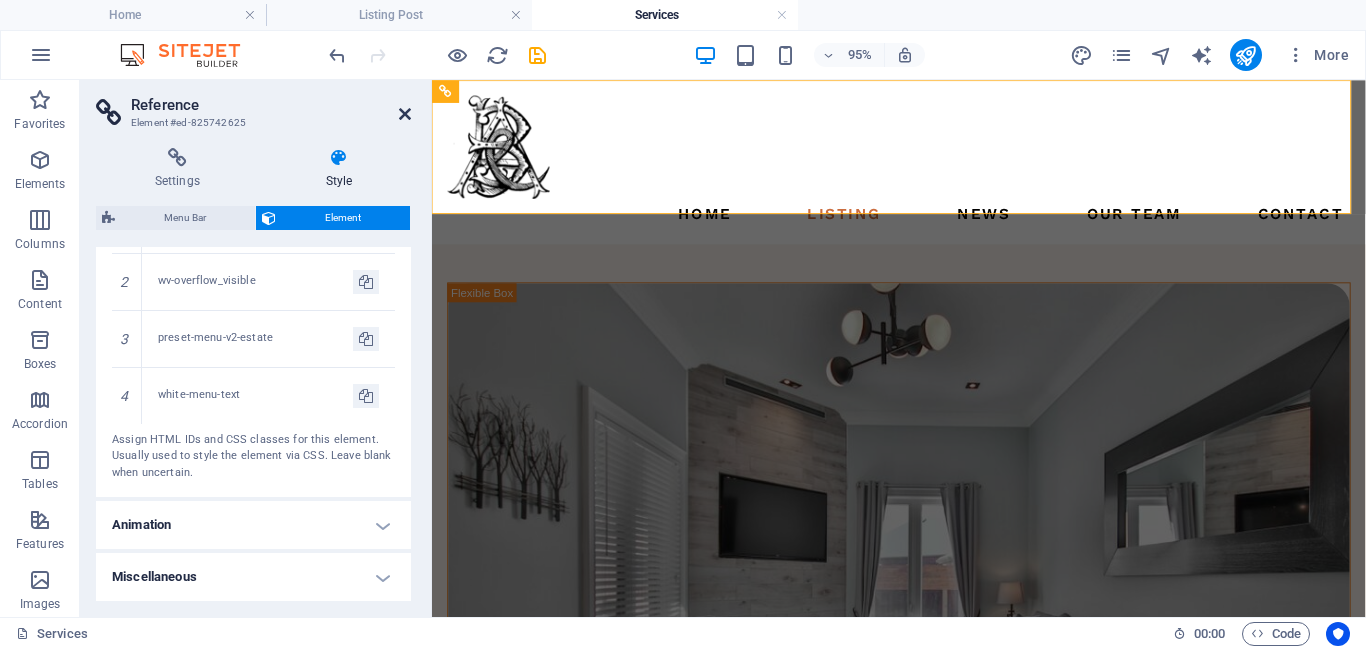click at bounding box center [405, 114] 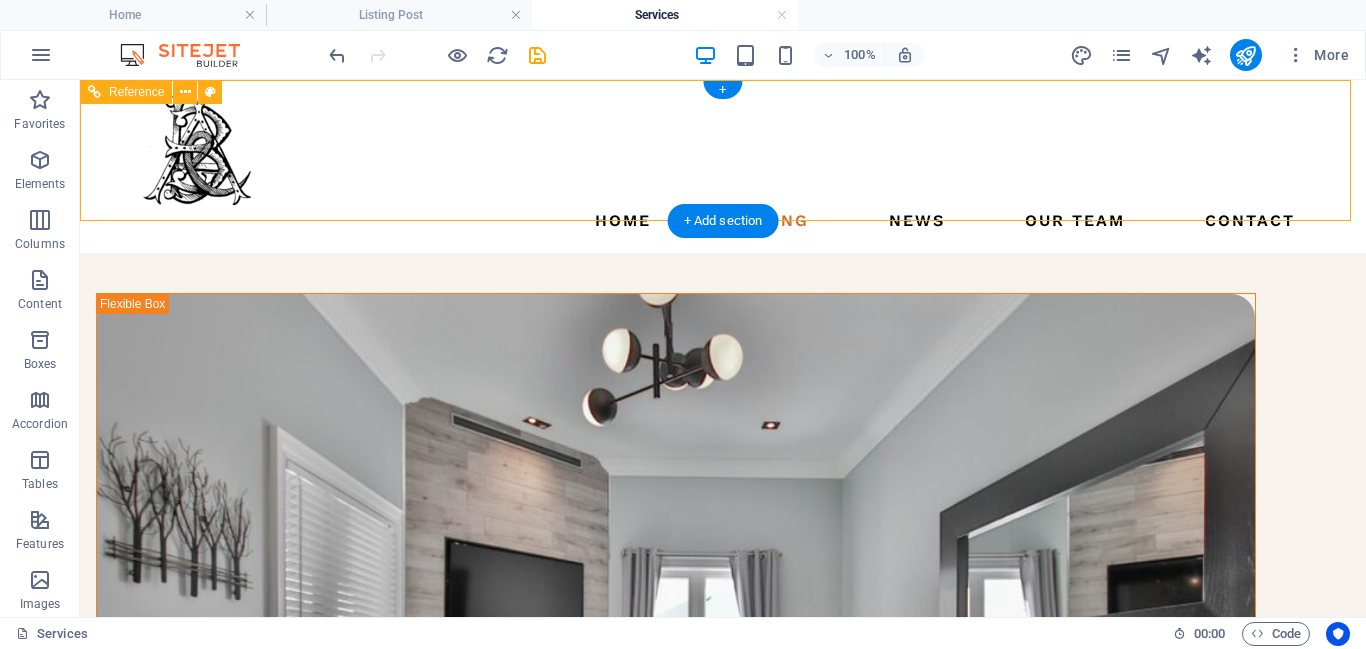 click on "Home Listing News Our Team Contact" at bounding box center [723, 221] 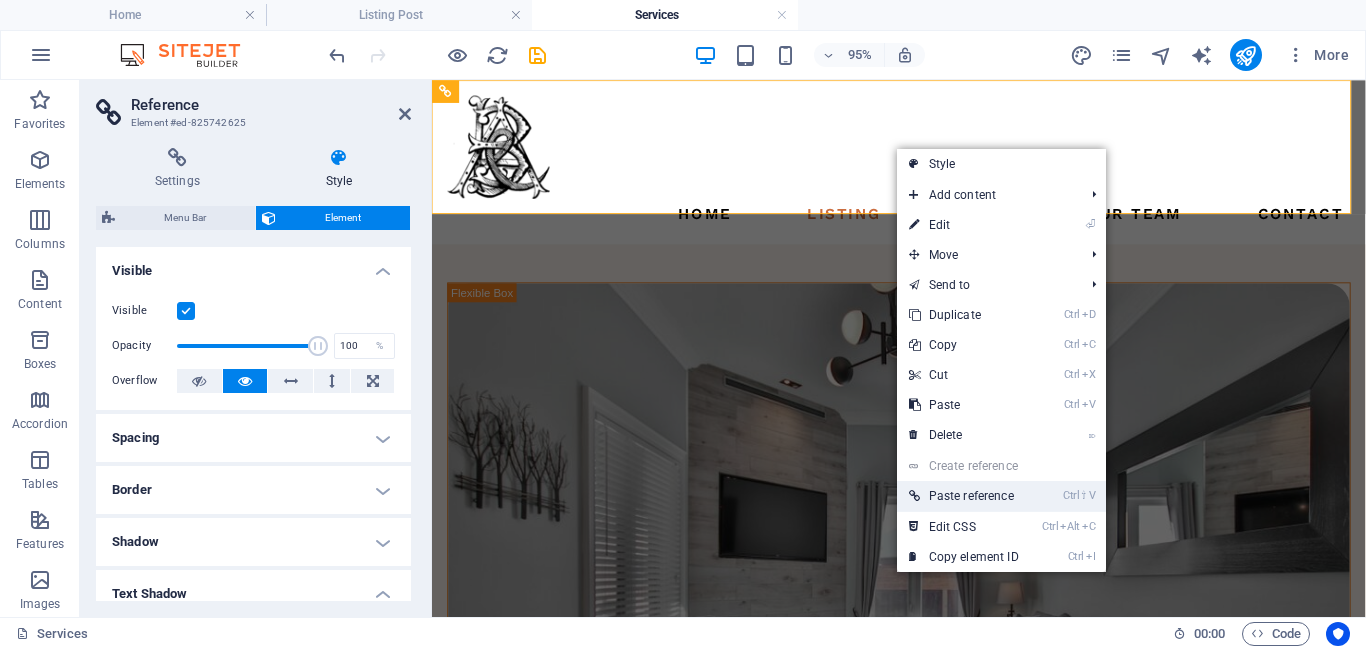 click on "Ctrl ⇧ V  Paste reference" at bounding box center [964, 496] 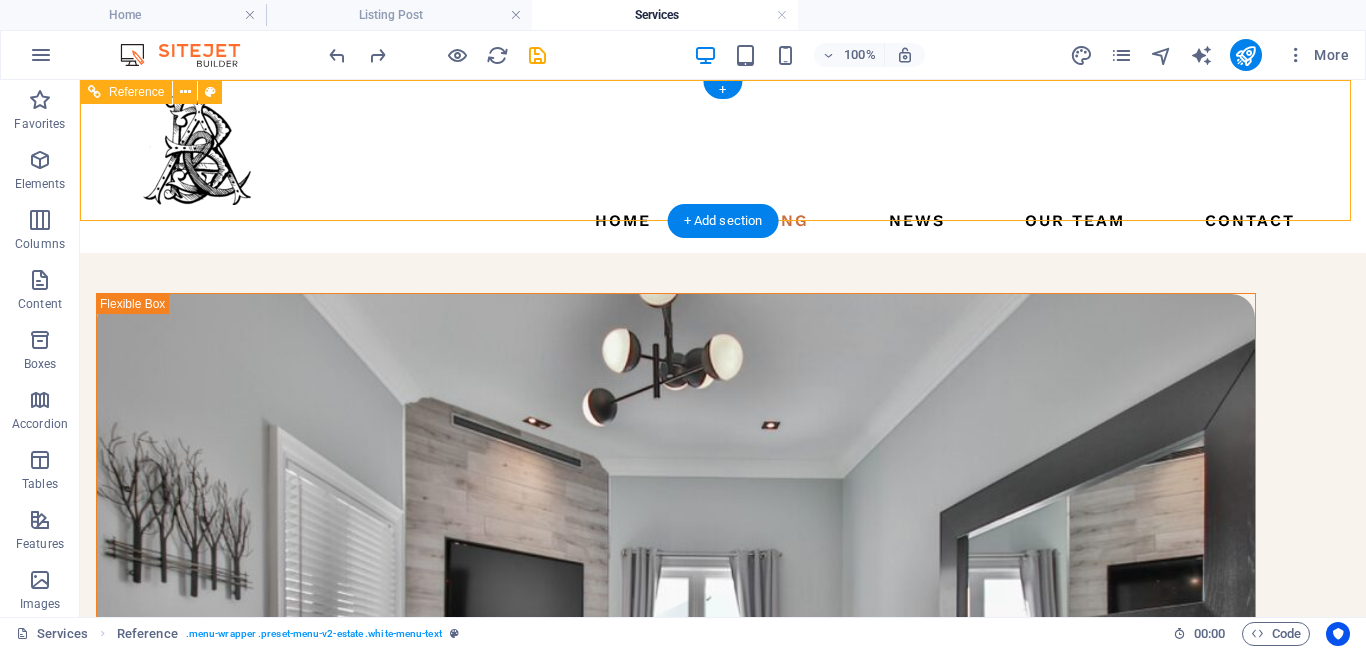 click on "Home Listing News Our Team Contact" at bounding box center [723, 166] 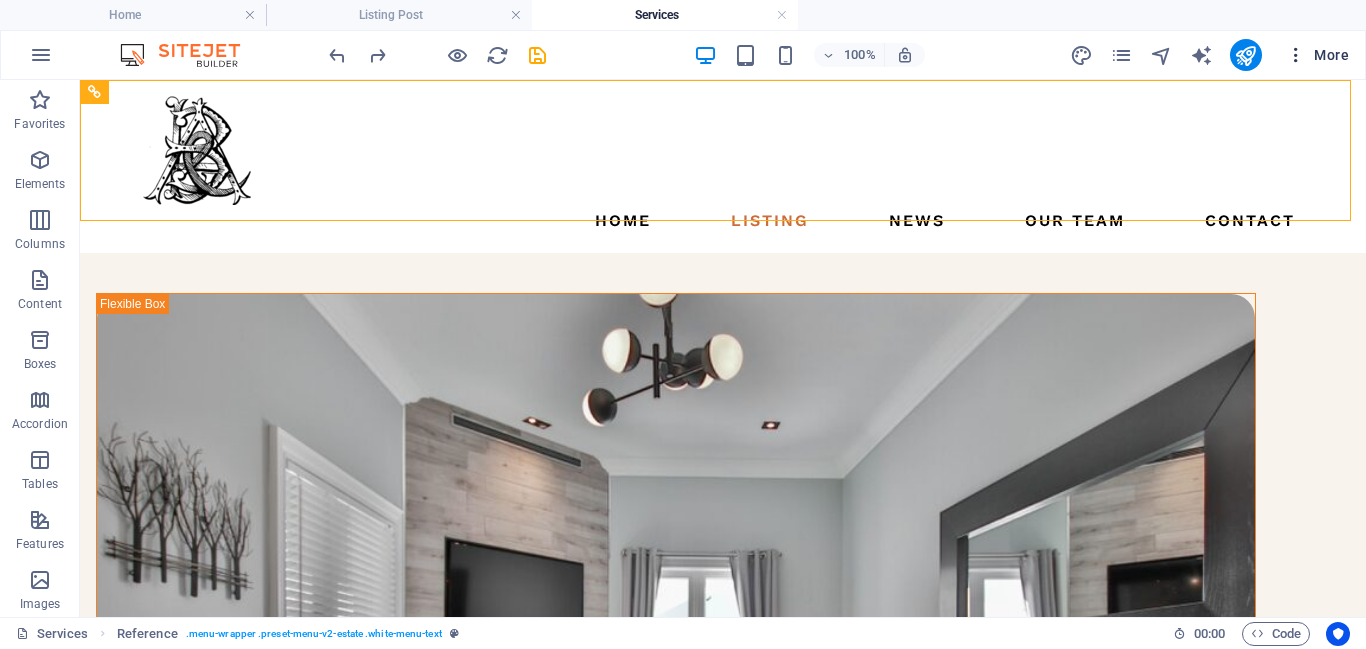 click at bounding box center (1296, 55) 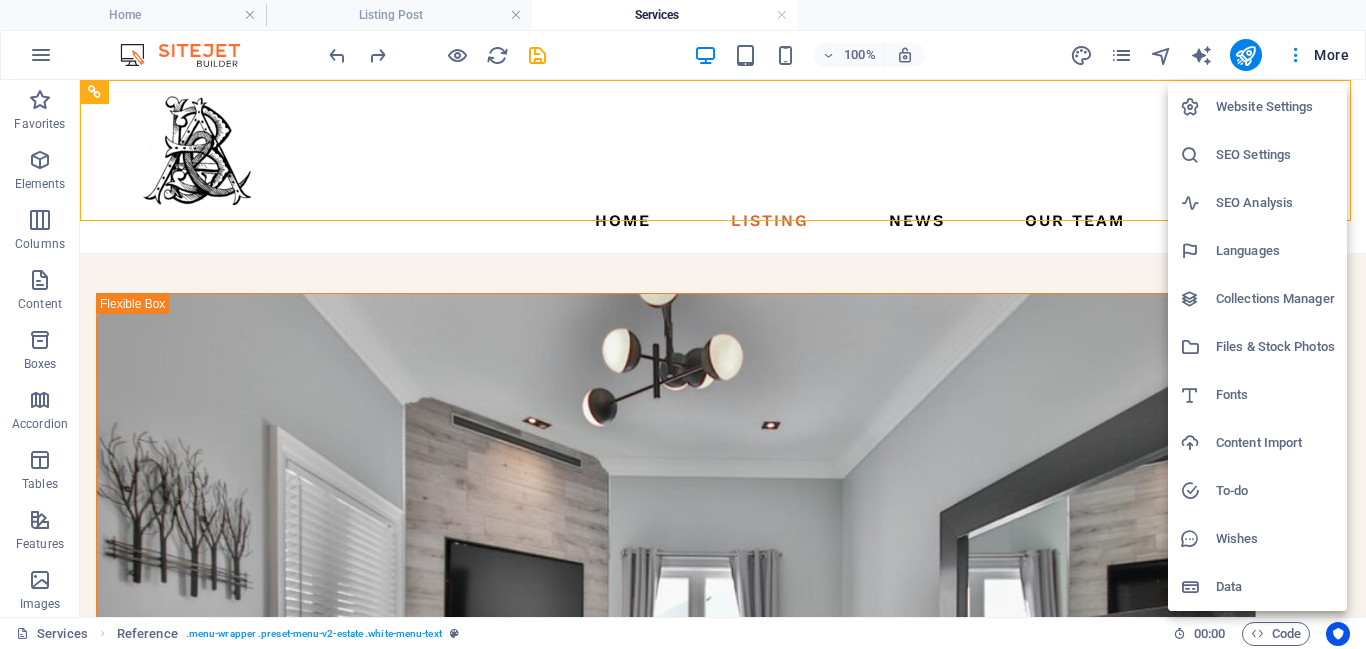 click at bounding box center (683, 324) 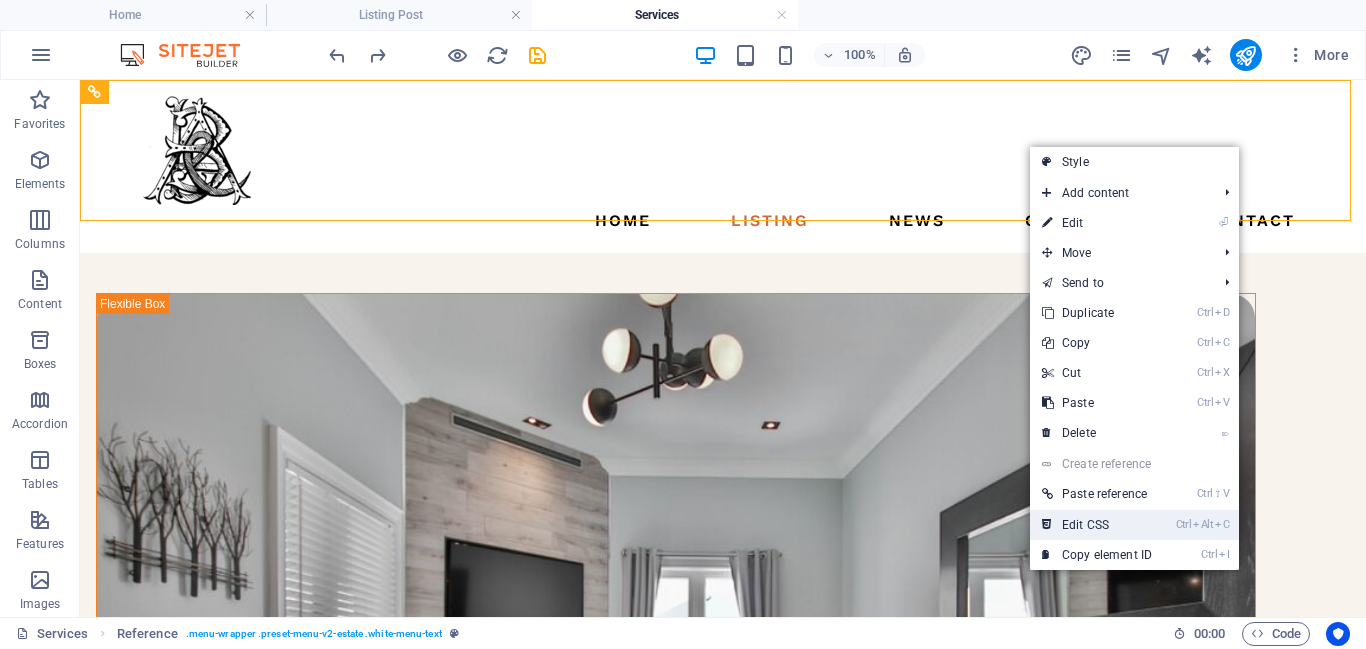 click on "Ctrl Alt C  Edit CSS" at bounding box center [1097, 525] 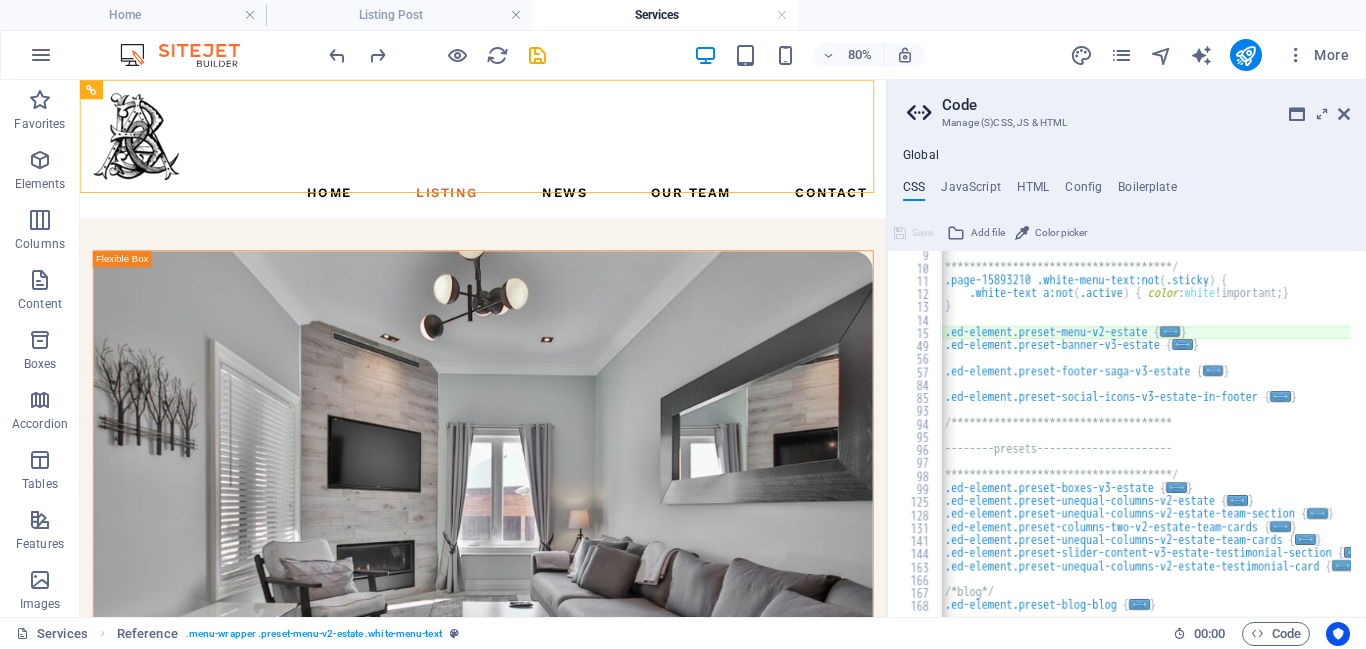 type on "@include menu-v2(" 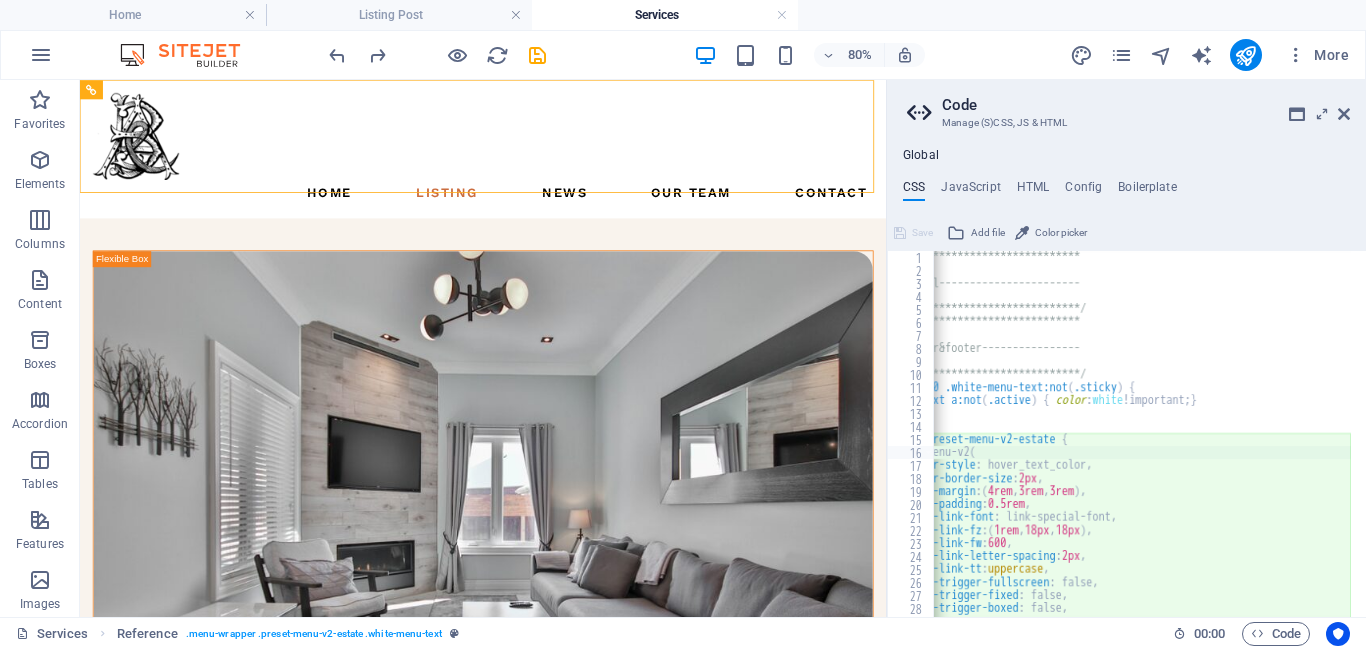 scroll, scrollTop: 0, scrollLeft: 0, axis: both 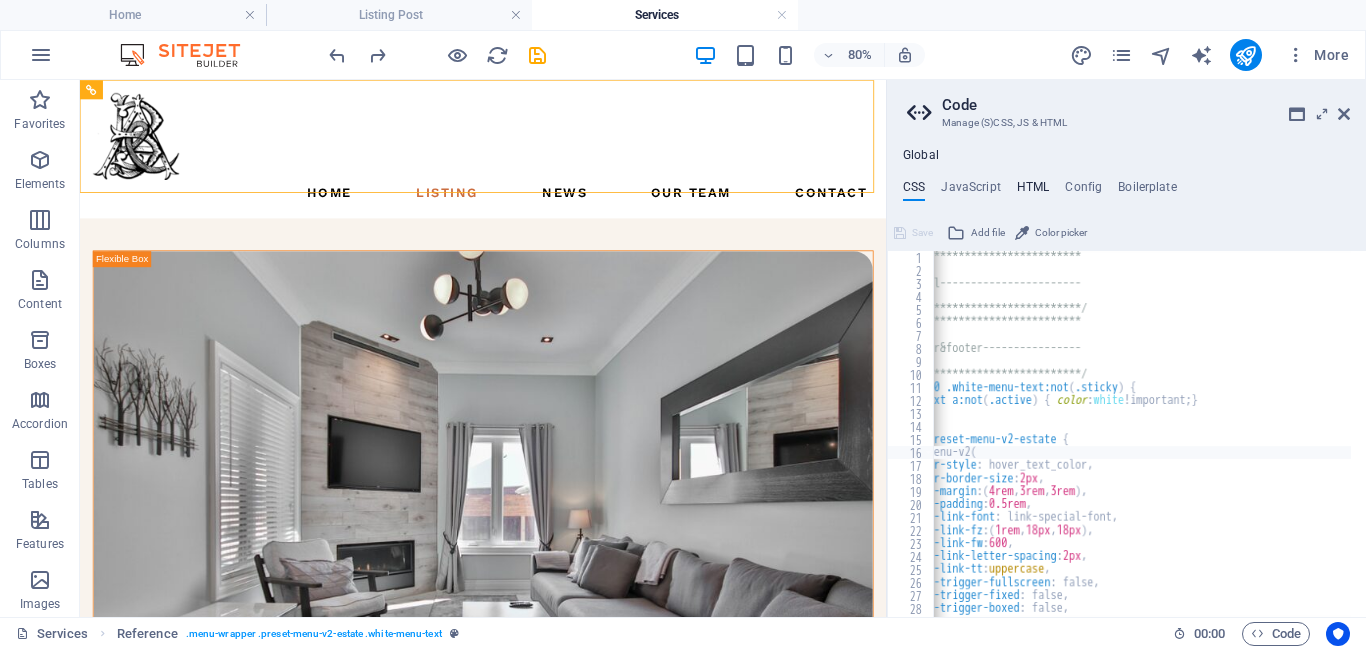 click on "HTML" at bounding box center [1033, 191] 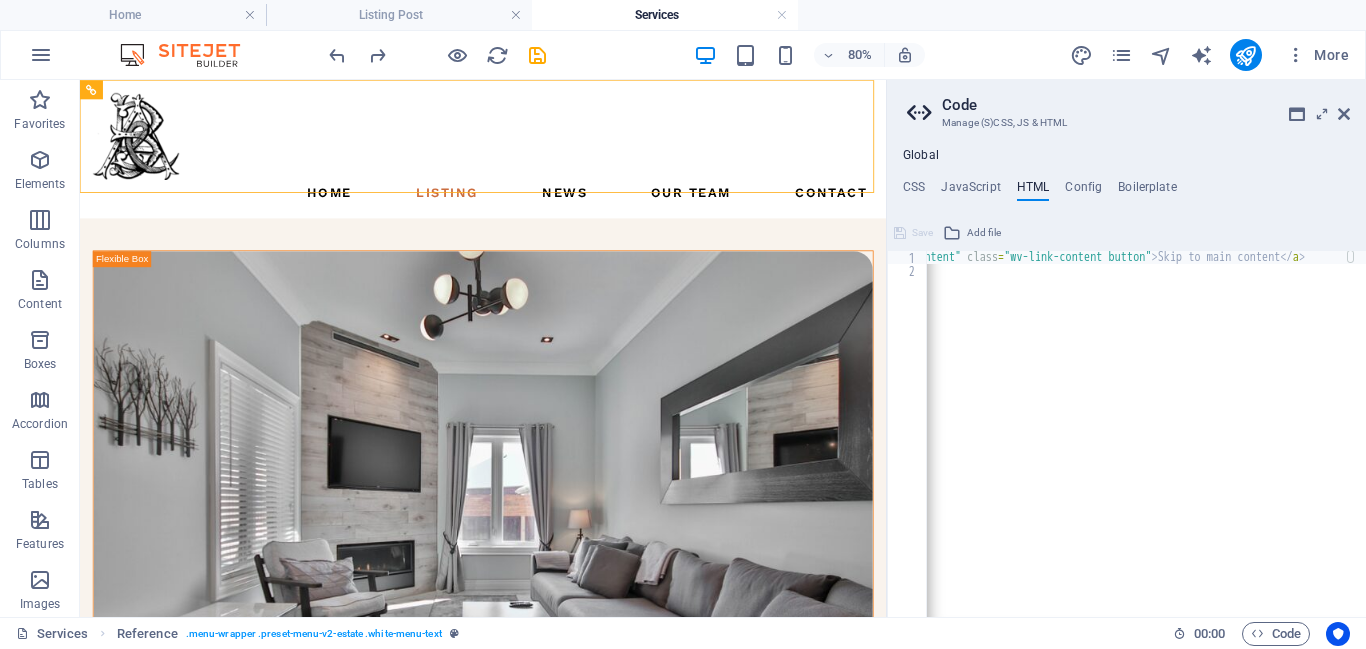 scroll, scrollTop: 0, scrollLeft: 0, axis: both 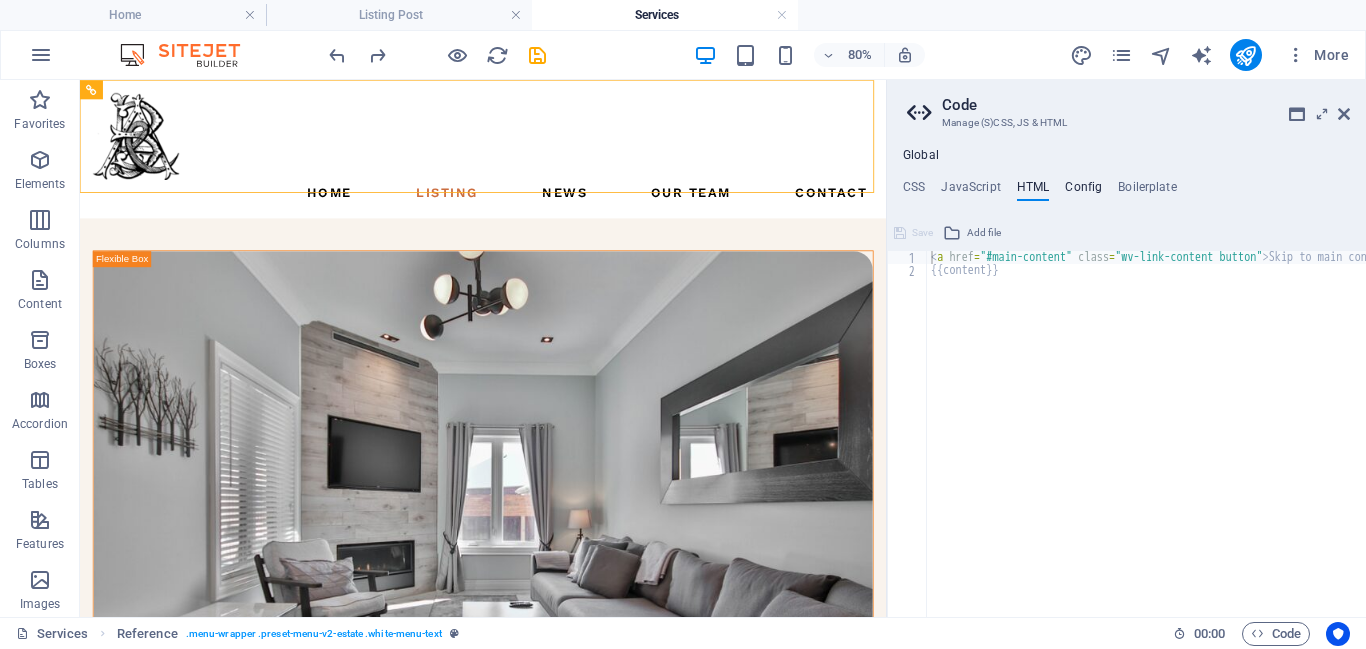 click on "Config" at bounding box center [1083, 191] 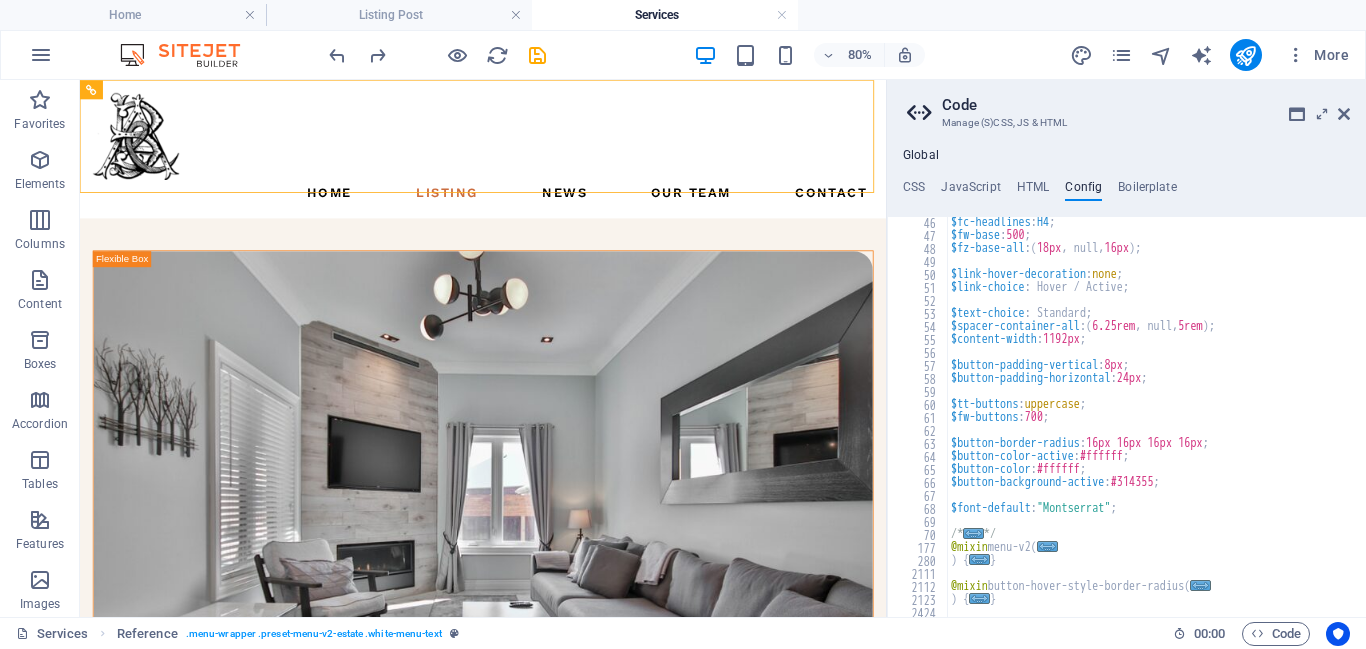 scroll, scrollTop: 0, scrollLeft: 0, axis: both 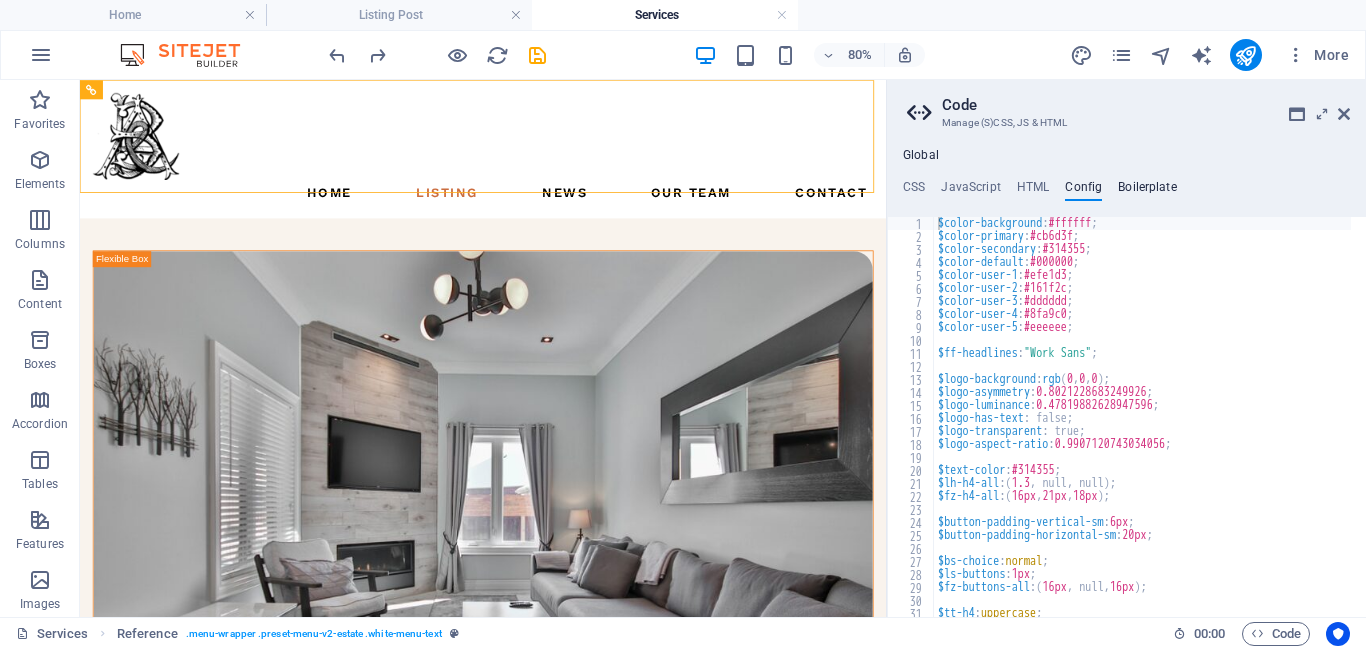 click on "Boilerplate" at bounding box center [1147, 191] 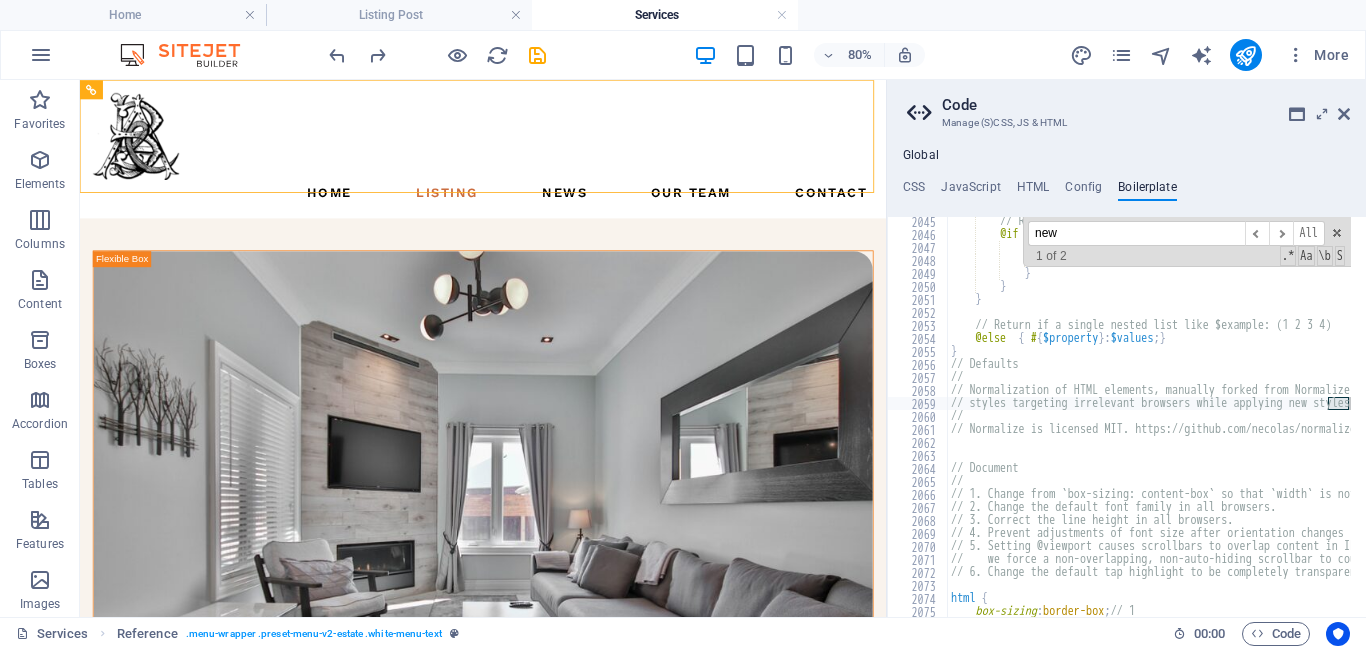 scroll, scrollTop: 16239, scrollLeft: 0, axis: vertical 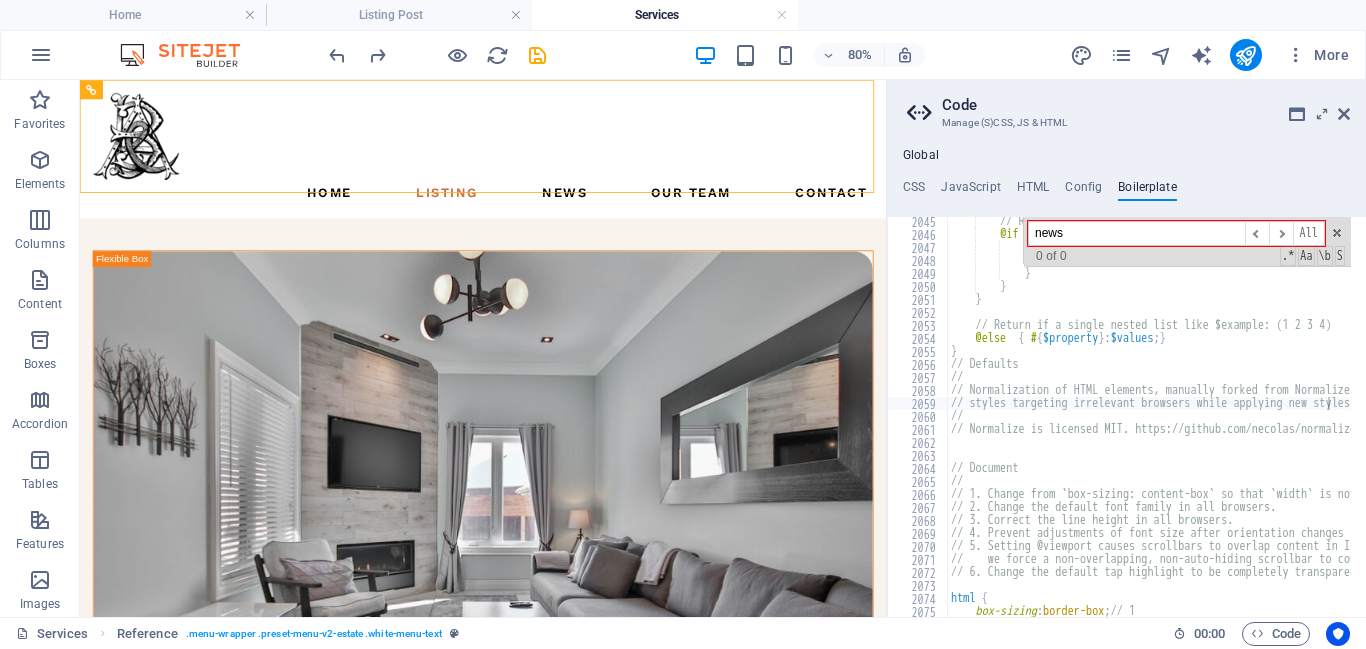 type on "// styles targeting irrelevant browsers while applying new styles." 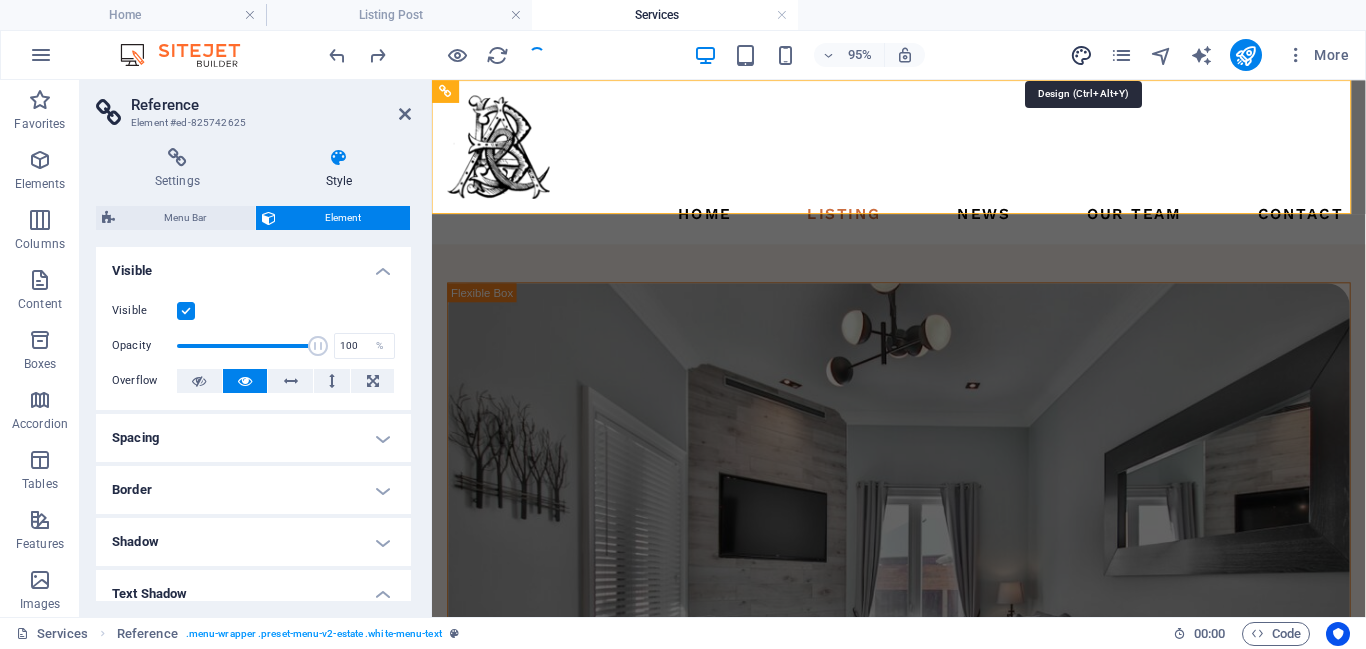 click at bounding box center [1081, 55] 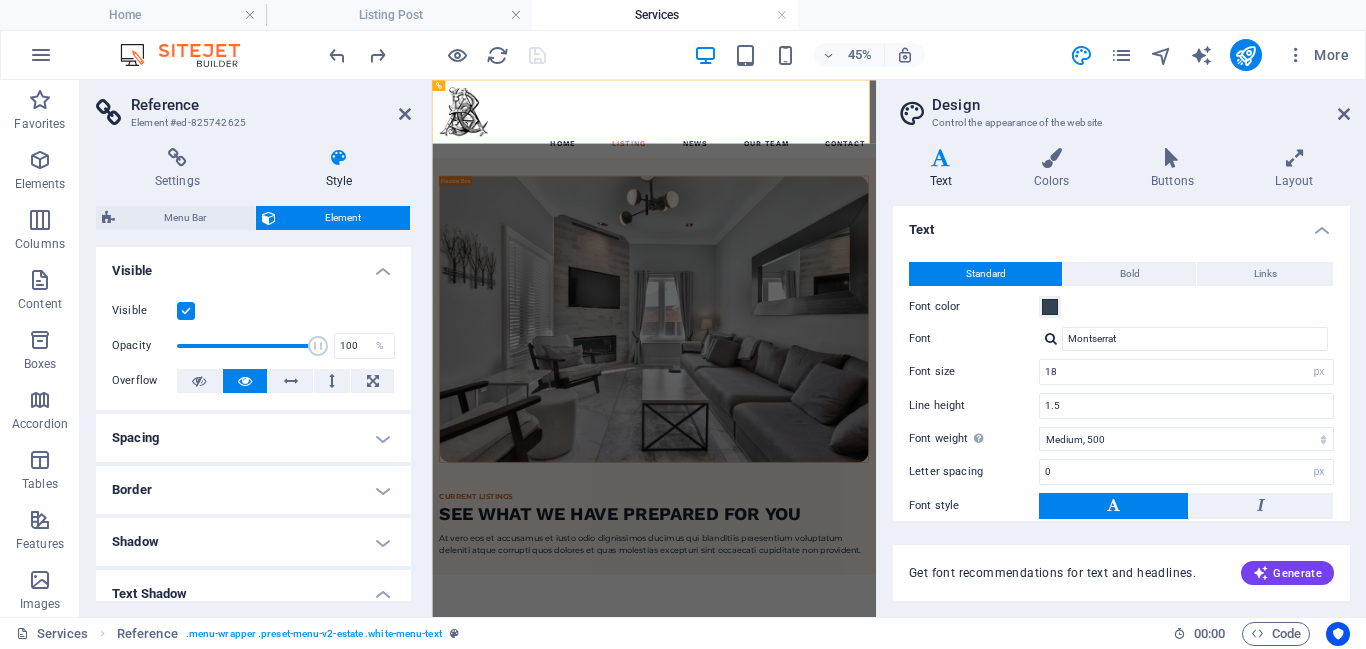 scroll, scrollTop: 141, scrollLeft: 0, axis: vertical 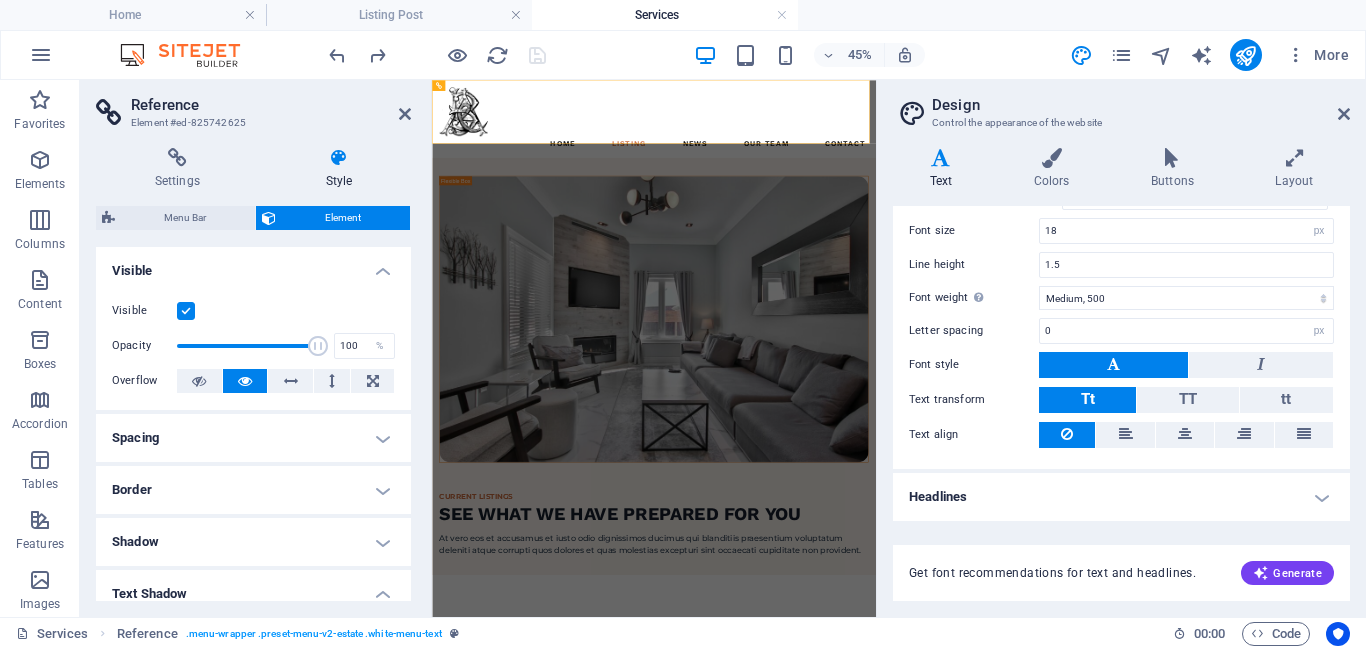 click on "Headlines" at bounding box center (1121, 497) 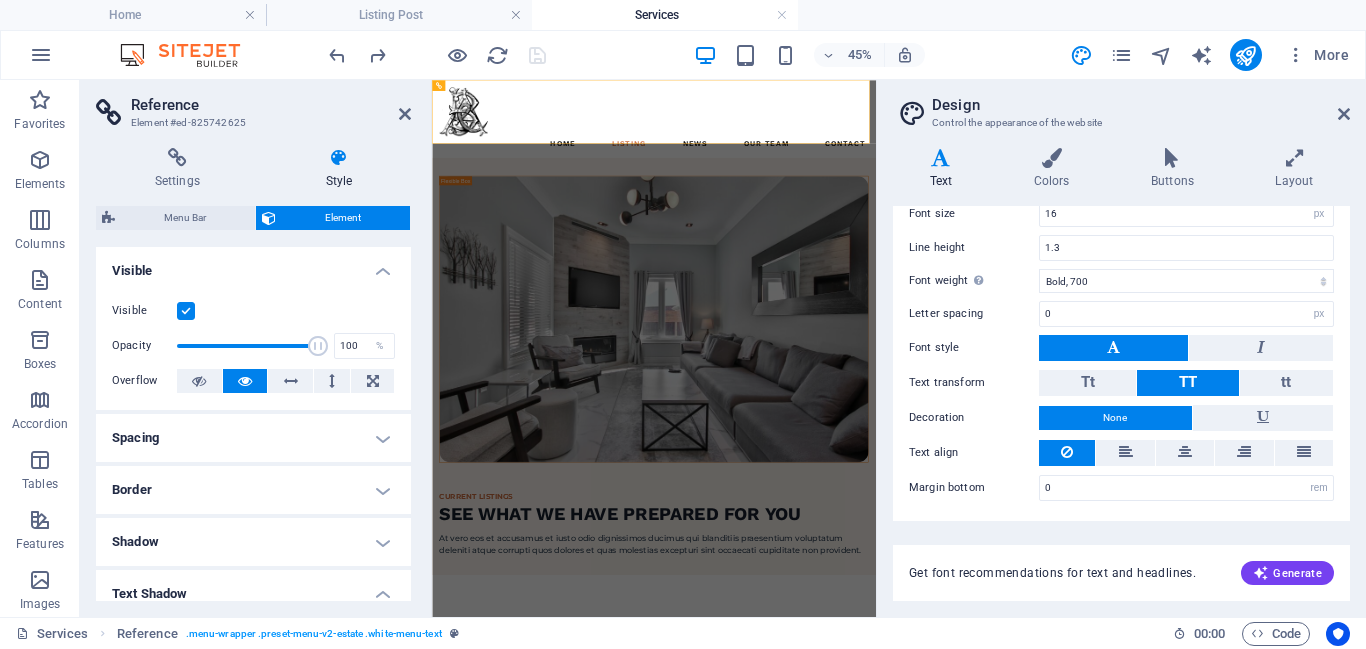 scroll, scrollTop: 0, scrollLeft: 0, axis: both 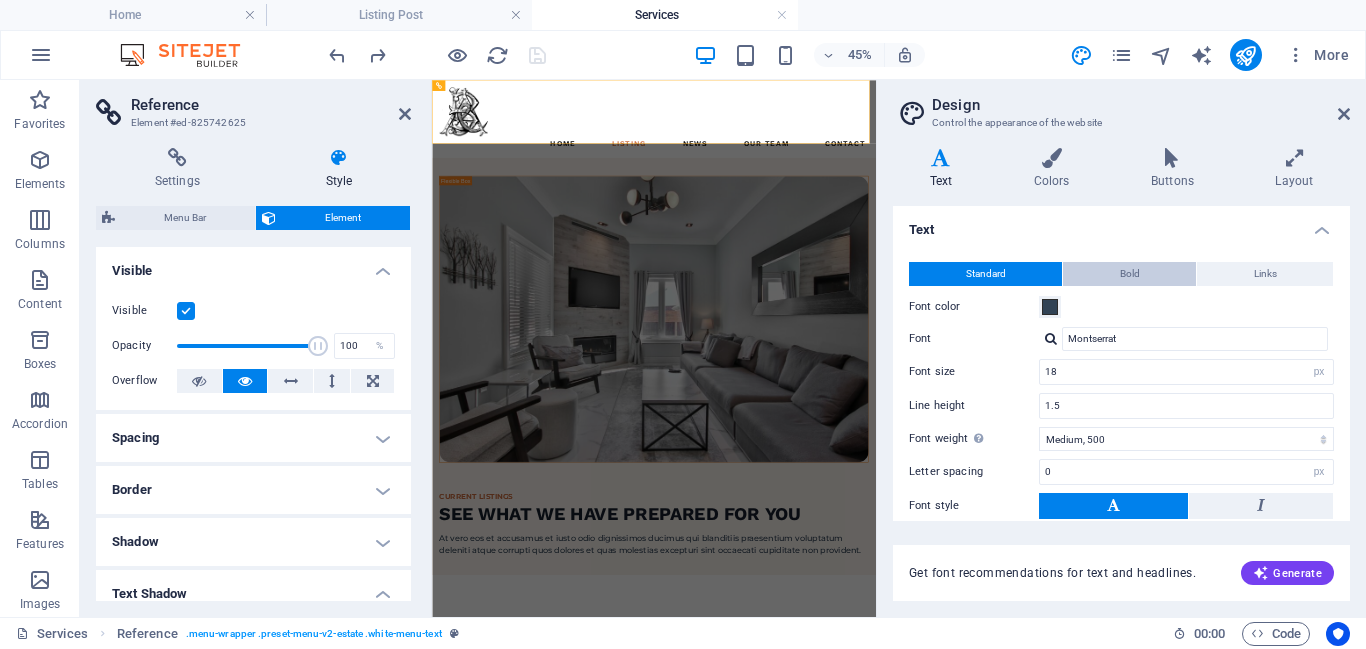 click on "Bold" at bounding box center (1130, 274) 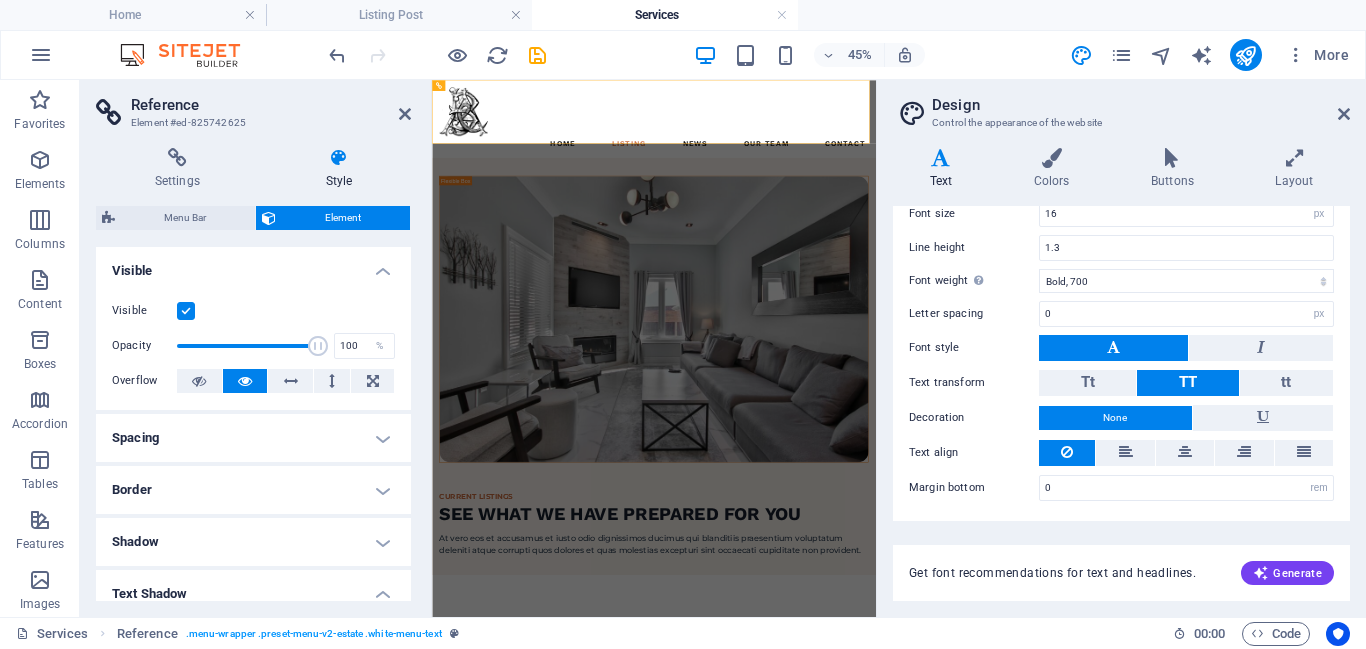 scroll, scrollTop: 0, scrollLeft: 0, axis: both 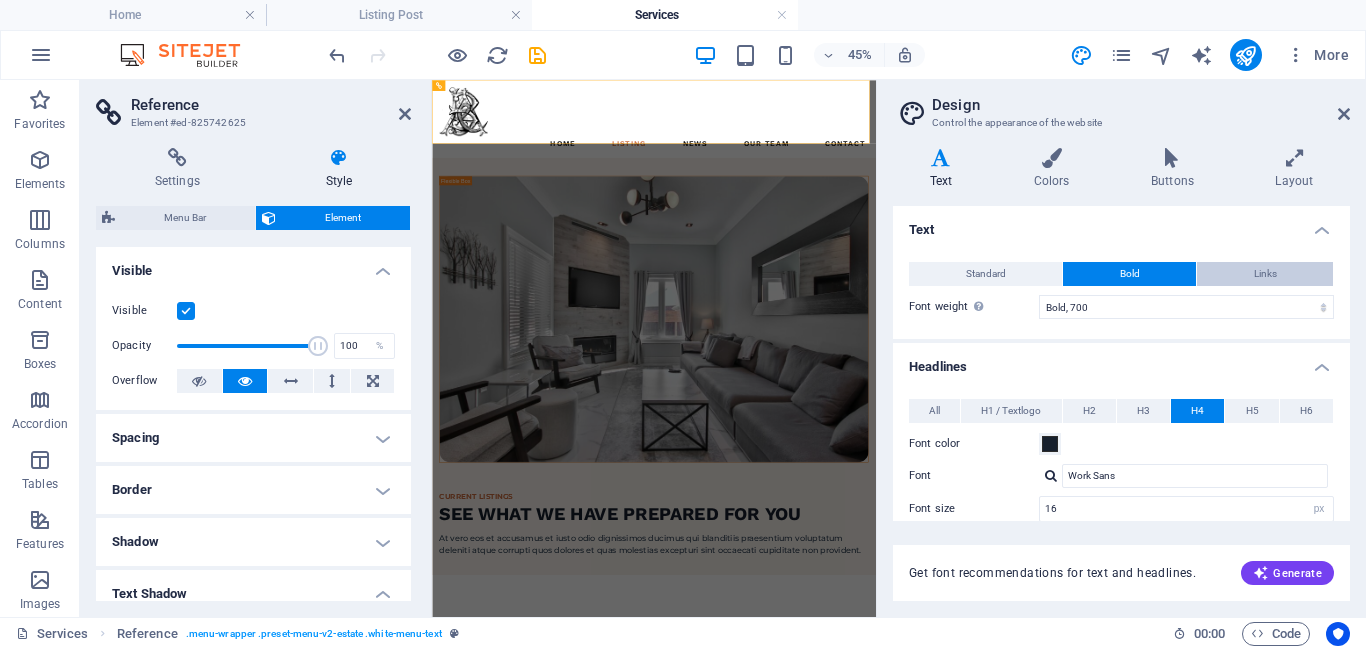 click on "Links" at bounding box center [1265, 274] 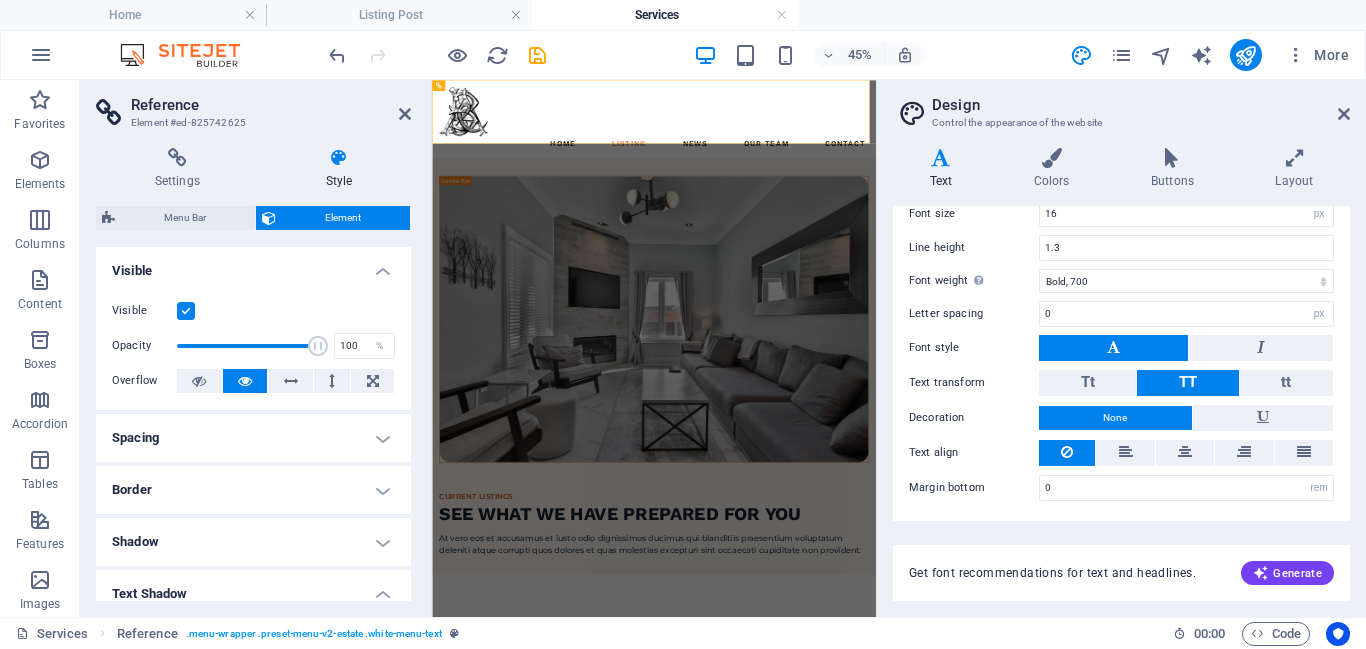 scroll, scrollTop: 0, scrollLeft: 0, axis: both 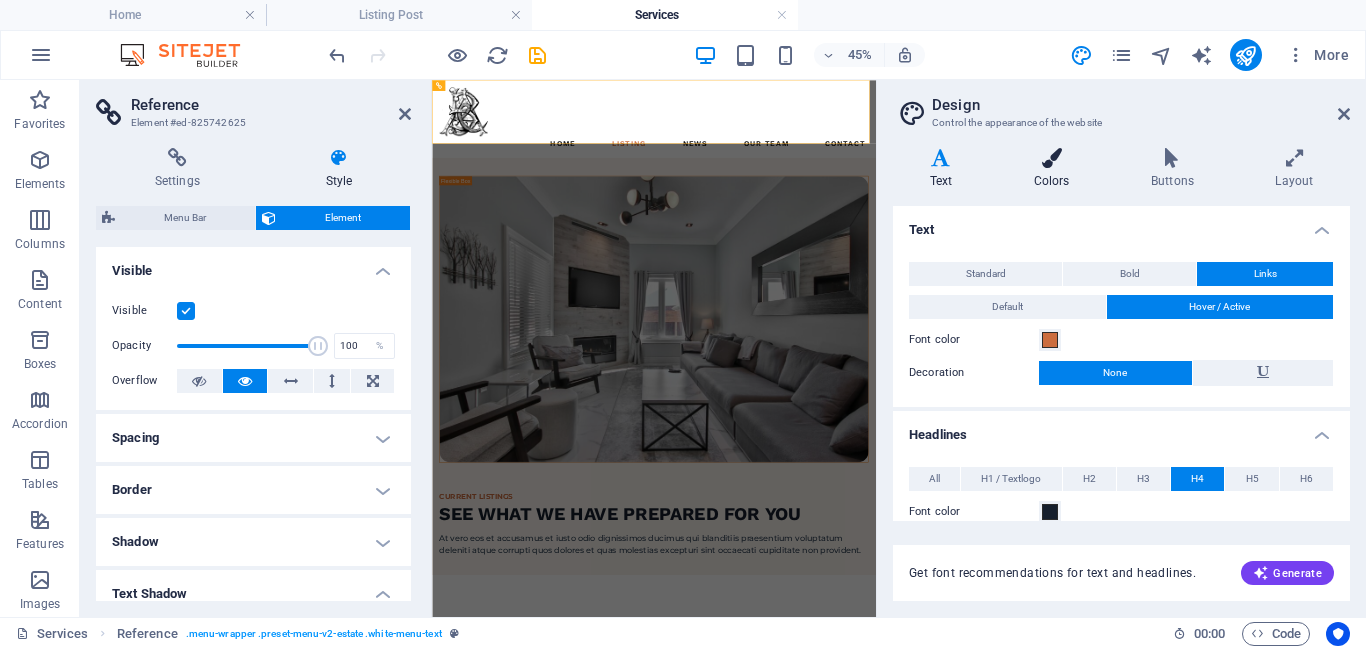 click on "Colors" at bounding box center [1055, 169] 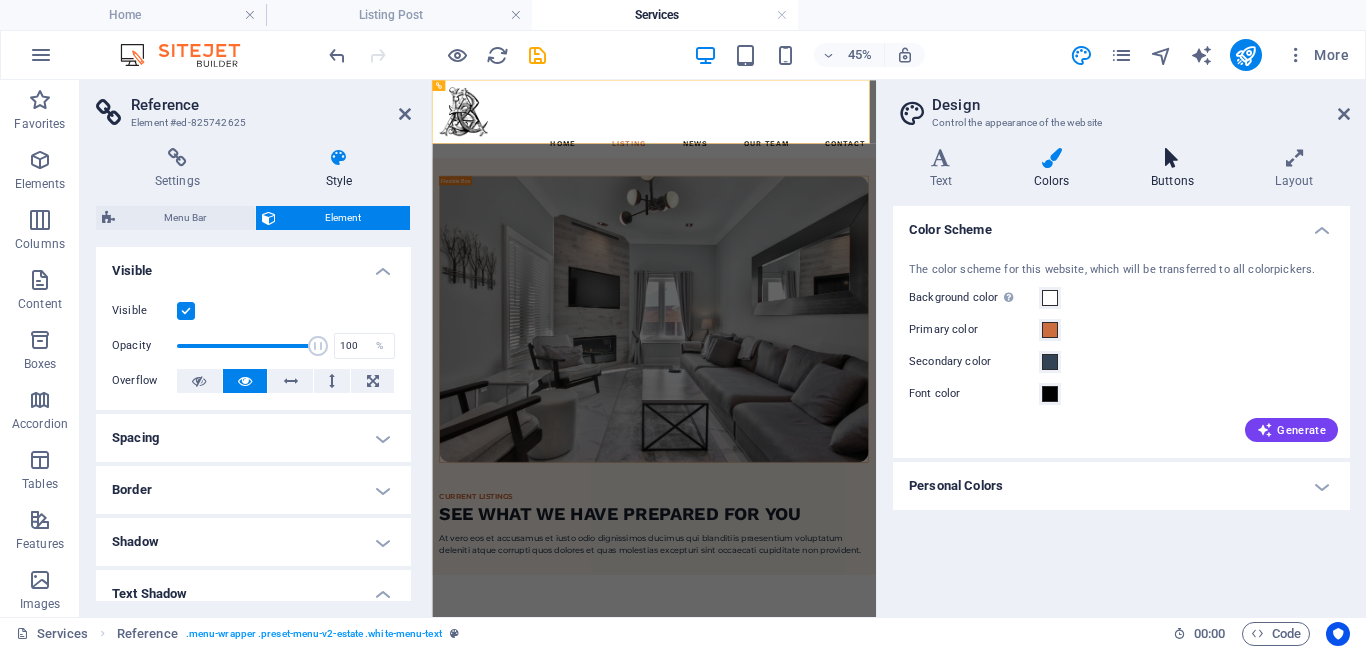 click at bounding box center [1172, 158] 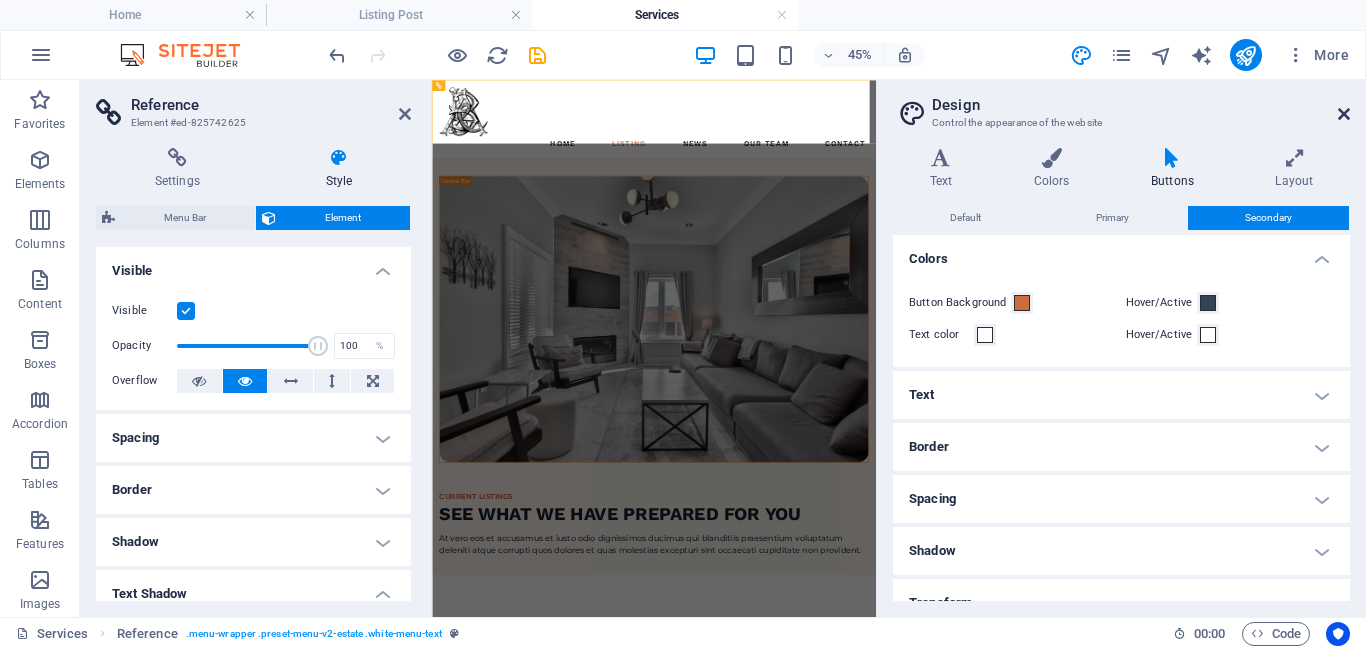 click at bounding box center (1344, 114) 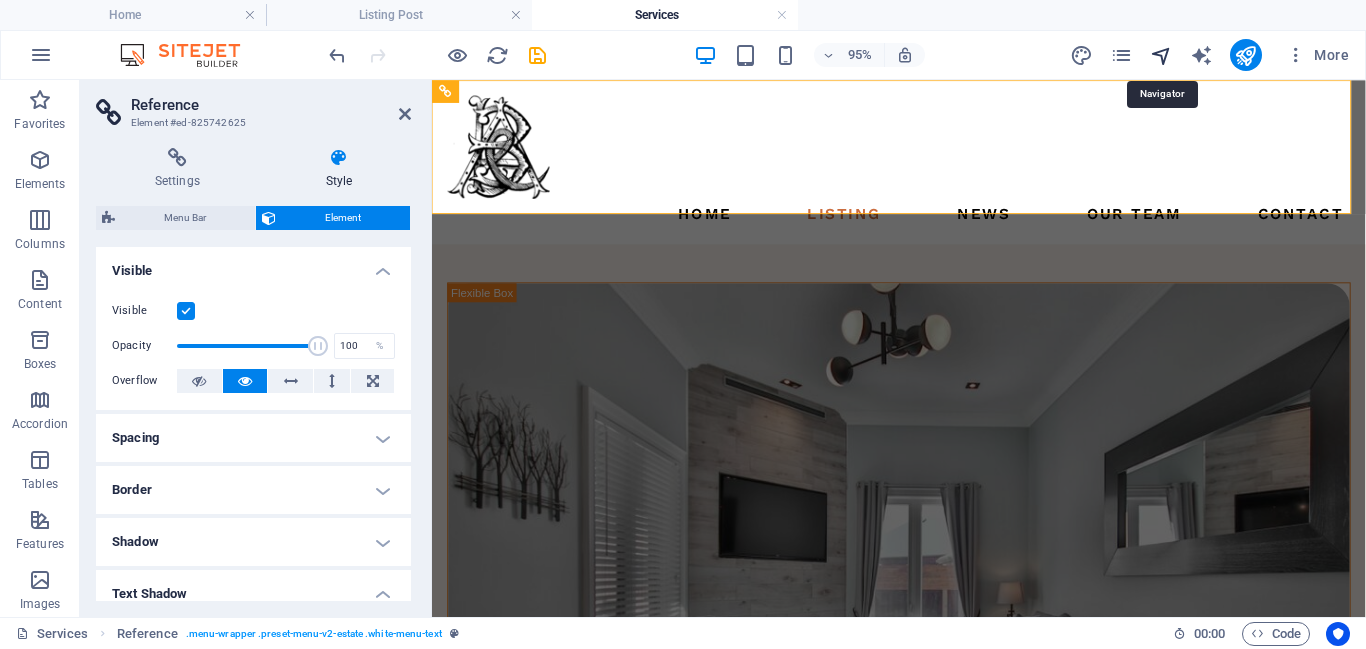 click at bounding box center [1161, 55] 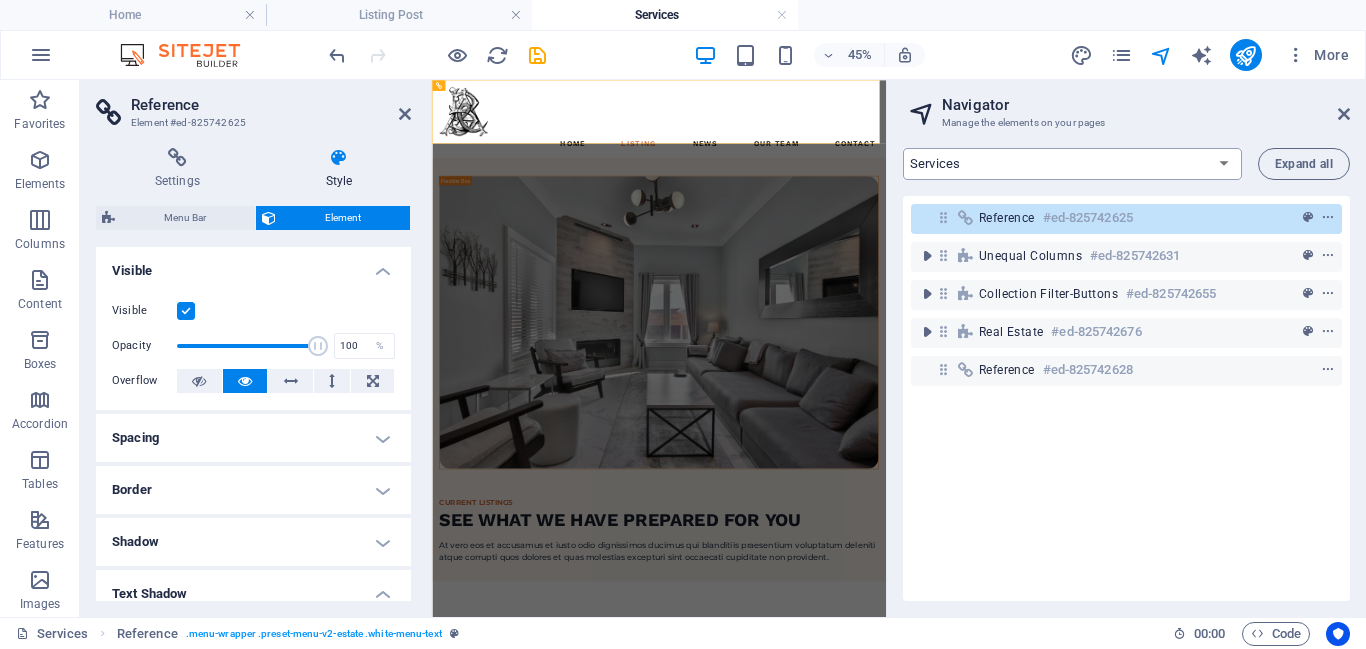 click on "Home  Services  Our Team  Contact  Legal Notice  Privacy  Listing Post  News Post" at bounding box center (1072, 164) 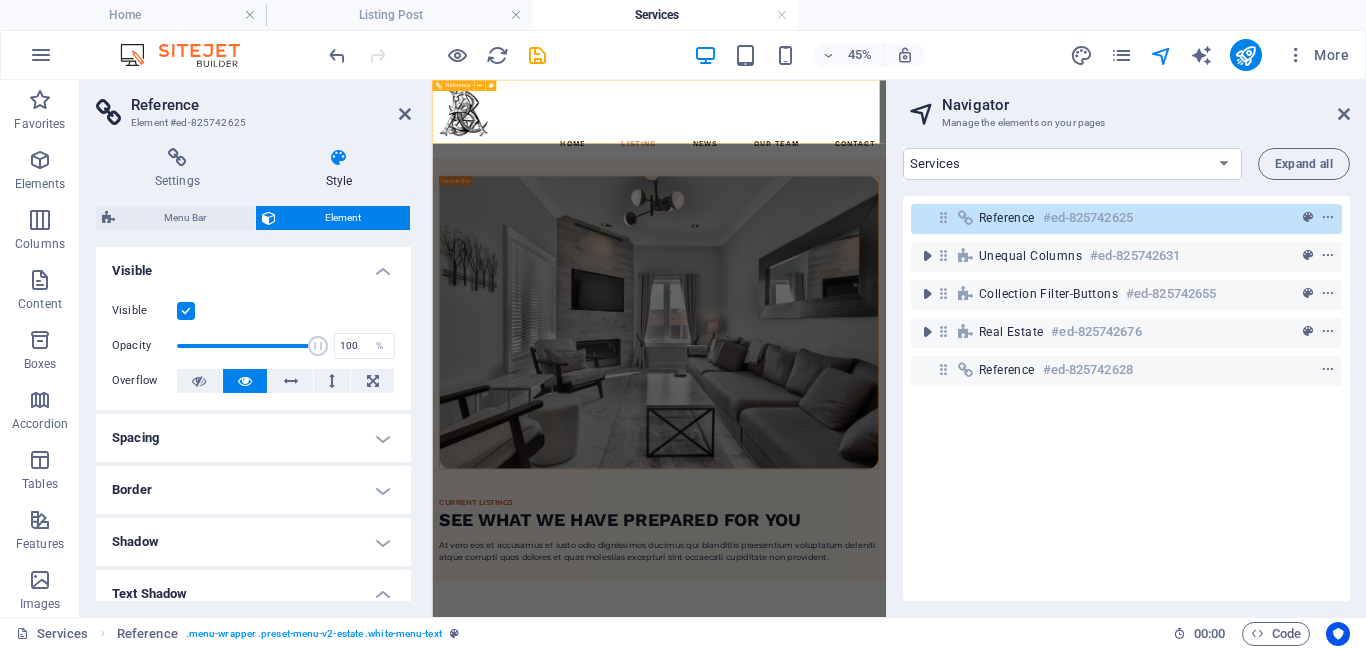click on "#ed-825742625" at bounding box center (1088, 218) 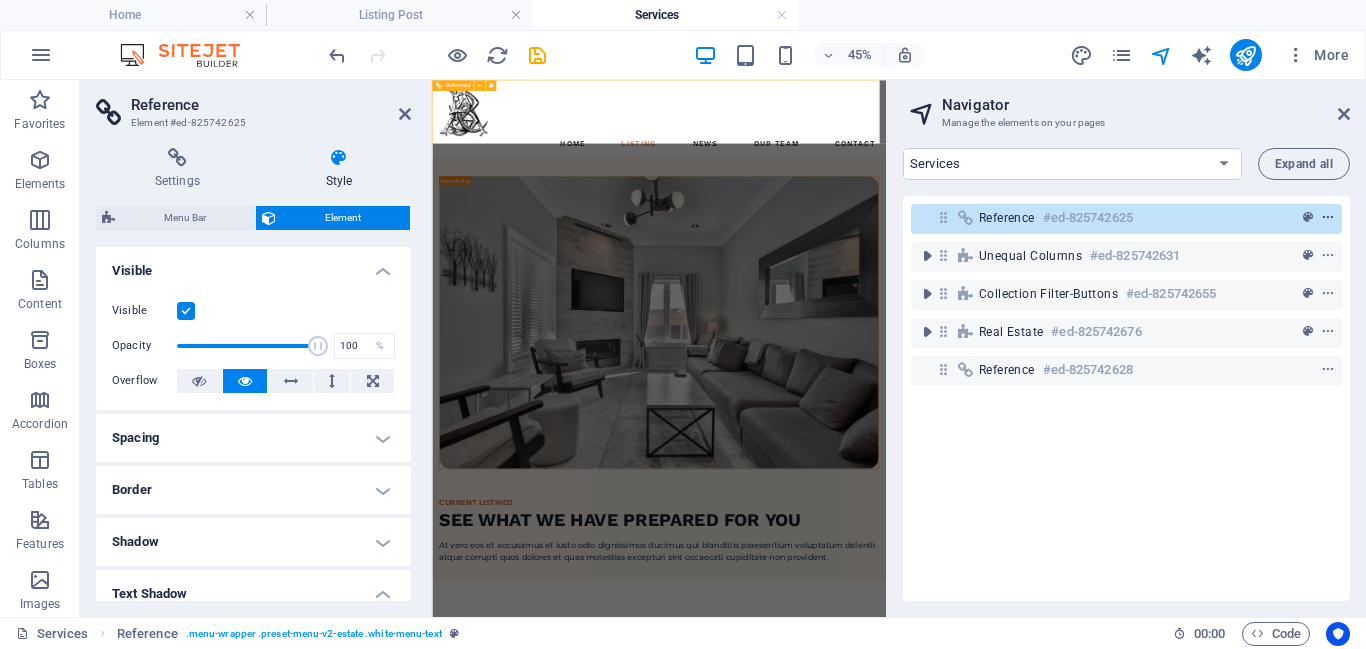 click at bounding box center [1328, 218] 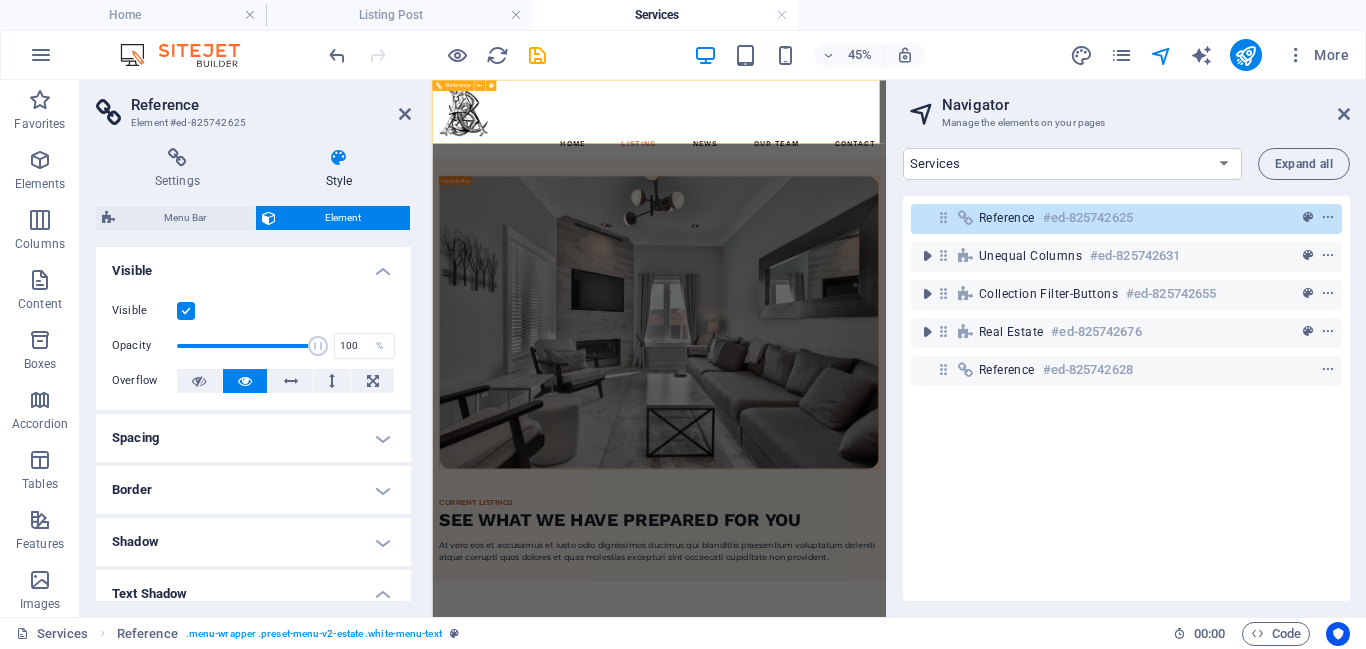 click at bounding box center (943, 217) 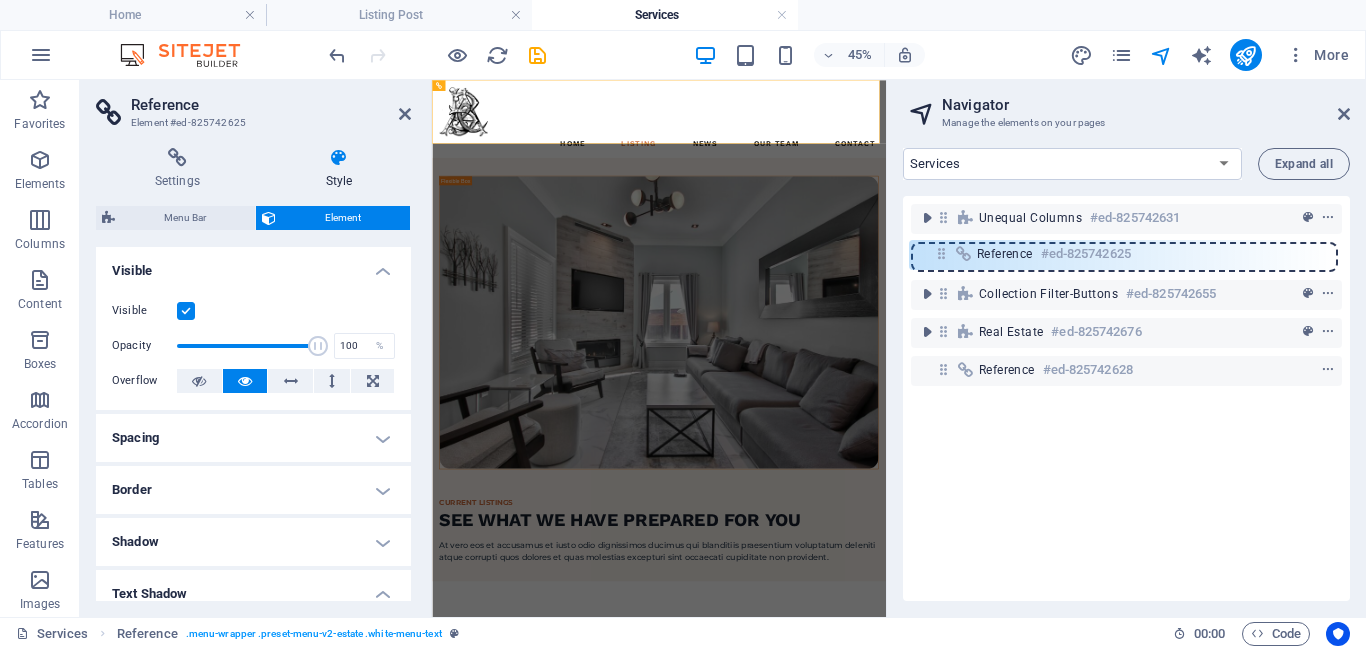 drag, startPoint x: 936, startPoint y: 218, endPoint x: 934, endPoint y: 260, distance: 42.047592 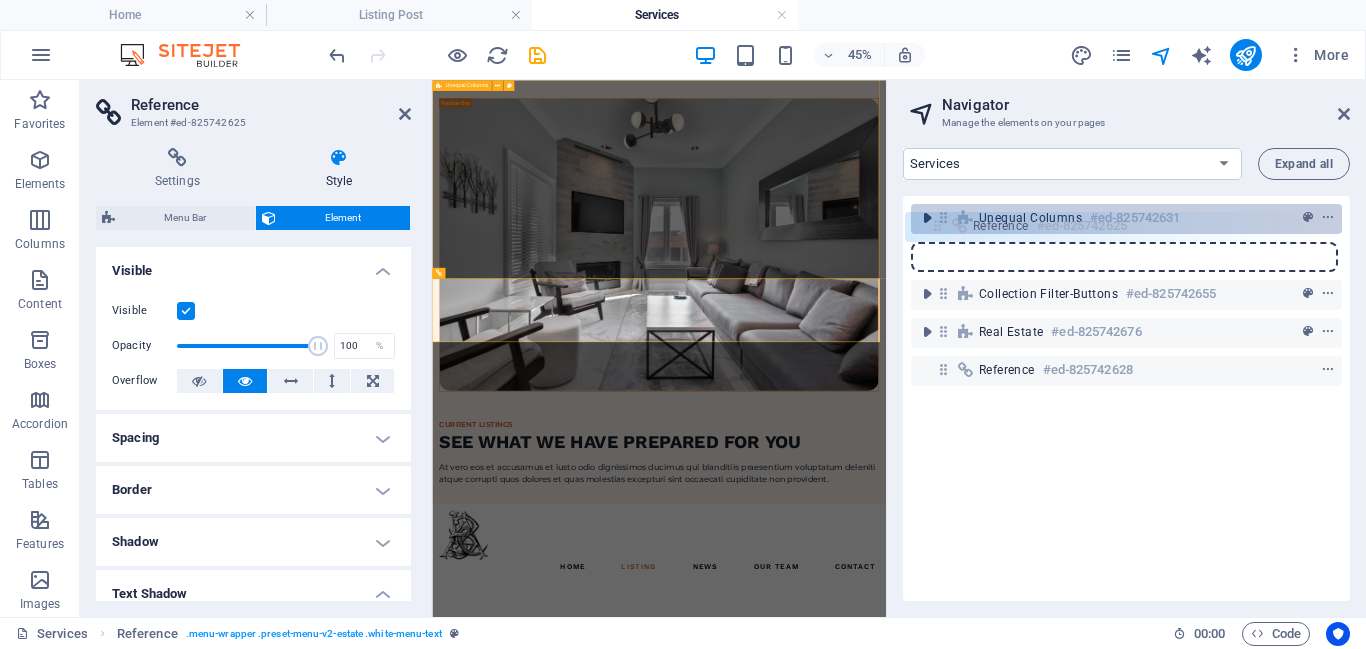 drag, startPoint x: 938, startPoint y: 255, endPoint x: 931, endPoint y: 218, distance: 37.65634 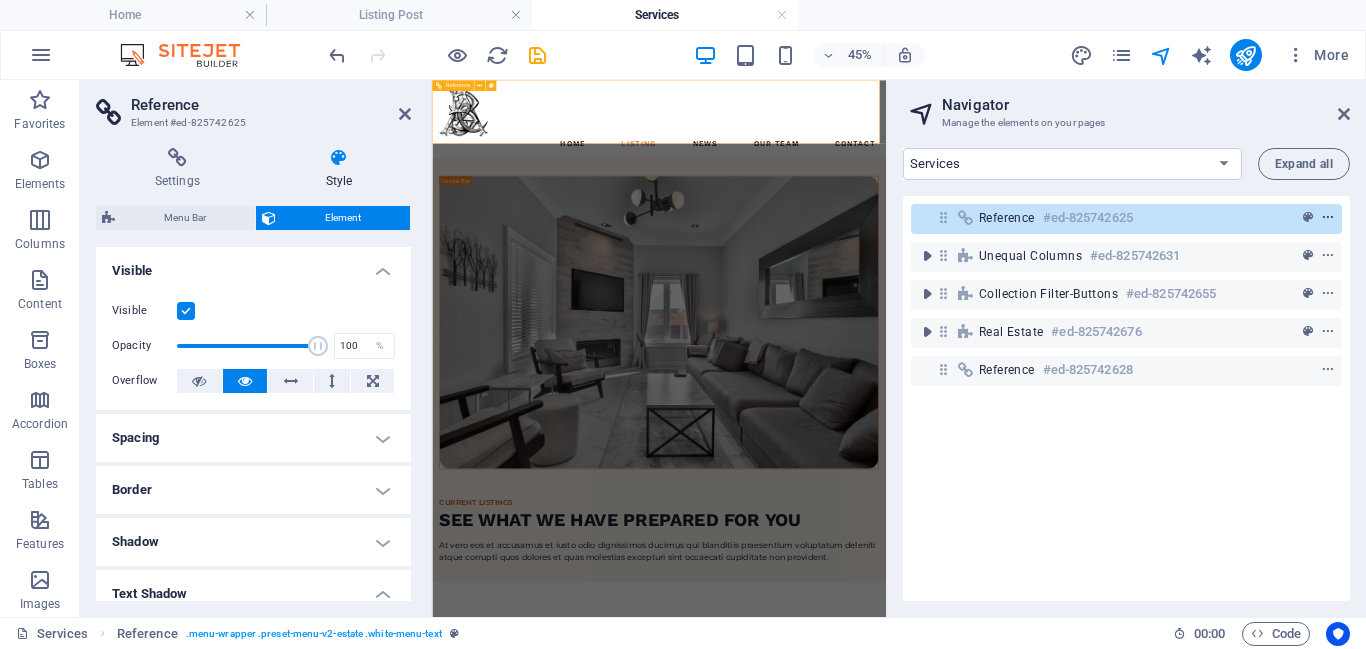 click at bounding box center [1328, 218] 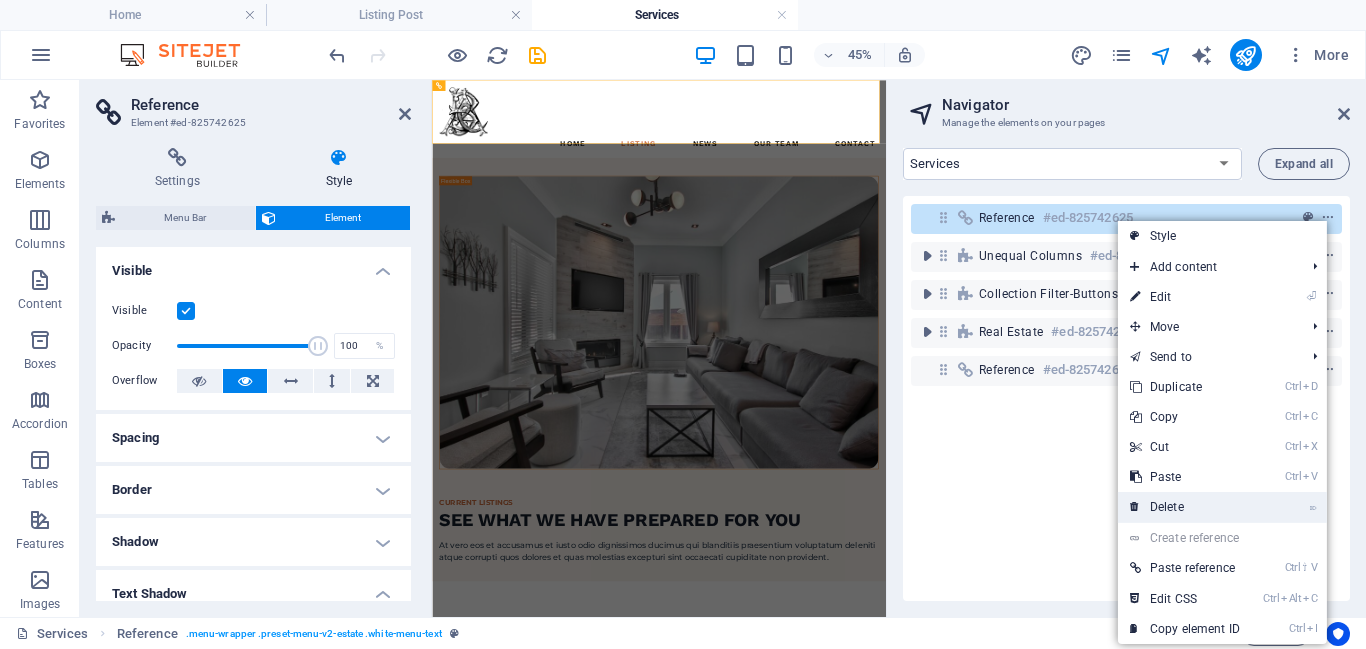 click on "⌦  Delete" at bounding box center [1185, 507] 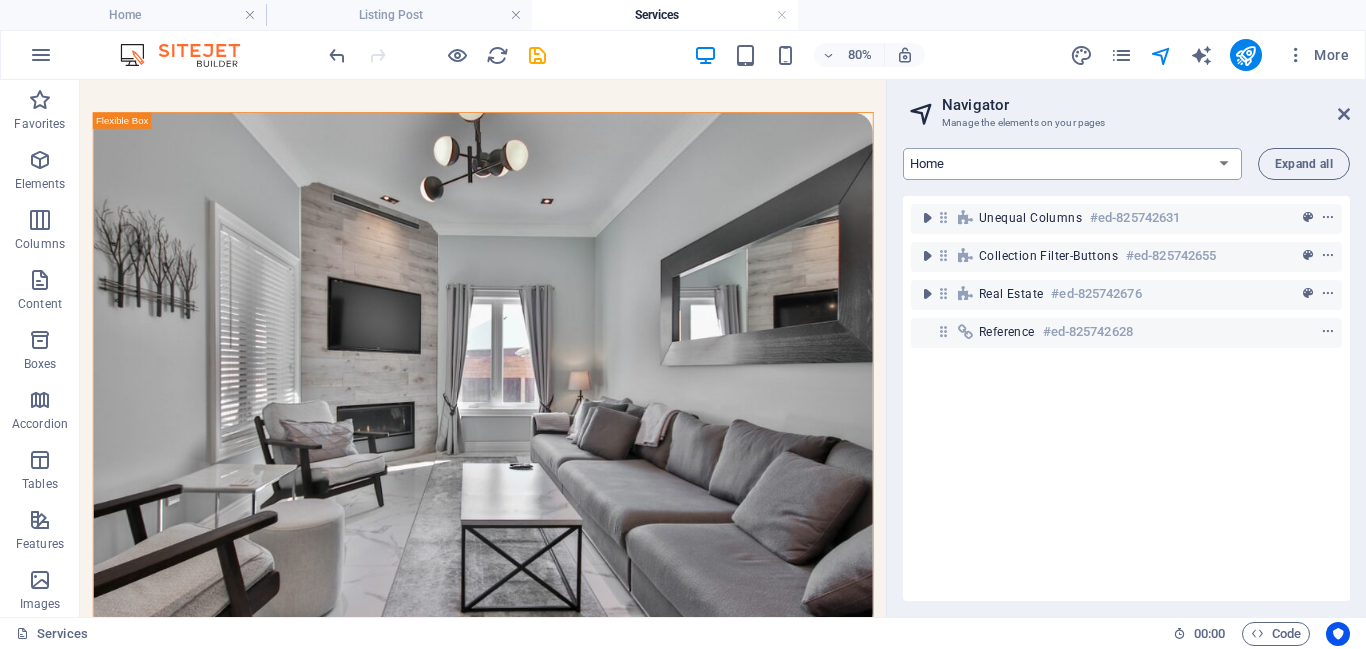 click on "Home  Services  Our Team  Contact  Legal Notice  Privacy  Listing Post  News Post" at bounding box center (1072, 164) 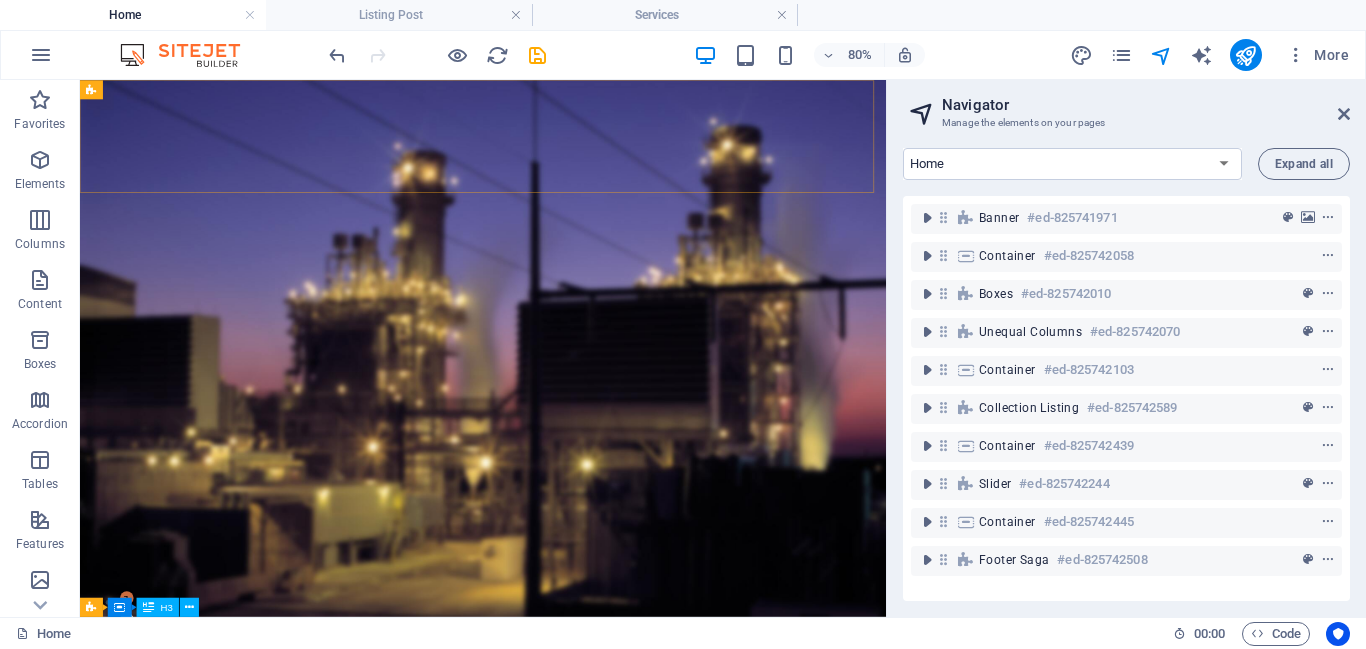 scroll, scrollTop: 2566, scrollLeft: 0, axis: vertical 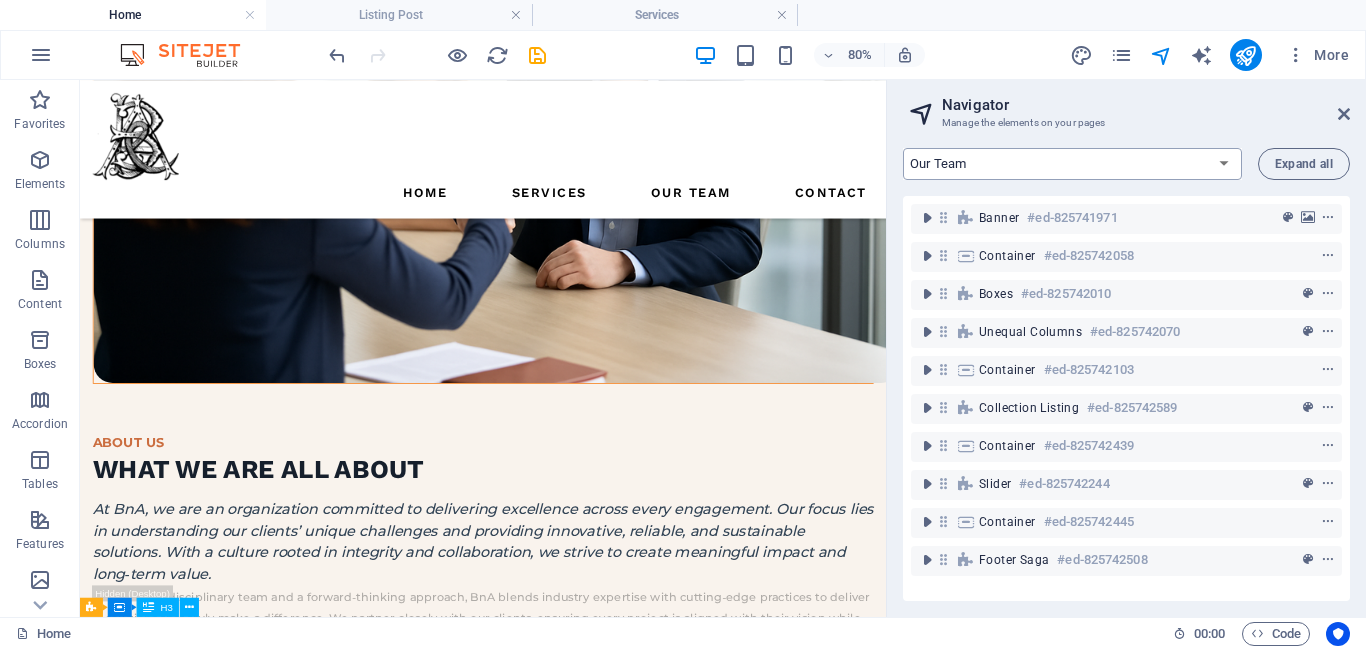 click on "Home  Services  Our Team  Contact  Legal Notice  Privacy  Listing Post  News Post" at bounding box center [1072, 164] 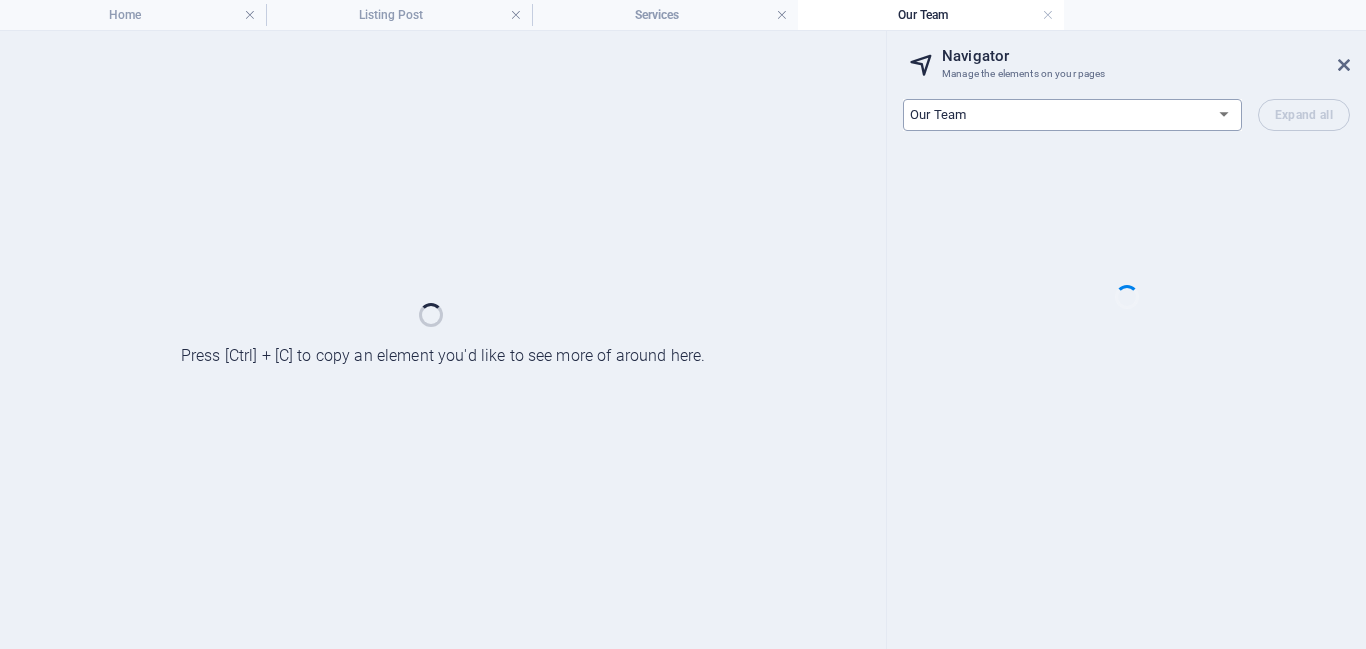 scroll, scrollTop: 0, scrollLeft: 0, axis: both 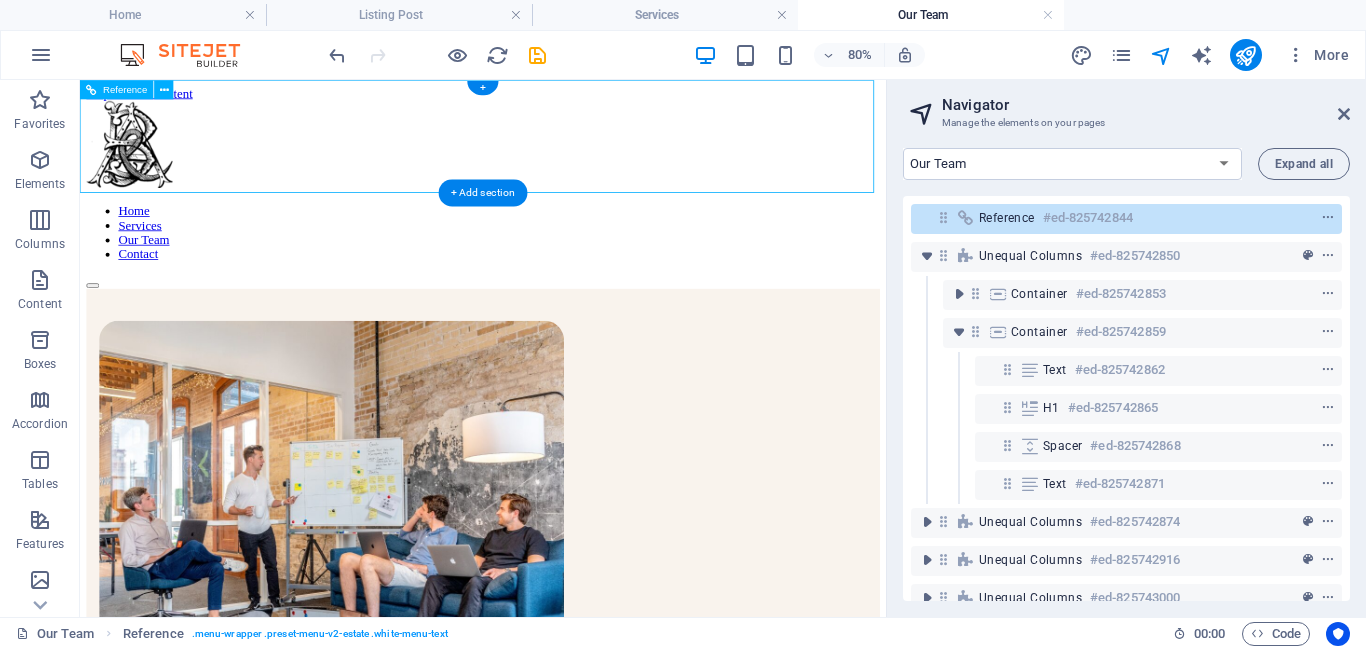 click on "Reference" at bounding box center (1007, 218) 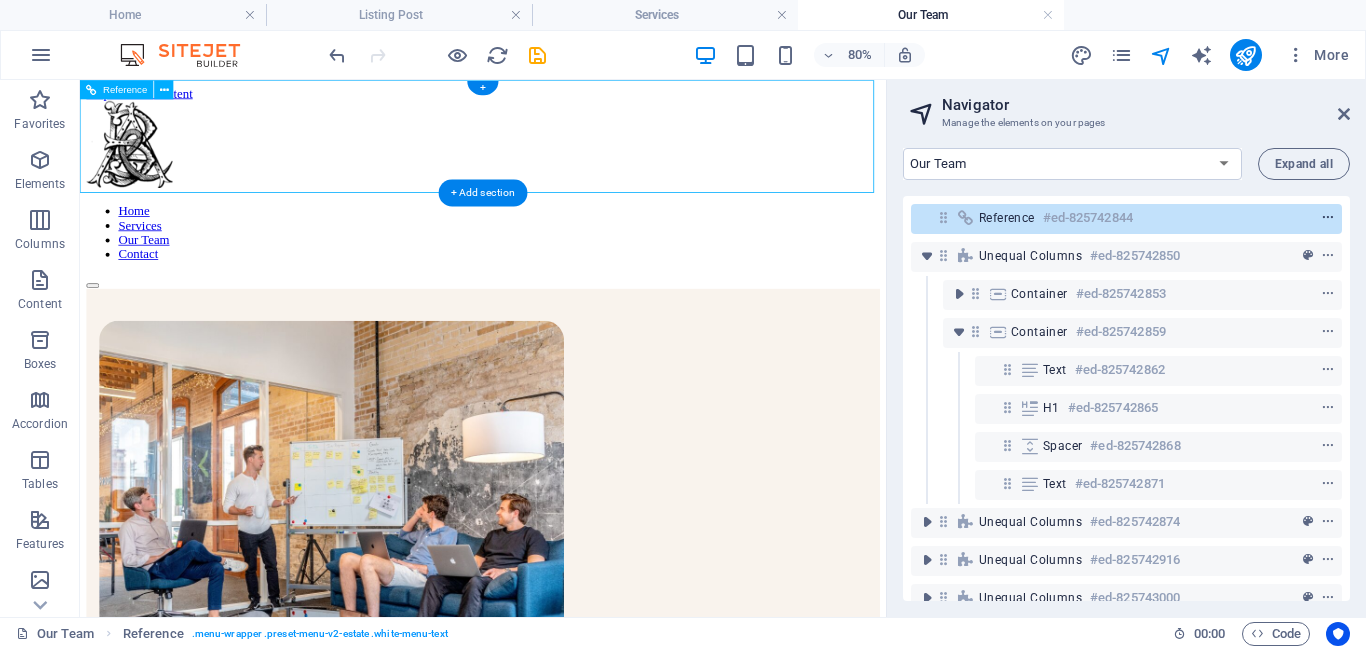 click at bounding box center [1328, 218] 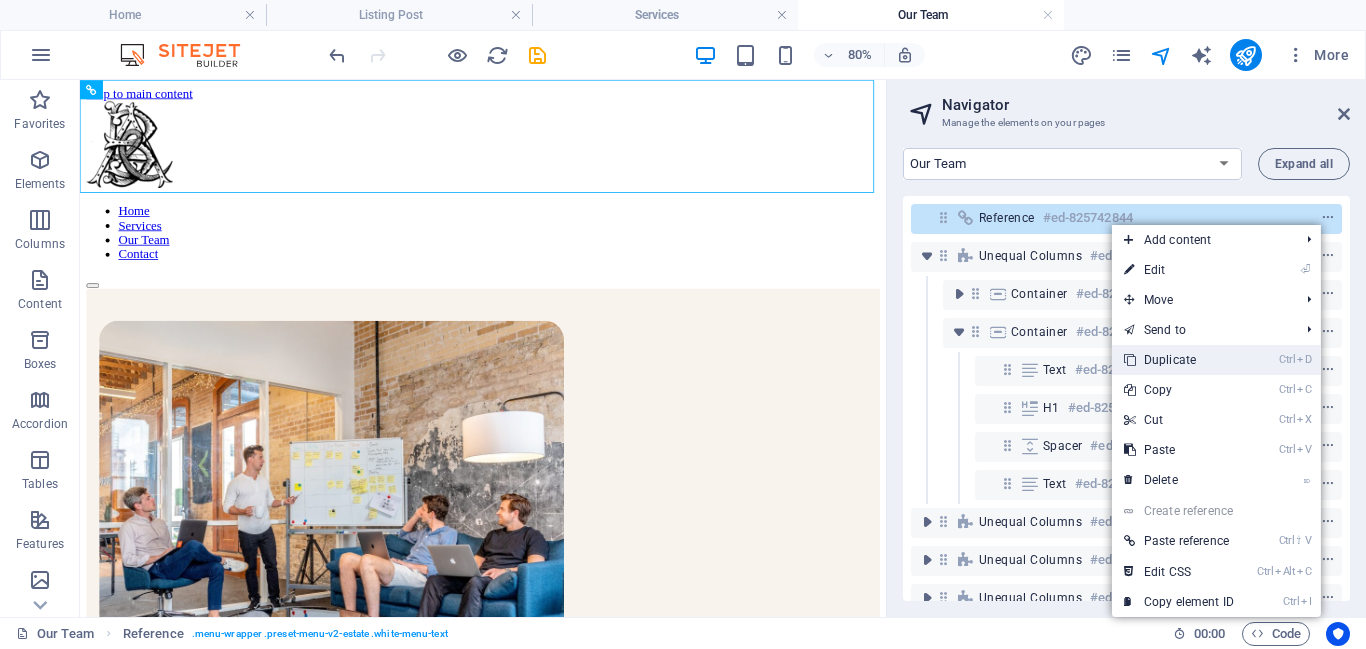 click on "Ctrl D  Duplicate" at bounding box center (1179, 360) 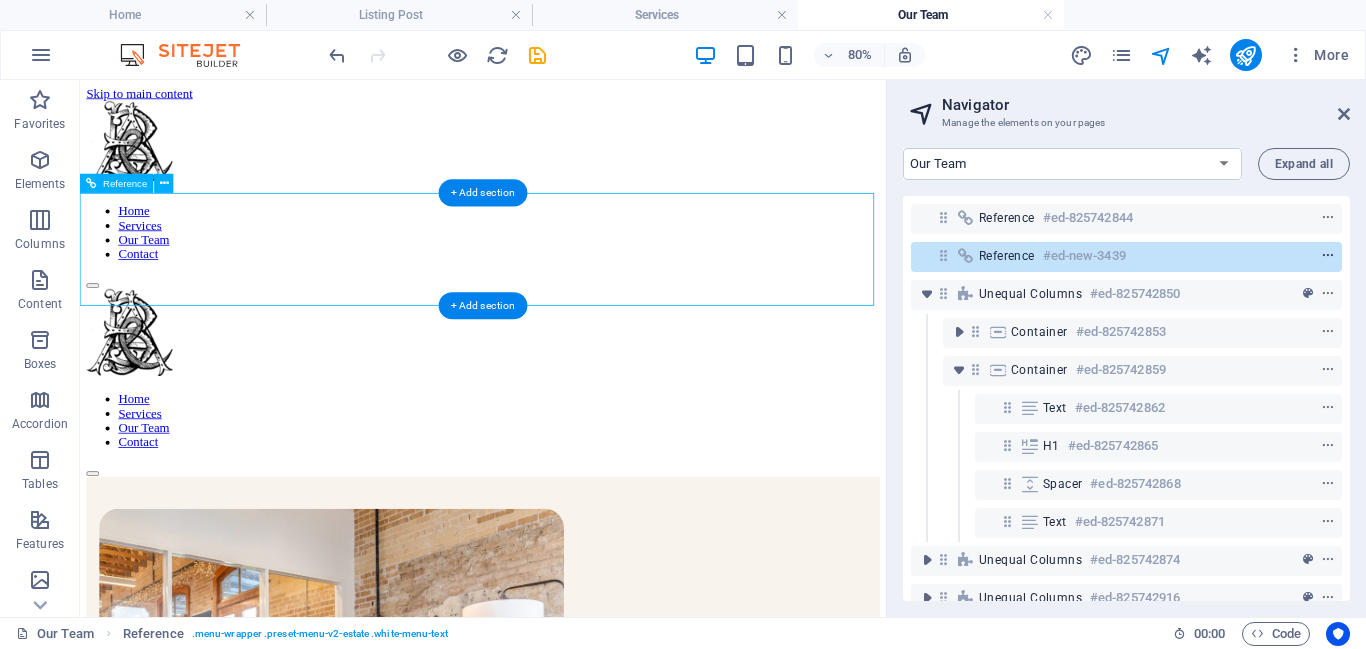 click at bounding box center [1328, 256] 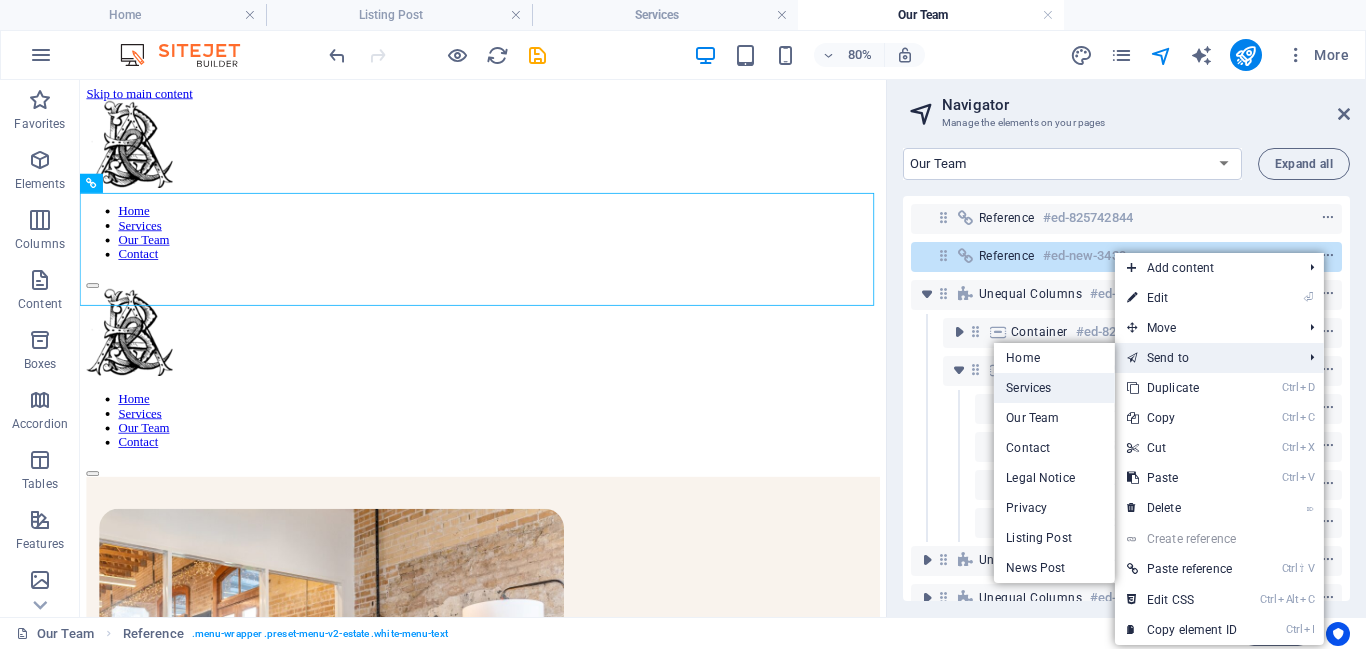 click on "Services" at bounding box center [1054, 388] 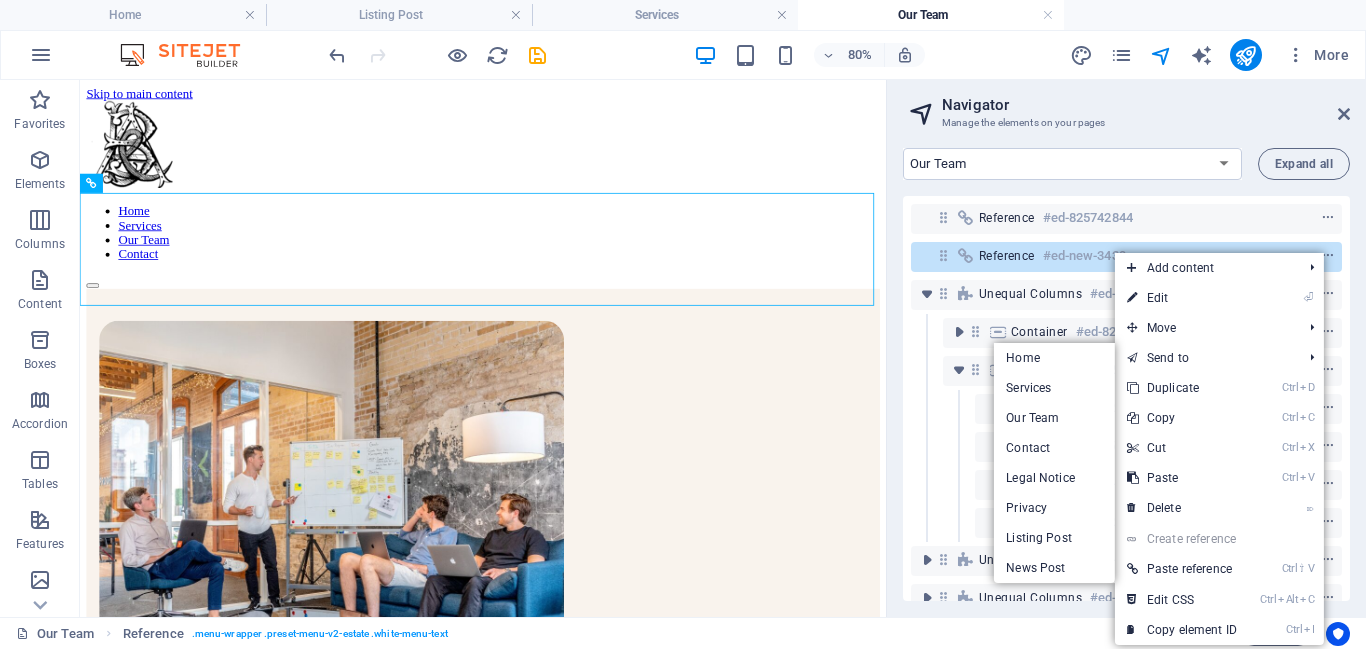 select on "15893213-en" 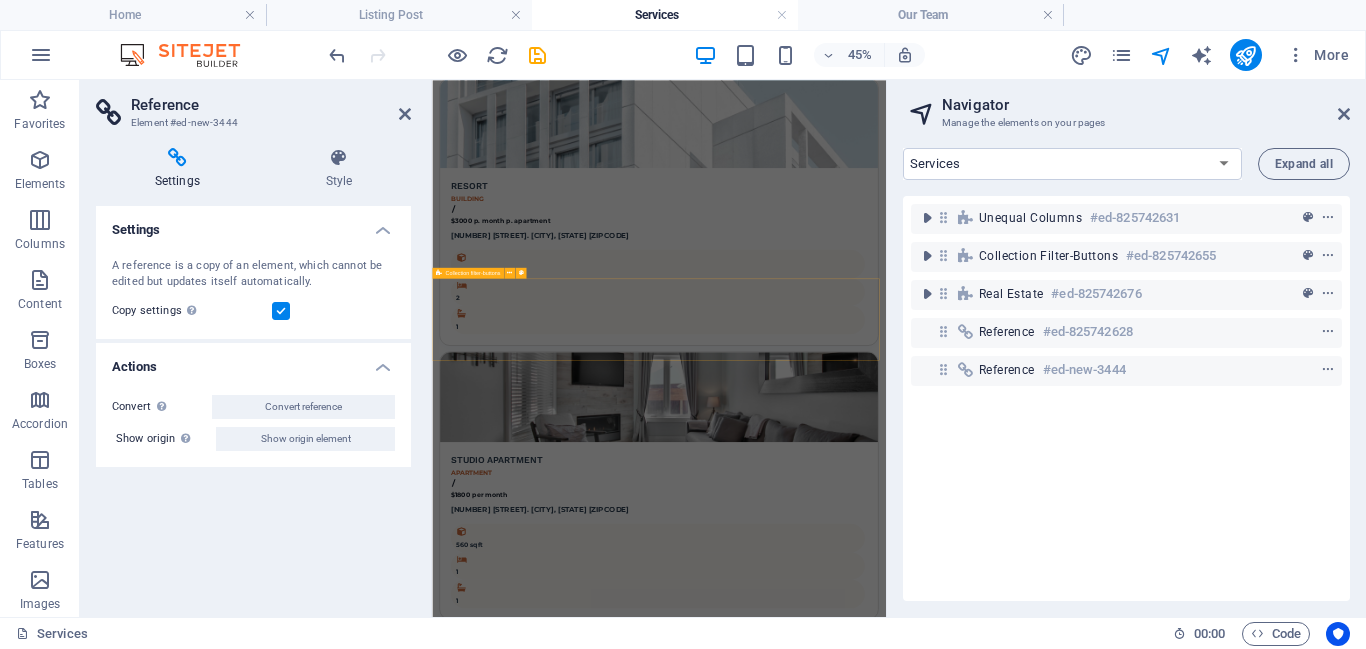 scroll, scrollTop: 0, scrollLeft: 0, axis: both 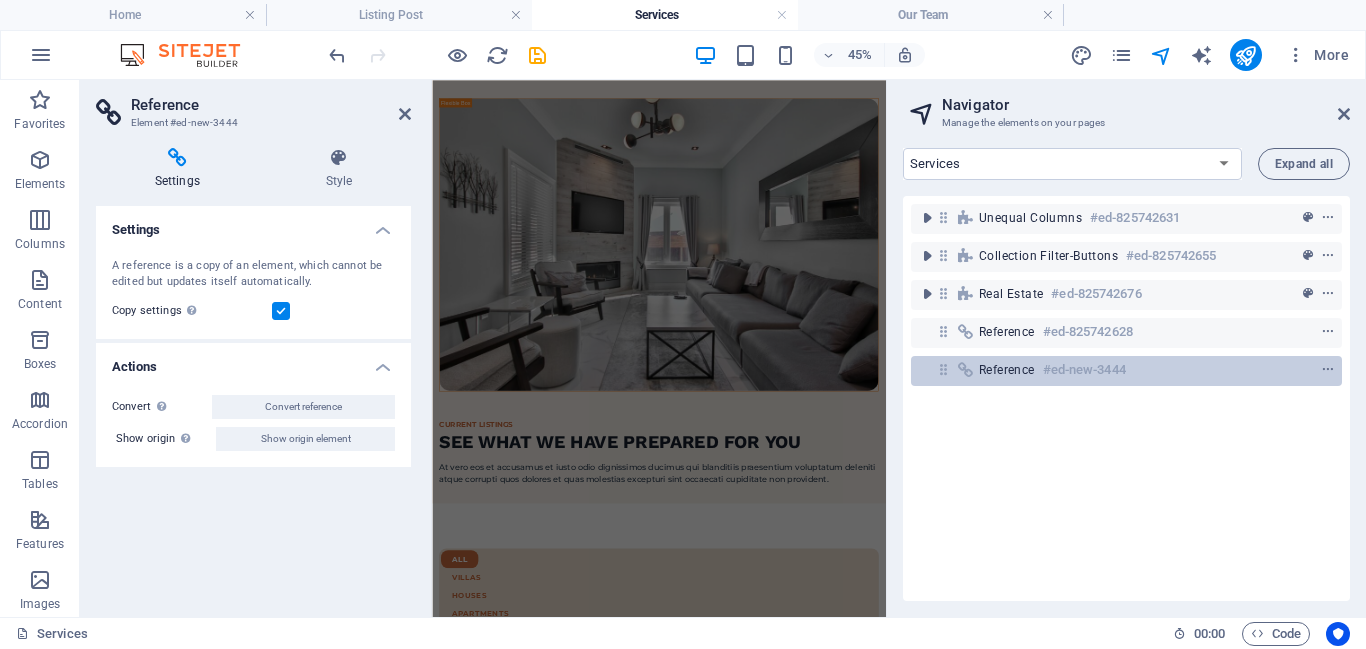 click on "Reference #ed-new-3444" at bounding box center [1126, 371] 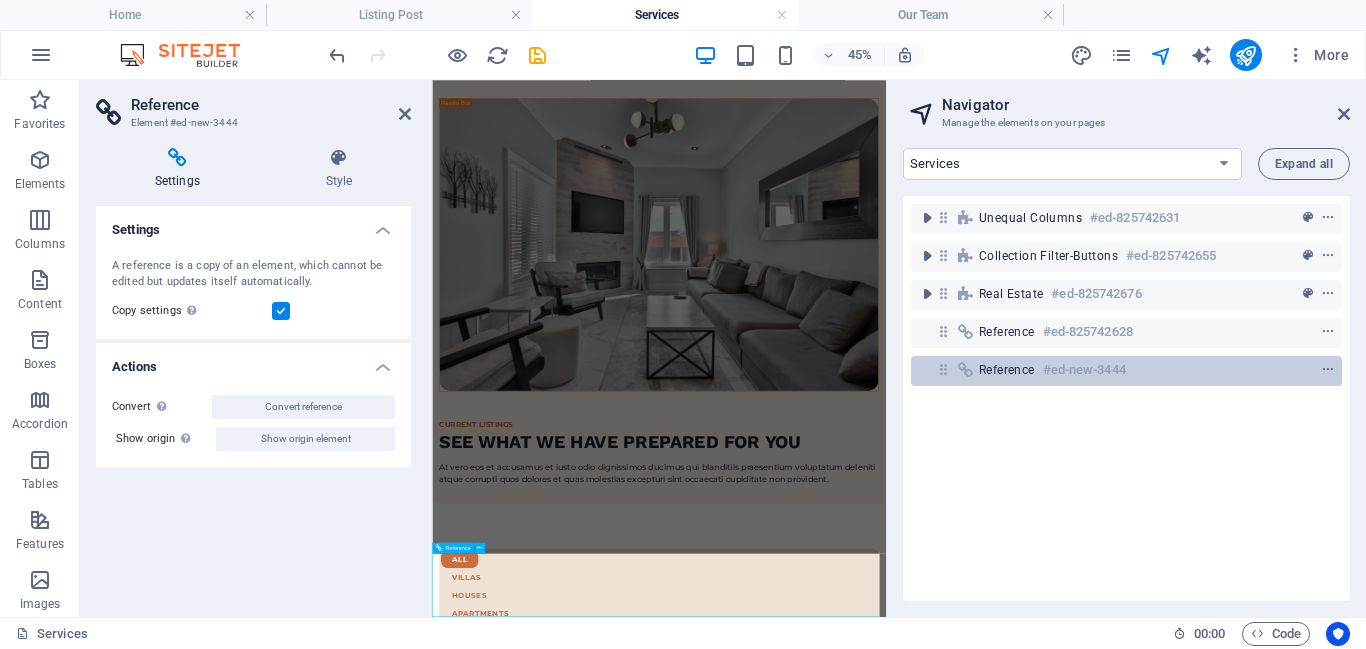 scroll, scrollTop: 1929, scrollLeft: 0, axis: vertical 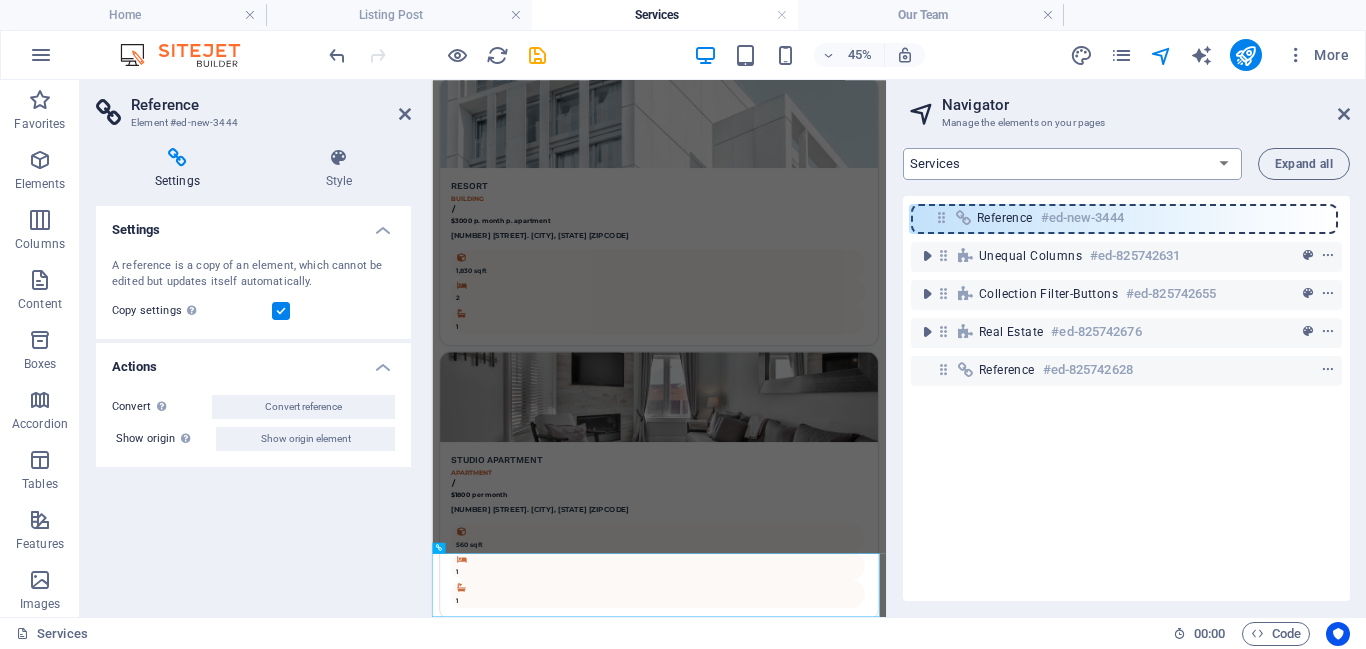 drag, startPoint x: 950, startPoint y: 362, endPoint x: 934, endPoint y: 162, distance: 200.63898 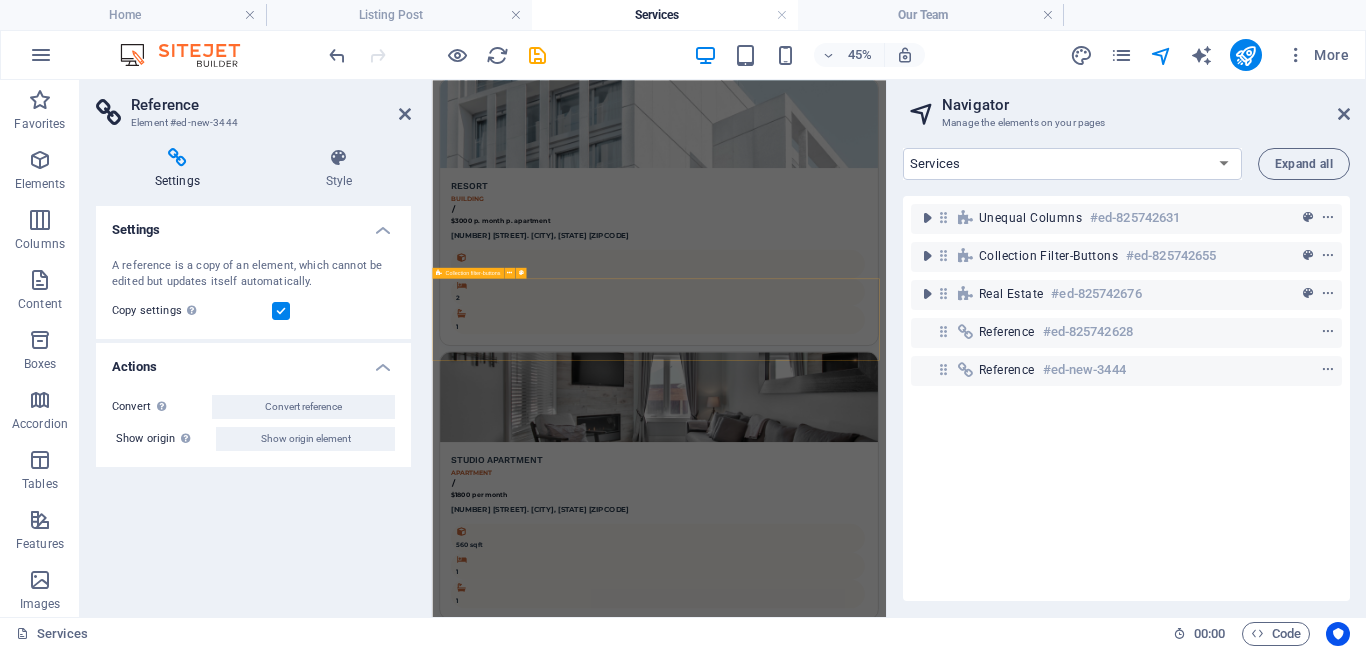 scroll, scrollTop: 0, scrollLeft: 0, axis: both 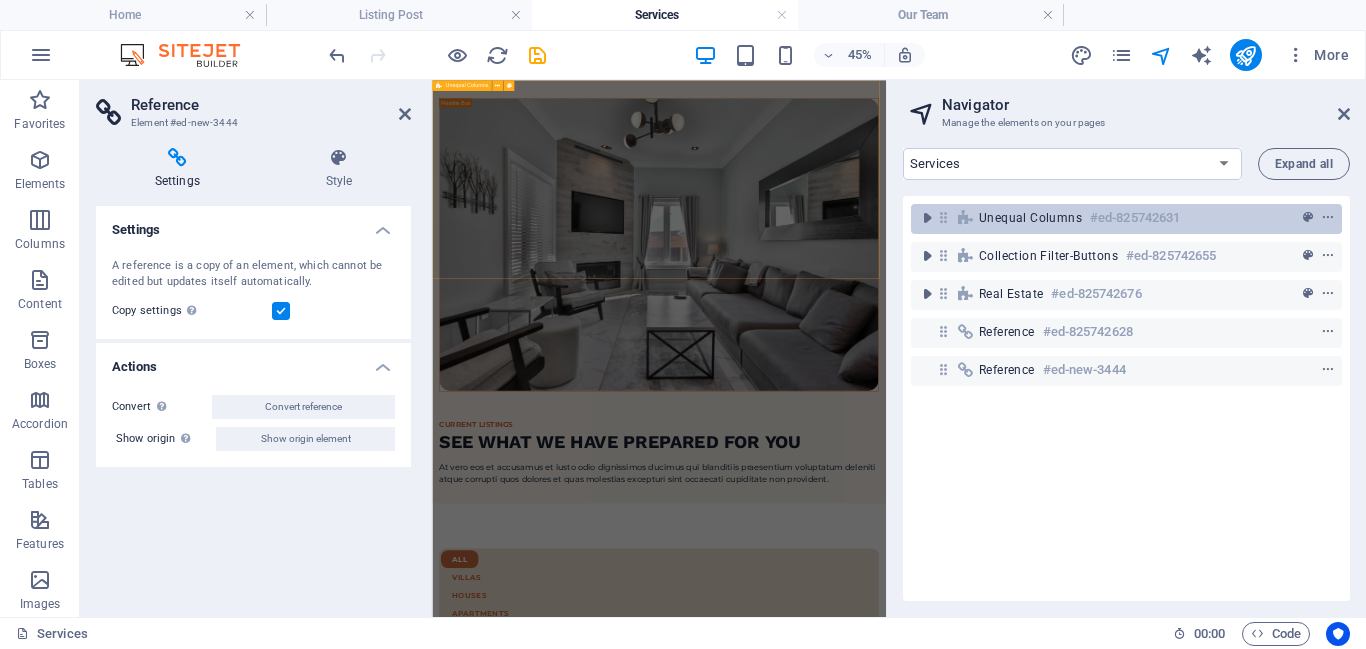 click on "Unequal Columns" at bounding box center (1030, 218) 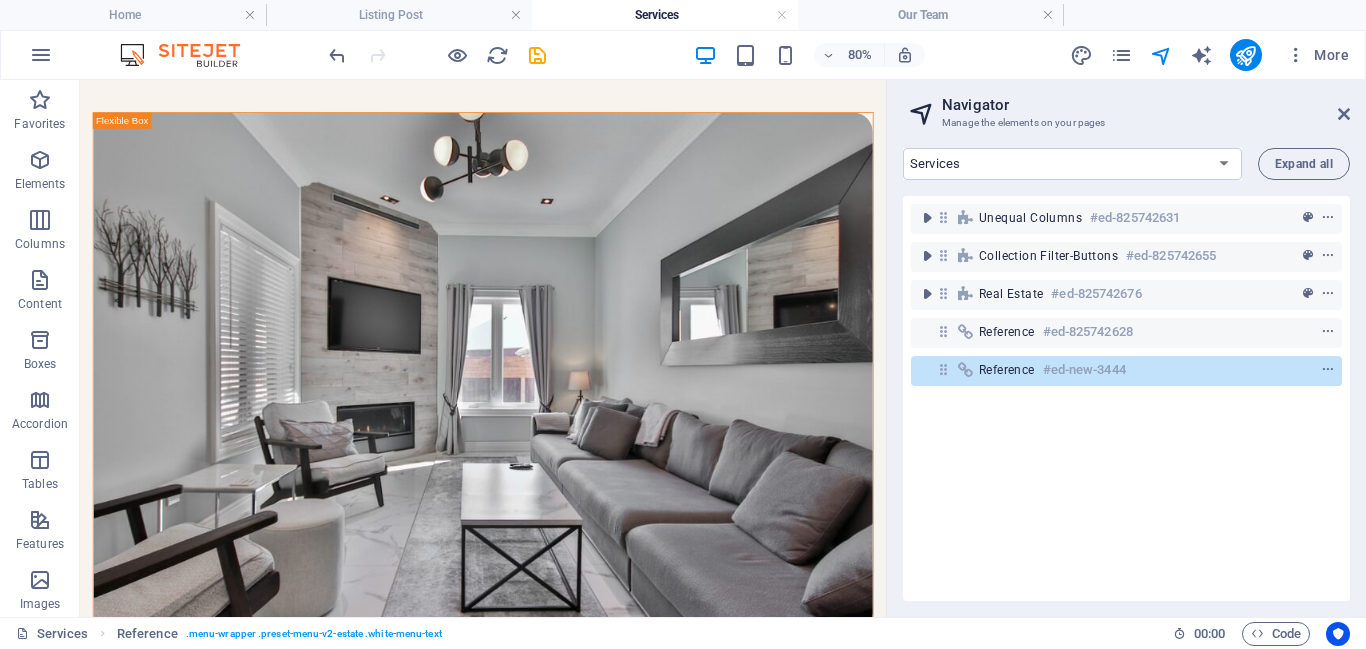 click at bounding box center [943, 369] 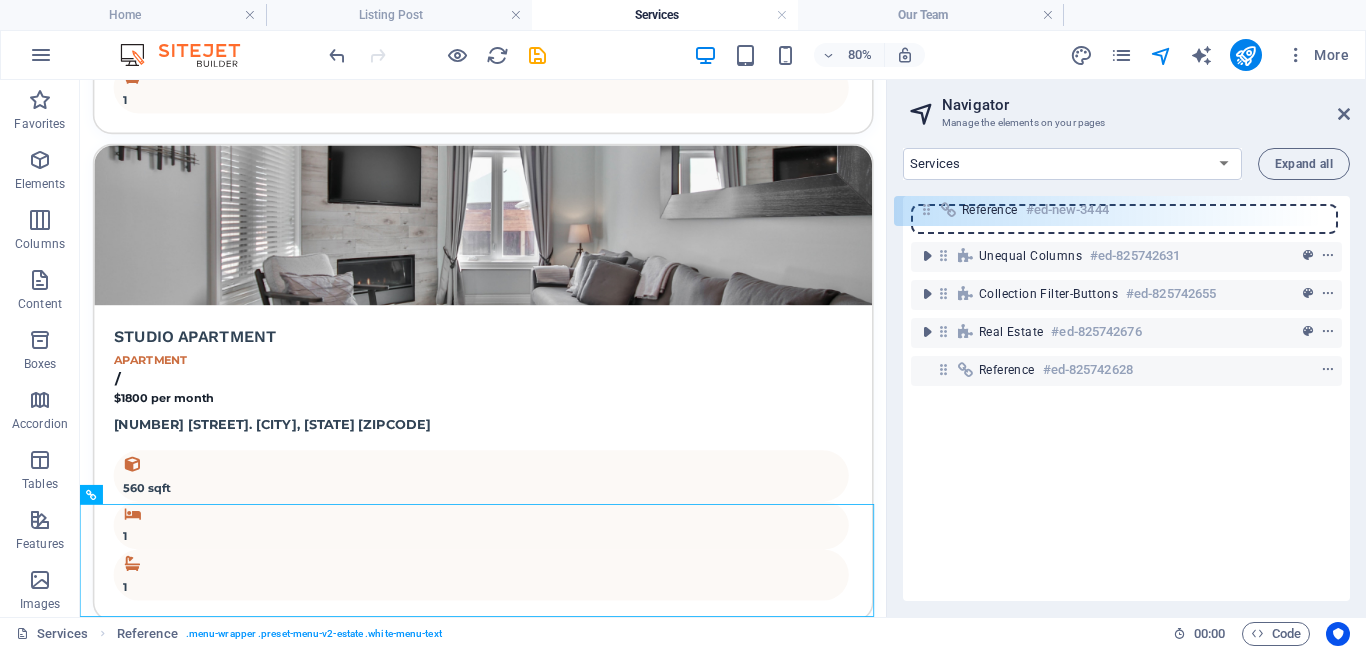 drag, startPoint x: 941, startPoint y: 368, endPoint x: 922, endPoint y: 187, distance: 181.9945 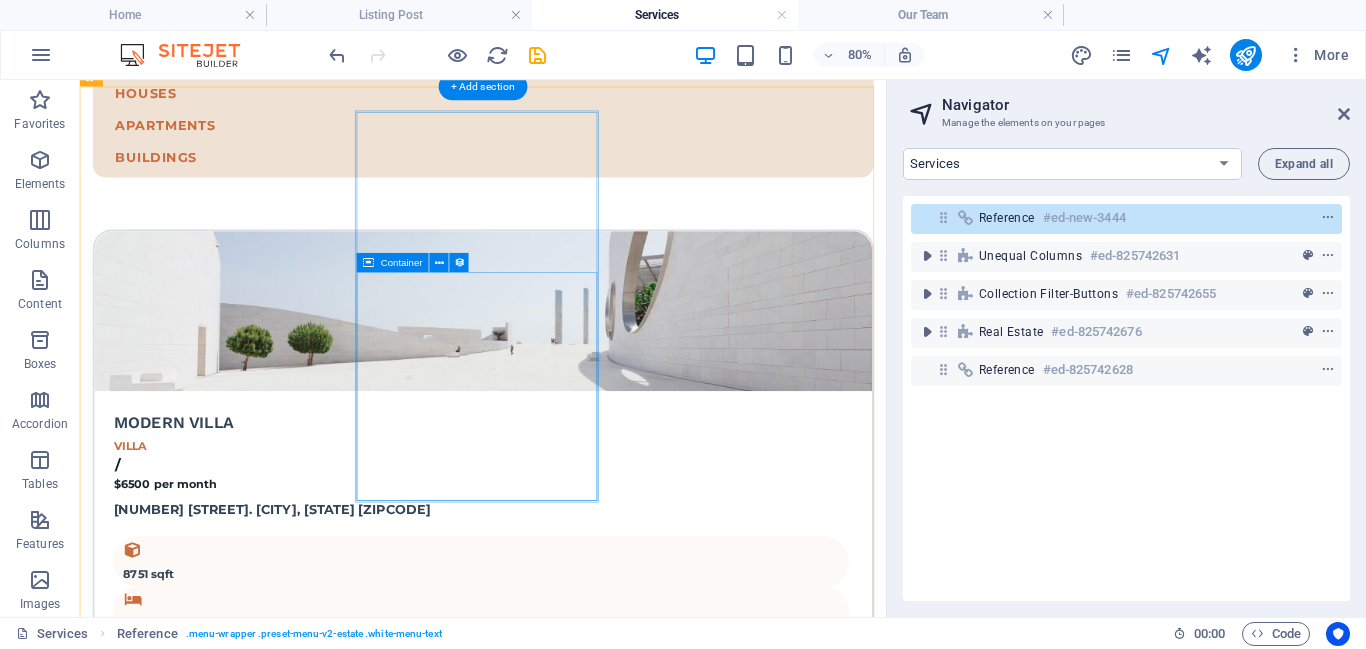 scroll, scrollTop: 0, scrollLeft: 0, axis: both 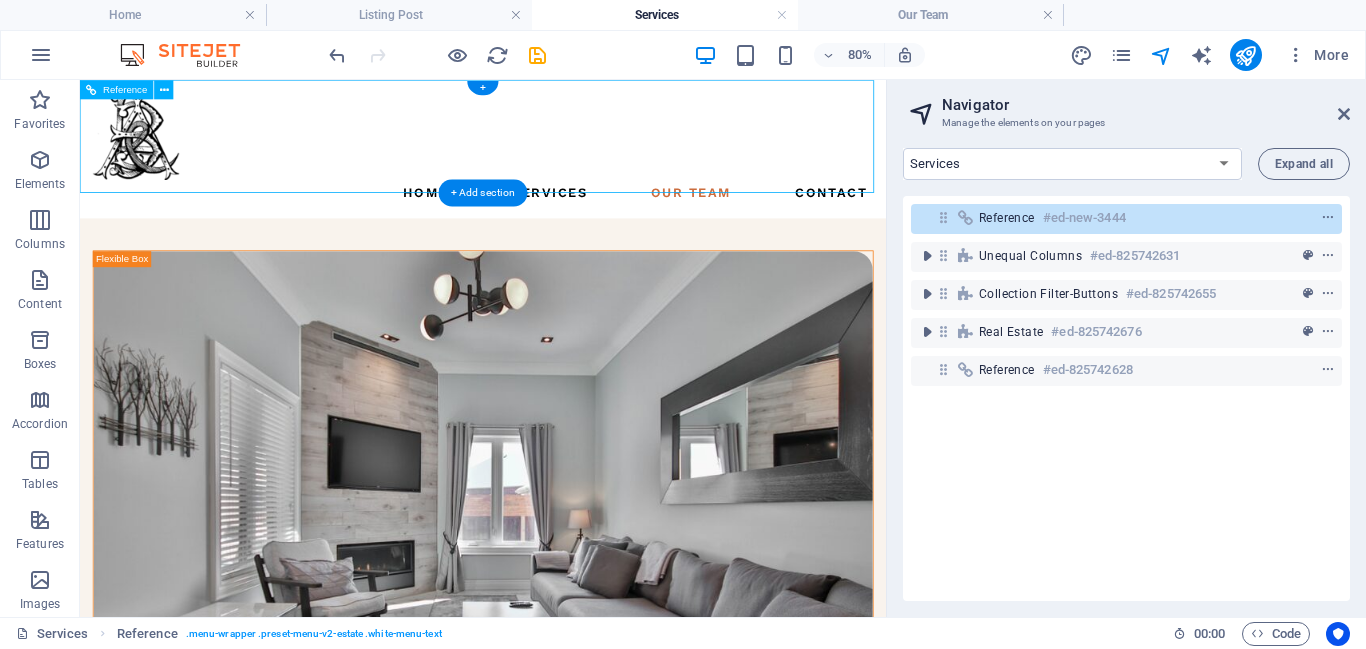 click at bounding box center (966, 218) 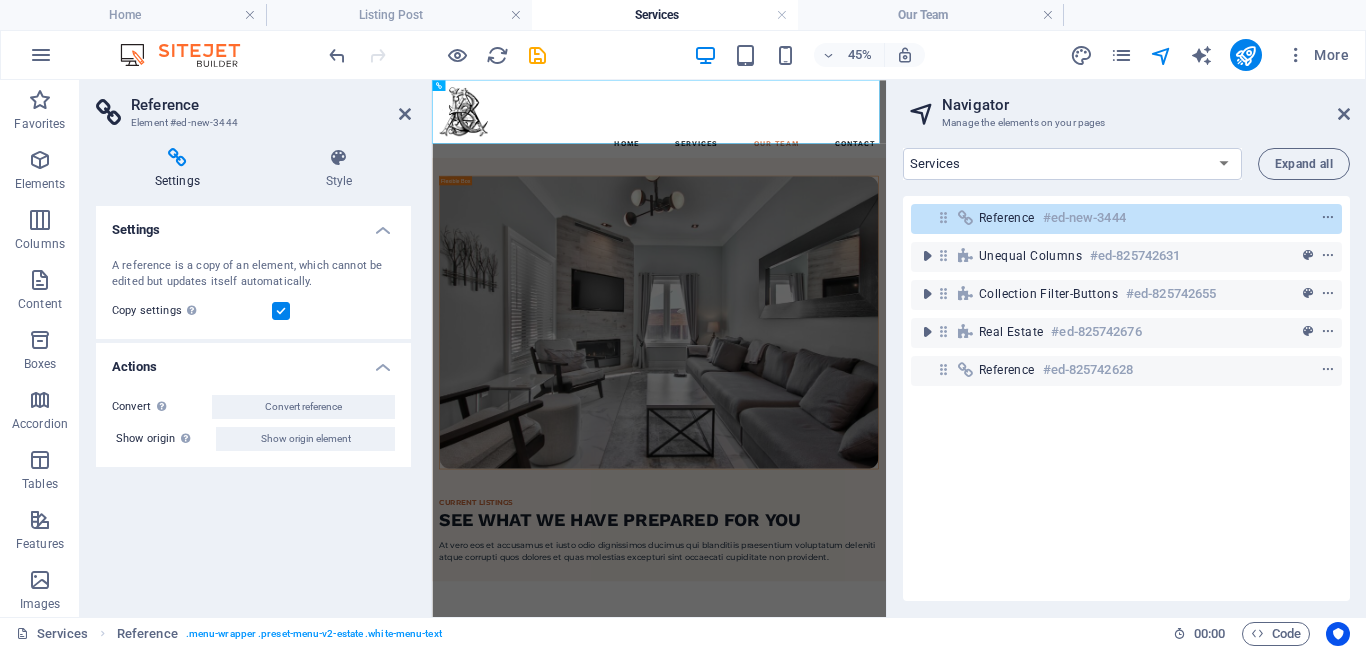 click on "Settings Style Settings A reference is a copy of an element, which cannot be edited but updates itself automatically.  Copy settings Use the same settings (flex, animation, position, style) as for the reference target element Actions Convert Convert the reference into a separate element. All subsequent changes made won't affect the initially referenced element. Convert reference Show origin Jump to the referenced element. If the referenced element is on another page, it will be opened in a new tab. Show origin element Preset Element Layout How this element expands within the layout (Flexbox). Size Default auto px % 1/1 1/2 1/3 1/4 1/5 1/6 1/7 1/8 1/9 1/10 Grow Shrink Order Container layout Visible Visible Opacity 100 % Overflow Spacing Margin Default auto px % rem vw vh Custom Custom auto px % rem vw vh auto px % rem vw vh auto px % rem vw vh auto px % rem vw vh Padding Default px rem % vh vw Custom Custom px rem % vh vw px rem % vh vw px rem % vh vw px rem % vh vw Border Style              - Width 1" at bounding box center (253, 374) 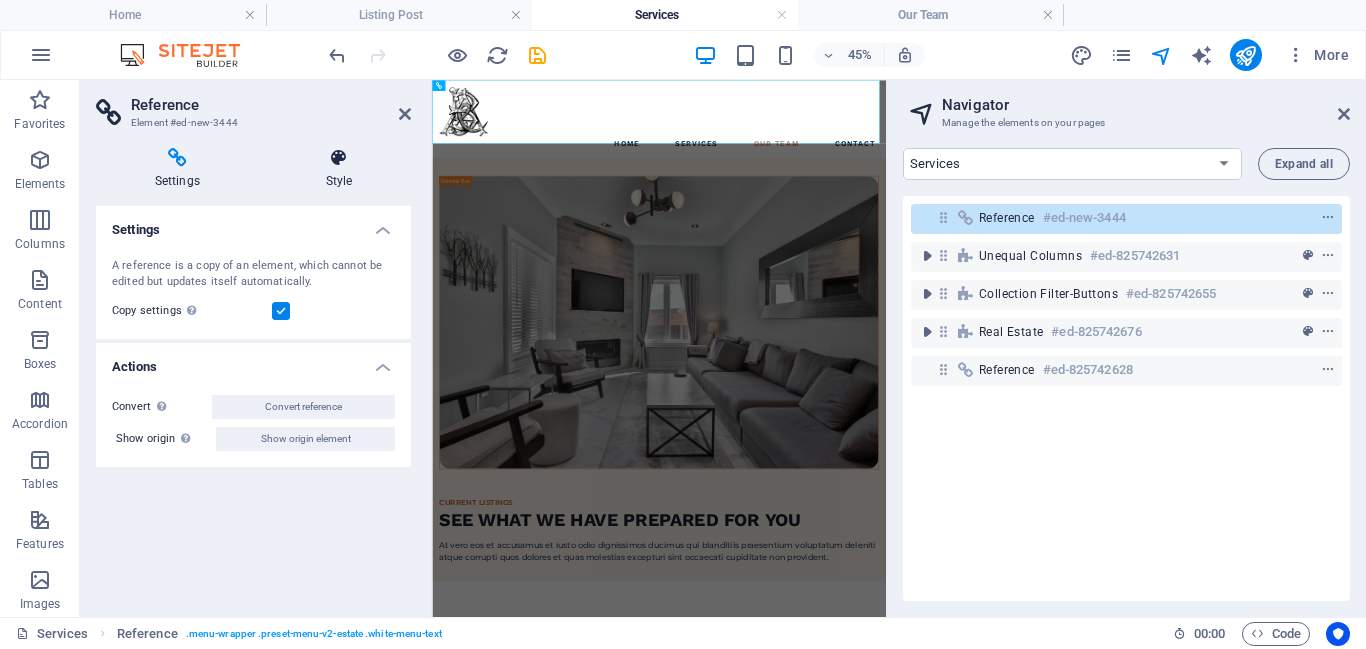 click at bounding box center [339, 158] 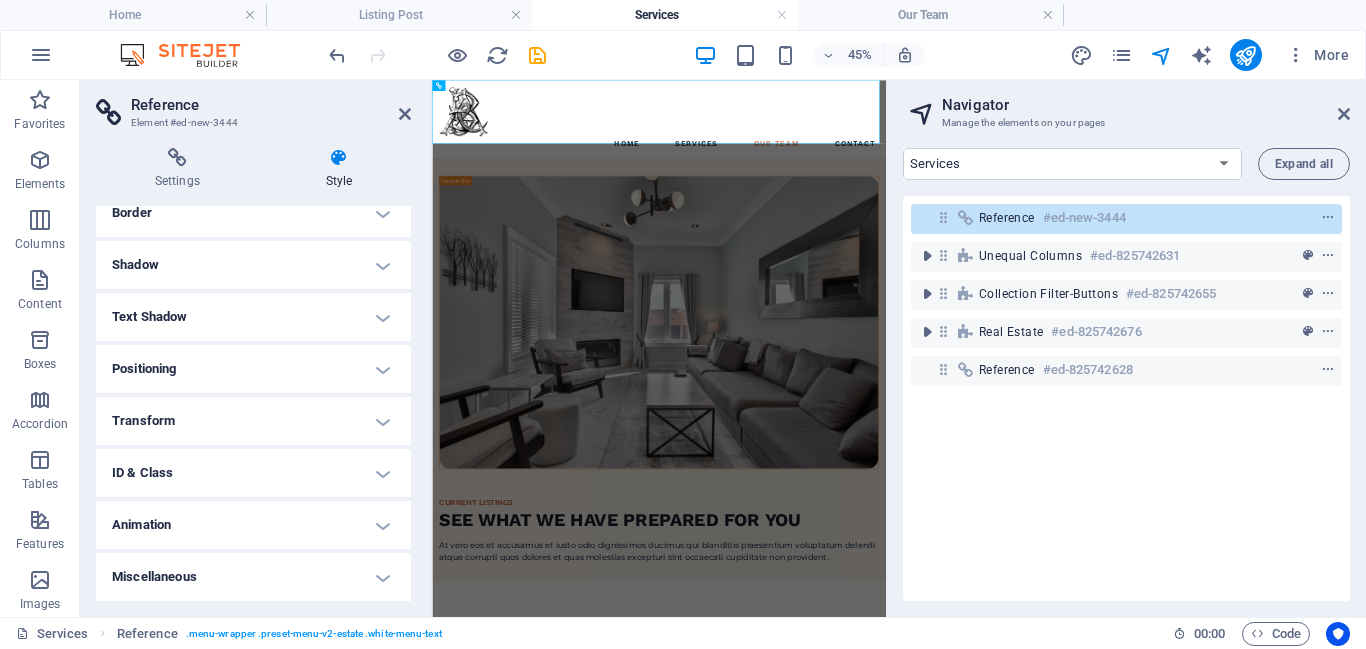 scroll, scrollTop: 0, scrollLeft: 0, axis: both 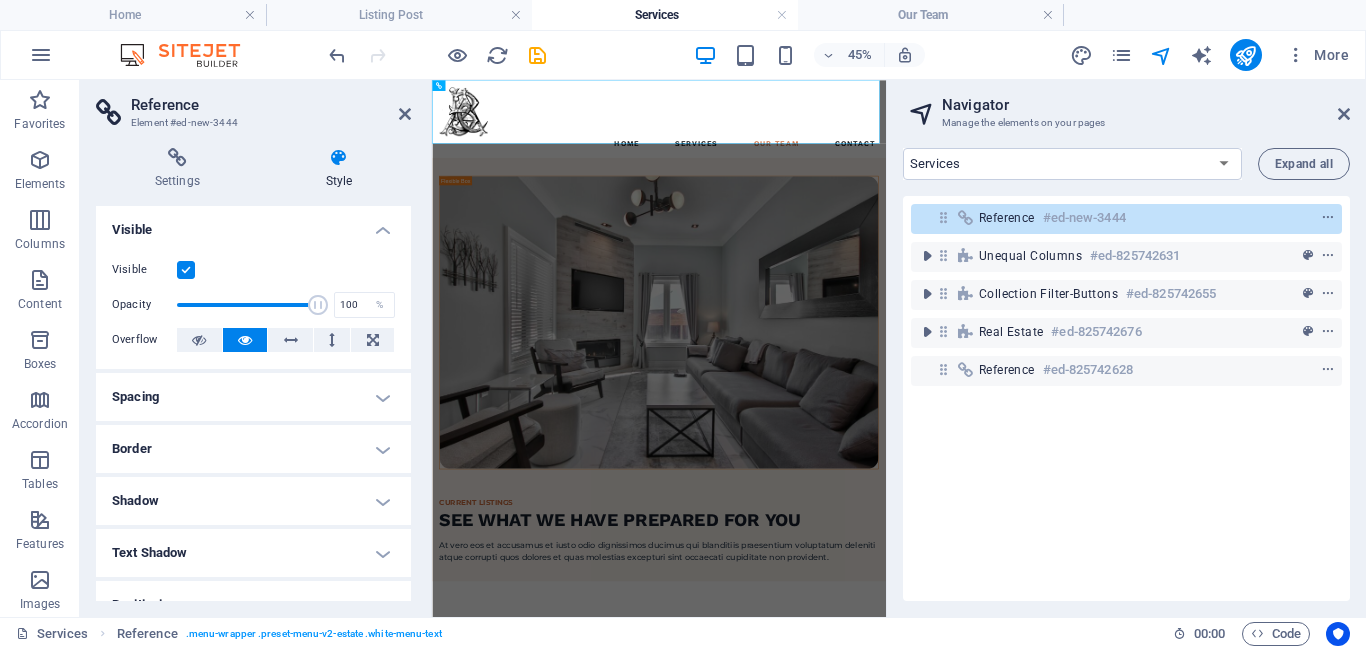 click on "Reference Element #ed-new-3444" at bounding box center [253, 106] 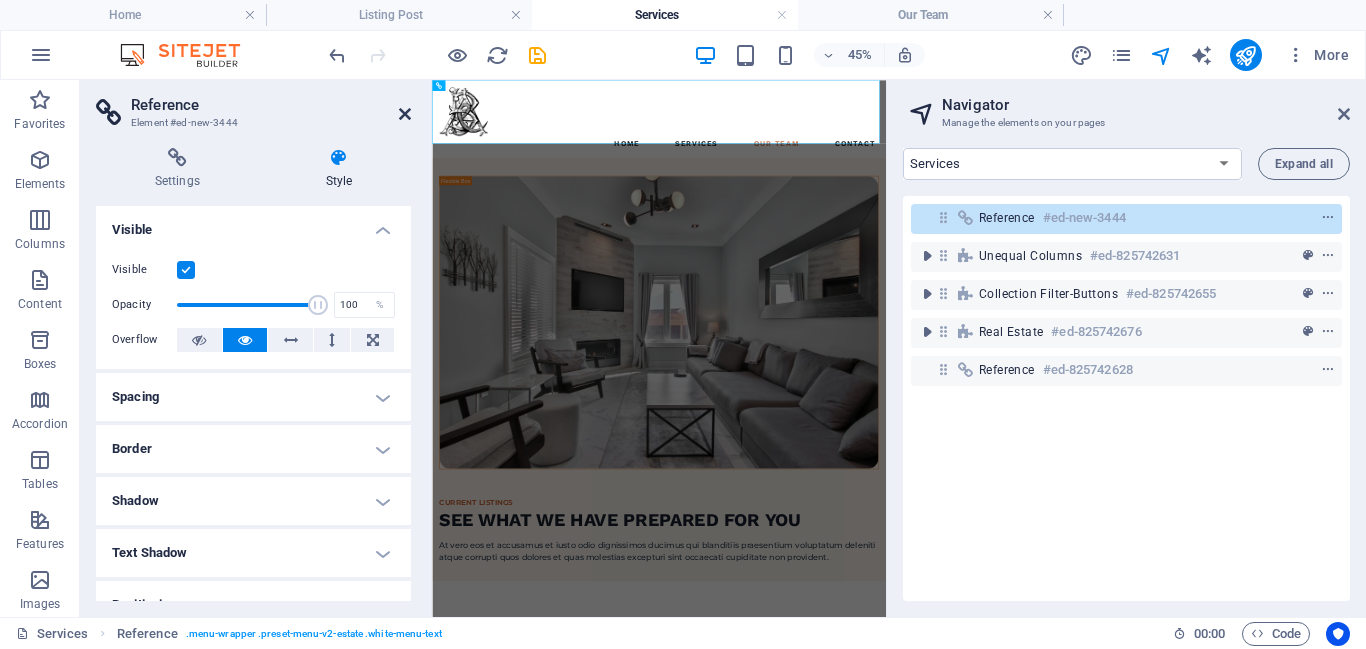 click at bounding box center [405, 114] 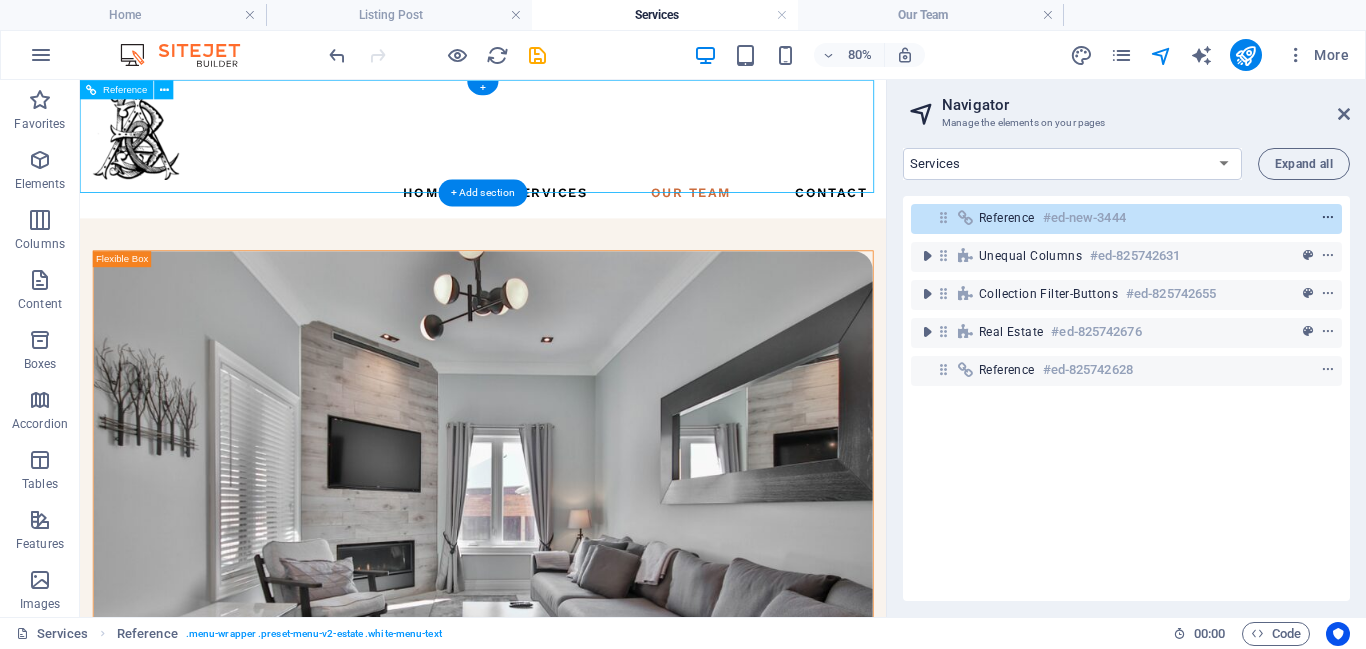 click at bounding box center [1328, 218] 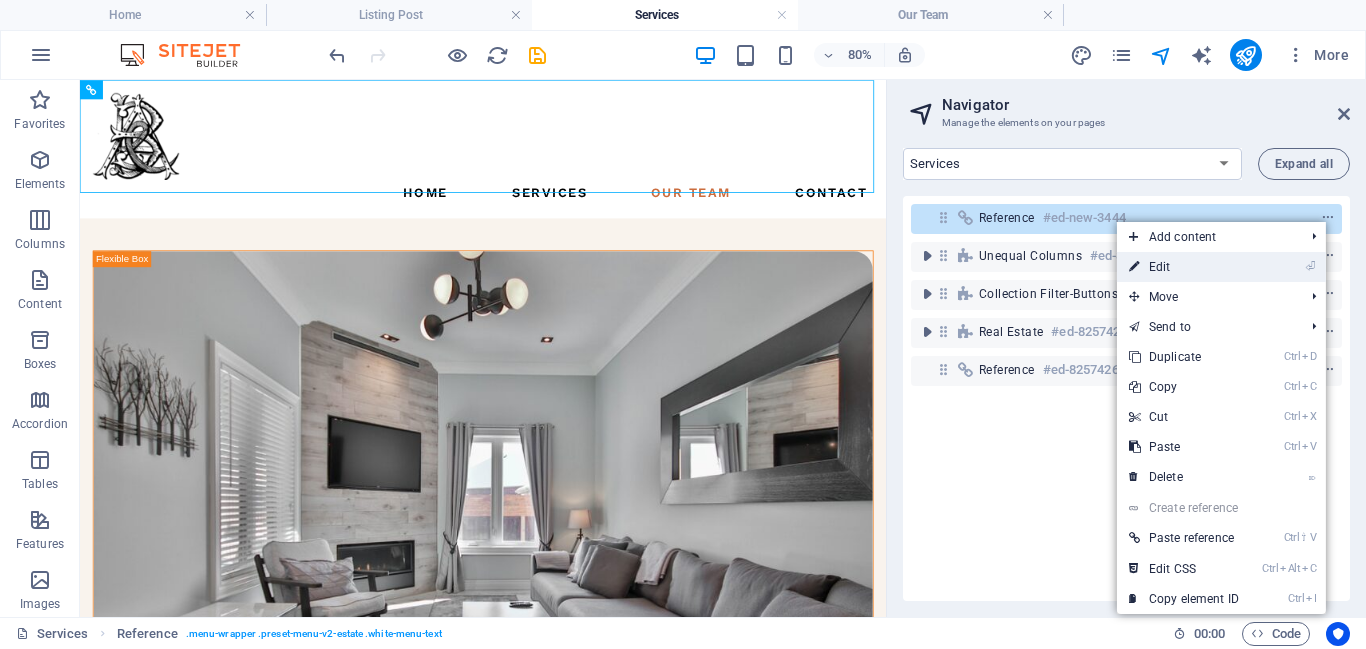 click on "⏎  Edit" at bounding box center (1184, 267) 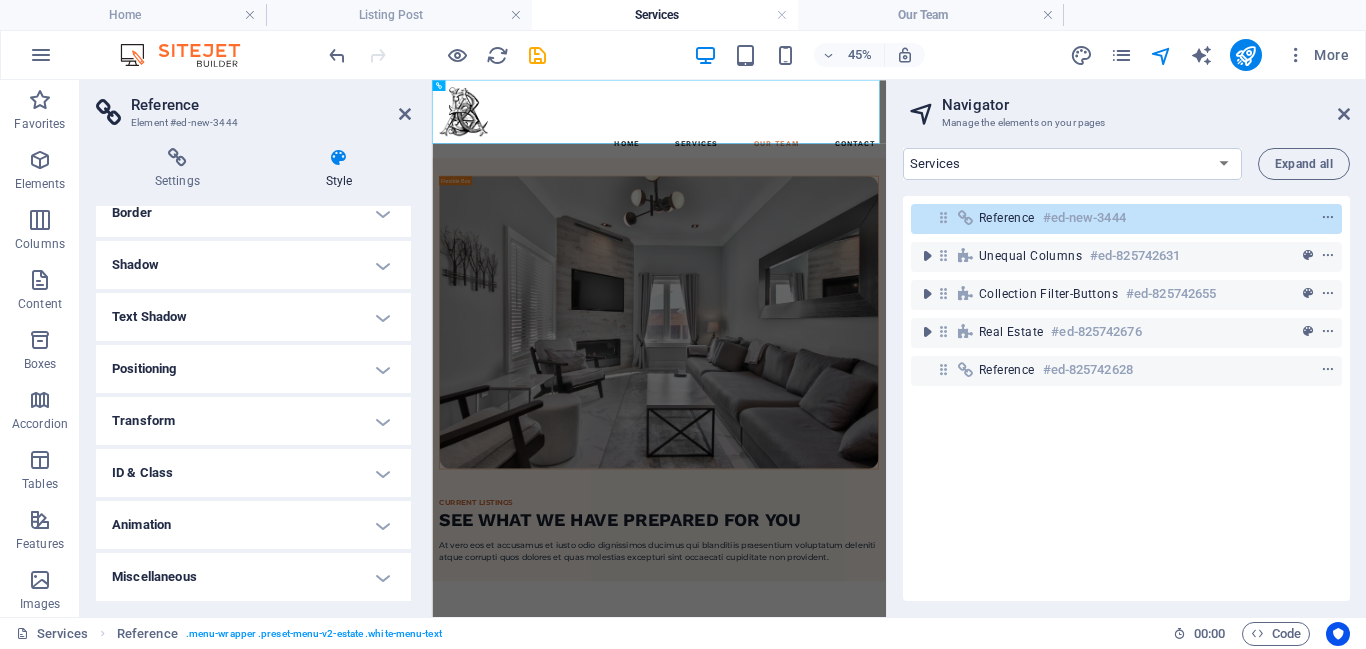 scroll, scrollTop: 0, scrollLeft: 0, axis: both 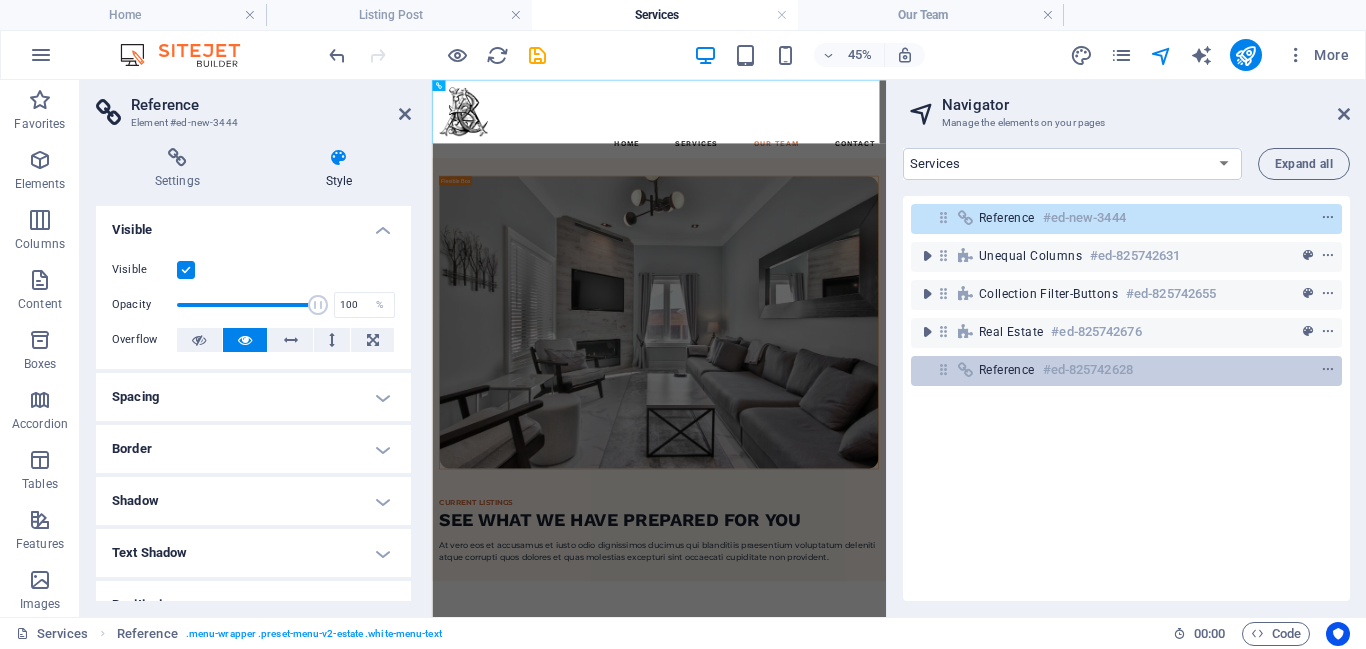 click on "#ed-825742628" at bounding box center (1088, 370) 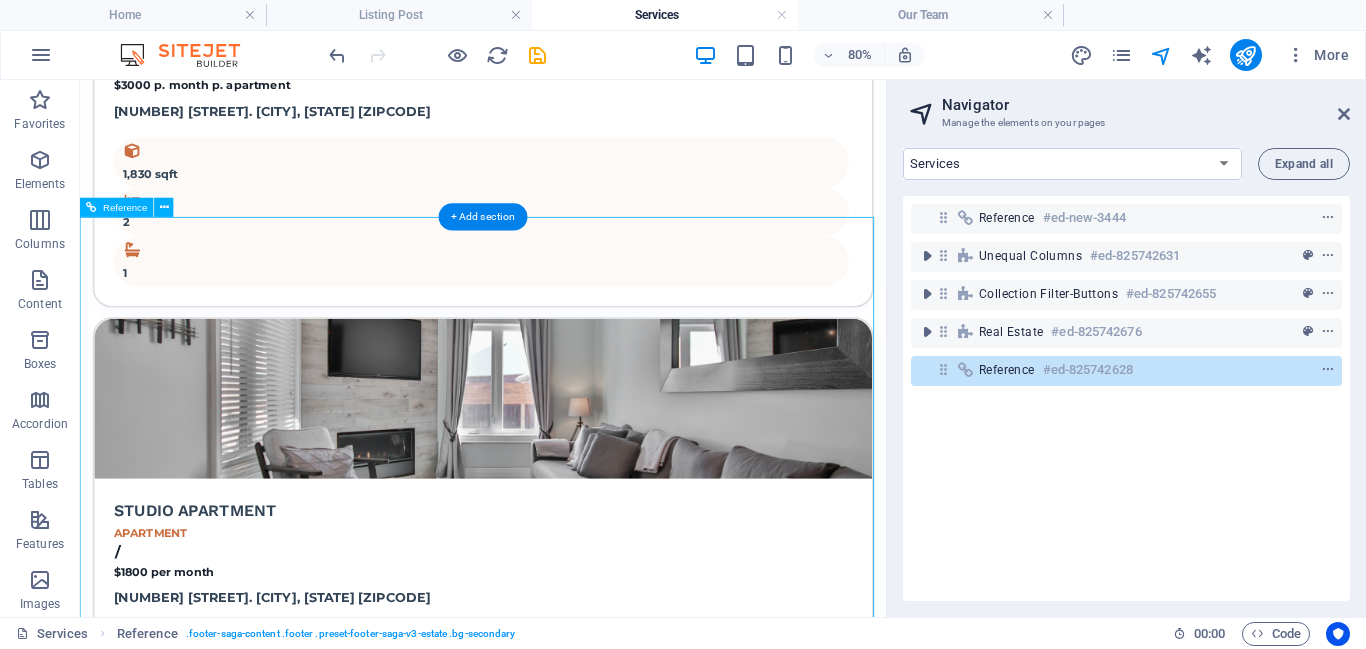 scroll, scrollTop: 2406, scrollLeft: 0, axis: vertical 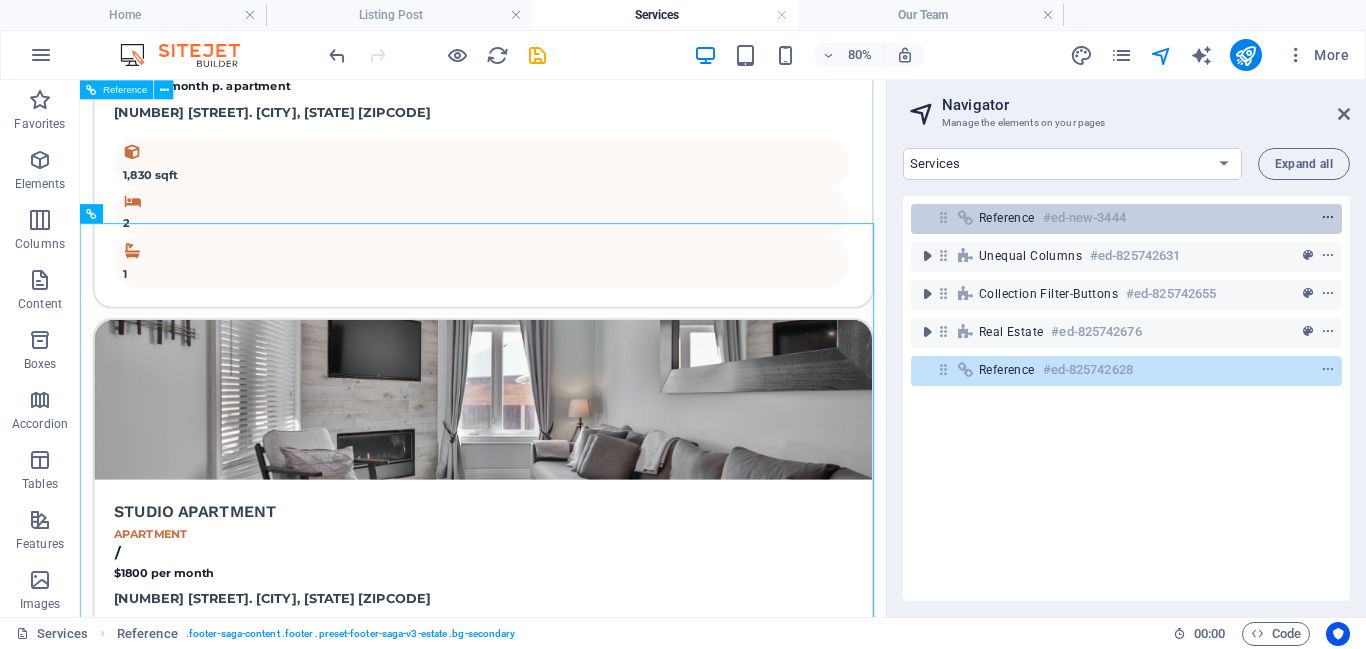 click at bounding box center (1328, 218) 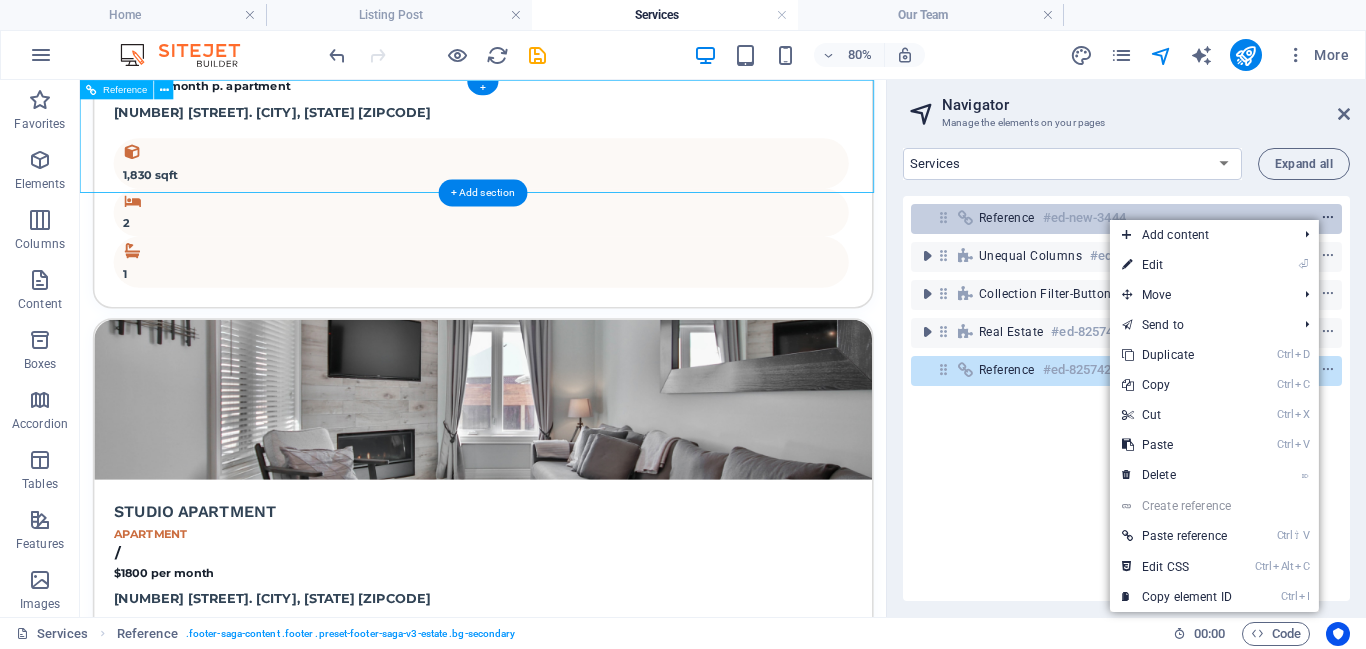 scroll, scrollTop: 0, scrollLeft: 0, axis: both 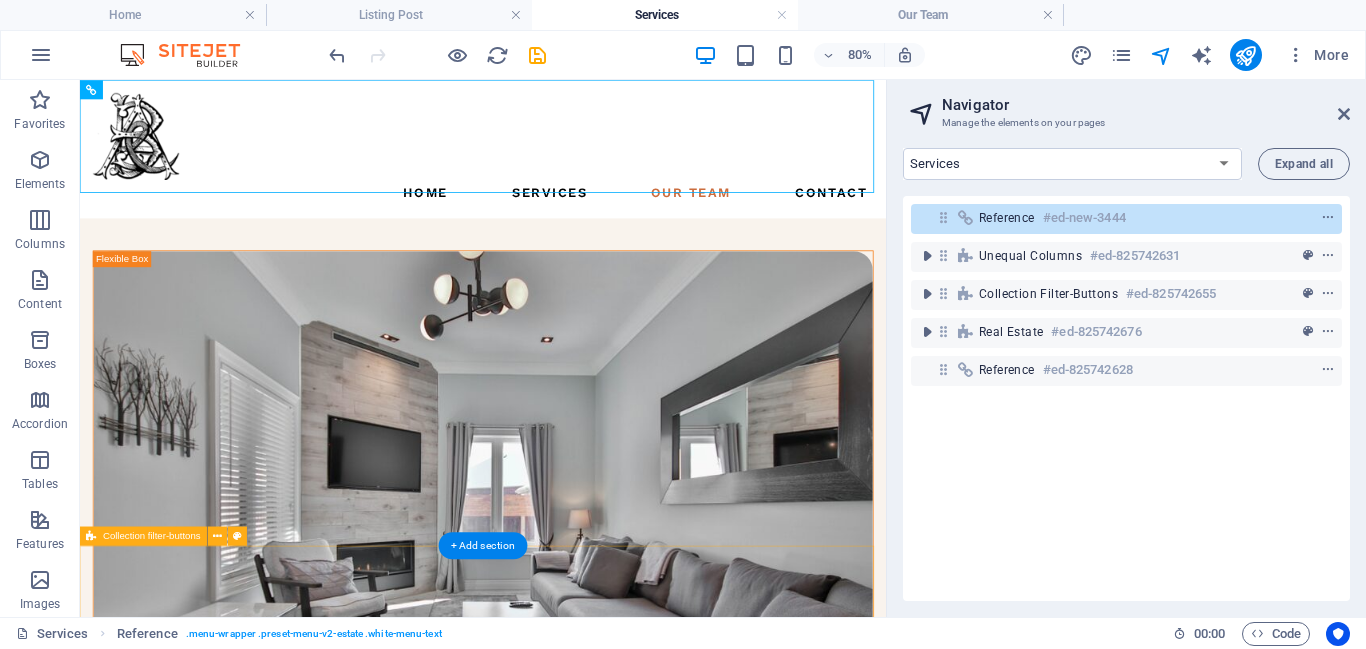 click on "All VILLAS HOUSES apartments buildings" at bounding box center (584, 1365) 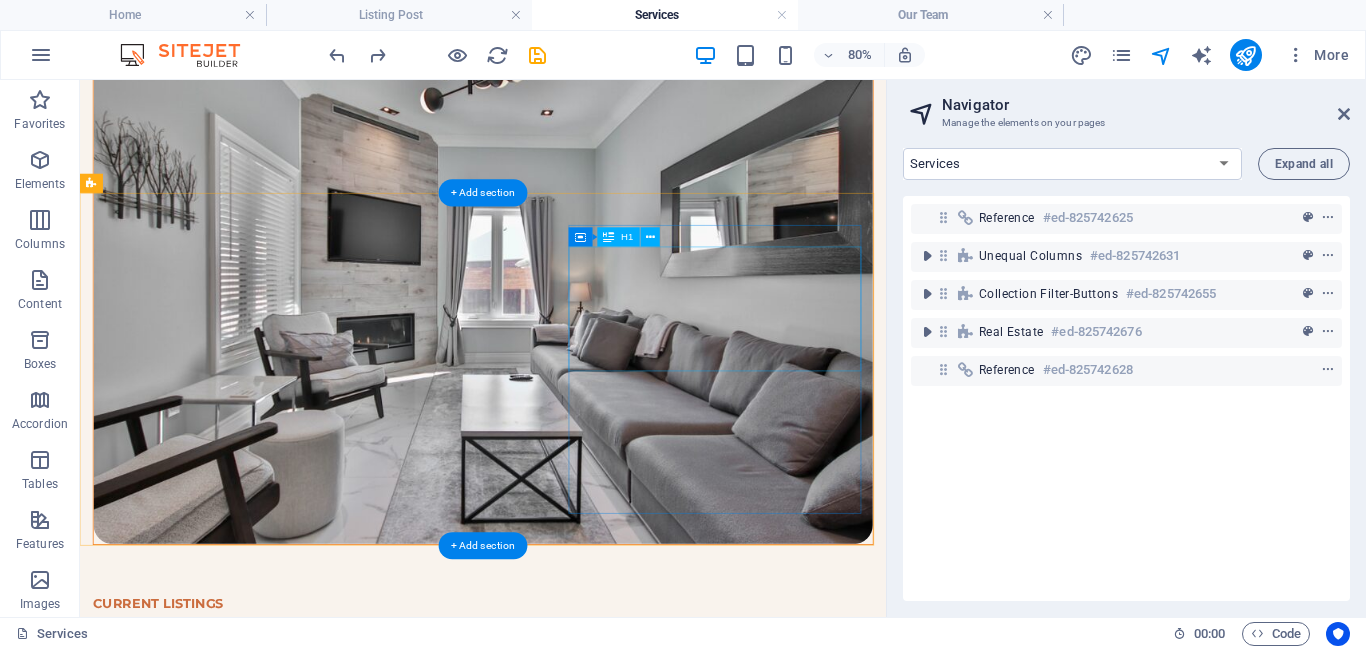 scroll, scrollTop: 0, scrollLeft: 0, axis: both 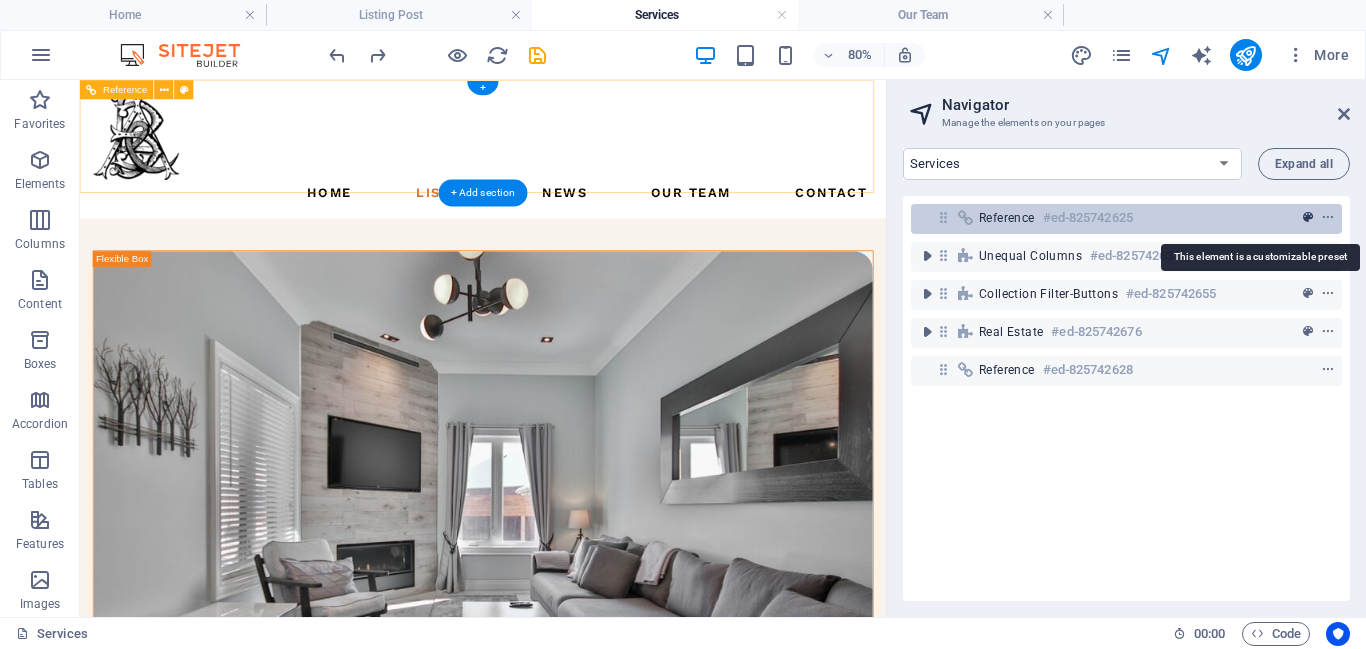 click at bounding box center [1308, 218] 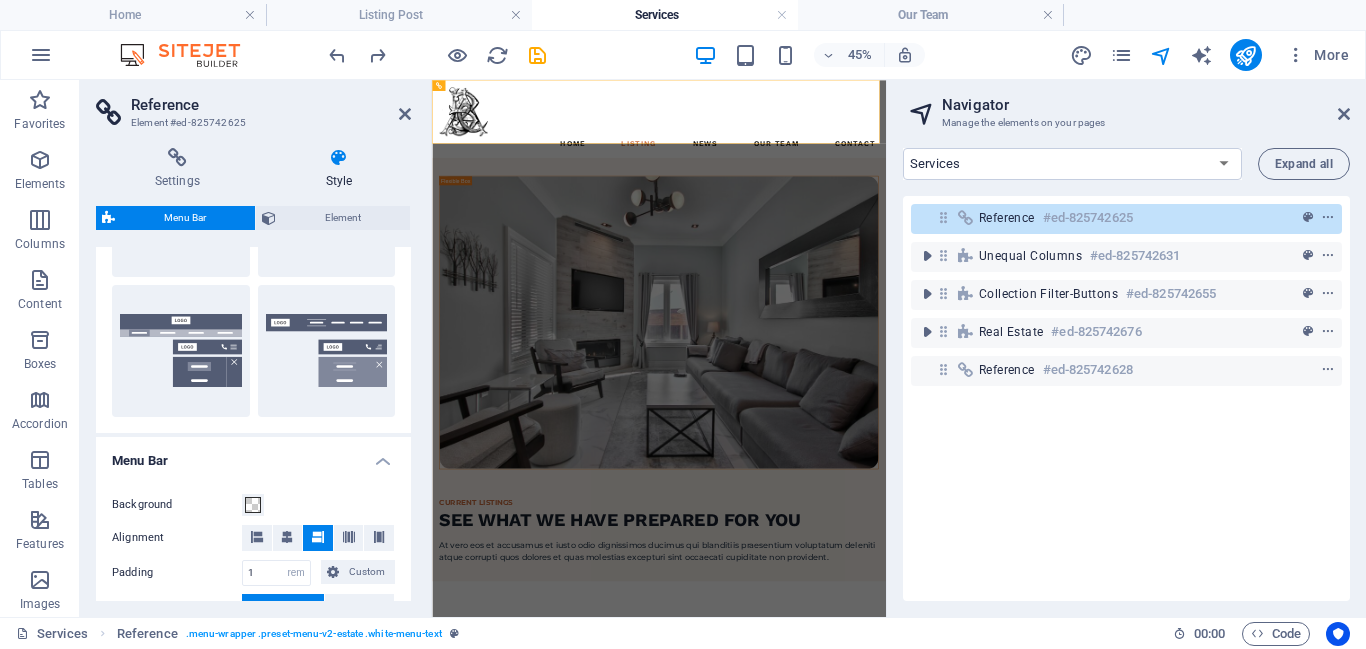 scroll, scrollTop: 812, scrollLeft: 0, axis: vertical 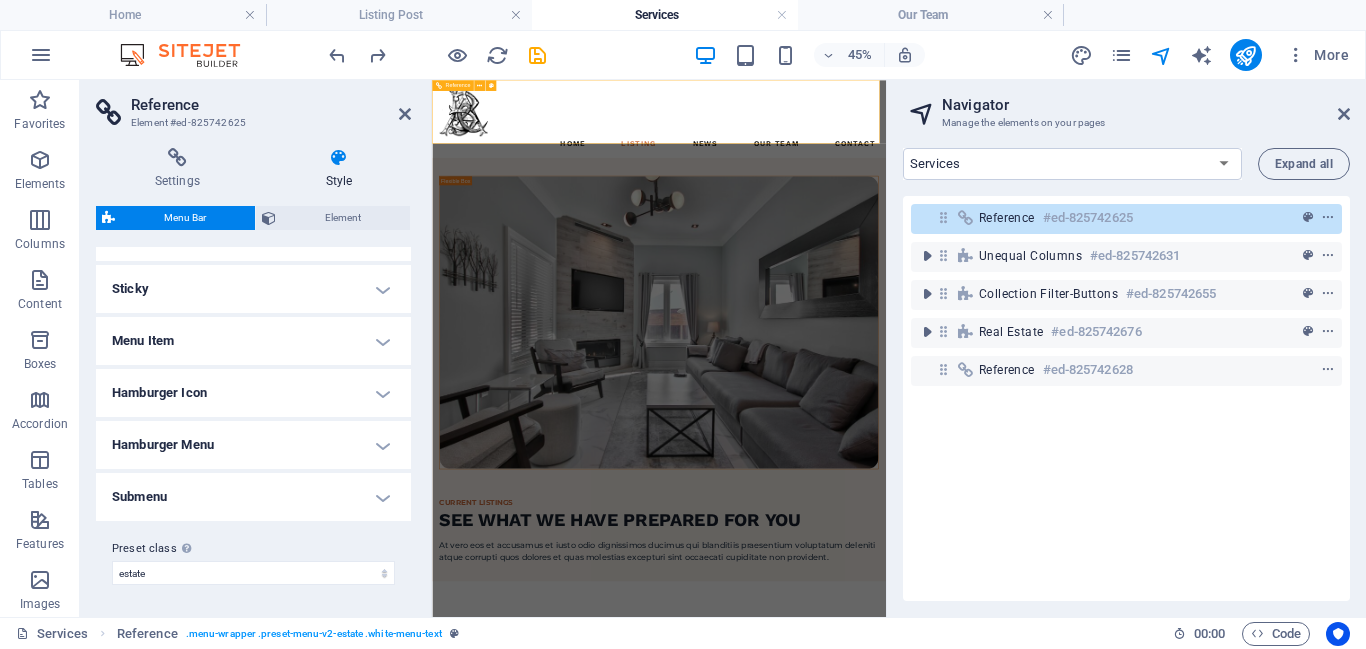 click on "#ed-825742625" at bounding box center (1088, 218) 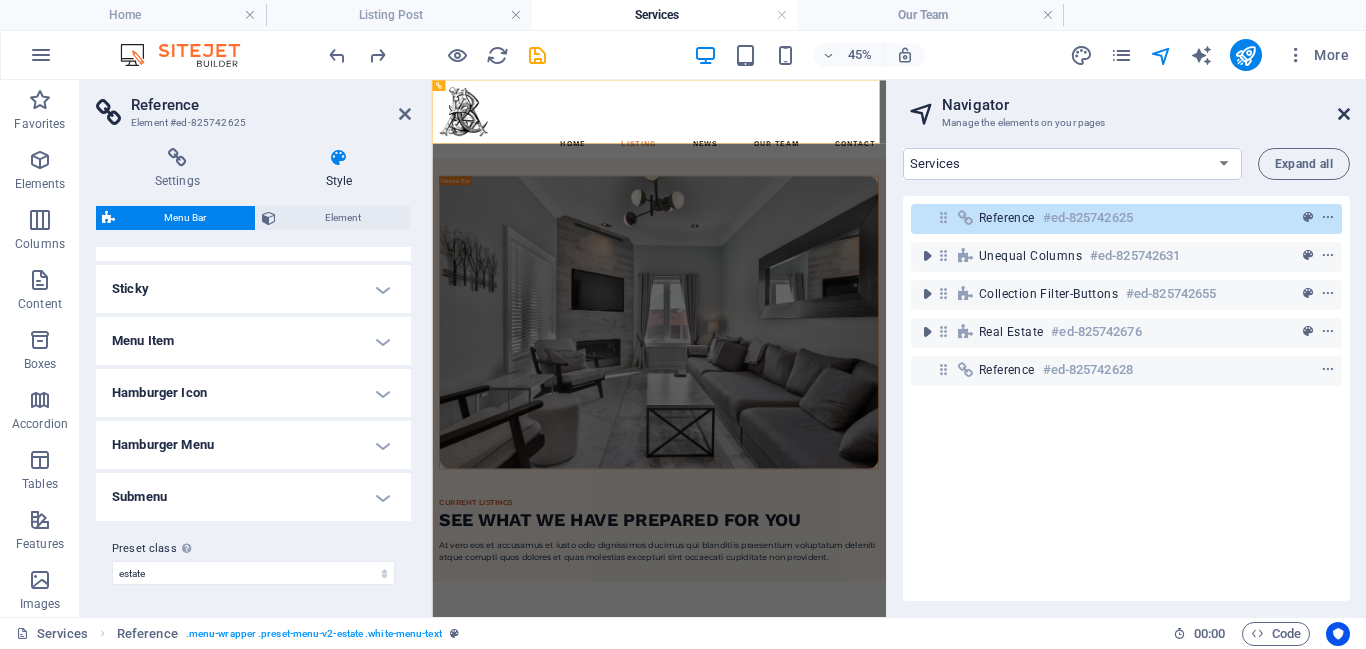 click at bounding box center [1344, 114] 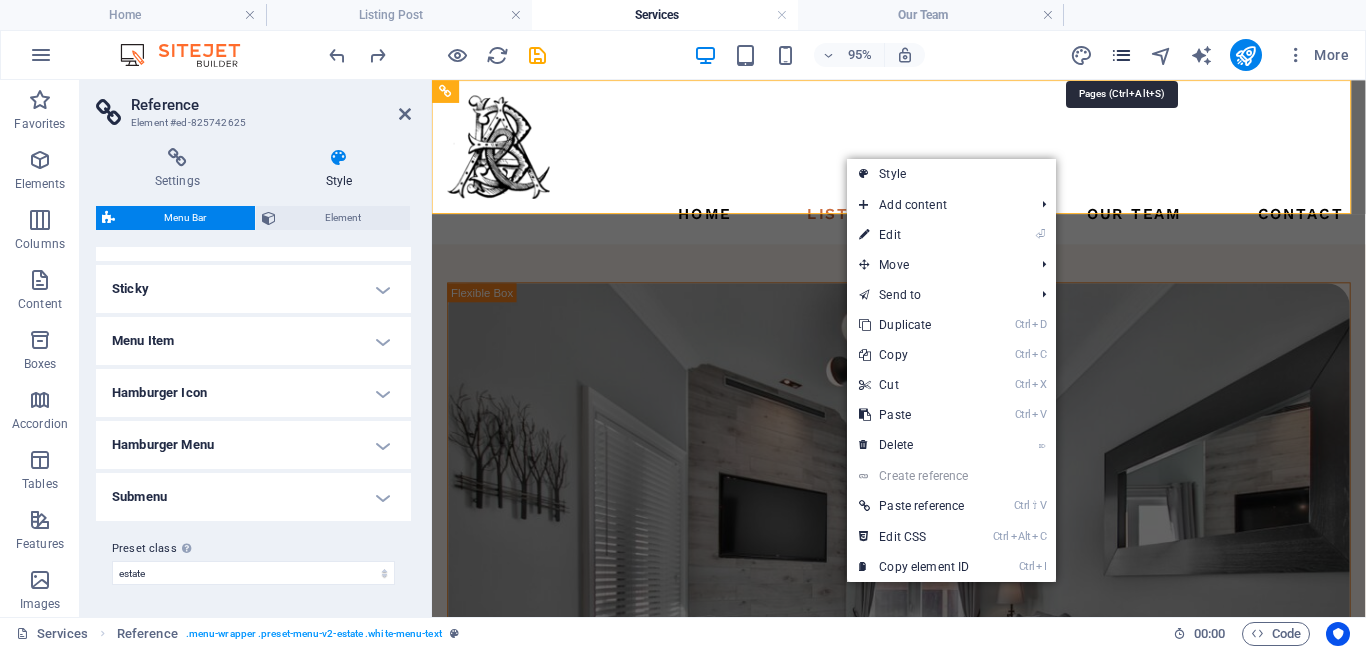 click at bounding box center (1121, 55) 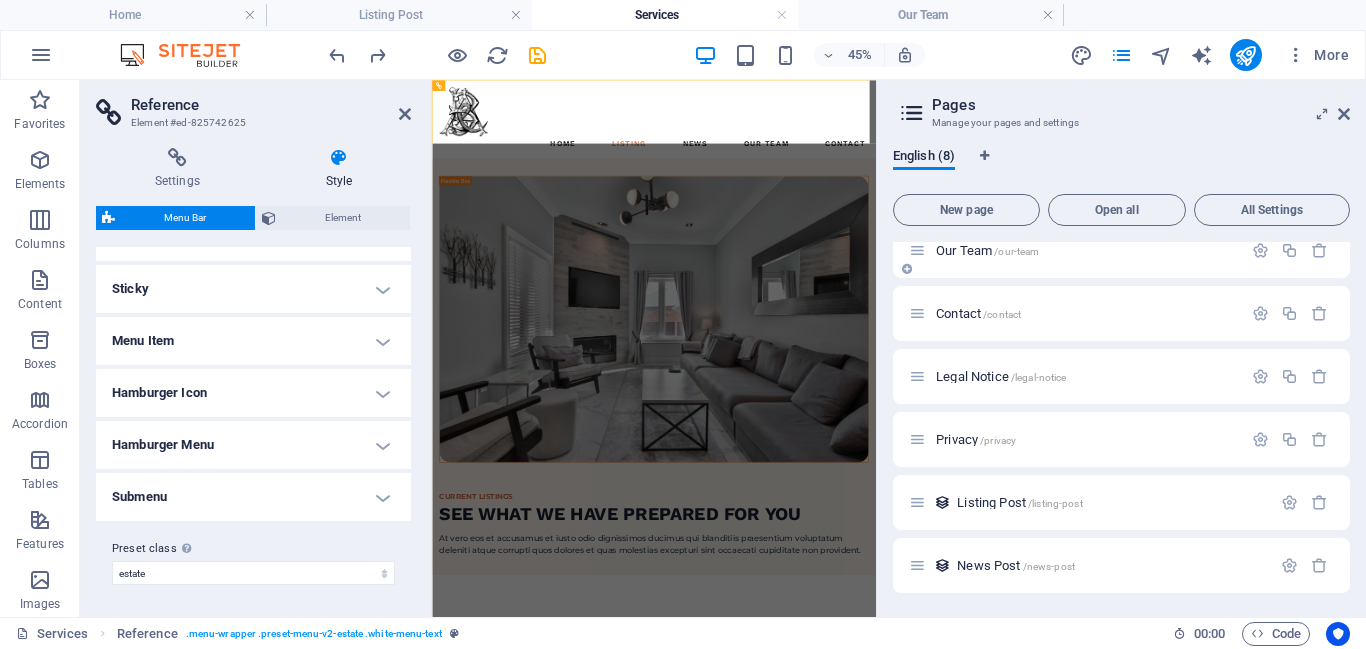 scroll, scrollTop: 0, scrollLeft: 0, axis: both 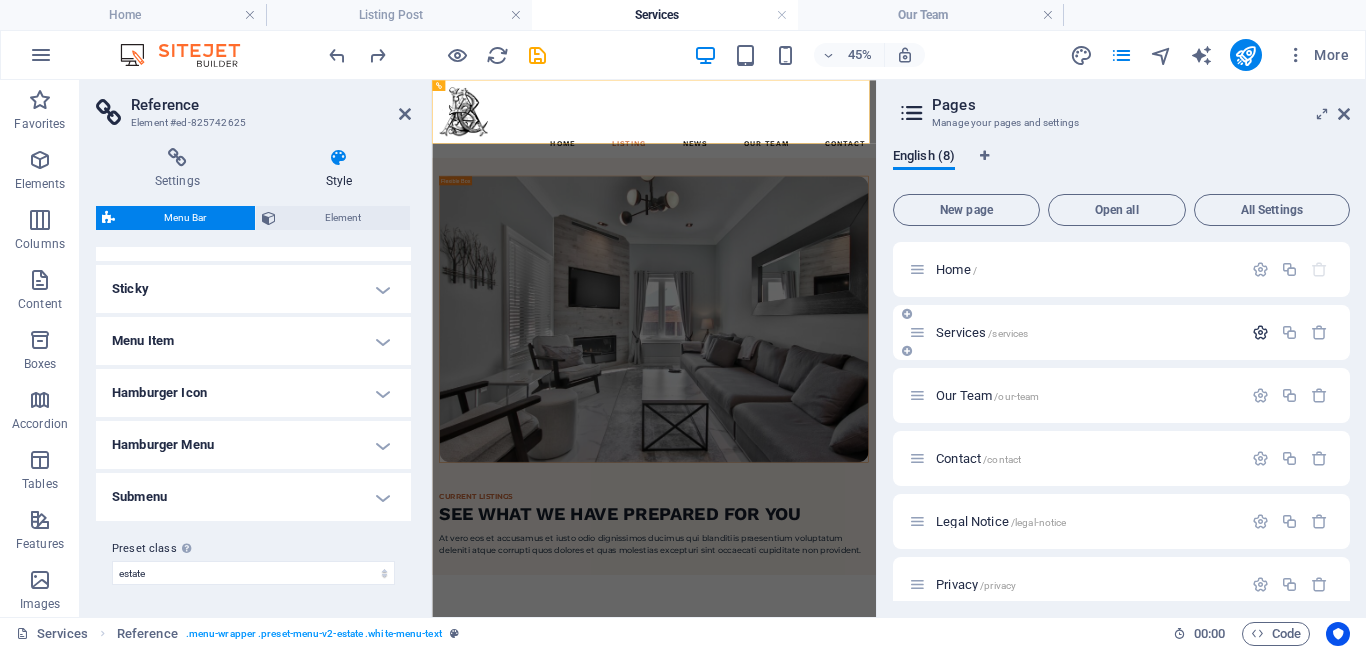 click at bounding box center [1260, 332] 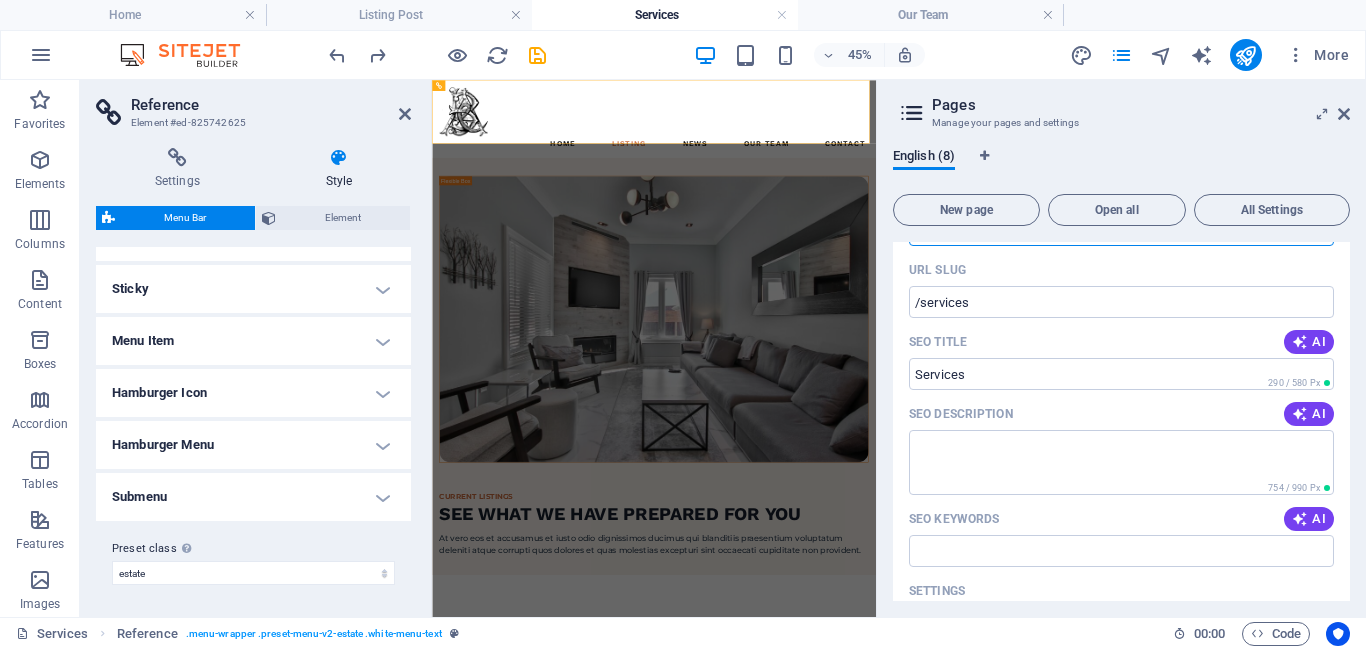 scroll, scrollTop: 0, scrollLeft: 0, axis: both 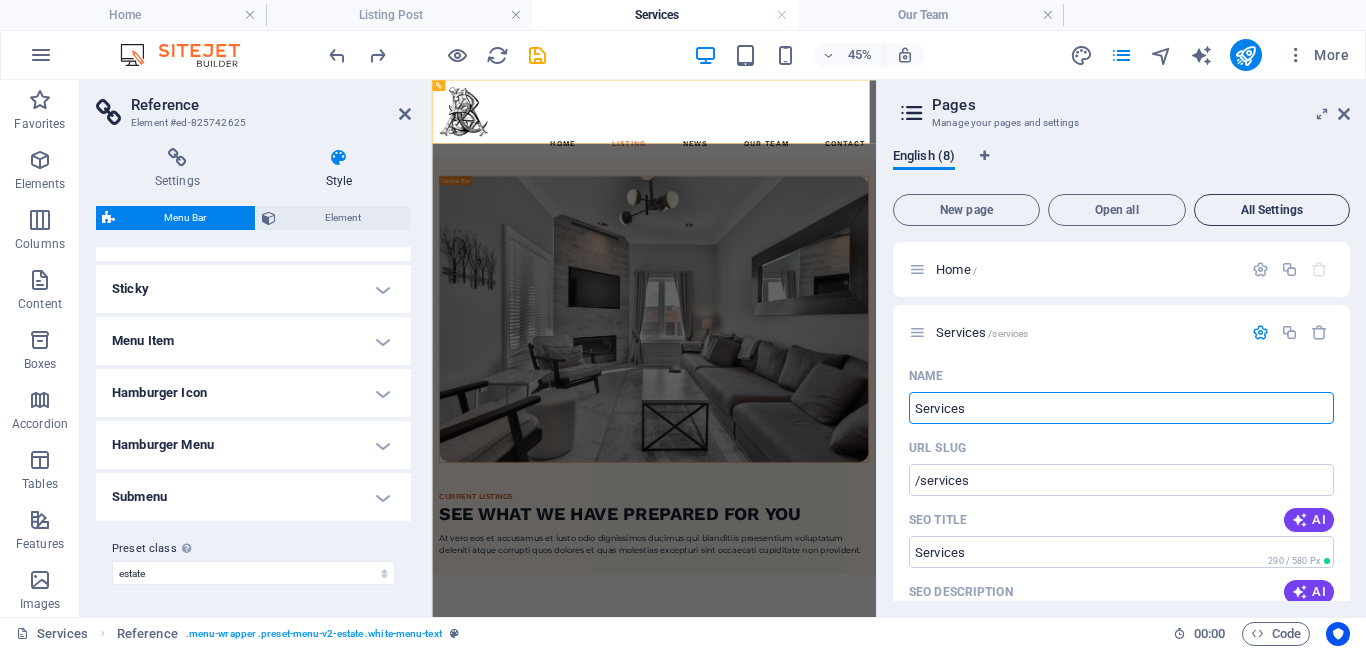 click on "All Settings" at bounding box center (1272, 210) 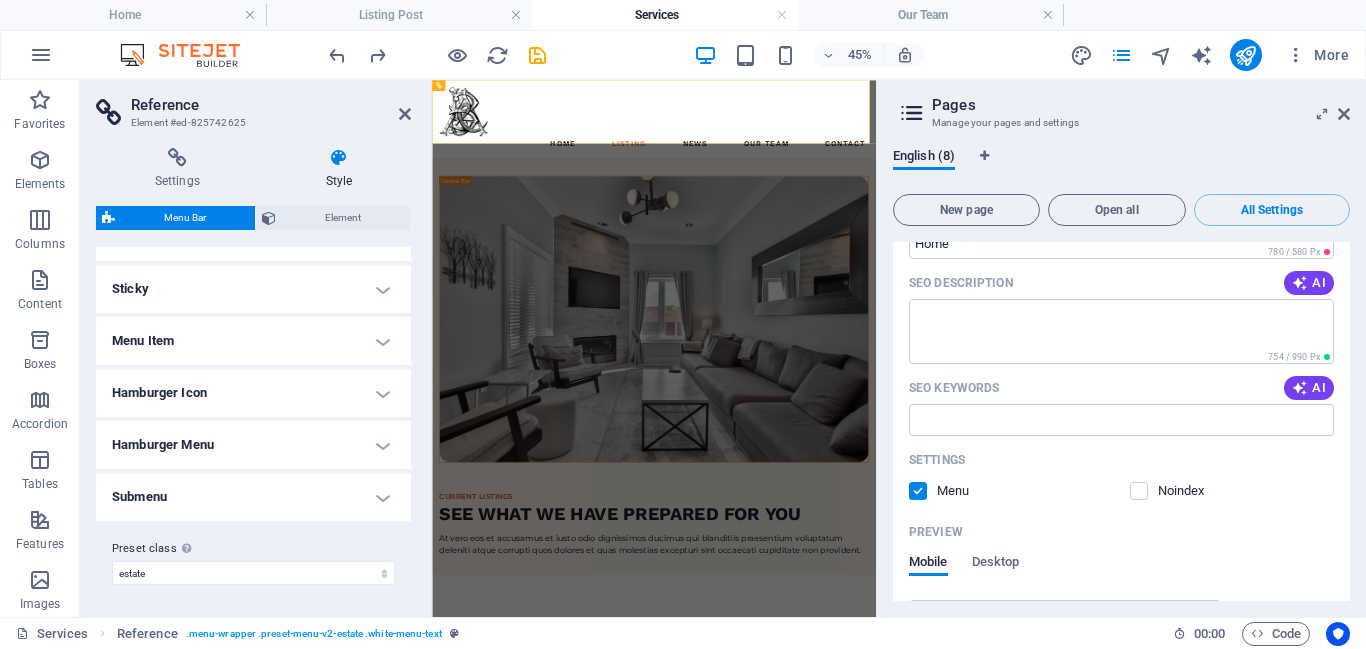 scroll, scrollTop: 0, scrollLeft: 0, axis: both 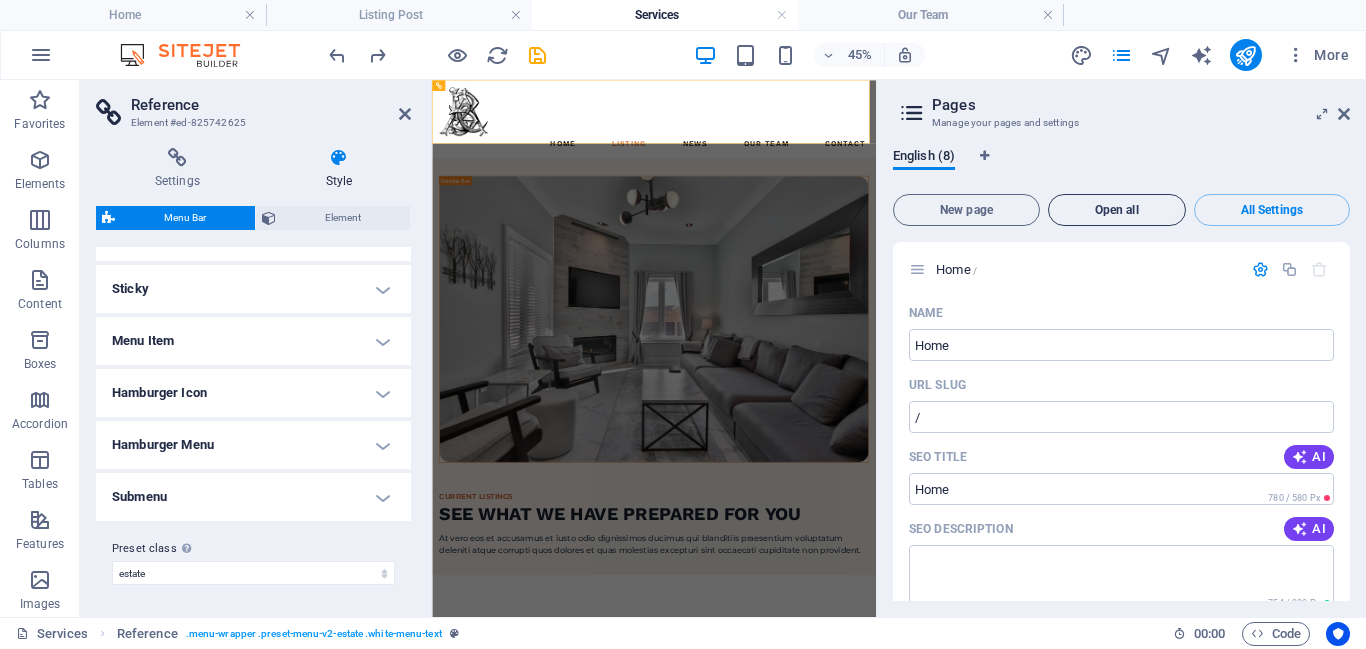 click on "Open all" at bounding box center (1117, 210) 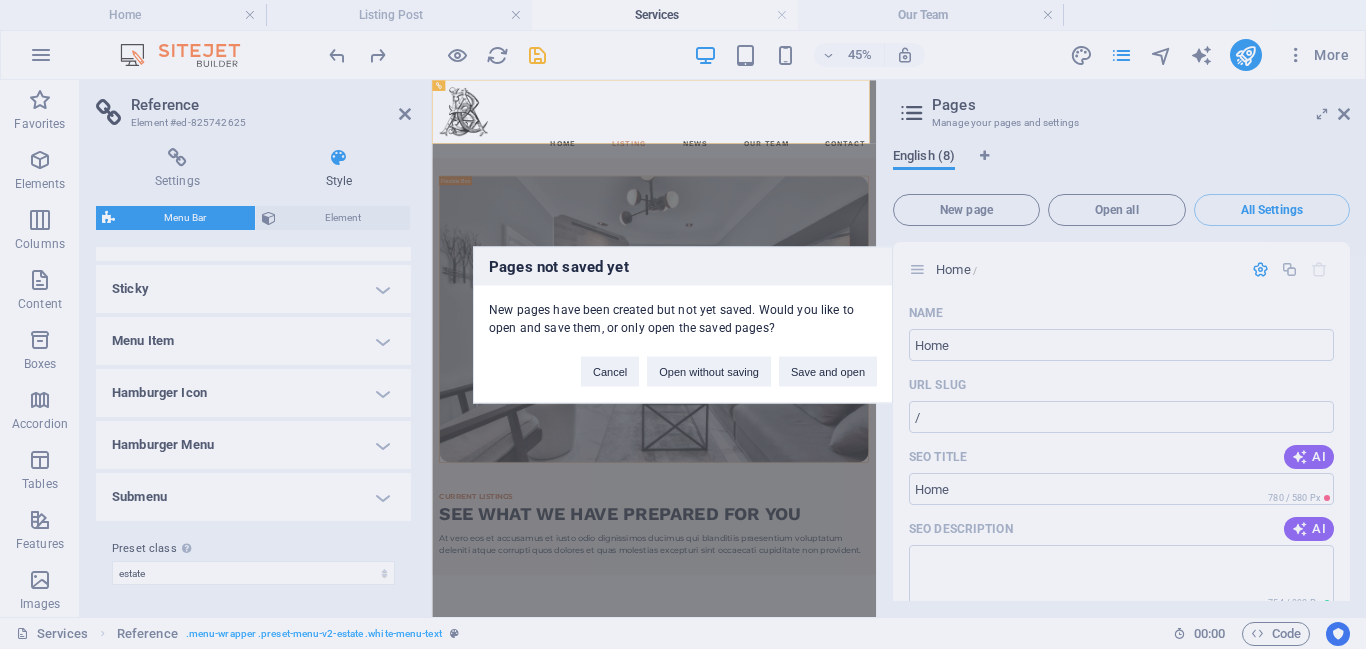 type 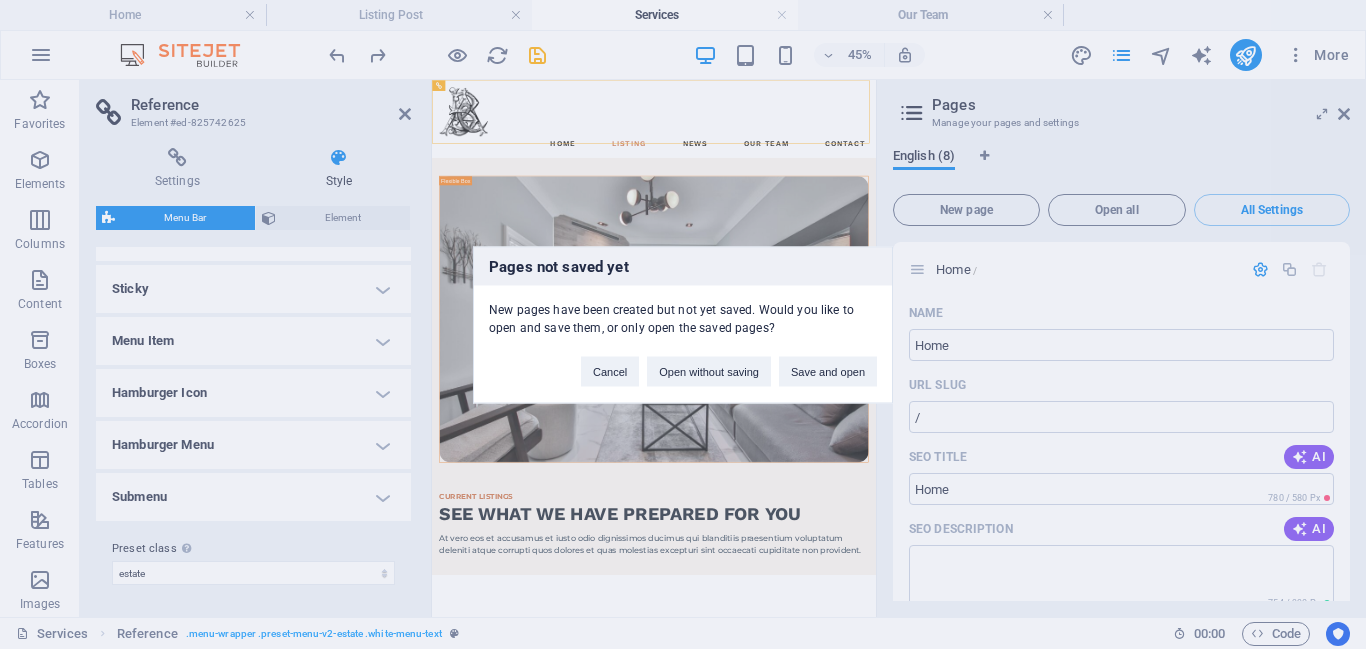 click on "Pages not saved yet New pages have been created but not yet saved. Would you like to open and save them, or only open the saved pages? Cancel Open without saving Save and open" at bounding box center (683, 324) 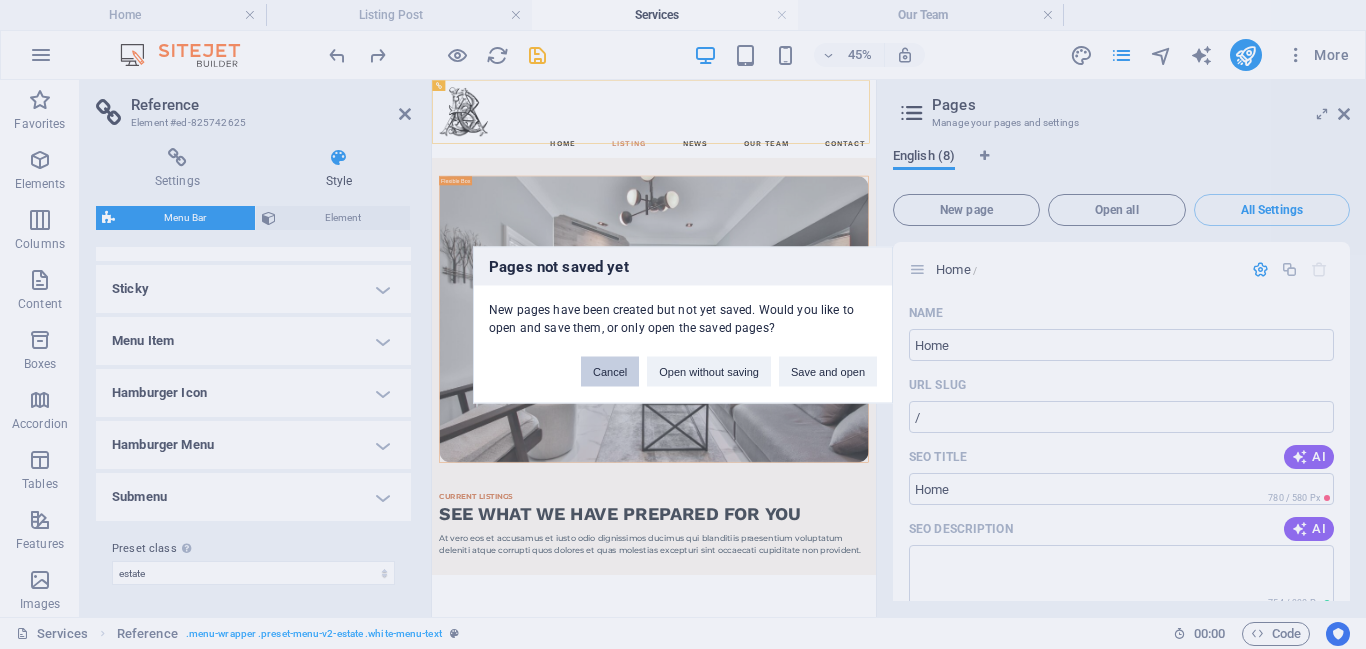 click on "Cancel" at bounding box center (610, 371) 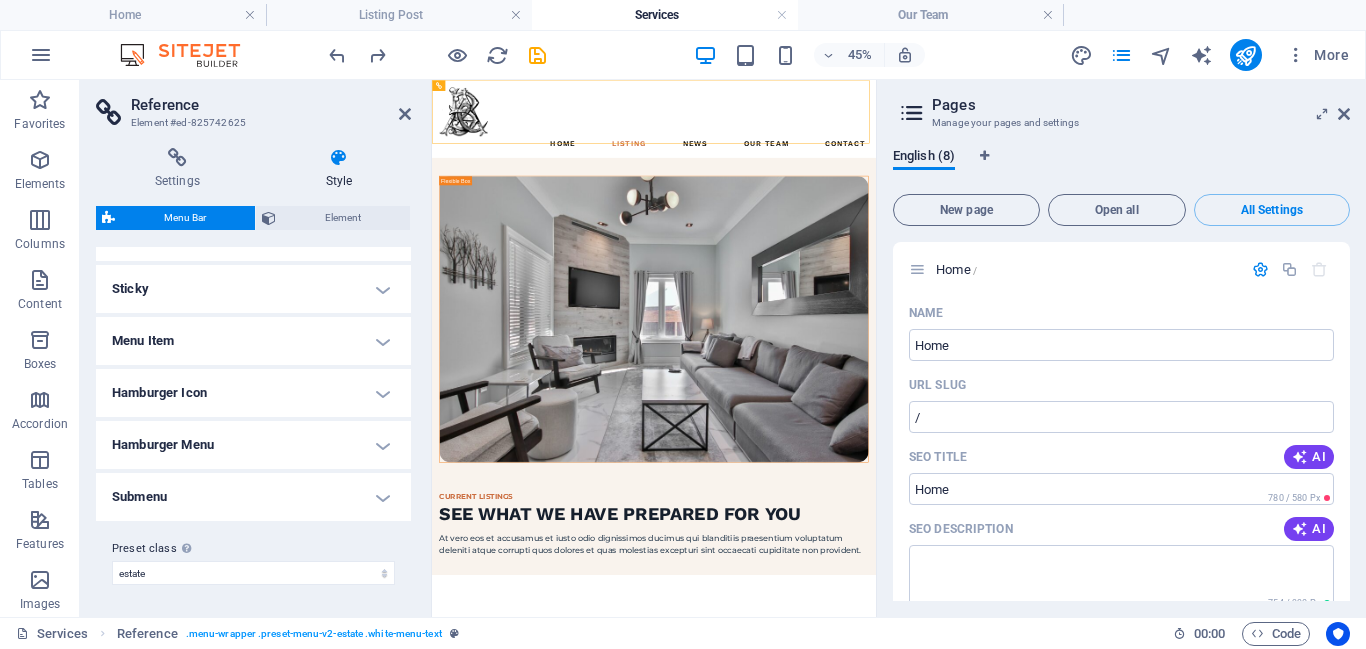 select on "rem" 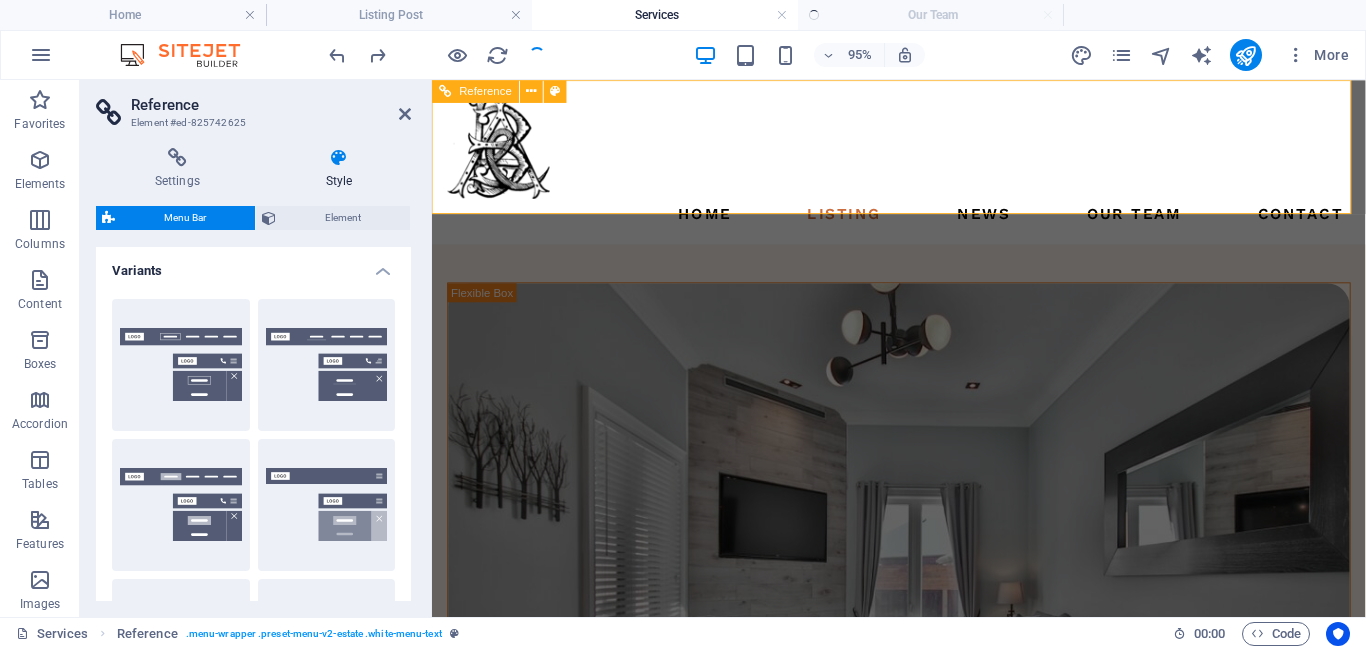 click on "Home Listing News Our Team Contact" at bounding box center (923, 166) 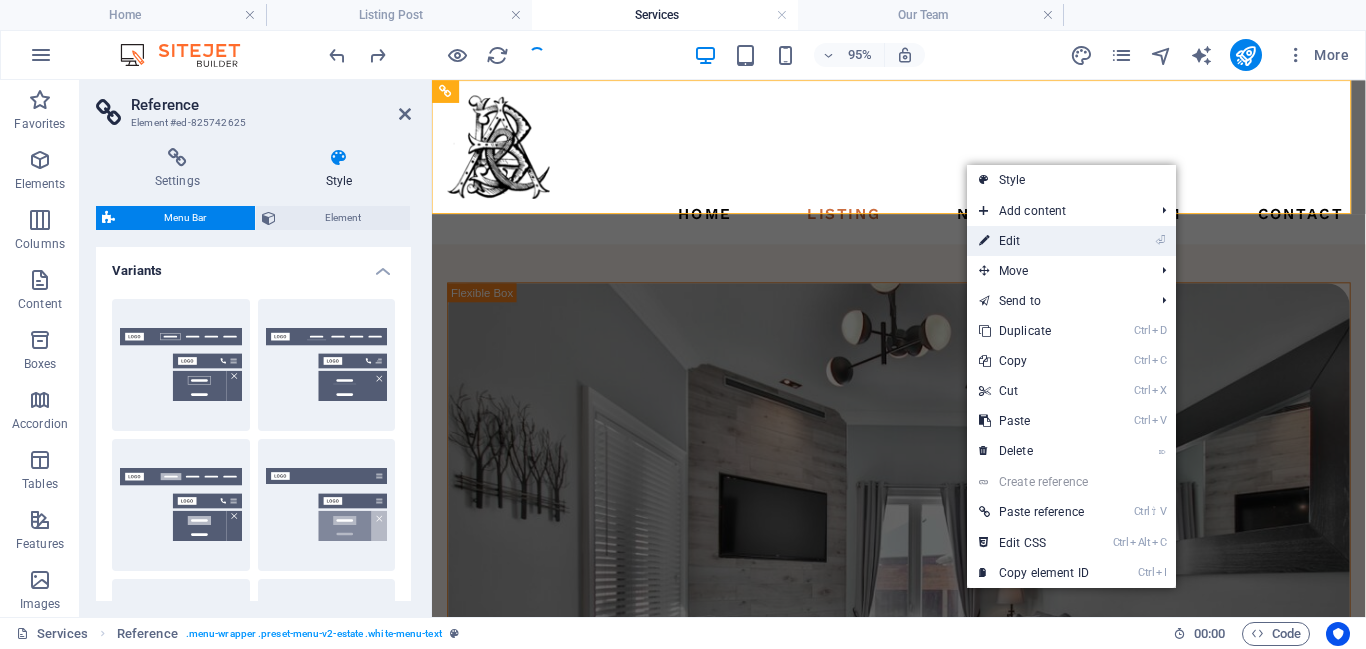 click on "⏎  Edit" at bounding box center [1034, 241] 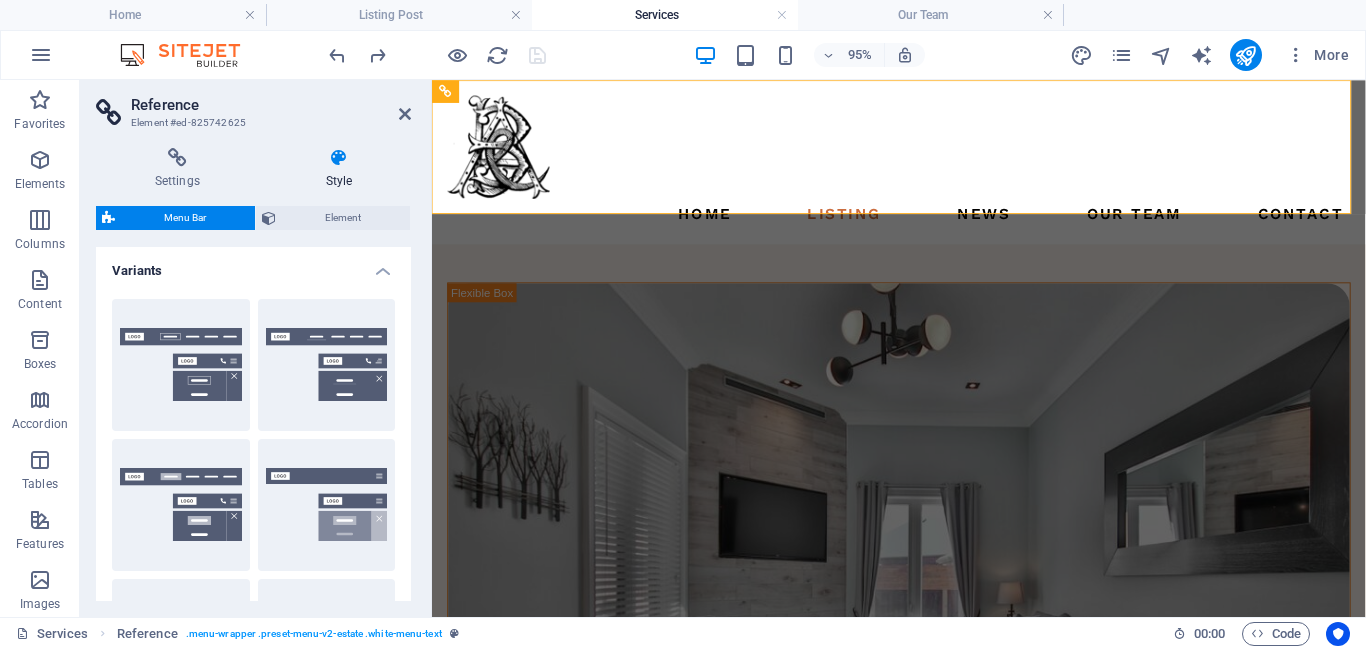 click on "Settings Style Settings A reference is a copy of an element, which cannot be edited but updates itself automatically.  Copy settings Use the same settings (flex, animation, position, style) as for the reference target element Actions Convert Convert the reference into a separate element. All subsequent changes made won't affect the initially referenced element. Convert reference Show origin Jump to the referenced element. If the referenced element is on another page, it will be opened in a new tab. Show origin element Menu Bar Element Layout How this element expands within the layout (Flexbox). Size Default auto px % 1/1 1/2 1/3 1/4 1/5 1/6 1/7 1/8 1/9 1/10 Grow Shrink Order Container layout Visible Visible Opacity 100 % Overflow Spacing Margin Default auto px % rem vw vh Custom Custom auto px % rem vw vh auto px % rem vw vh auto px % rem vw vh auto px % rem vw vh Padding Default px rem % vh vw Custom Custom px rem % vh vw px rem % vh vw px rem % vh vw px rem % vh vw Border Style              - Width" at bounding box center [253, 374] 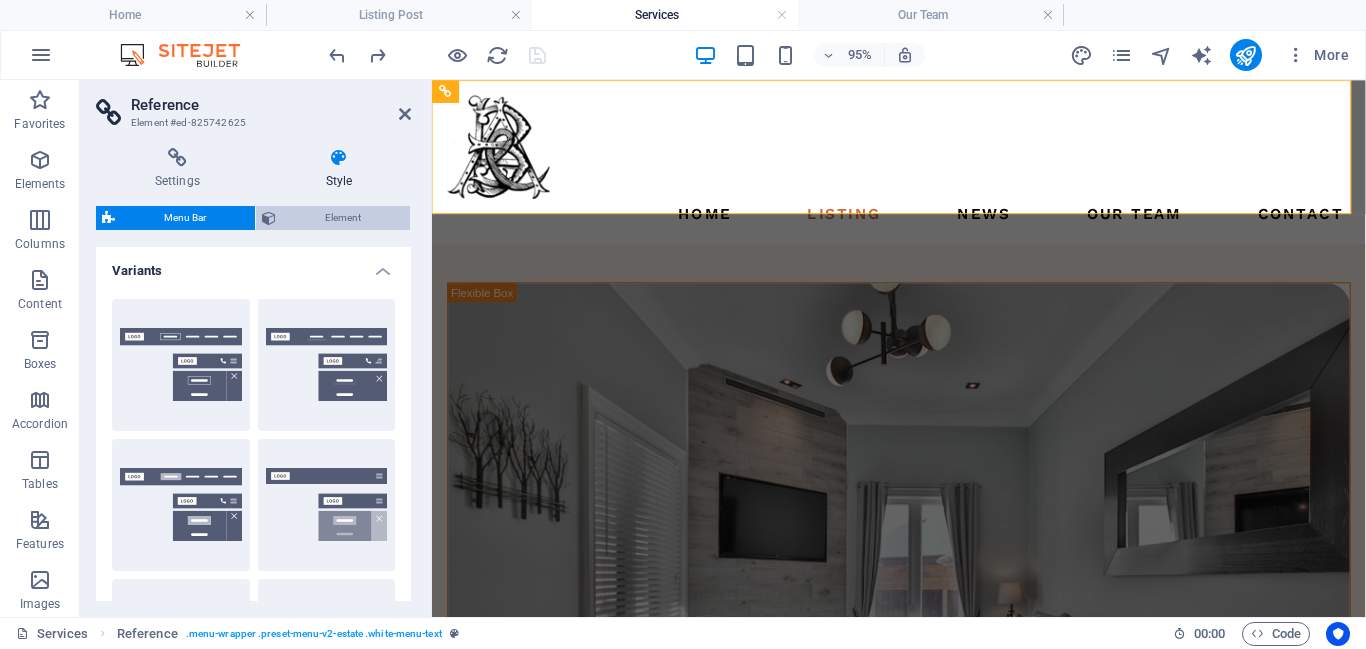 click on "Element" at bounding box center (343, 218) 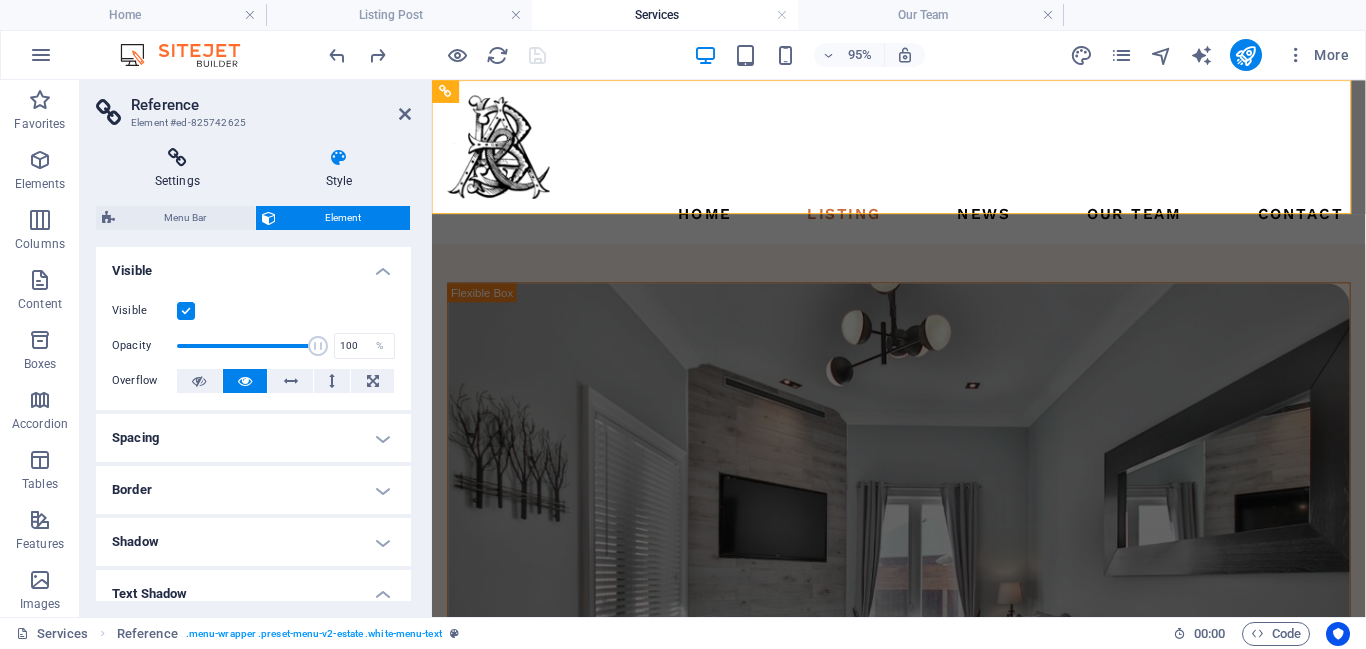 click on "Settings" at bounding box center (181, 169) 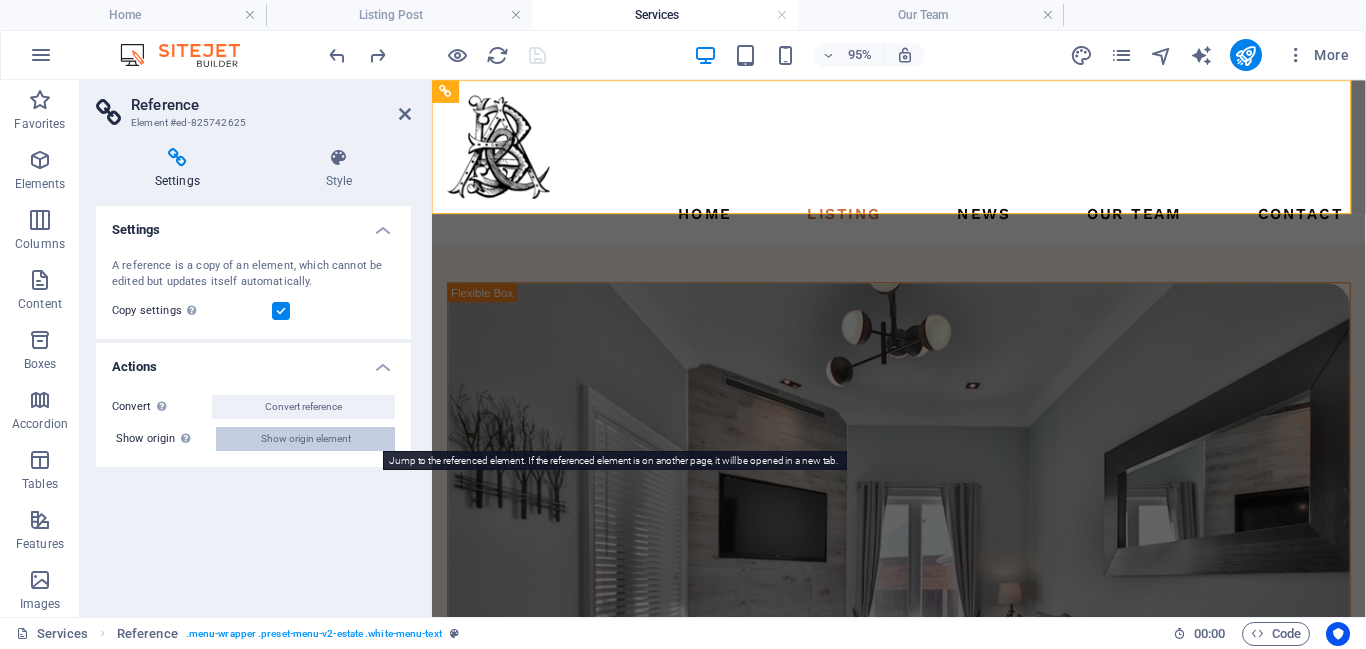 click on "Show origin element" at bounding box center (306, 439) 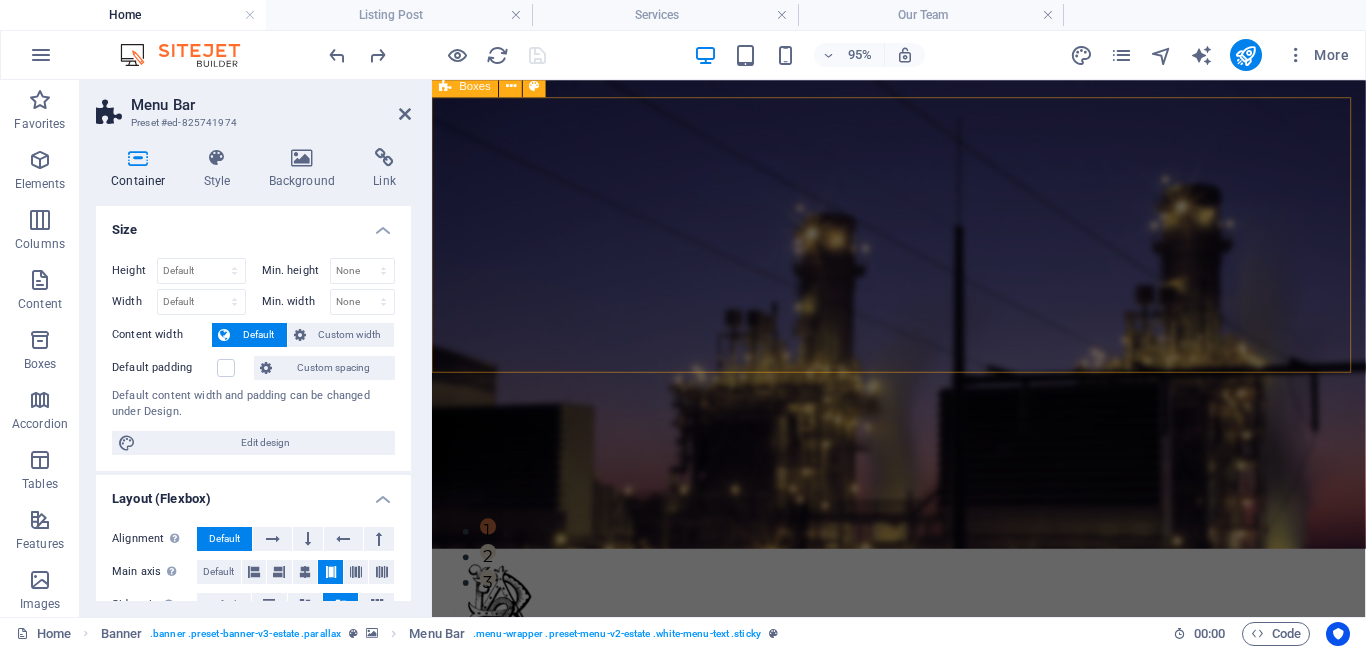 scroll, scrollTop: 0, scrollLeft: 0, axis: both 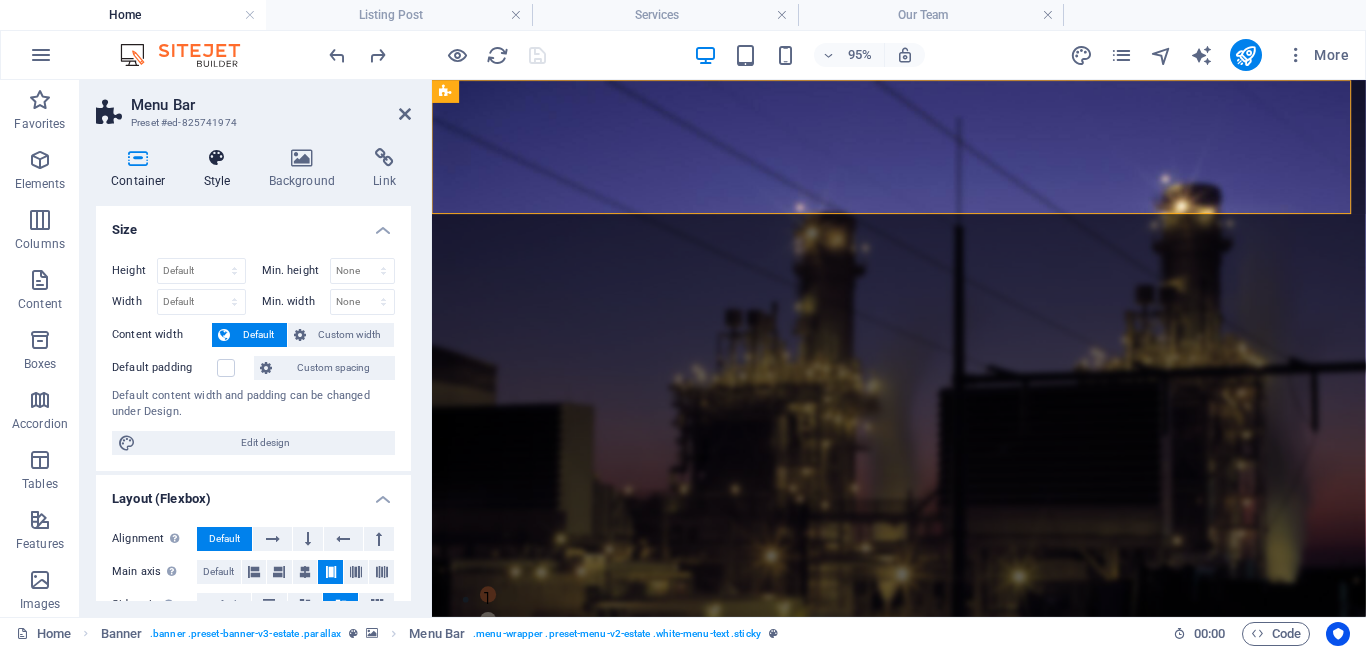 click at bounding box center (217, 158) 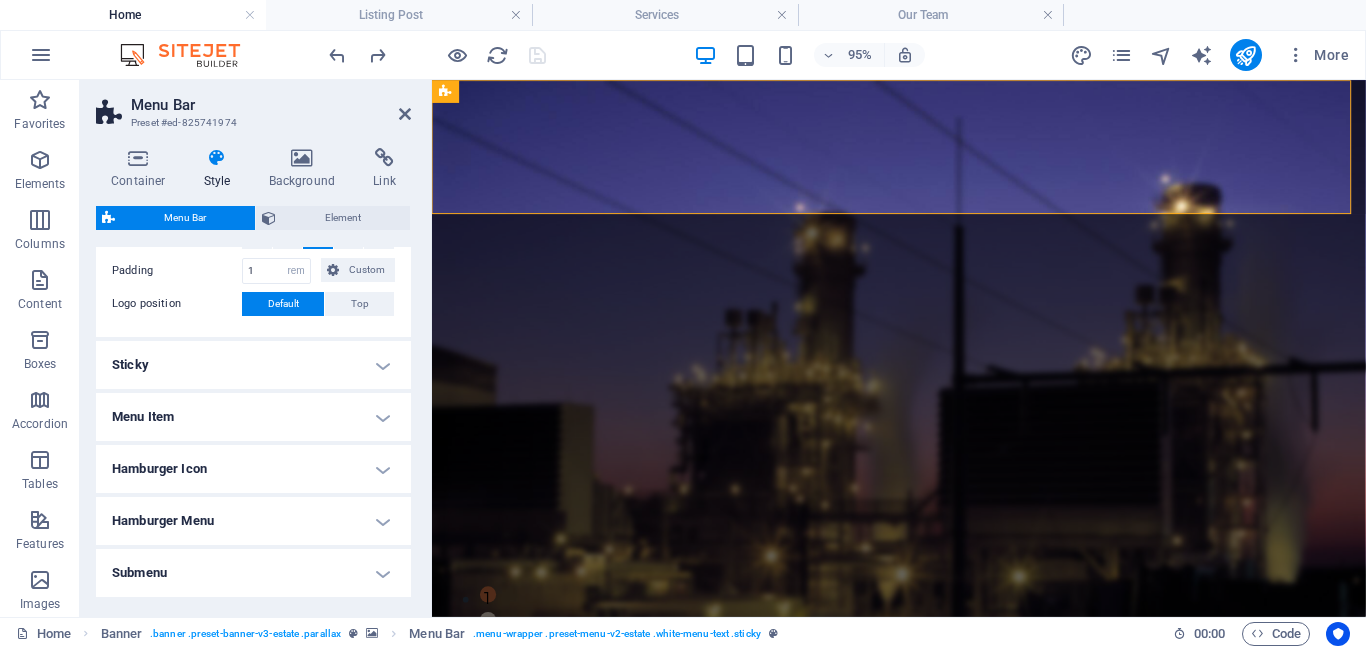 scroll, scrollTop: 470, scrollLeft: 0, axis: vertical 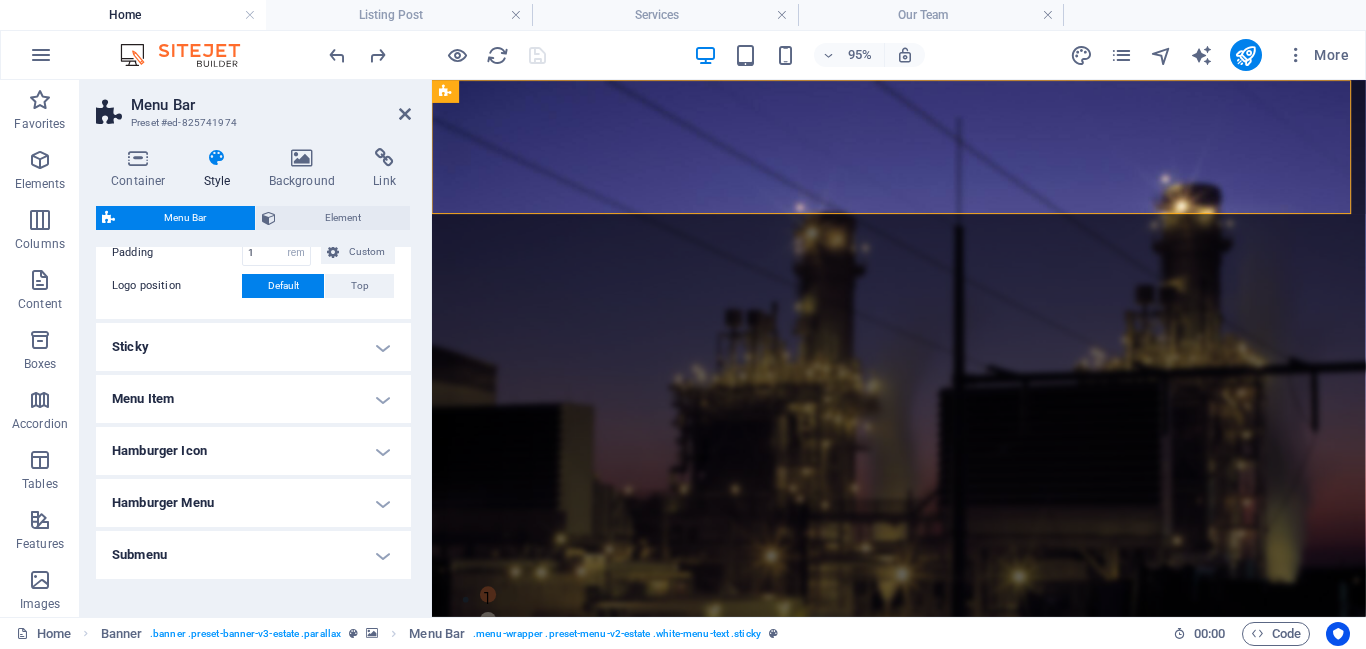 click on "Menu Item" at bounding box center (253, 399) 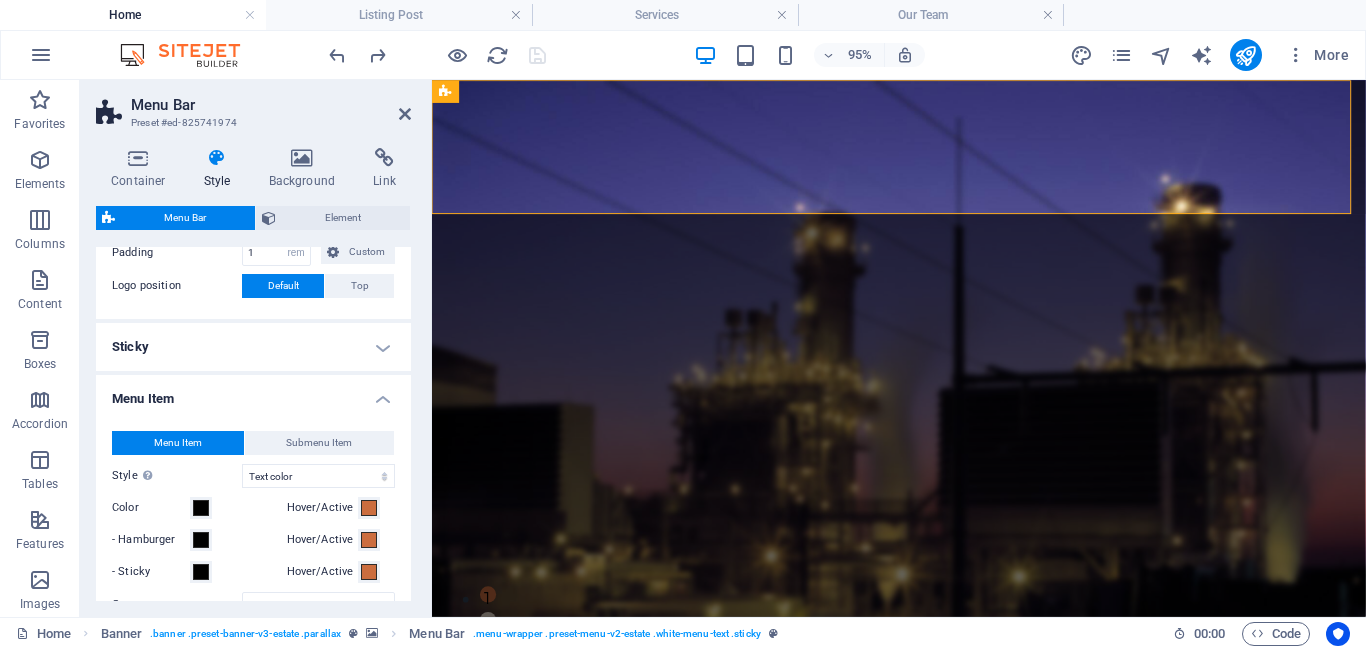 click on "Menu Item" at bounding box center [253, 393] 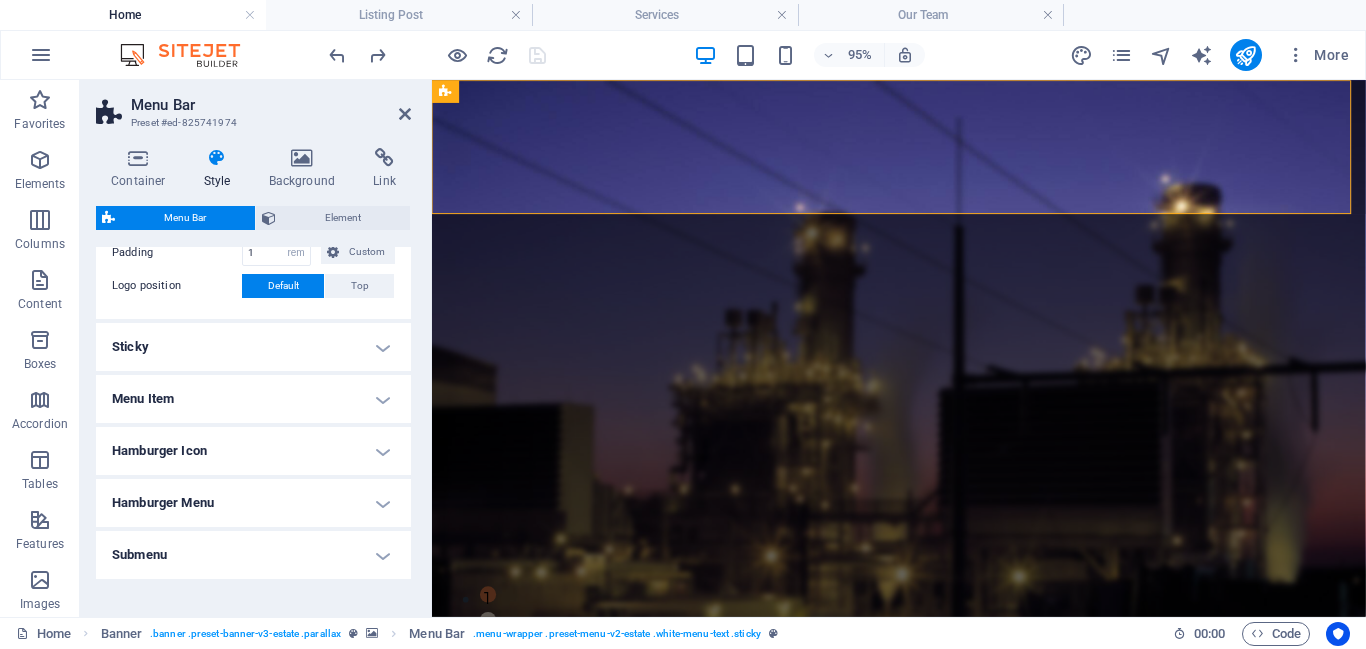click on "Sticky" at bounding box center (253, 347) 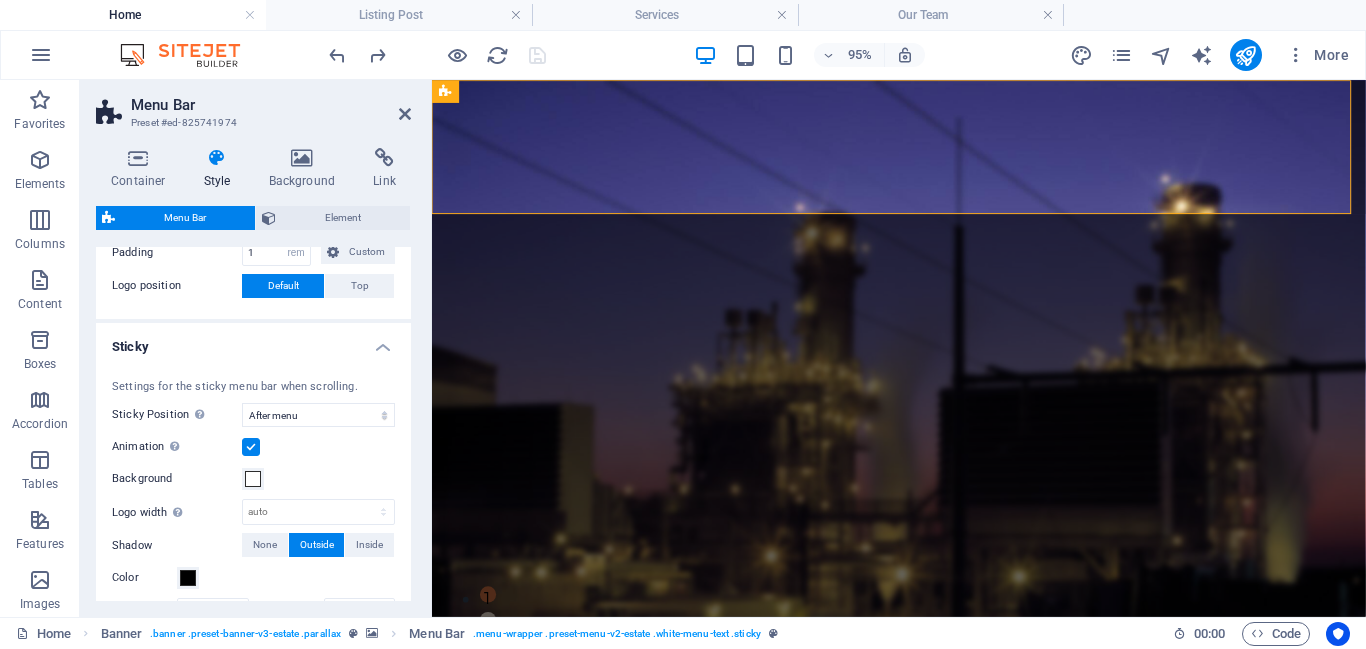 click on "Sticky" at bounding box center (253, 341) 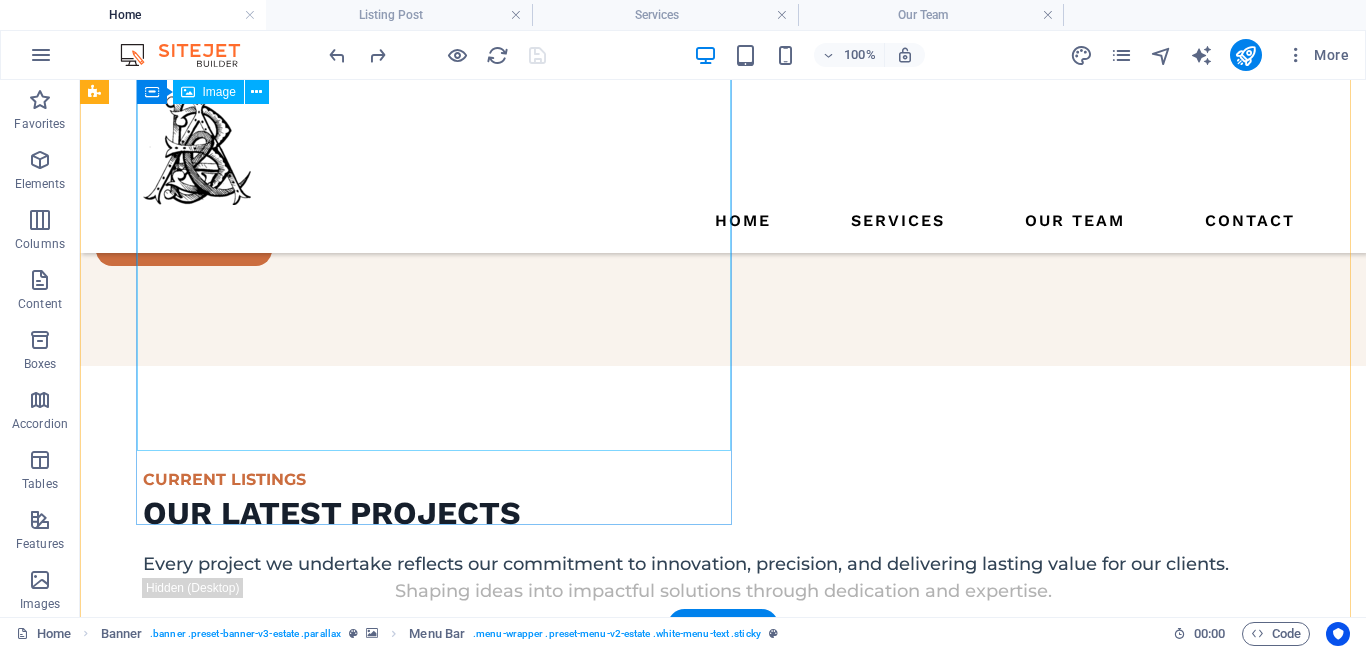 scroll, scrollTop: 0, scrollLeft: 0, axis: both 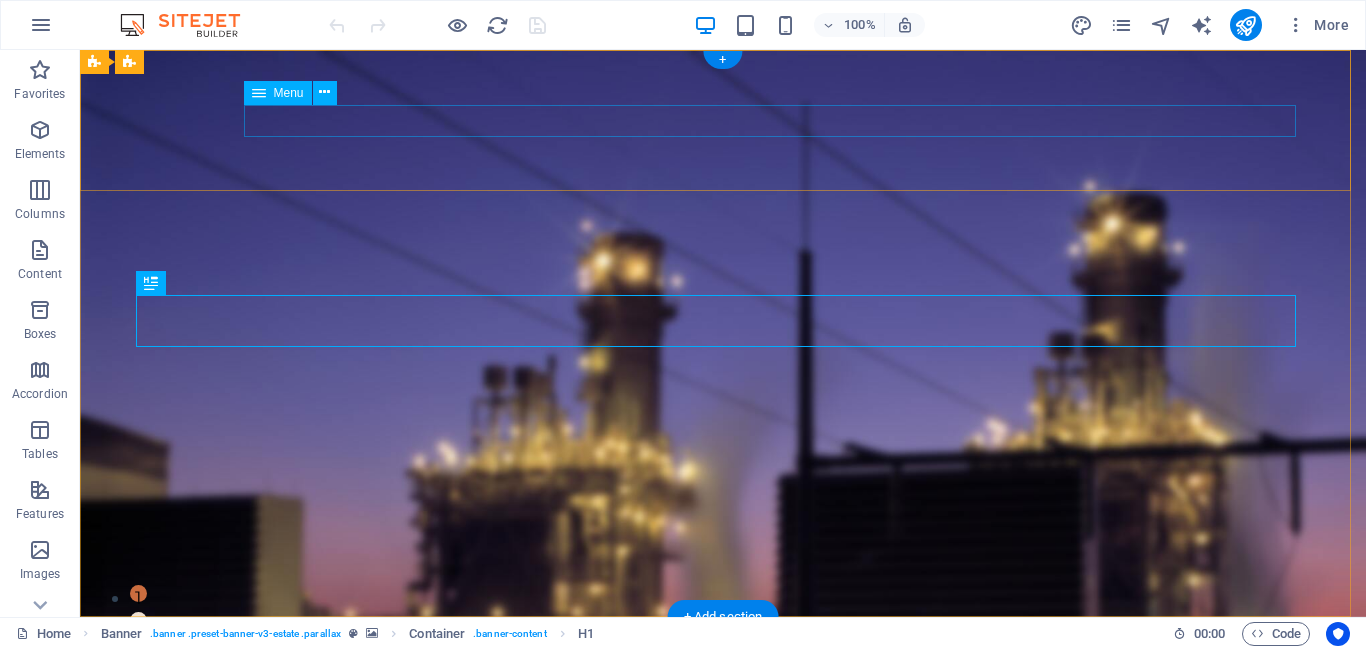 click on "Home Services Our Team Contact" at bounding box center (723, 758) 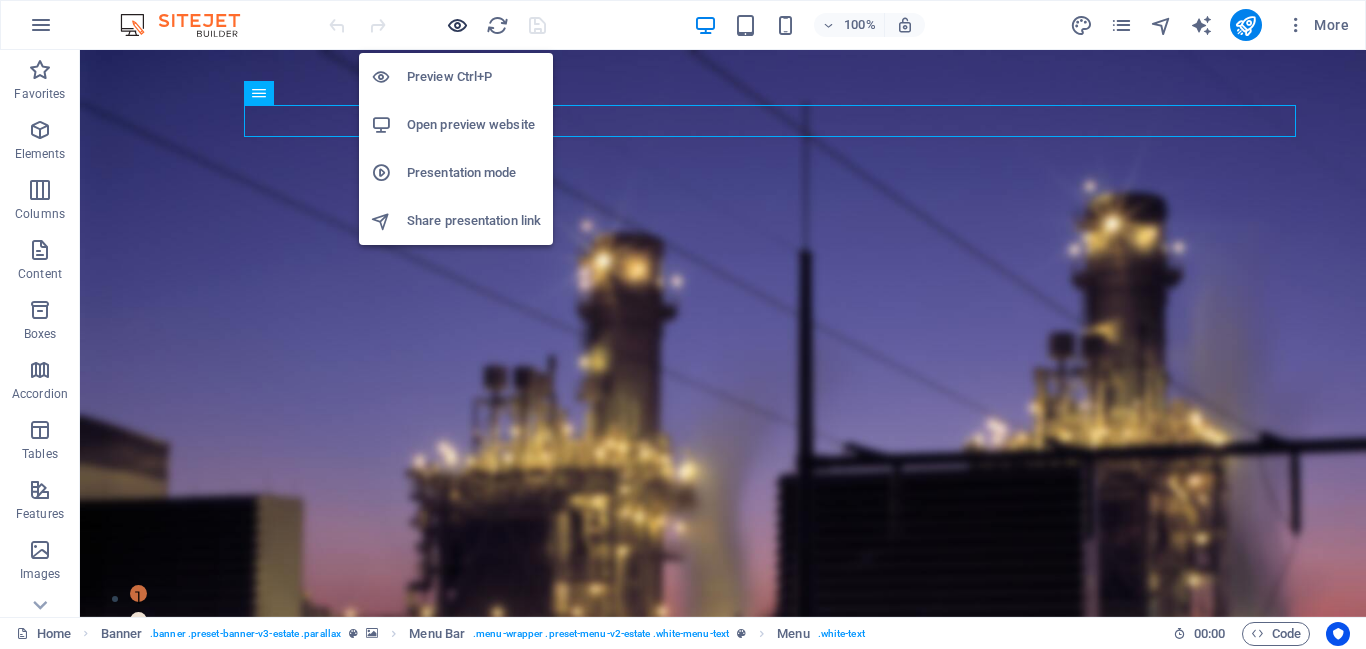 click at bounding box center [457, 25] 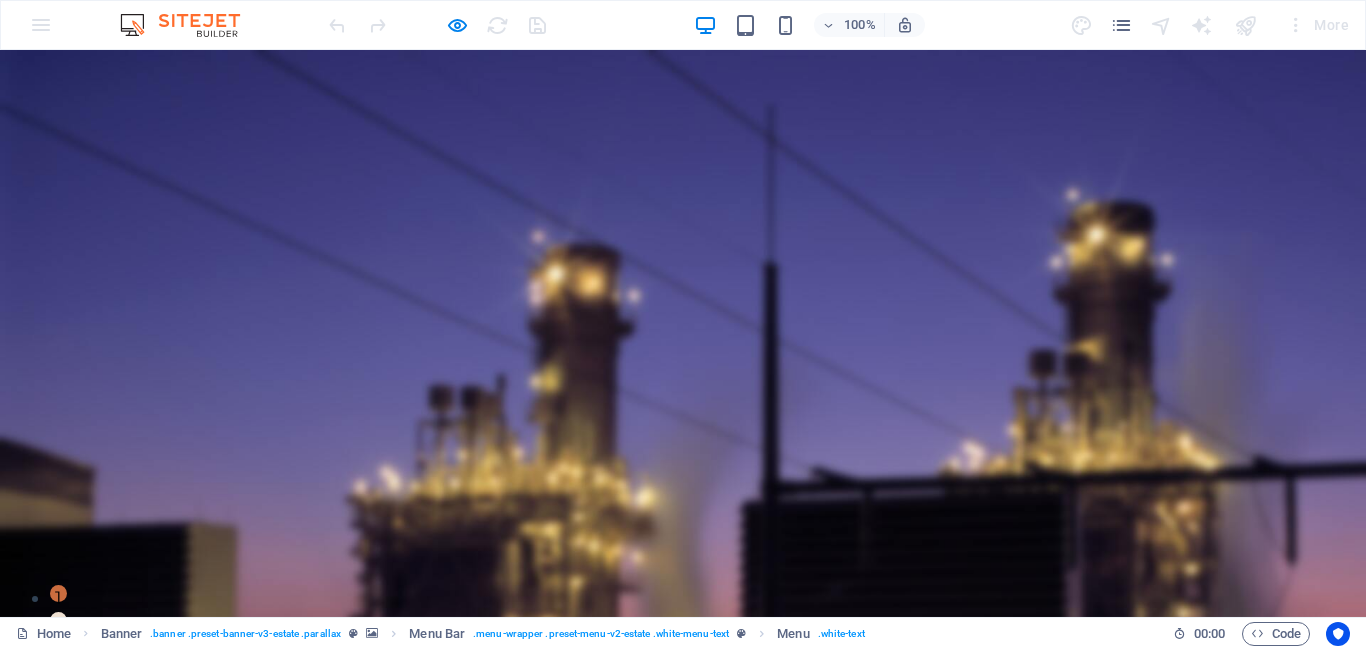click on "Services" at bounding box center [858, 758] 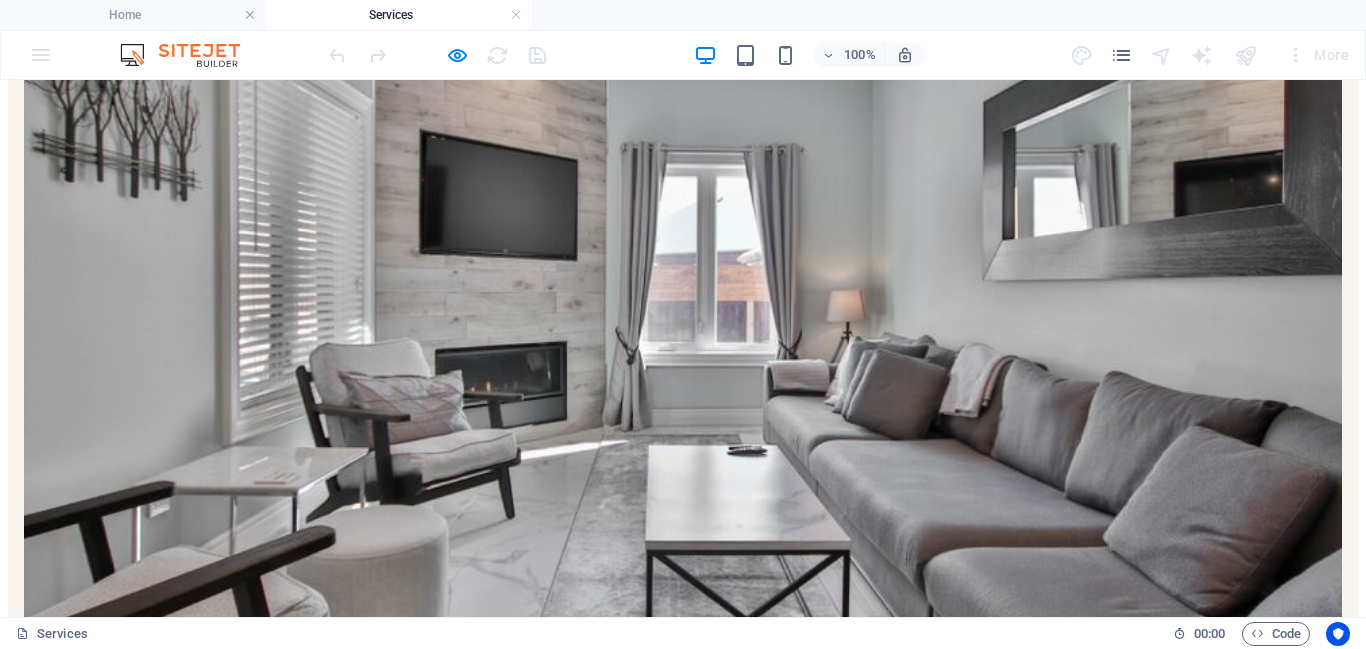 scroll, scrollTop: 549, scrollLeft: 0, axis: vertical 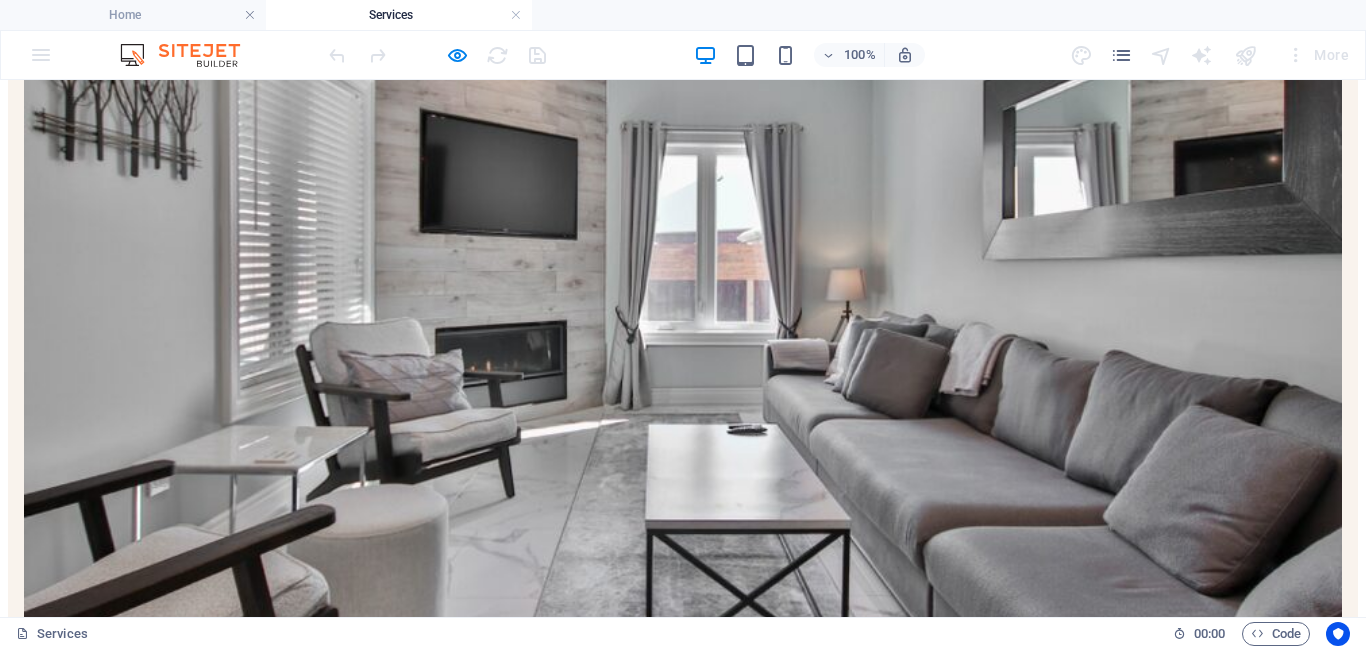 click on "VILLAS" at bounding box center (683, 1066) 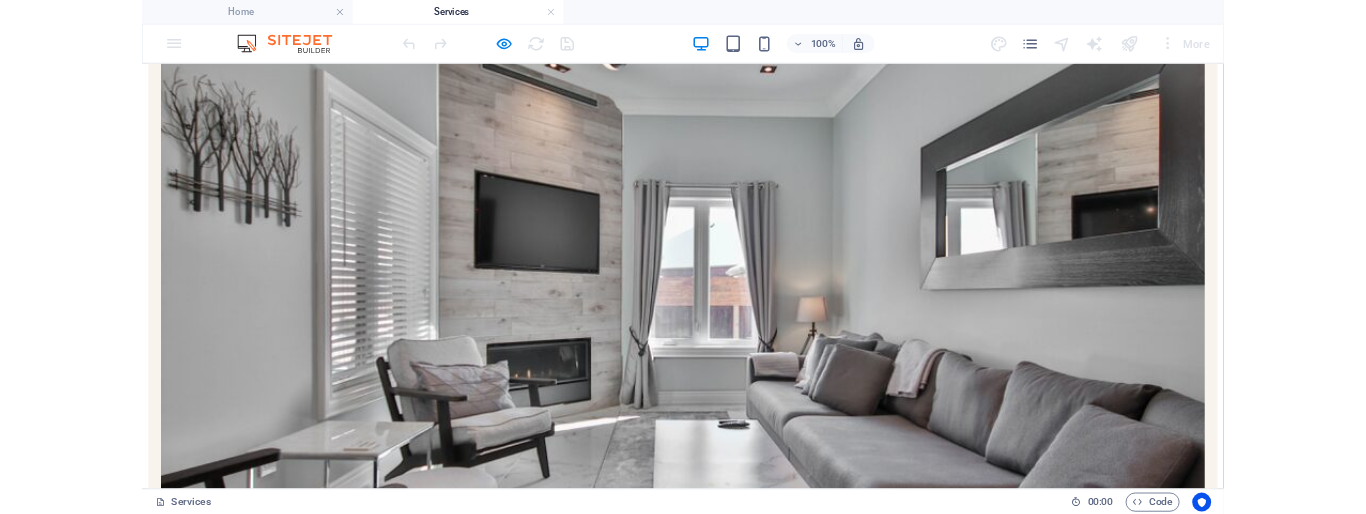 scroll, scrollTop: 481, scrollLeft: 0, axis: vertical 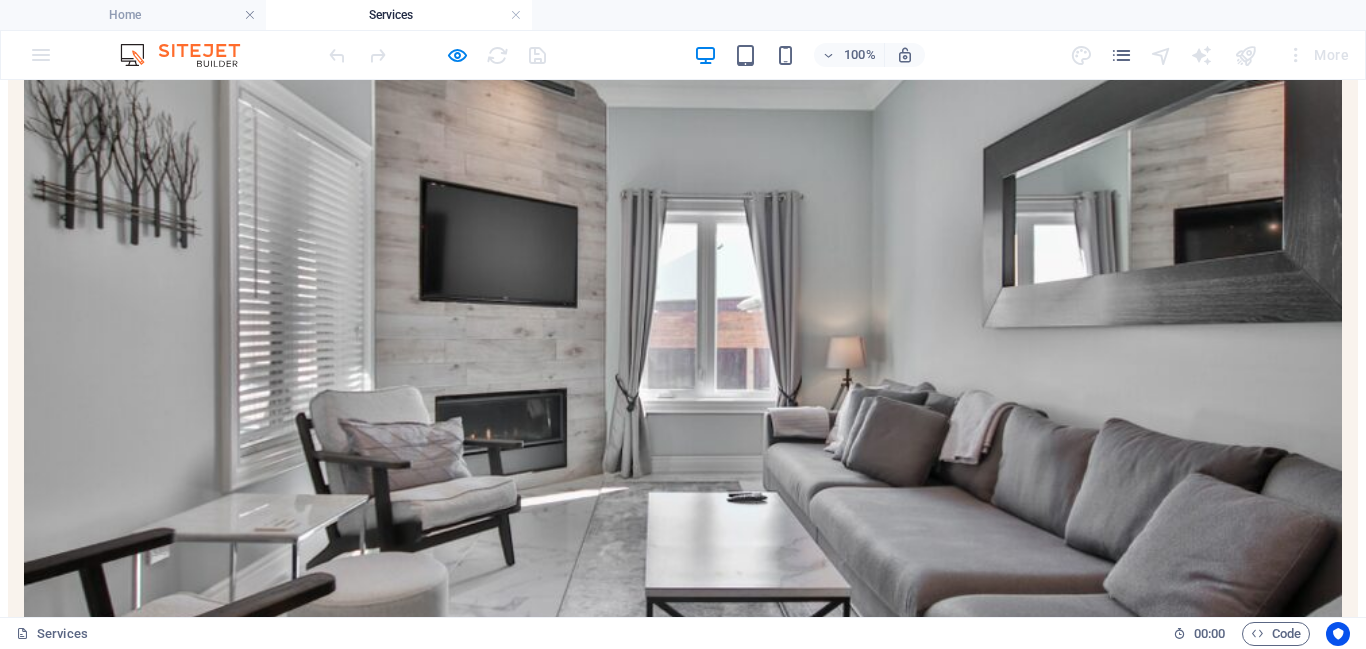 drag, startPoint x: 491, startPoint y: 312, endPoint x: 488, endPoint y: 331, distance: 19.235384 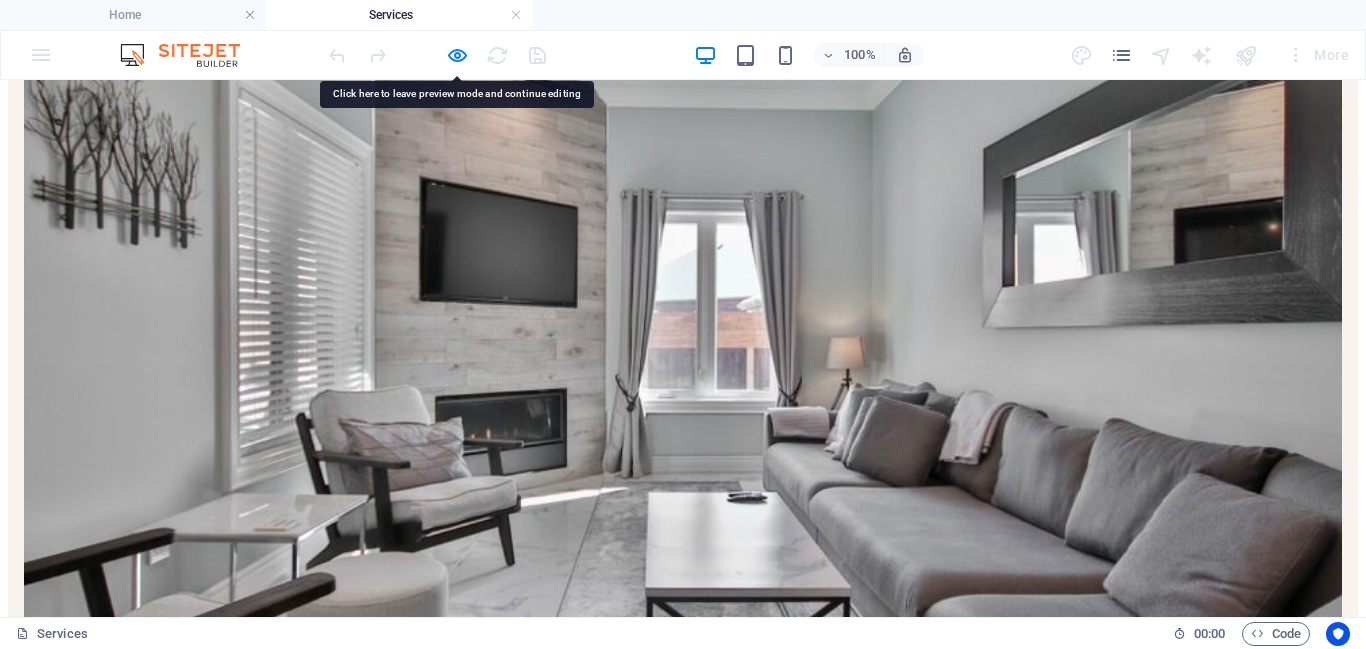 click on "VILLAS" at bounding box center (683, 1134) 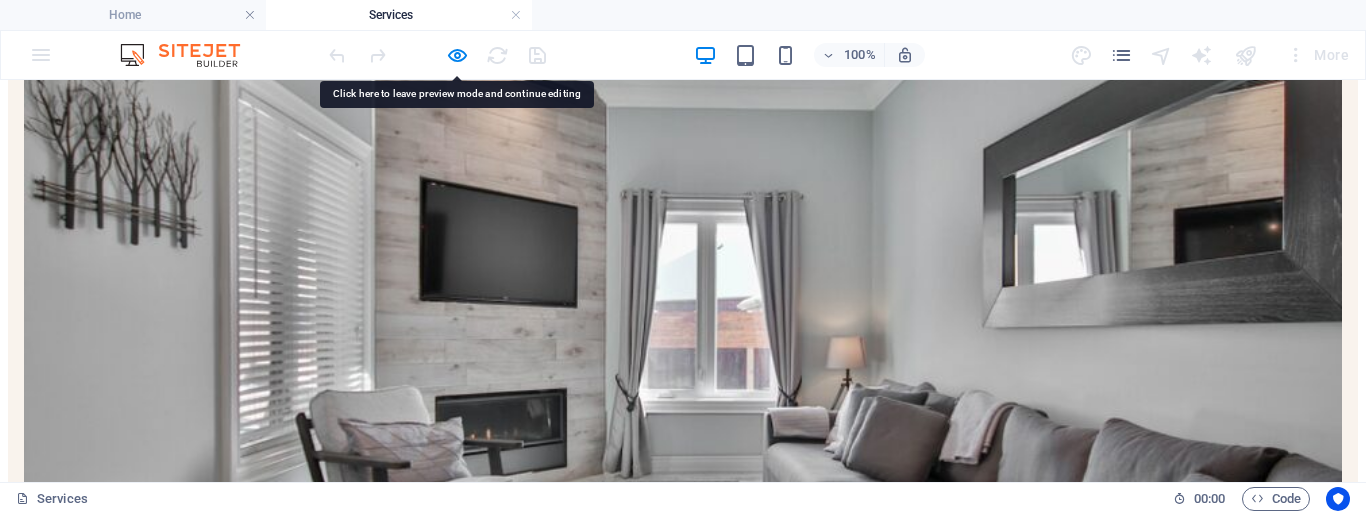 click on "VILLAS" at bounding box center [683, 1134] 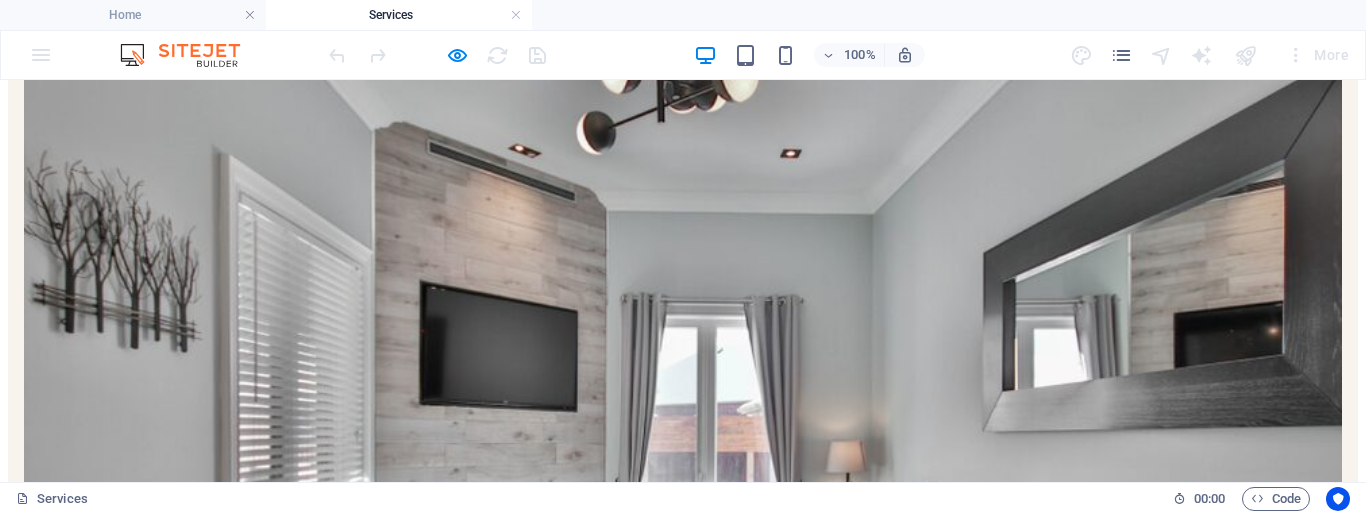 scroll, scrollTop: 383, scrollLeft: 0, axis: vertical 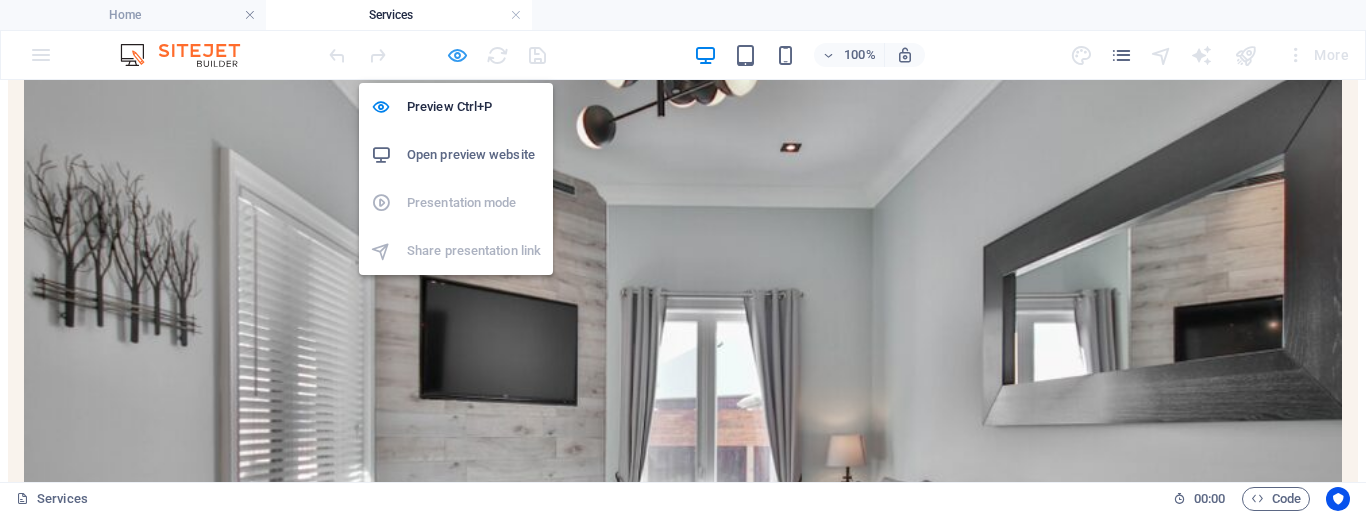 click at bounding box center (457, 55) 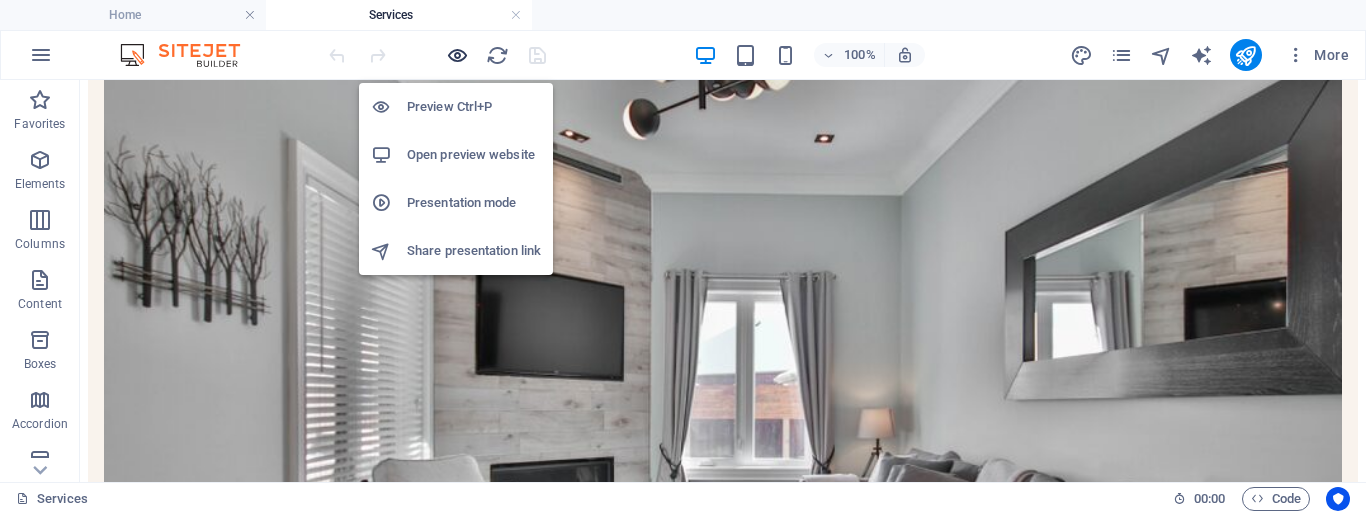 scroll, scrollTop: 384, scrollLeft: 0, axis: vertical 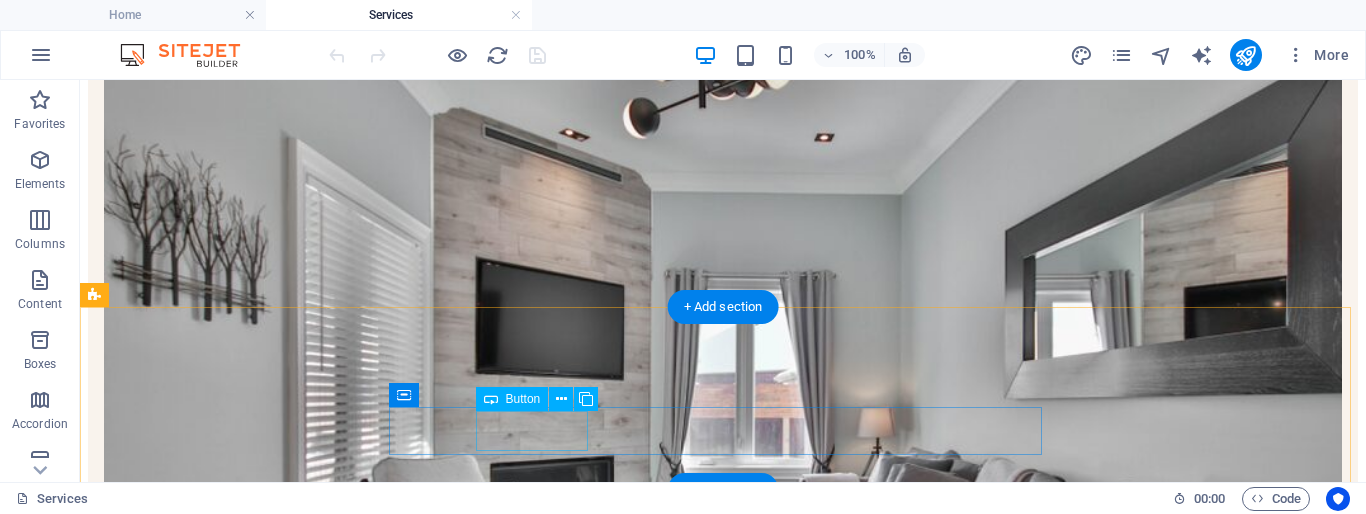 click on "VILLAS" at bounding box center (723, 1196) 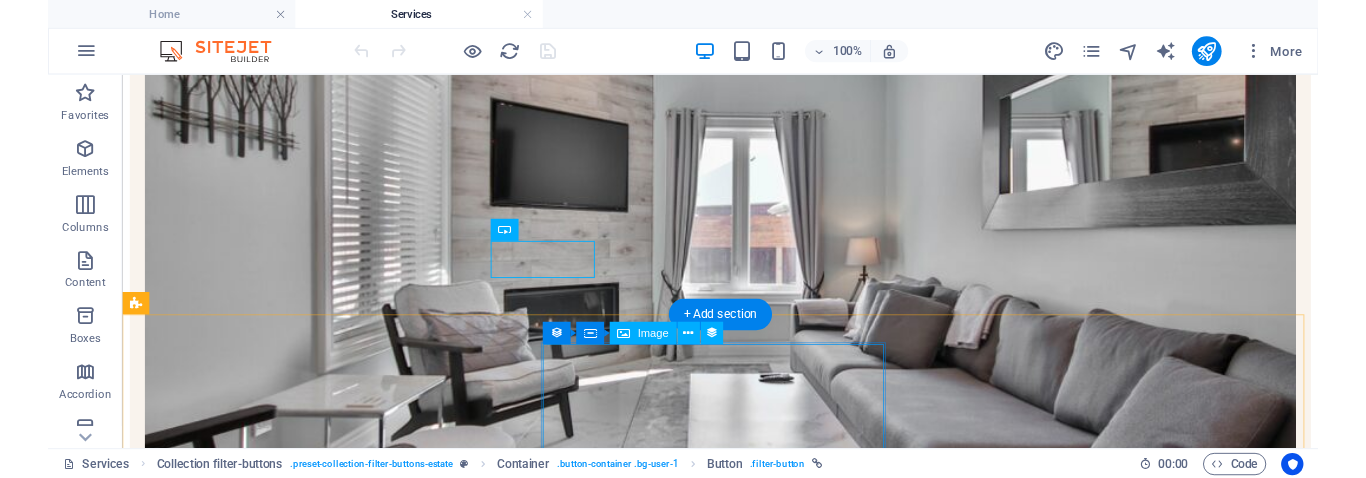 scroll, scrollTop: 533, scrollLeft: 0, axis: vertical 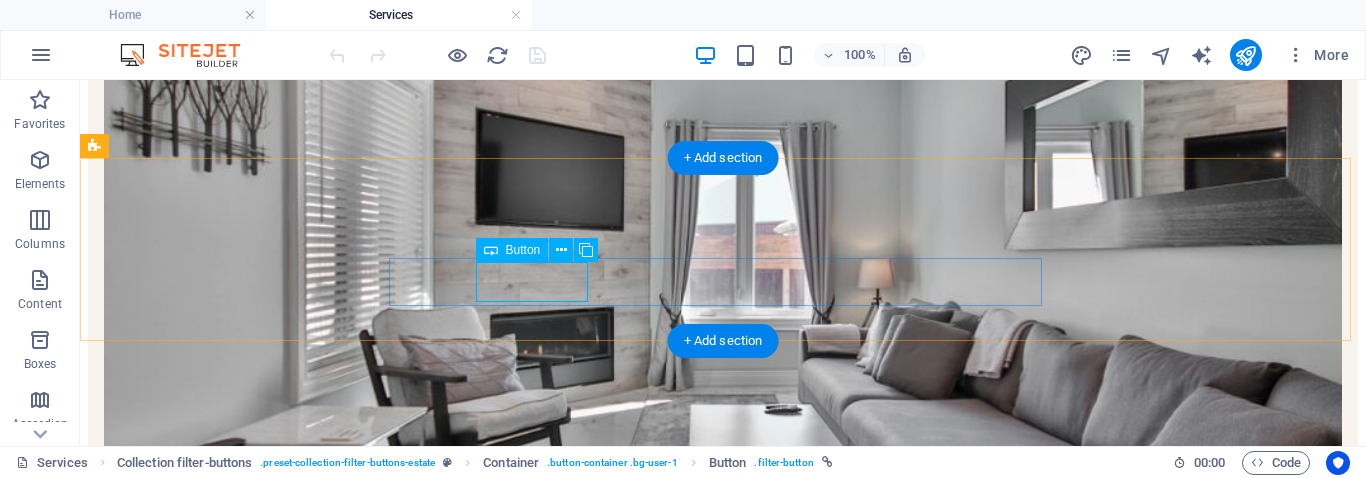 click on "VILLAS" at bounding box center (723, 1047) 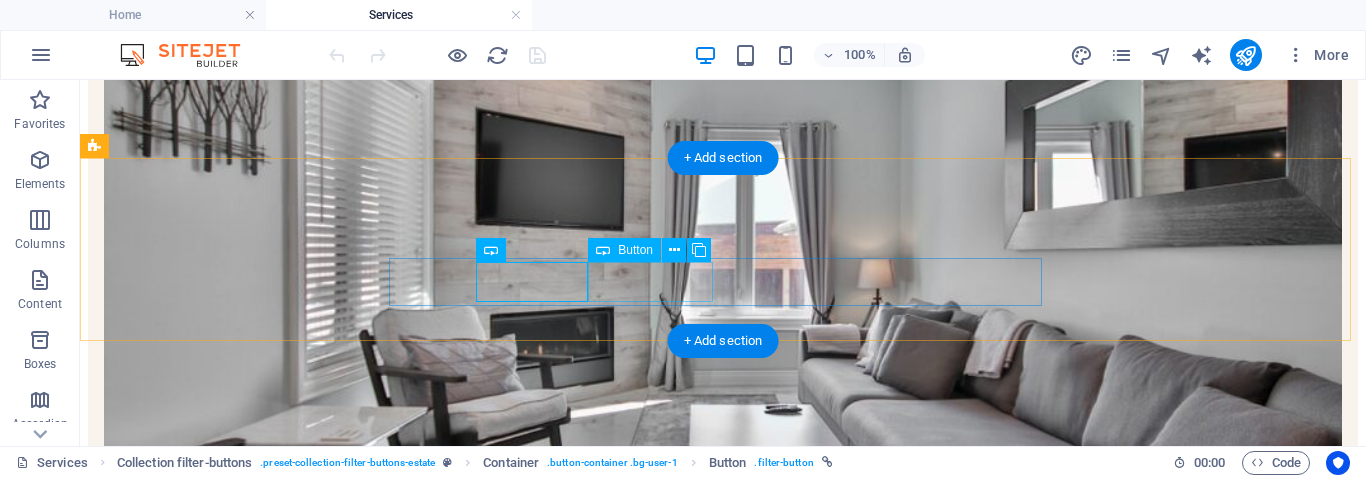 click on "HOUSES" at bounding box center (723, 1065) 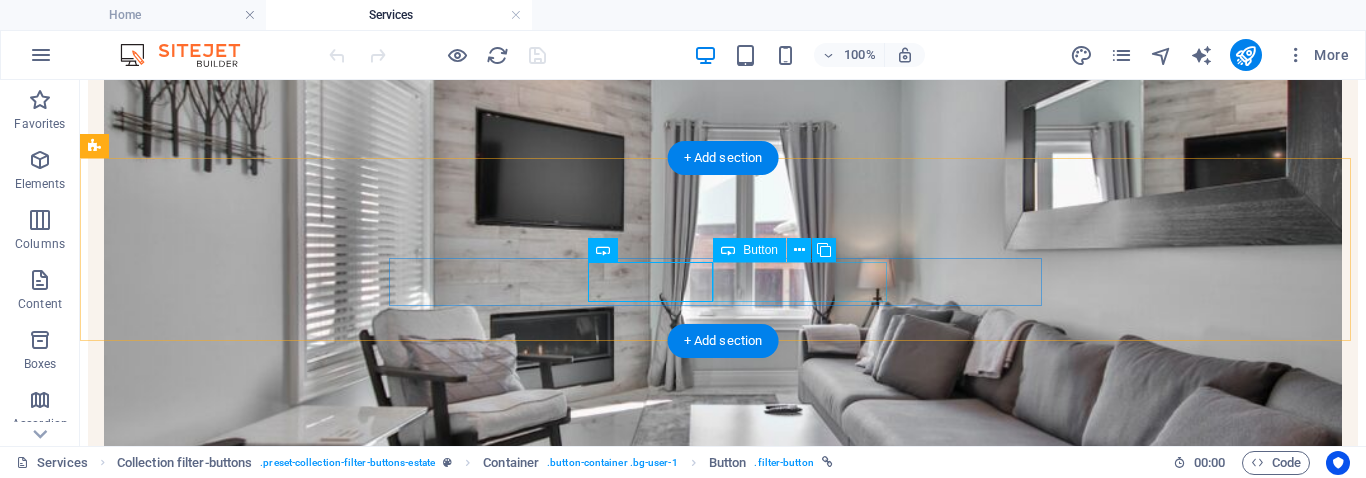 click on "apartments" at bounding box center [723, 1083] 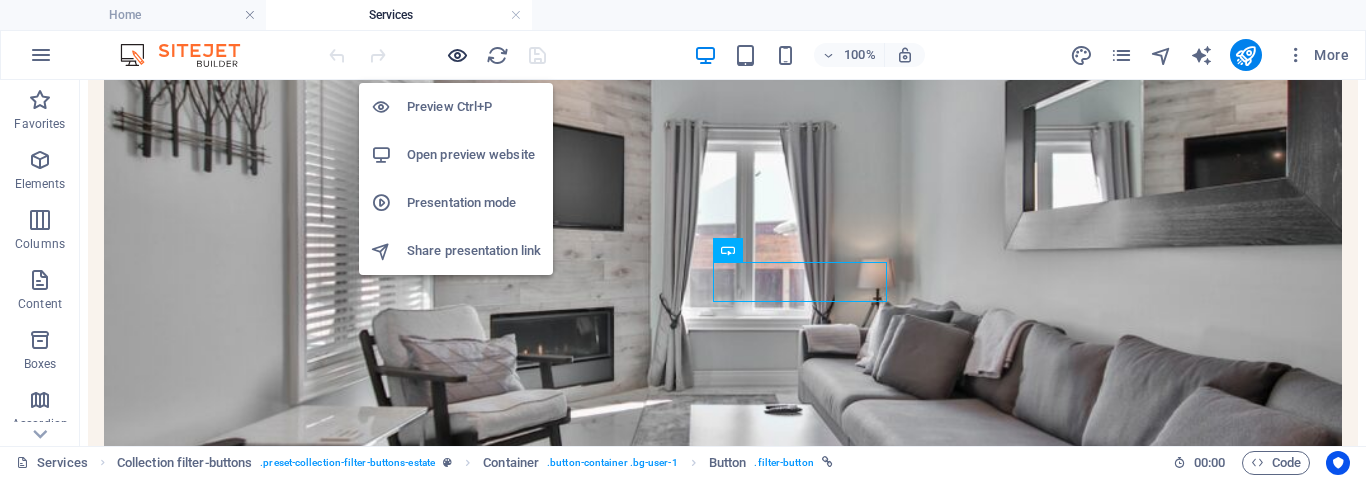 click at bounding box center [457, 55] 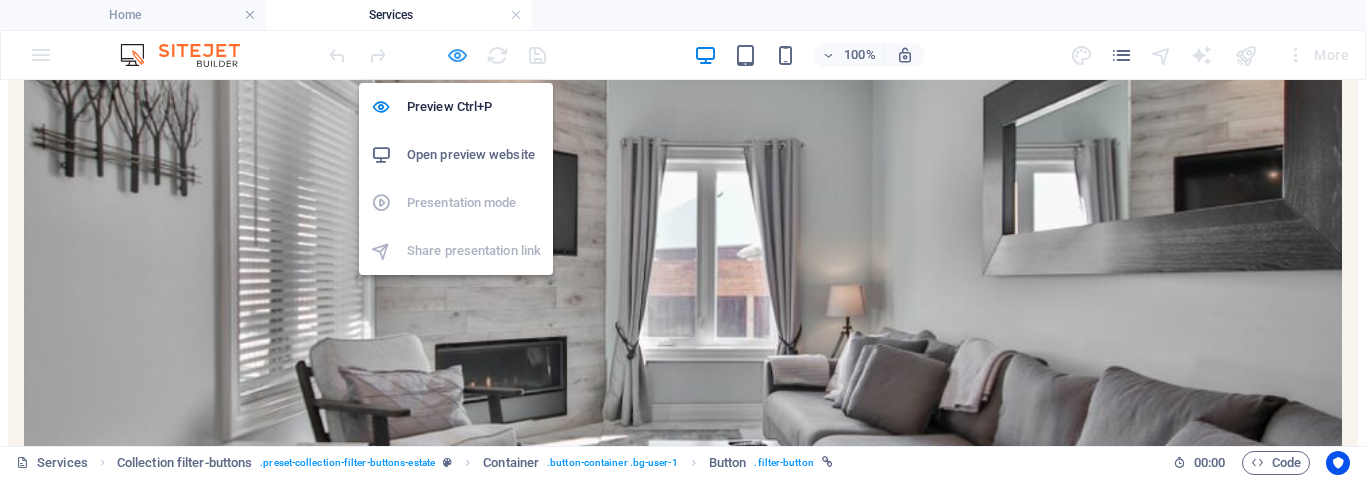 scroll, scrollTop: 532, scrollLeft: 0, axis: vertical 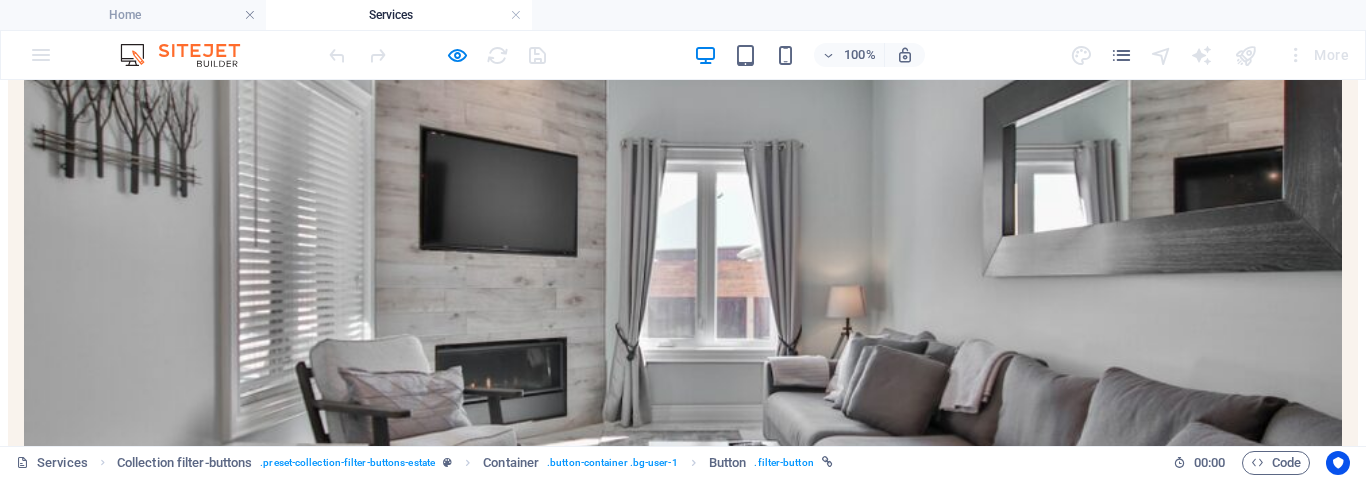 click on "VILLAS" at bounding box center (56, 1082) 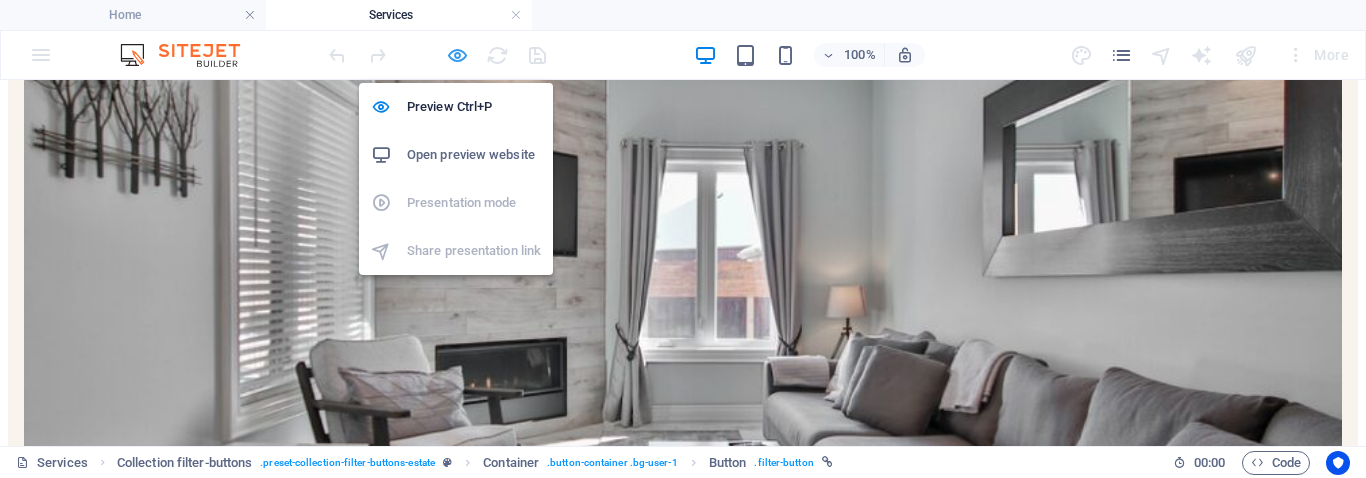 click at bounding box center [457, 55] 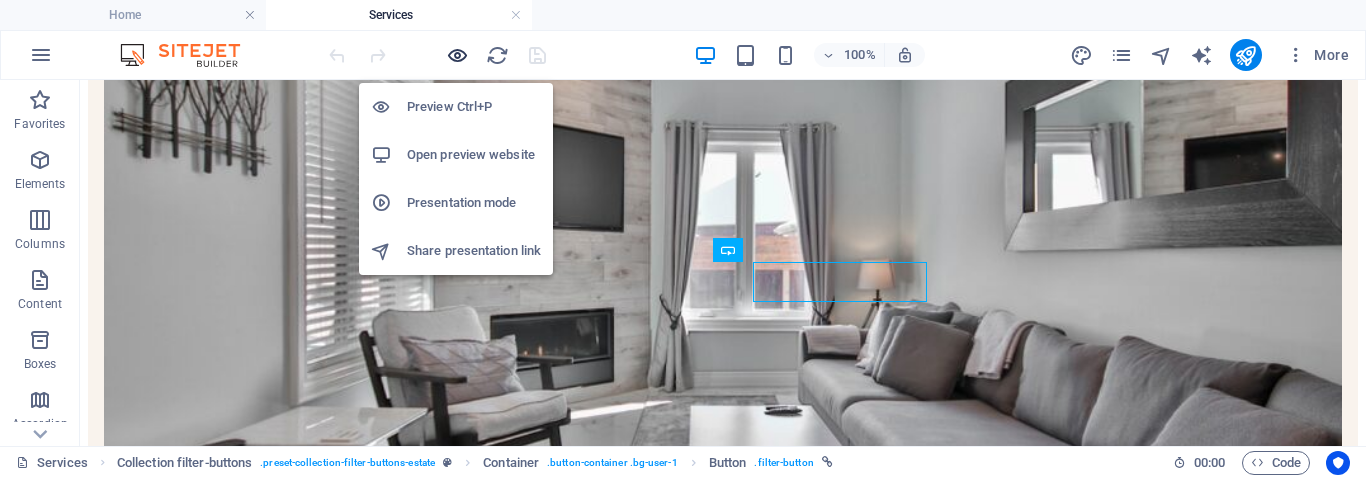 scroll, scrollTop: 533, scrollLeft: 0, axis: vertical 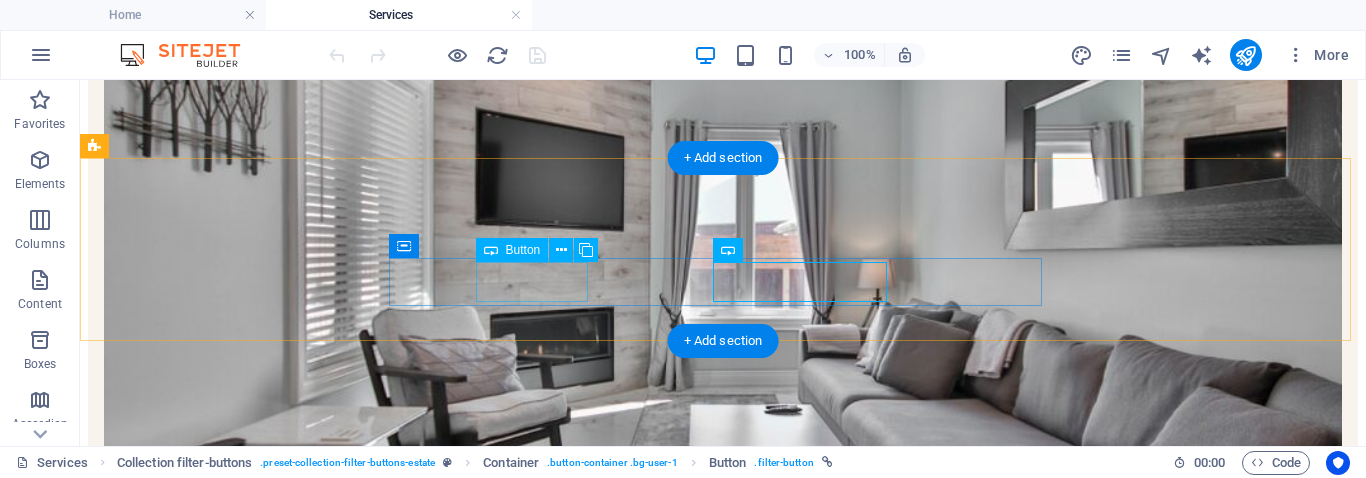 click on "VILLAS" at bounding box center (723, 1047) 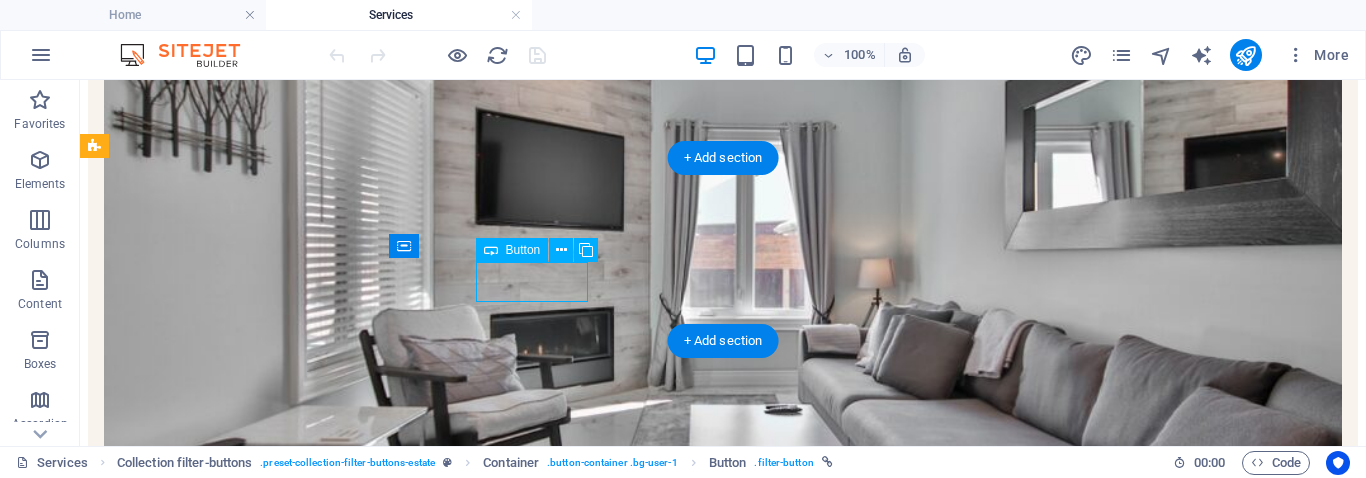 click on "VILLAS" at bounding box center (723, 1047) 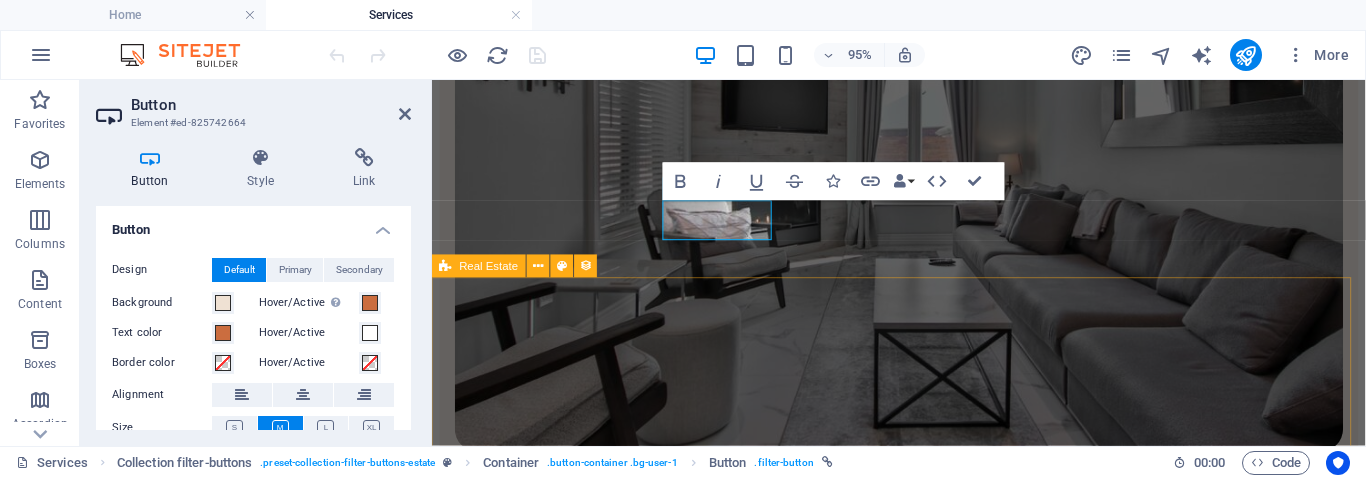 scroll, scrollTop: 559, scrollLeft: 0, axis: vertical 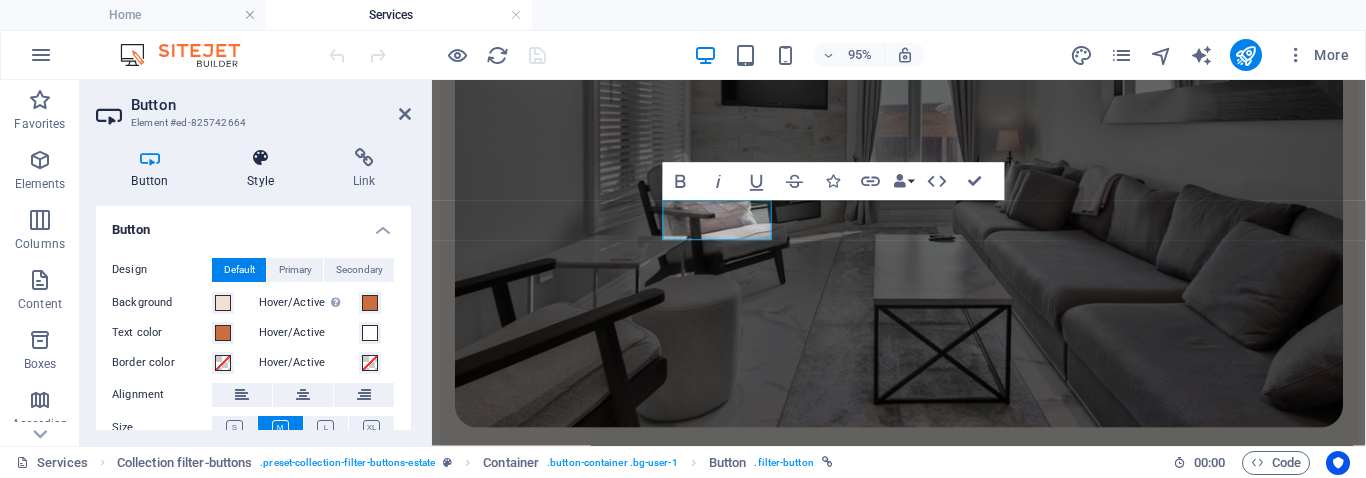 click at bounding box center (261, 158) 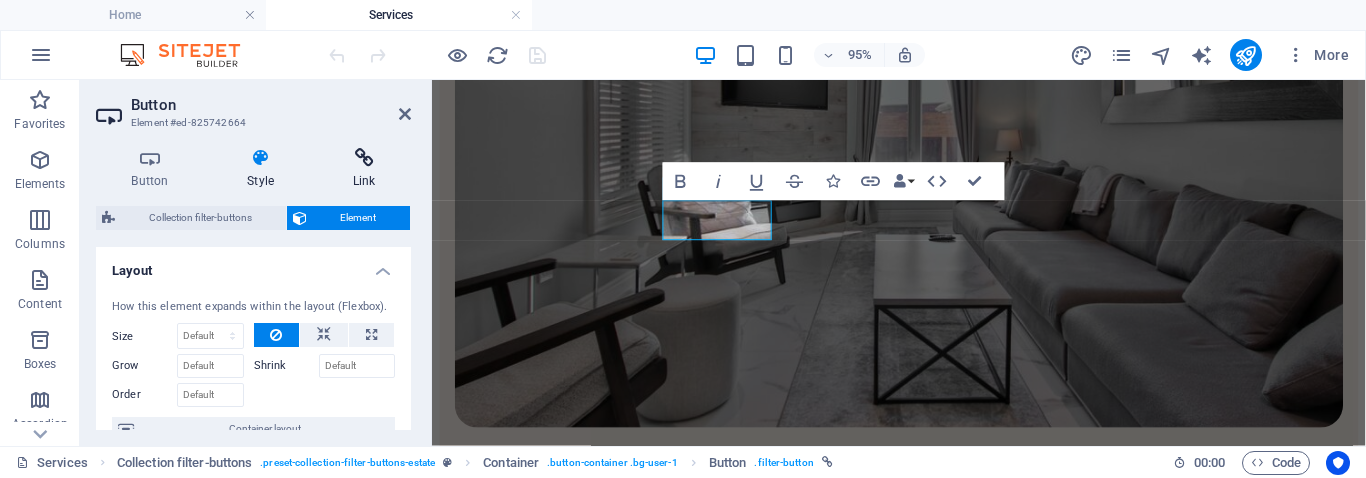 click on "Link" at bounding box center (364, 169) 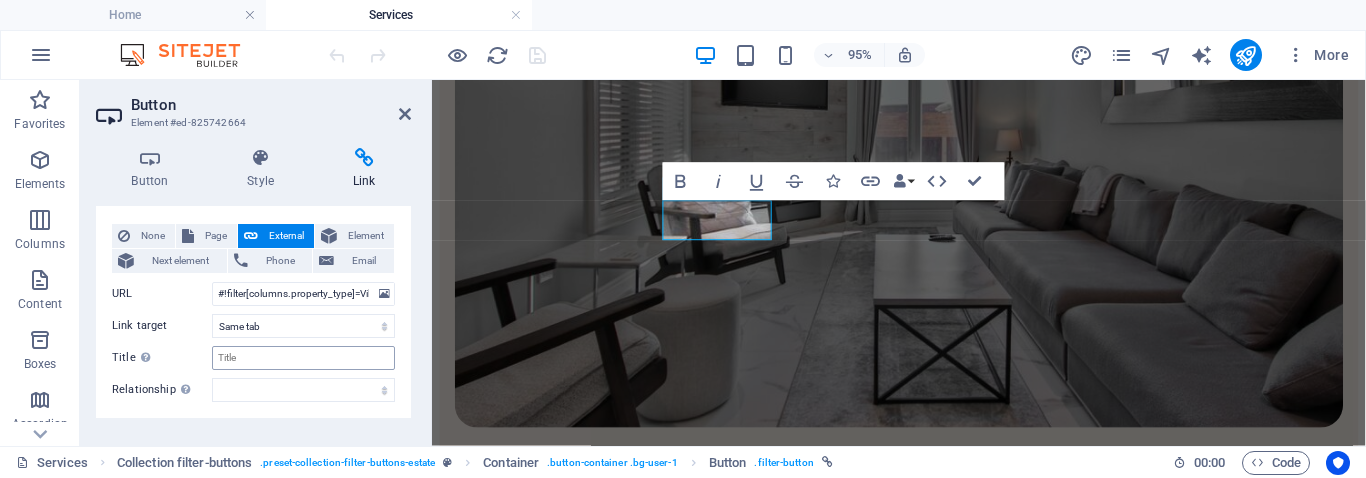 scroll, scrollTop: 49, scrollLeft: 0, axis: vertical 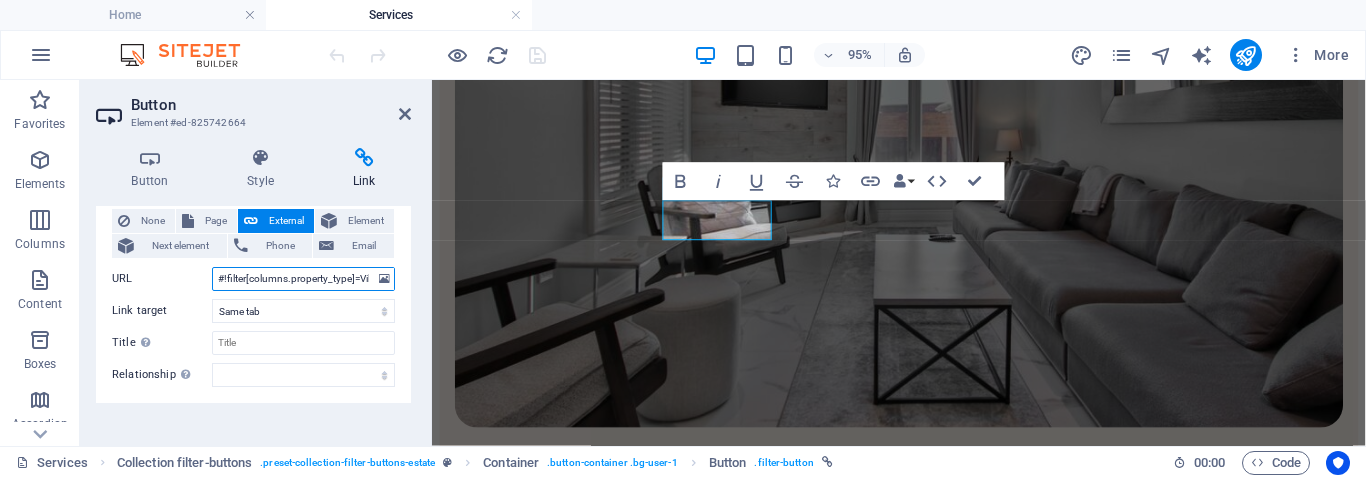click on "#!filter[columns.property_type]=Villa" at bounding box center [303, 279] 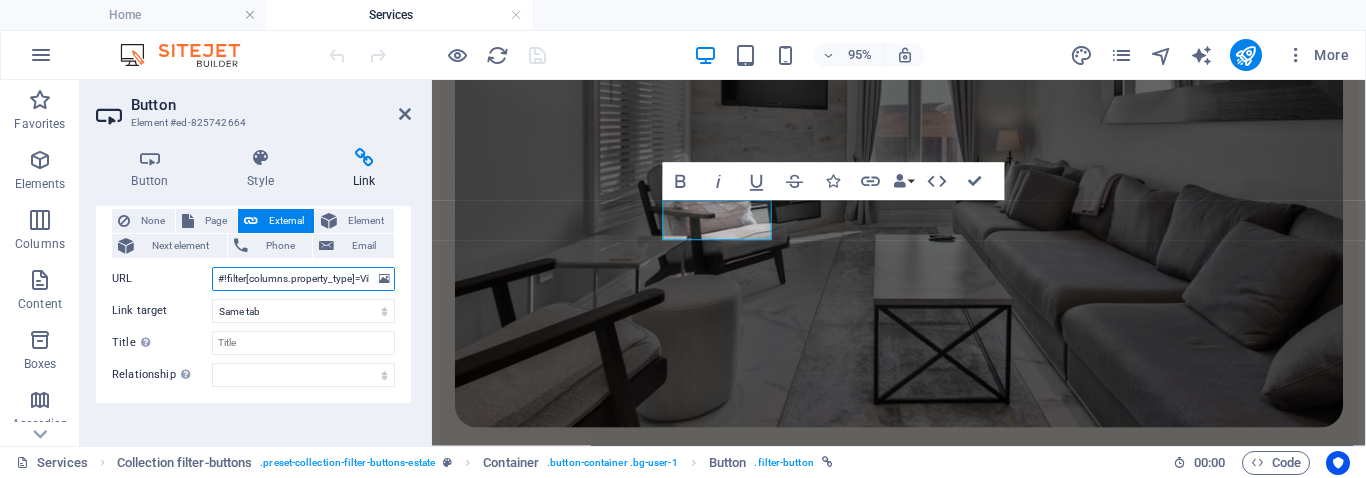 scroll, scrollTop: 0, scrollLeft: 13, axis: horizontal 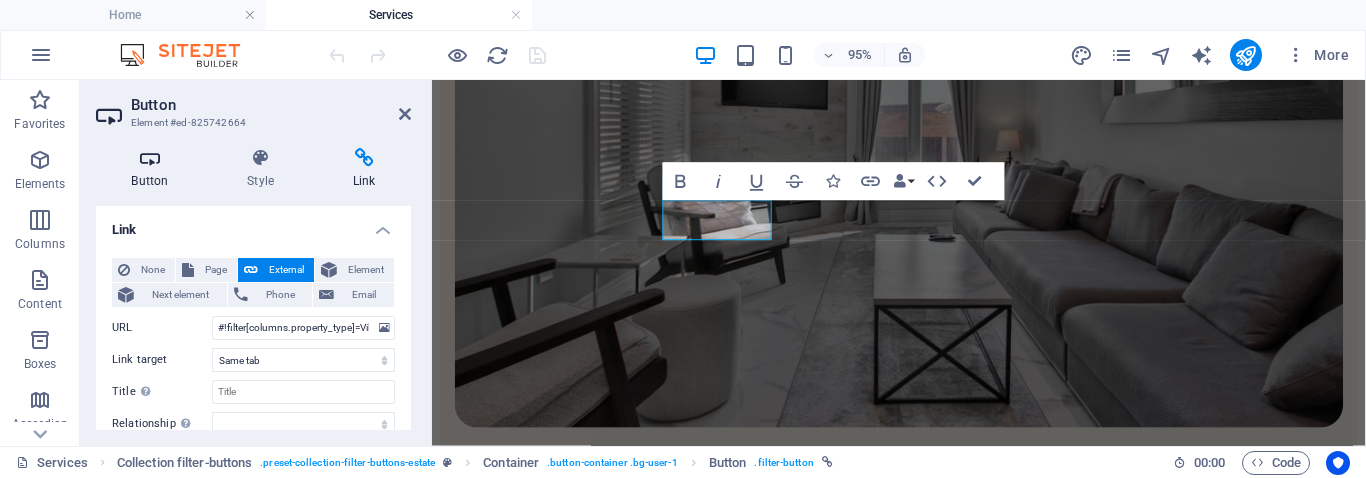 click at bounding box center [150, 158] 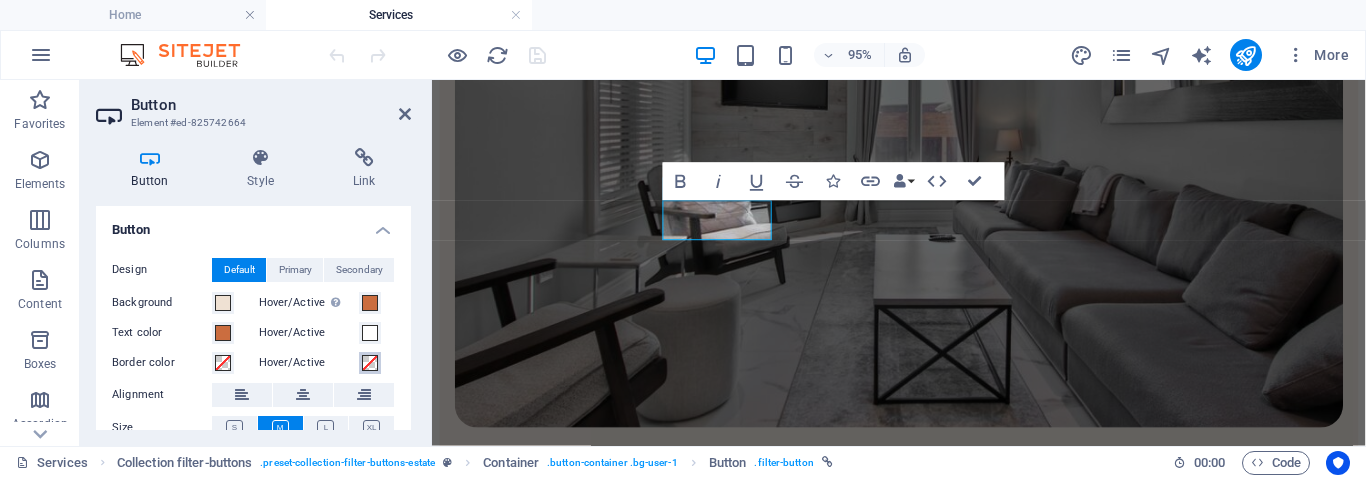 scroll, scrollTop: 118, scrollLeft: 0, axis: vertical 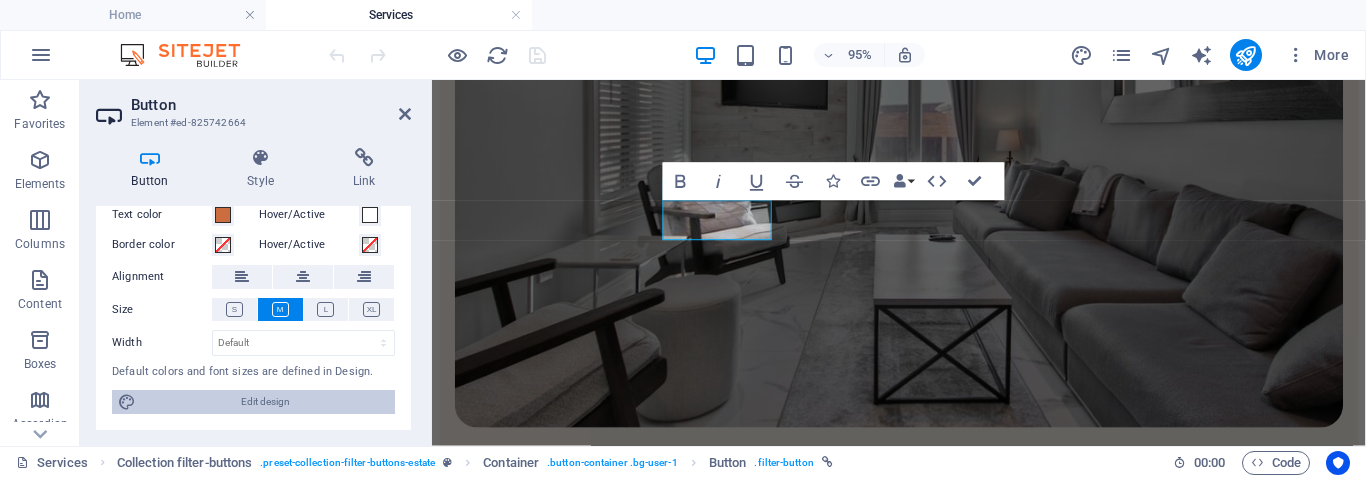 drag, startPoint x: 298, startPoint y: 410, endPoint x: 611, endPoint y: 319, distance: 325.9601 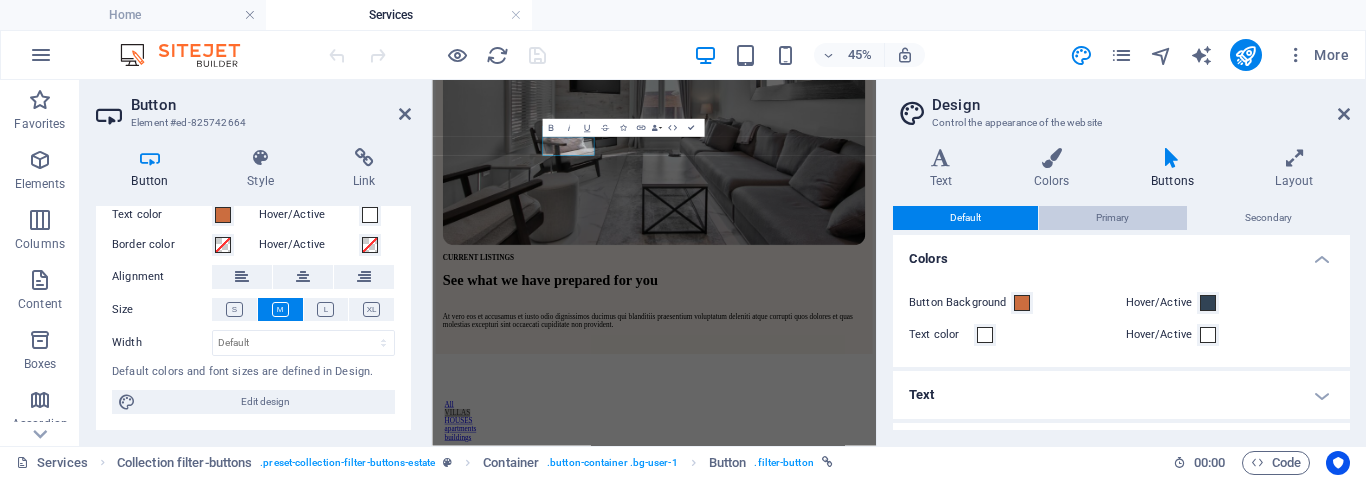 click on "Primary" at bounding box center (1112, 218) 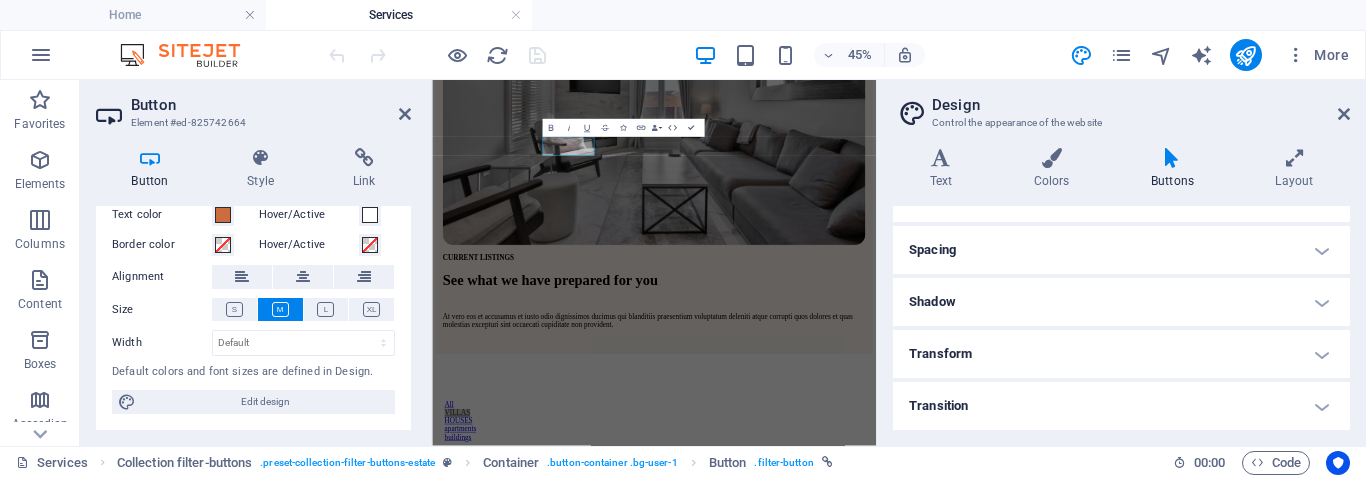 scroll, scrollTop: 0, scrollLeft: 0, axis: both 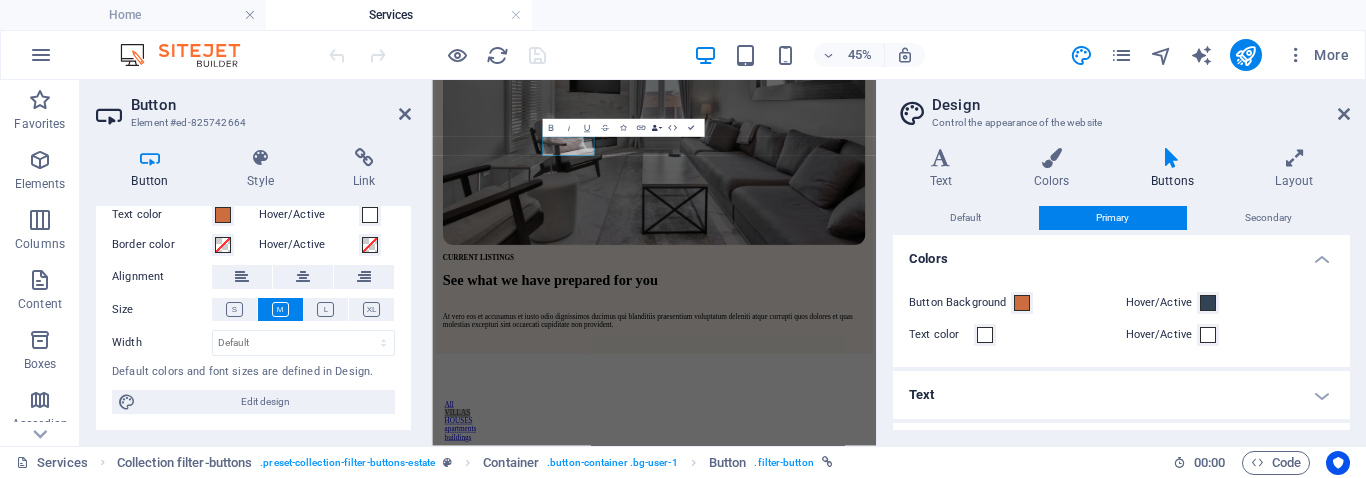 click on "Data Bindings" at bounding box center [656, 128] 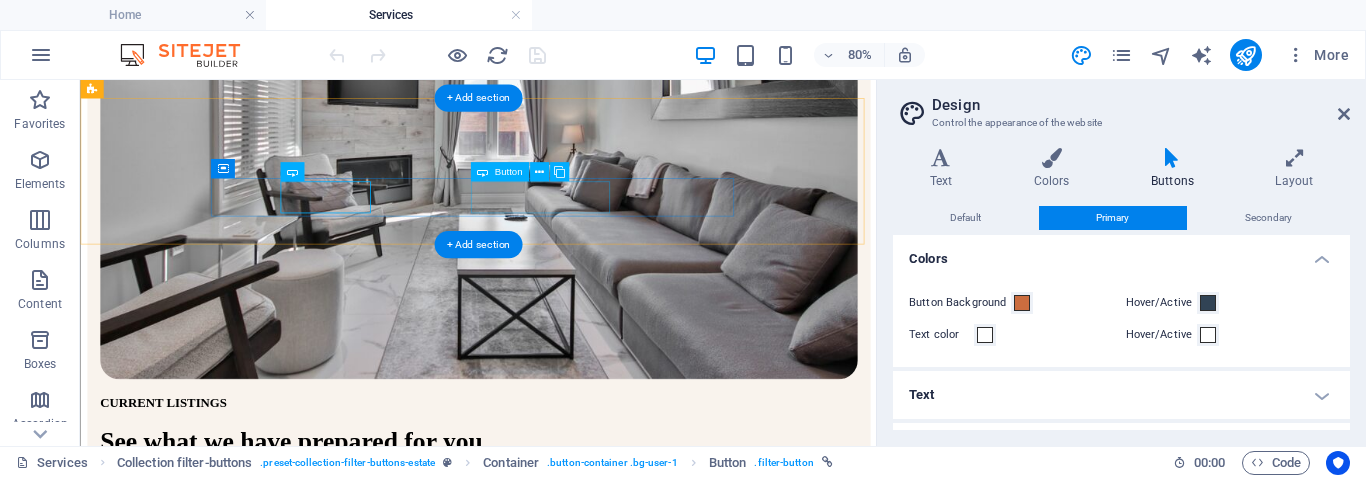 click on "apartments" at bounding box center (577, 863) 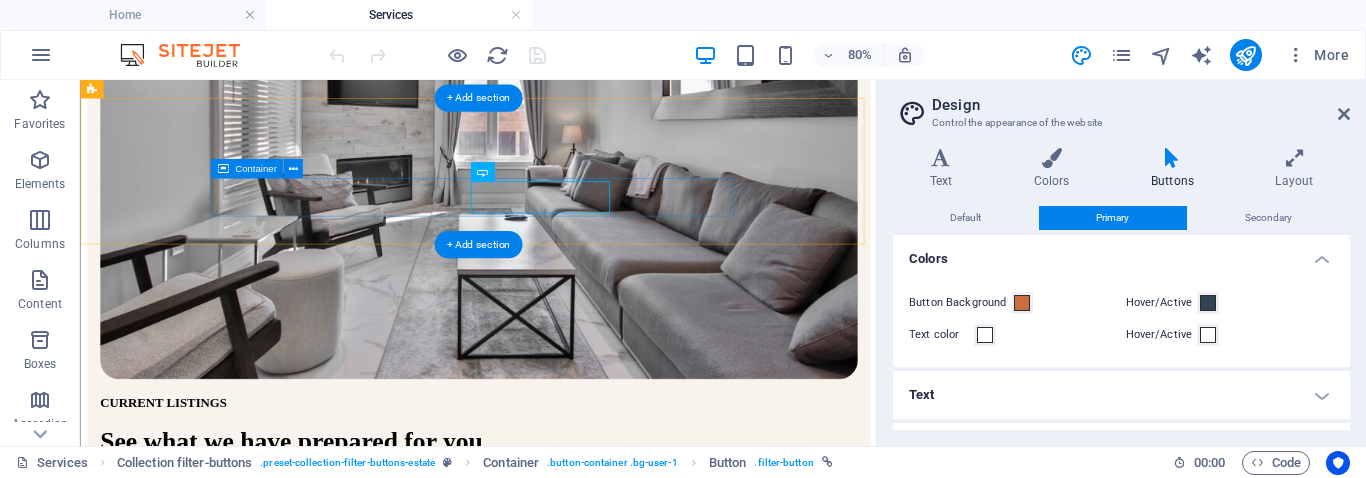 click on "All VILLAS HOUSES apartments buildings" at bounding box center [577, 845] 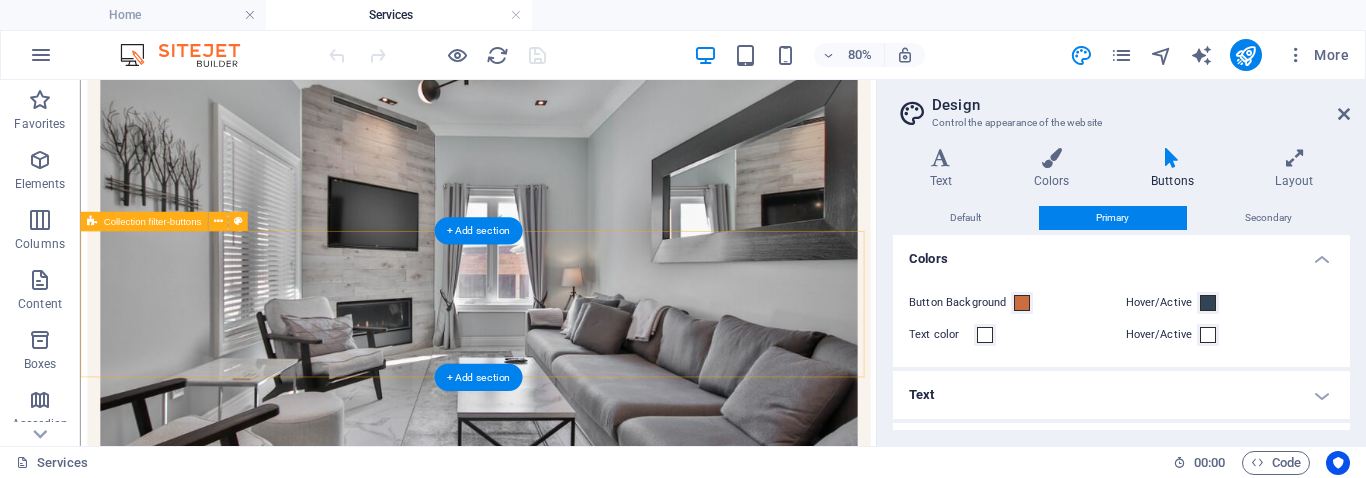 scroll, scrollTop: 411, scrollLeft: 0, axis: vertical 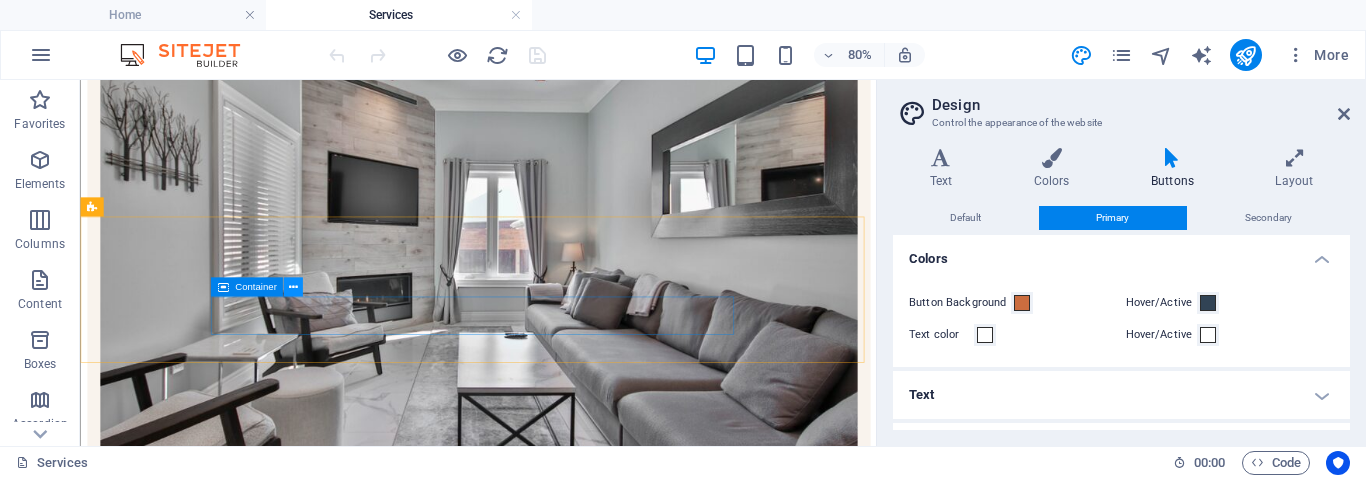 click at bounding box center (293, 287) 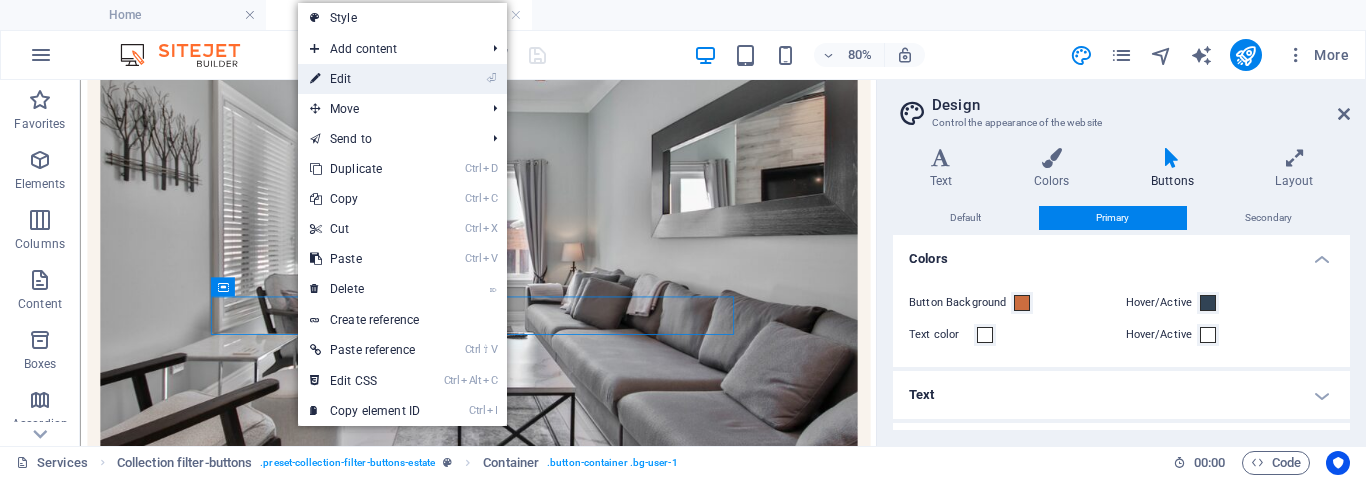 click on "⏎  Edit" at bounding box center [365, 79] 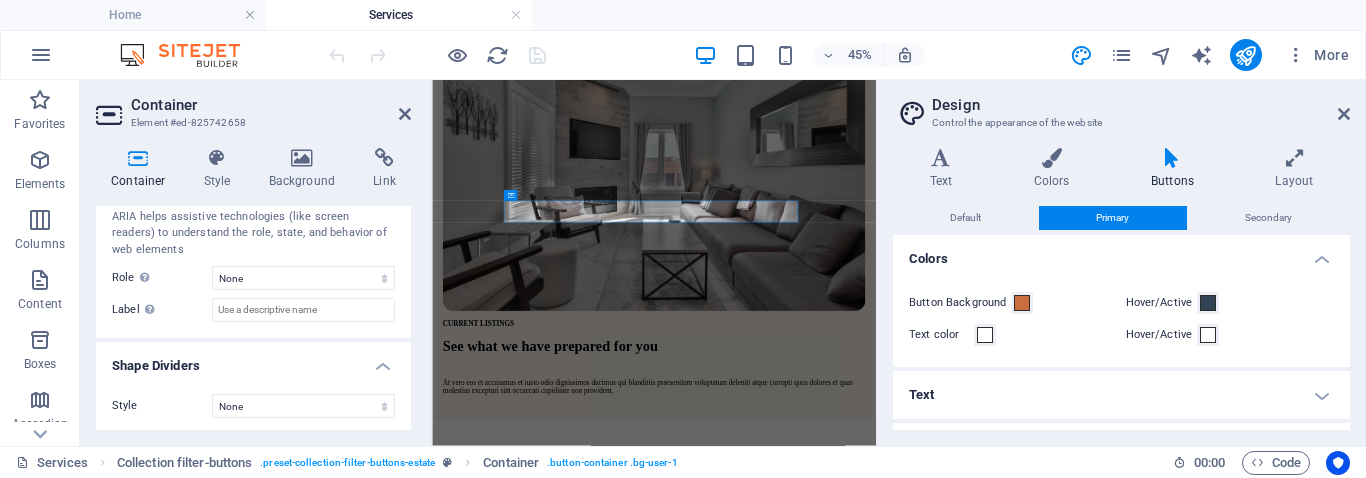 scroll, scrollTop: 585, scrollLeft: 0, axis: vertical 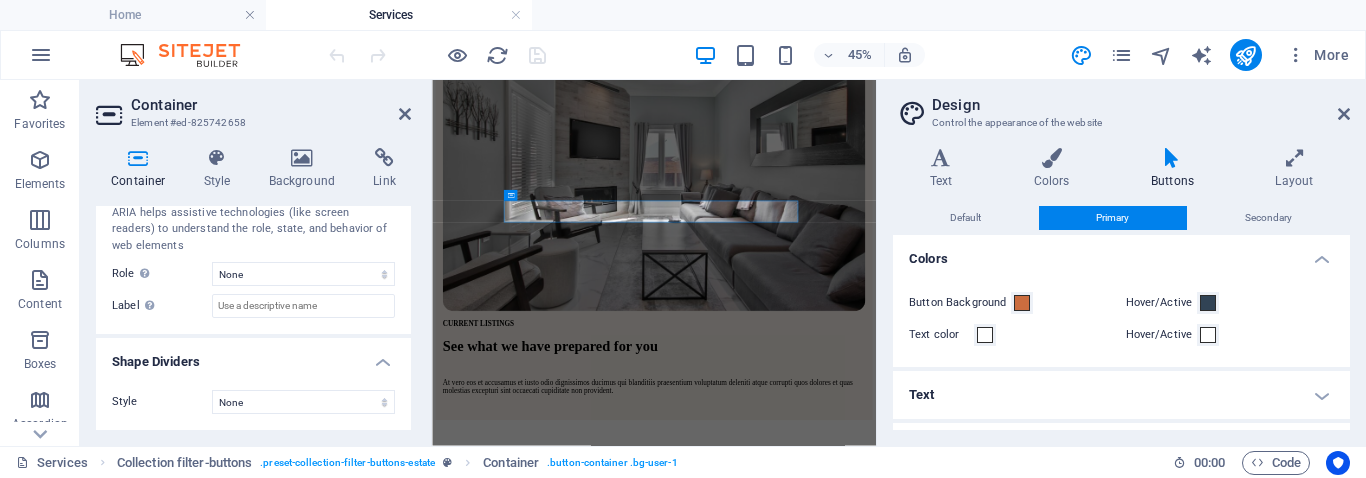 click on "Container Style Background Link Size Height Default px rem % vh vw Min. height None px rem % vh vw Width Default px rem % em vh vw Min. width None px rem % vh vw Content width Default Custom width Width Default px rem % em vh vw Min. width None px rem % vh vw Default padding Custom spacing Default content width and padding can be changed under Design. Edit design Layout (Flexbox) Alignment Determines the flex direction. Default Main axis Determine how elements should behave along the main axis inside this container (justify content). Default Side axis Control the vertical direction of the element inside of the container (align items). Default Wrap Default On Off Fill Controls the distances and direction of elements on the y-axis across several lines (align content). Default Accessibility ARIA helps assistive technologies (like screen readers) to understand the role, state, and behavior of web elements Role The ARIA role defines the purpose of an element.  None Alert Article Banner Comment Fan" at bounding box center [253, 289] 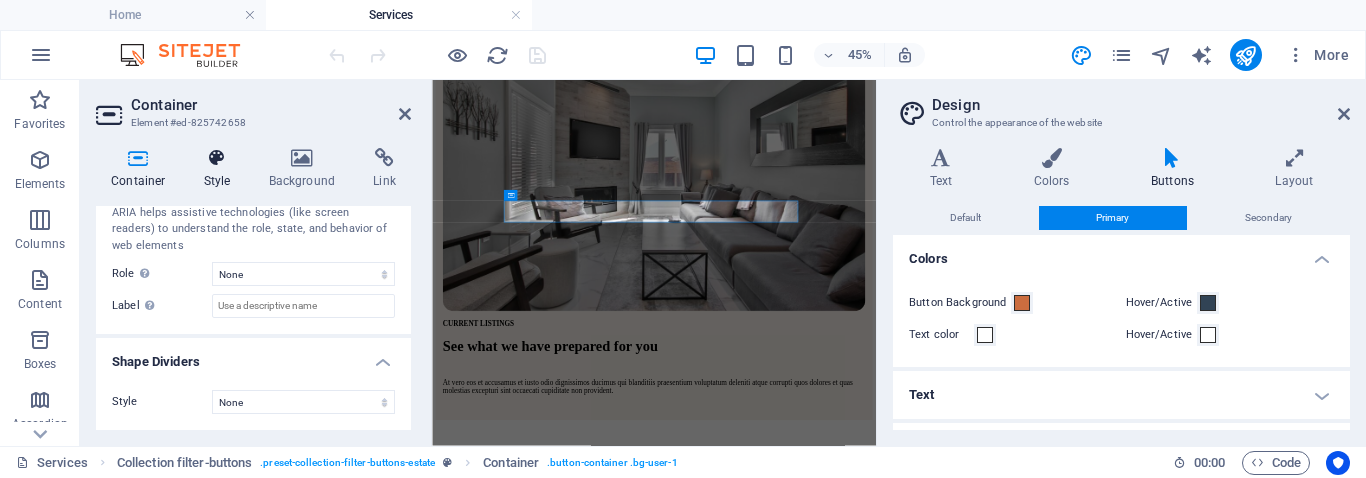 click at bounding box center [217, 158] 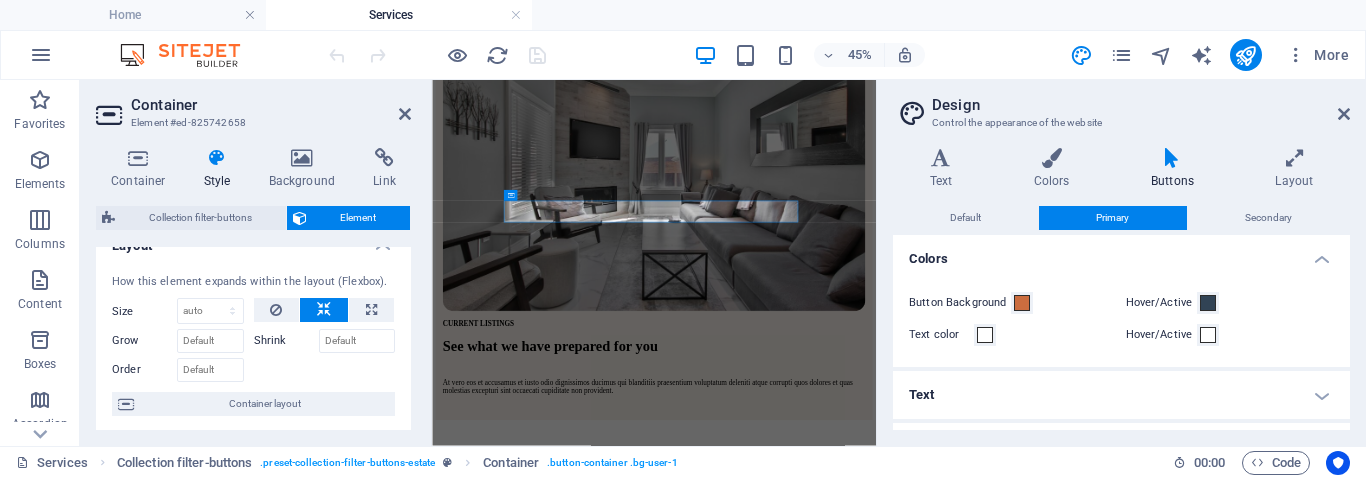 scroll, scrollTop: 0, scrollLeft: 0, axis: both 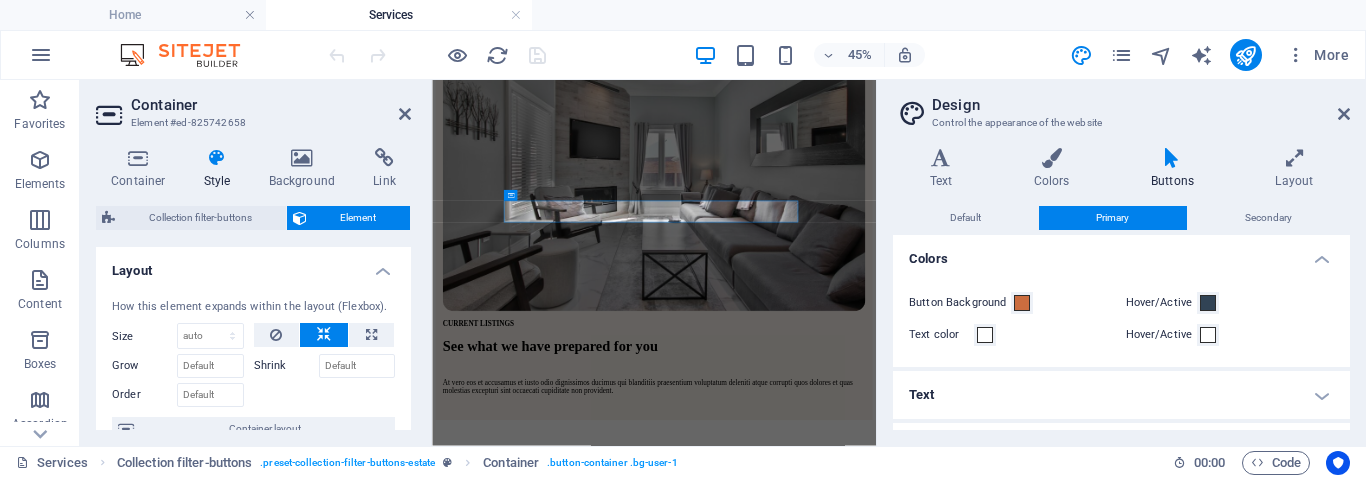 click on "Container Style Background Link Size Height Default px rem % vh vw Min. height None px rem % vh vw Width Default px rem % em vh vw Min. width None px rem % vh vw Content width Default Custom width Width Default px rem % em vh vw Min. width None px rem % vh vw Default padding Custom spacing Default content width and padding can be changed under Design. Edit design Layout (Flexbox) Alignment Determines the flex direction. Default Main axis Determine how elements should behave along the main axis inside this container (justify content). Default Side axis Control the vertical direction of the element inside of the container (align items). Default Wrap Default On Off Fill Controls the distances and direction of elements on the y-axis across several lines (align content). Default Accessibility ARIA helps assistive technologies (like screen readers) to understand the role, state, and behavior of web elements Role The ARIA role defines the purpose of an element.  None Alert Article Banner Comment Fan" at bounding box center (253, 289) 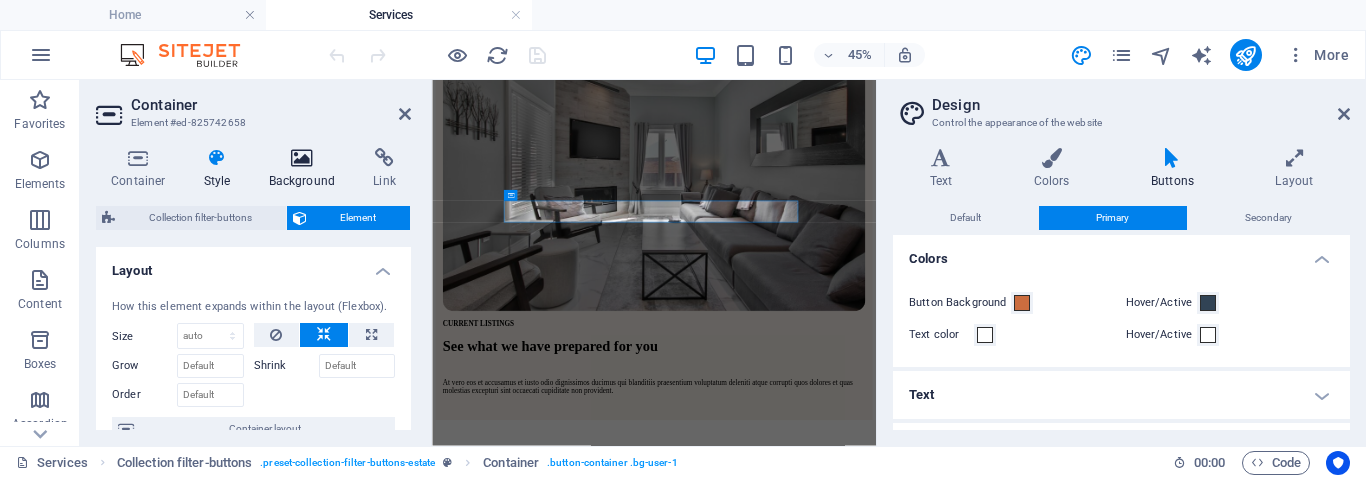 click on "Background" at bounding box center (306, 169) 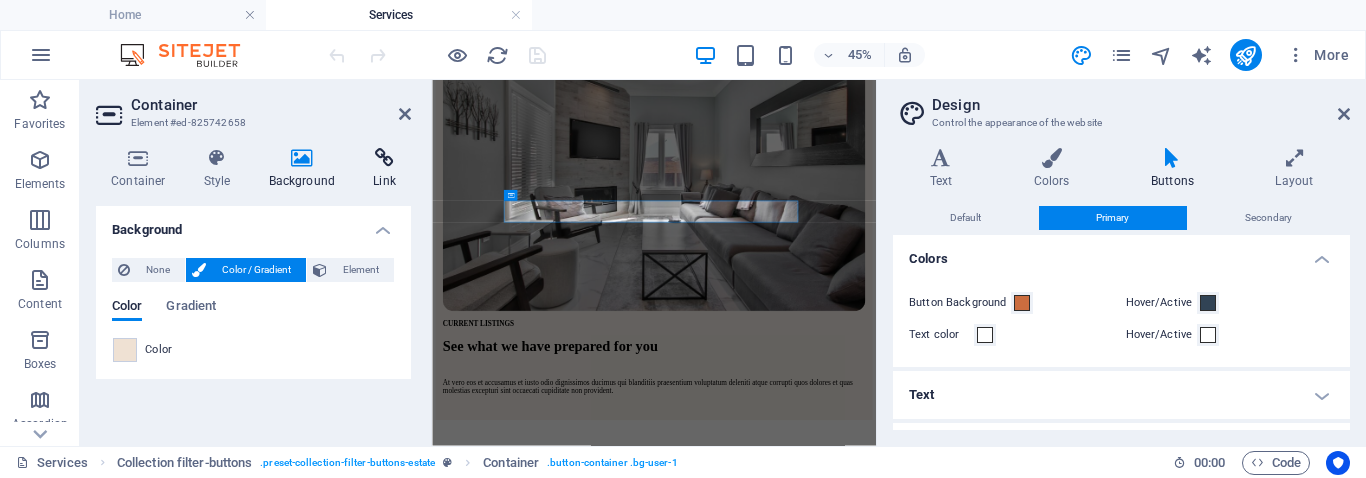 click at bounding box center (384, 158) 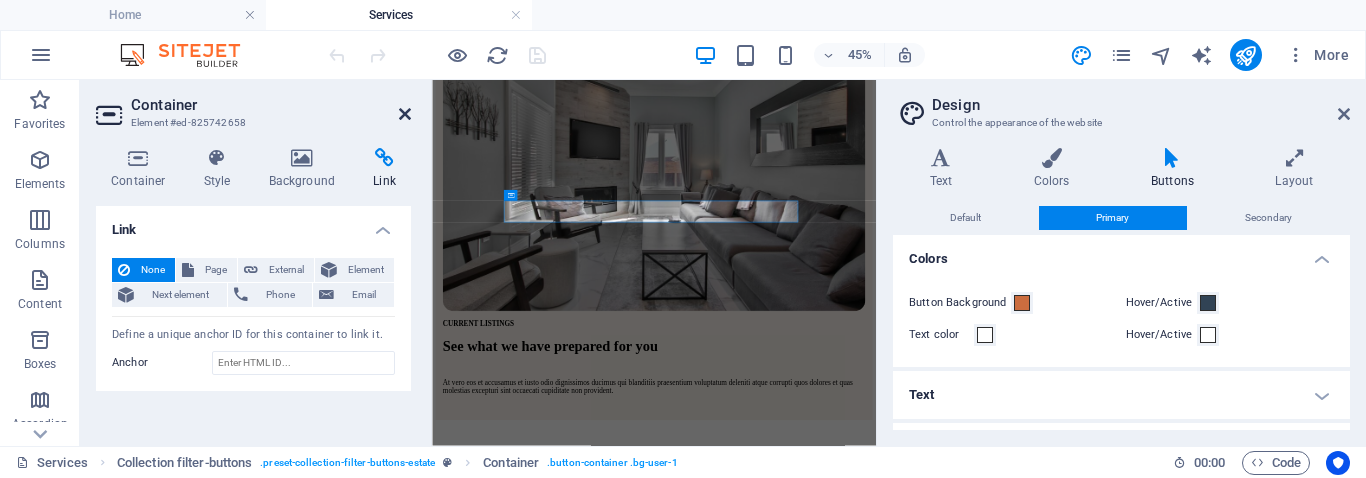click at bounding box center (405, 114) 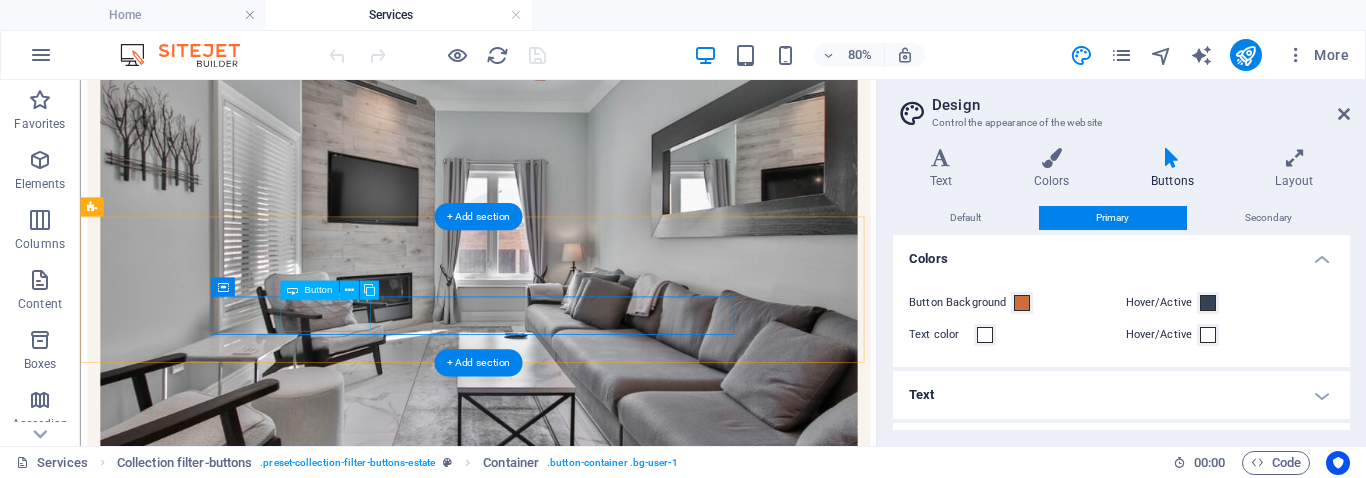 click on "VILLAS" at bounding box center (577, 975) 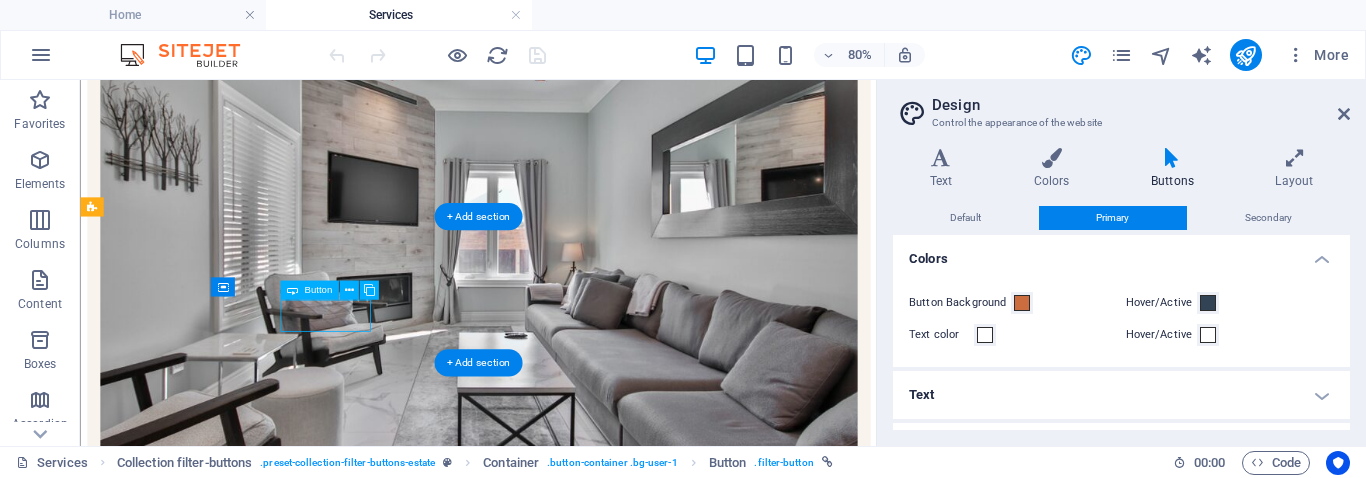 click on "VILLAS" at bounding box center [577, 975] 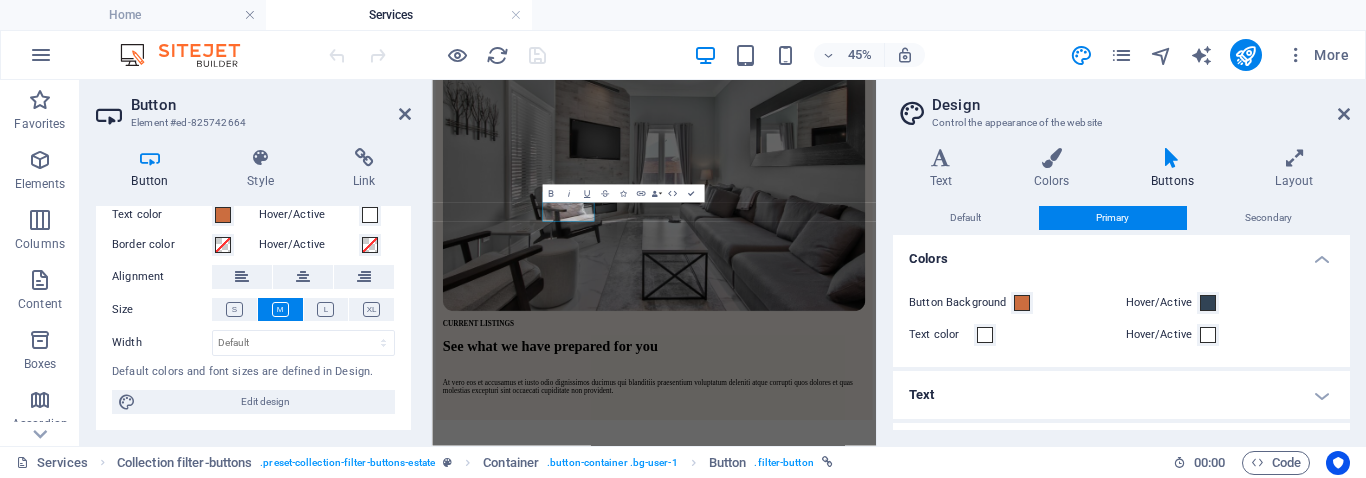 scroll, scrollTop: 0, scrollLeft: 0, axis: both 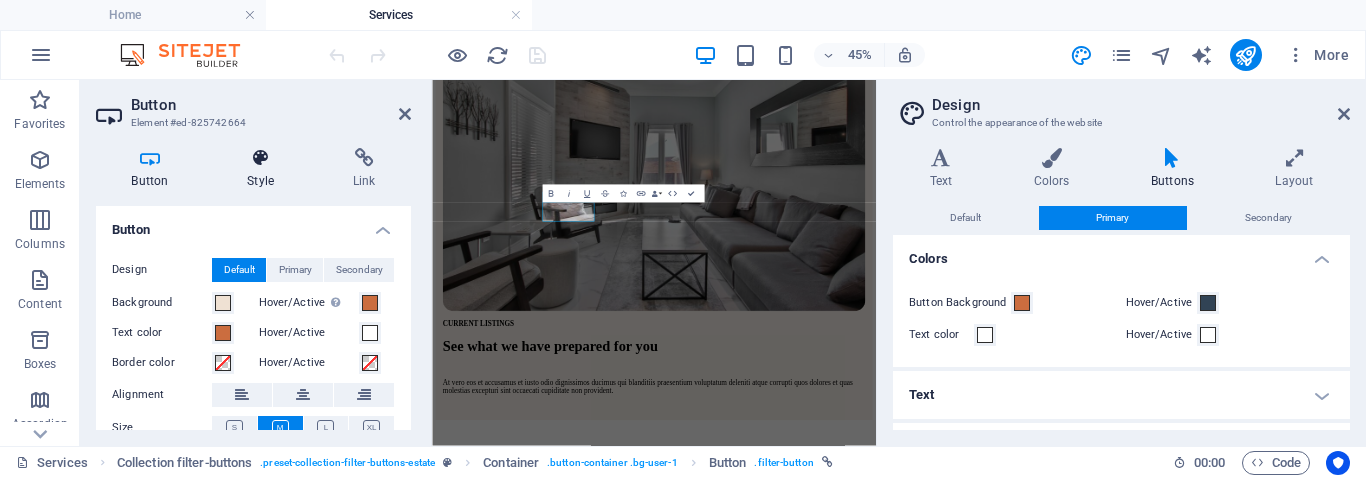 click at bounding box center (261, 158) 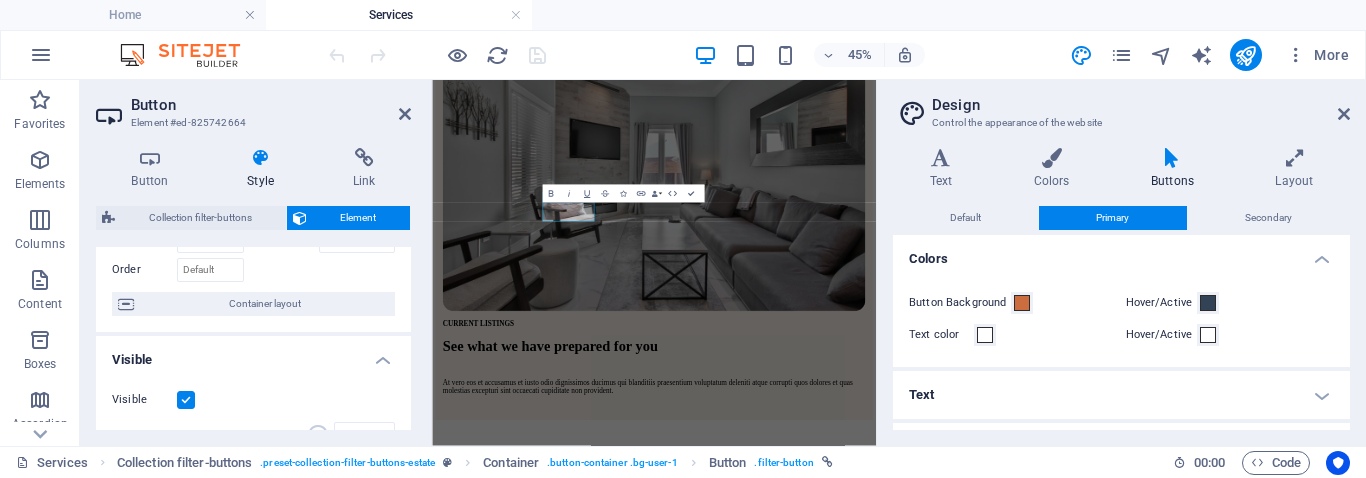 scroll, scrollTop: 0, scrollLeft: 0, axis: both 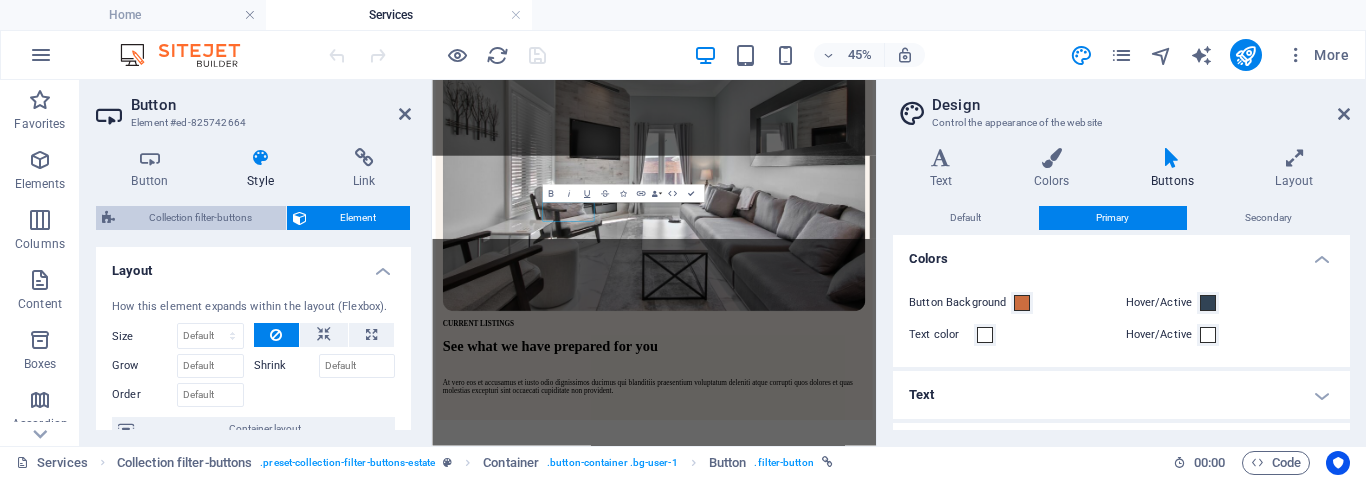 click on "Collection filter-buttons" at bounding box center [200, 218] 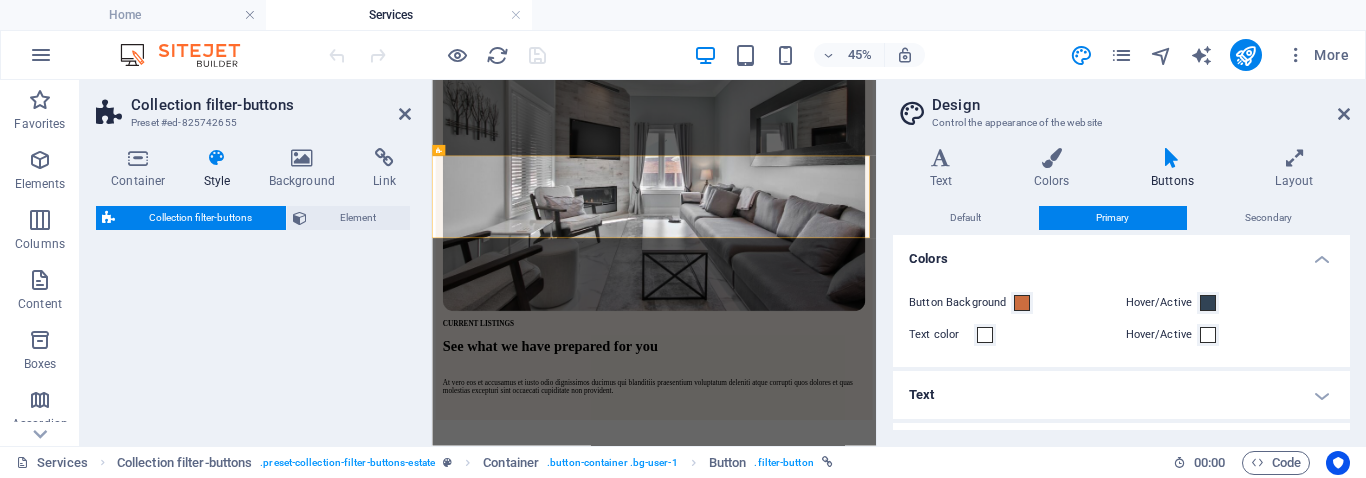 select on "rem" 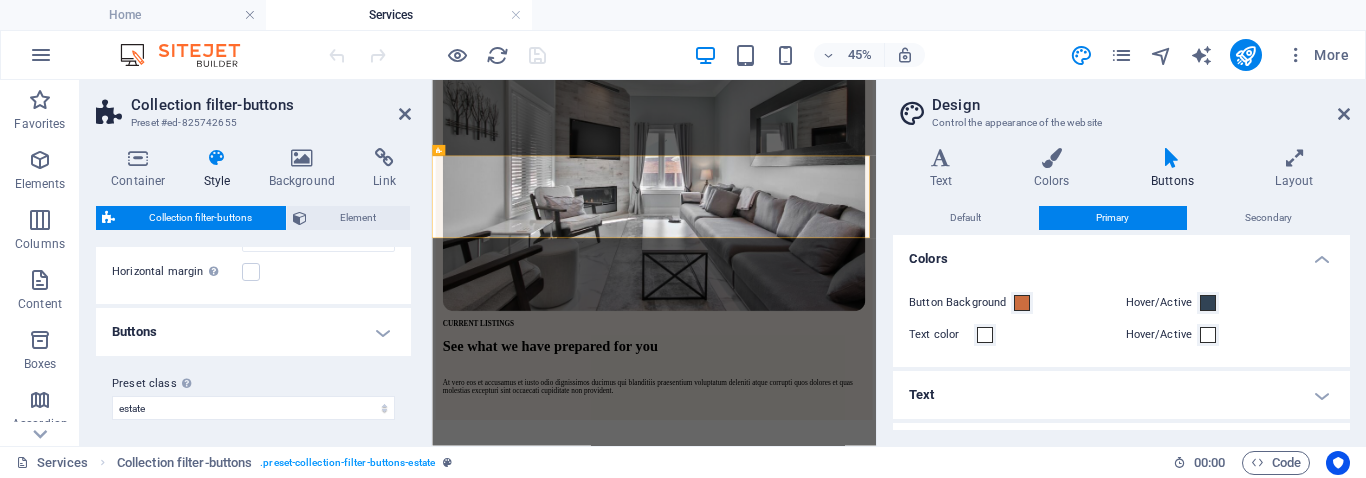 scroll, scrollTop: 115, scrollLeft: 0, axis: vertical 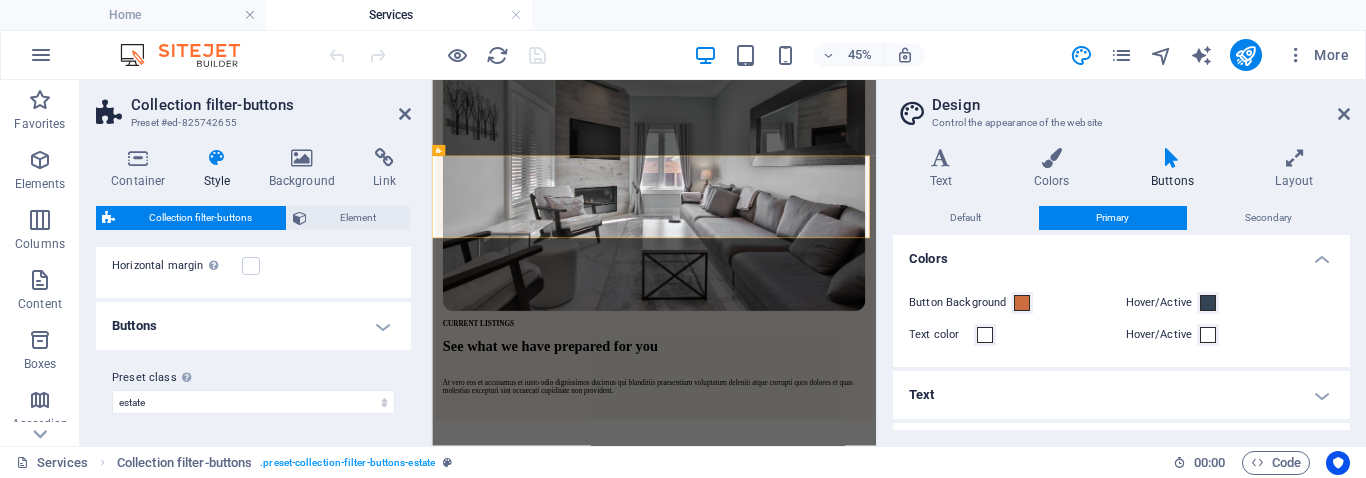 click on "Buttons" at bounding box center (253, 326) 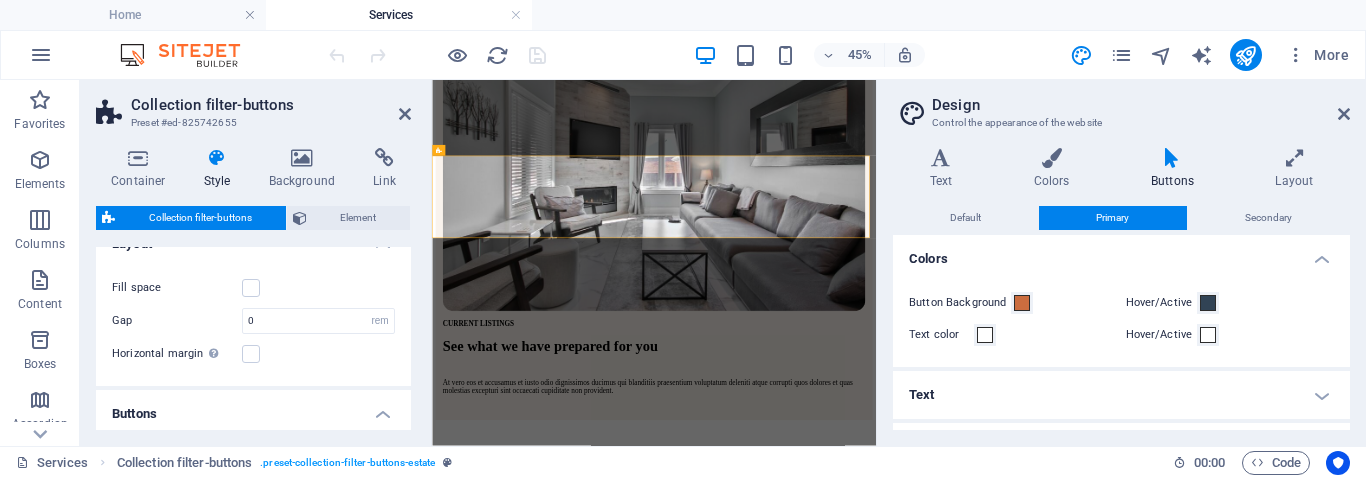 scroll, scrollTop: 0, scrollLeft: 0, axis: both 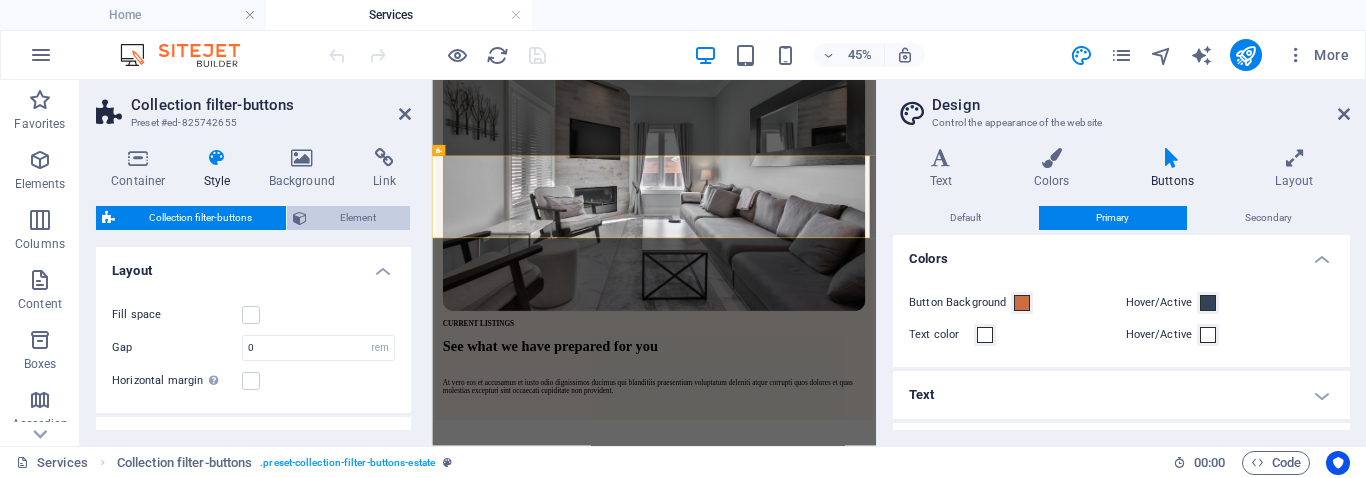 click on "Element" at bounding box center (359, 218) 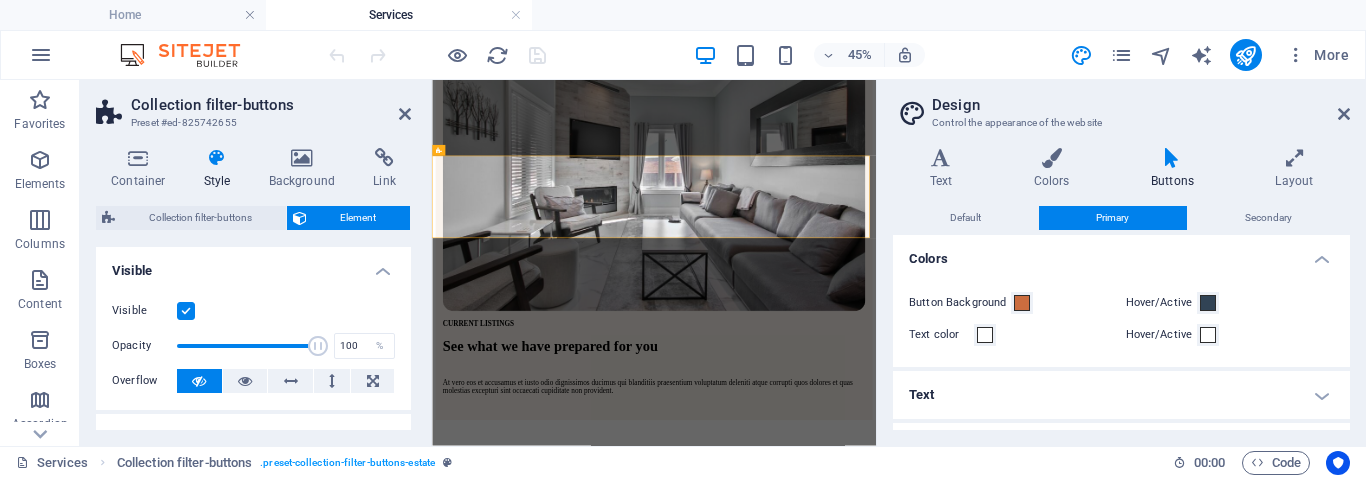scroll, scrollTop: 249, scrollLeft: 0, axis: vertical 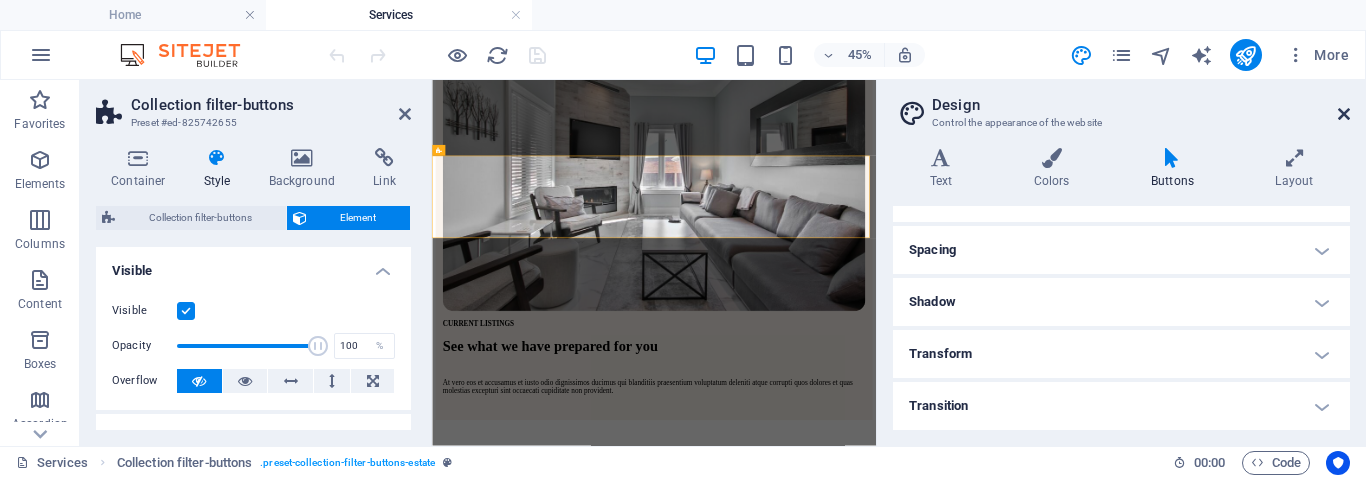 drag, startPoint x: 1332, startPoint y: 118, endPoint x: 1345, endPoint y: 117, distance: 13.038404 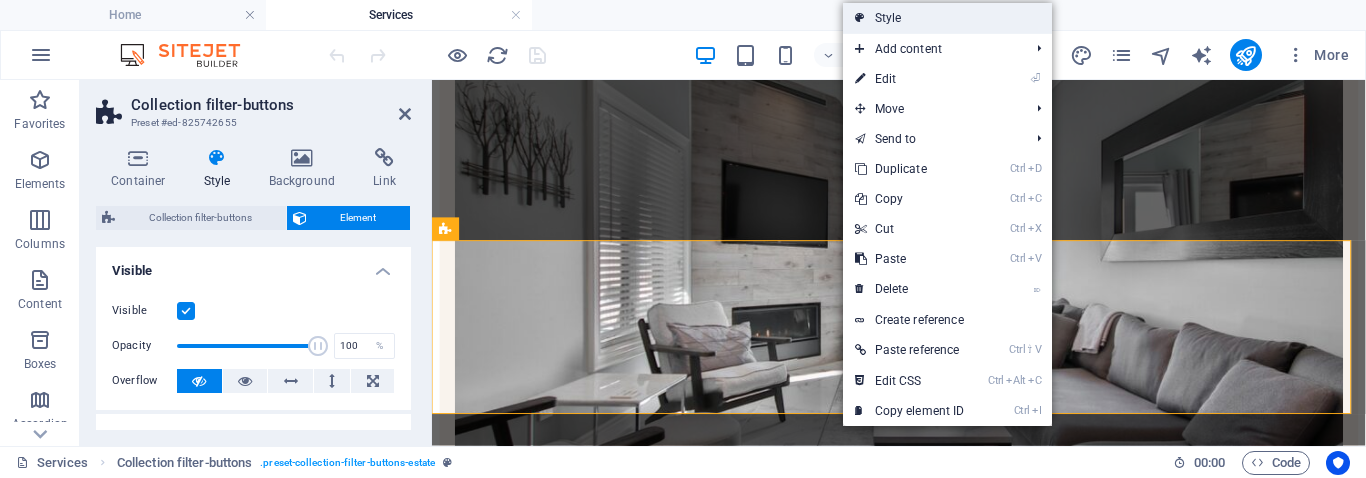 click on "Style" at bounding box center [947, 18] 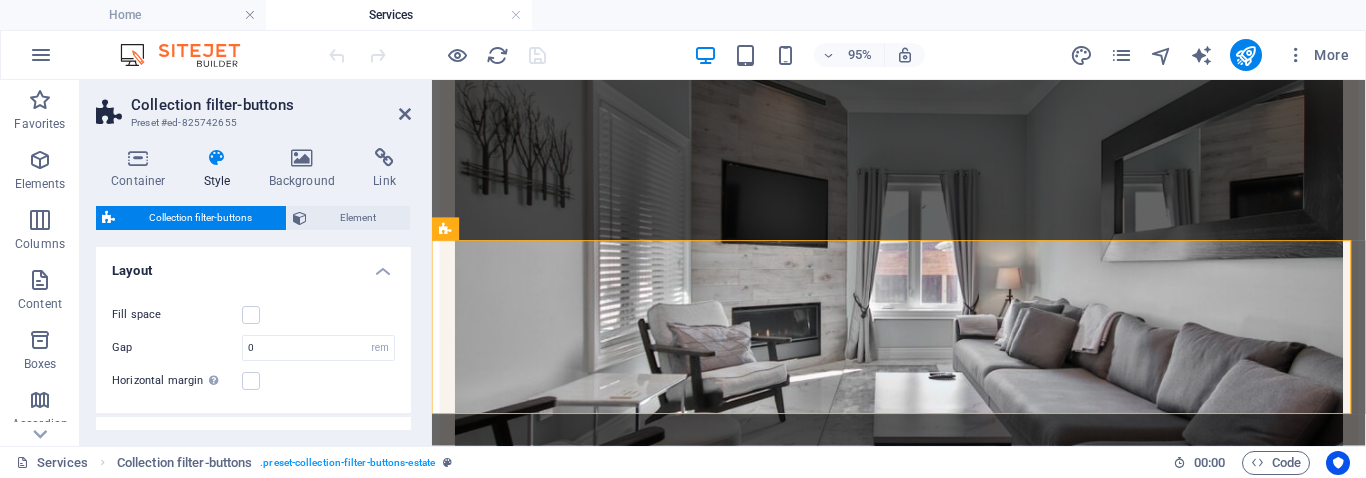 scroll, scrollTop: 308, scrollLeft: 0, axis: vertical 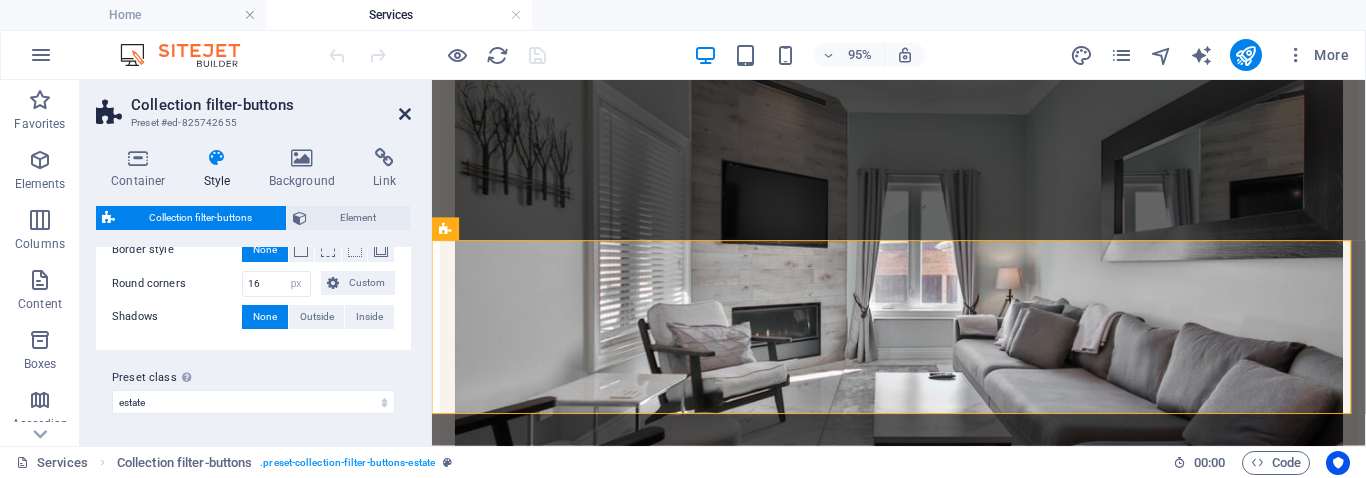 click at bounding box center (405, 114) 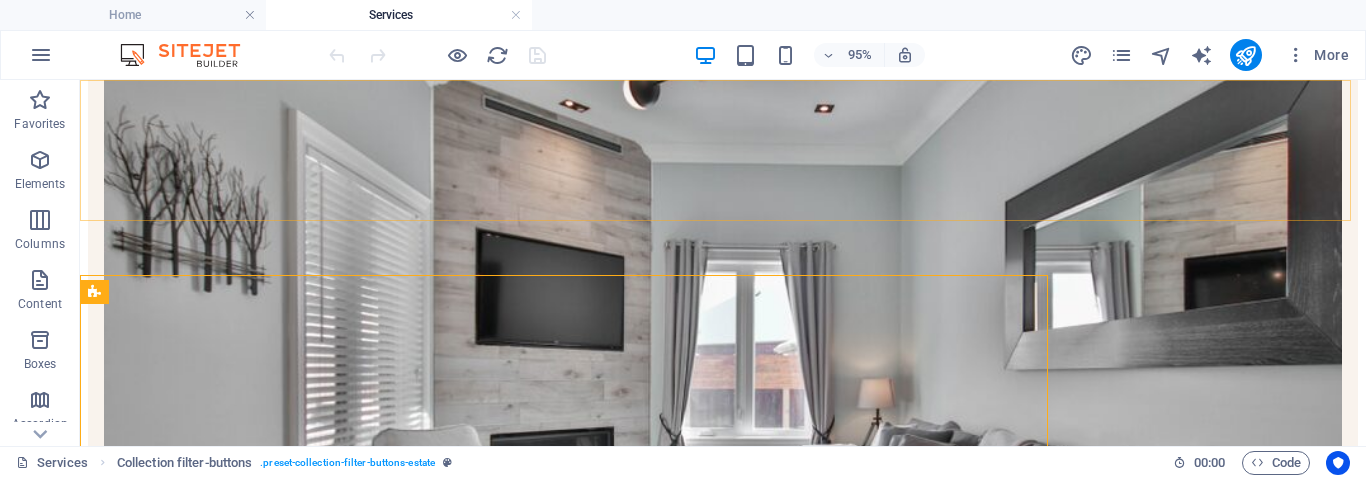 scroll, scrollTop: 387, scrollLeft: 0, axis: vertical 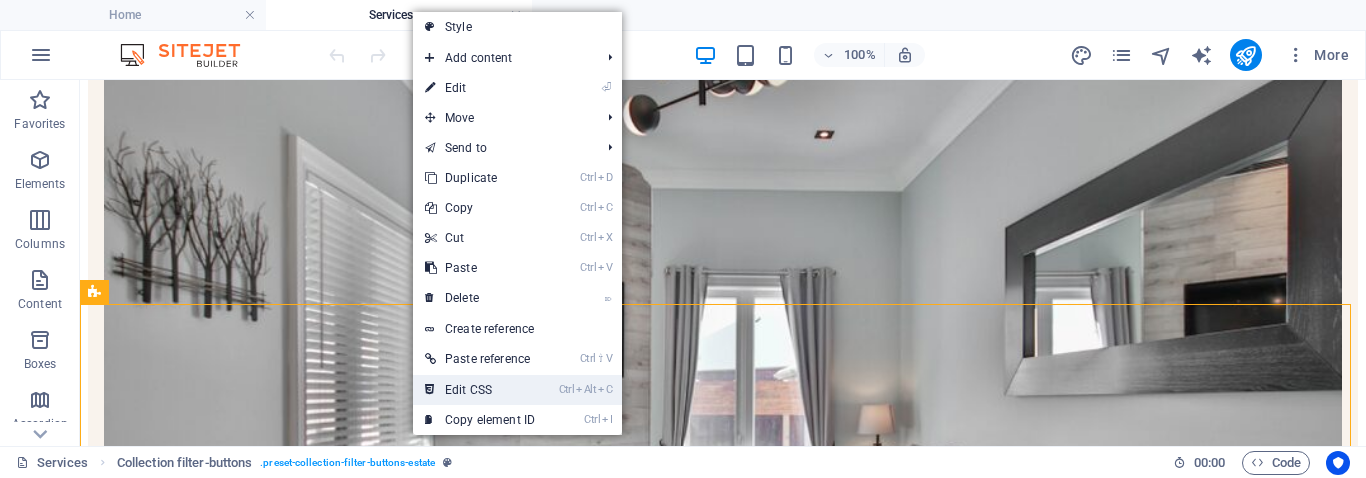 click on "Ctrl Alt C  Edit CSS" at bounding box center [480, 390] 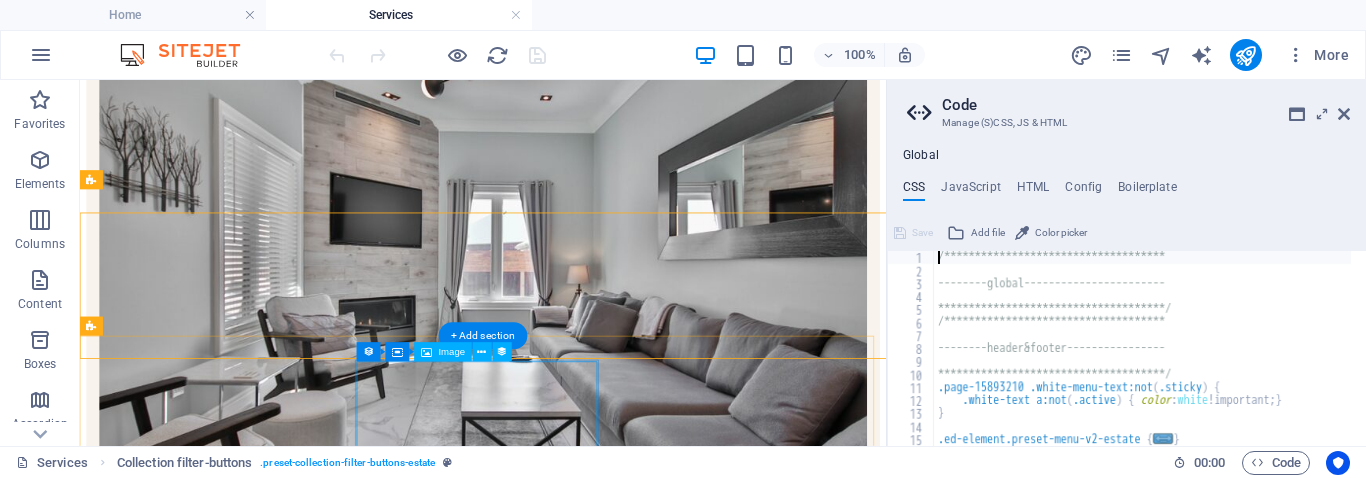 type on "@include collection-filter-buttons(" 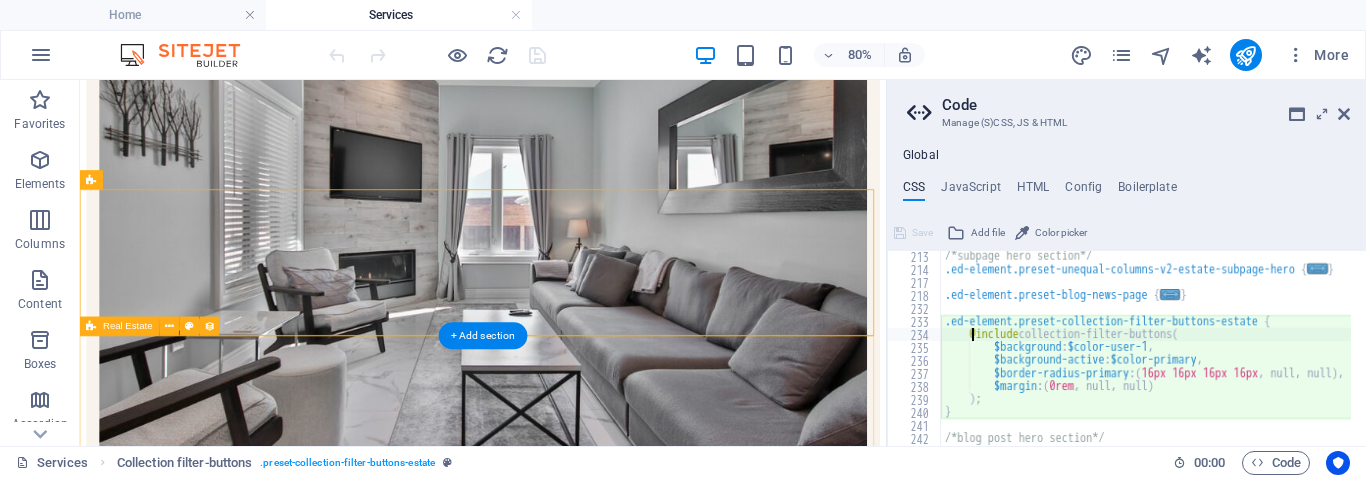 scroll, scrollTop: 560, scrollLeft: 0, axis: vertical 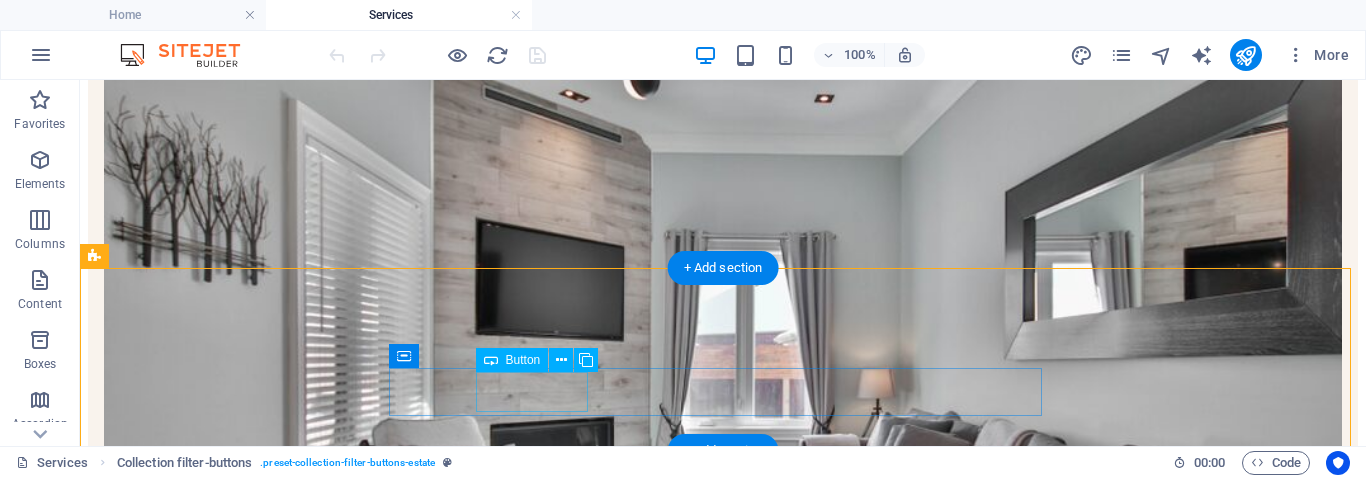 click on "VILLAS" at bounding box center [723, 1157] 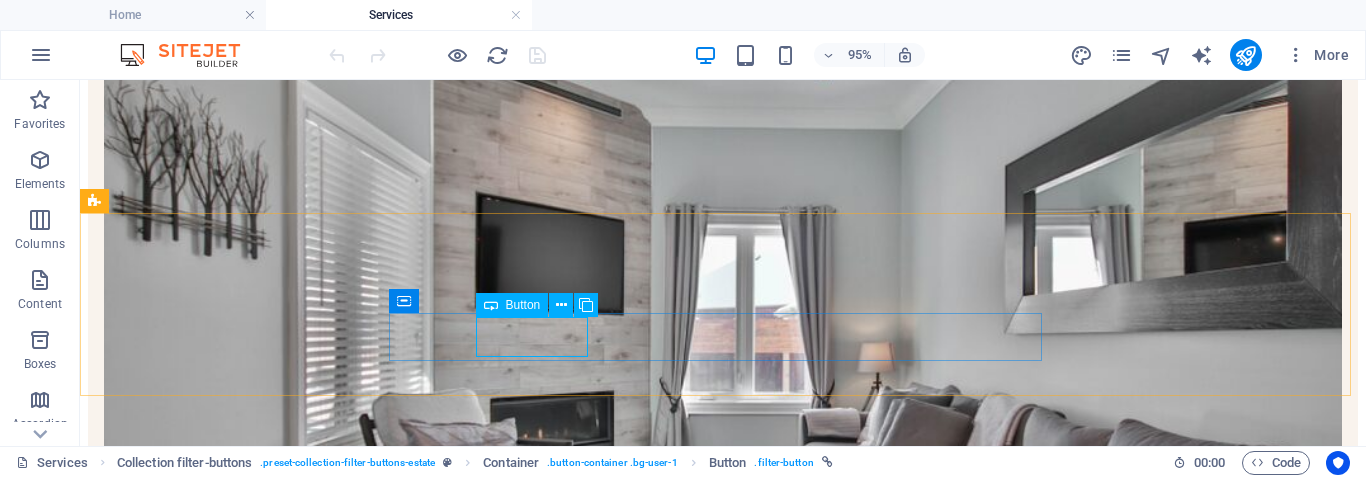 scroll, scrollTop: 478, scrollLeft: 0, axis: vertical 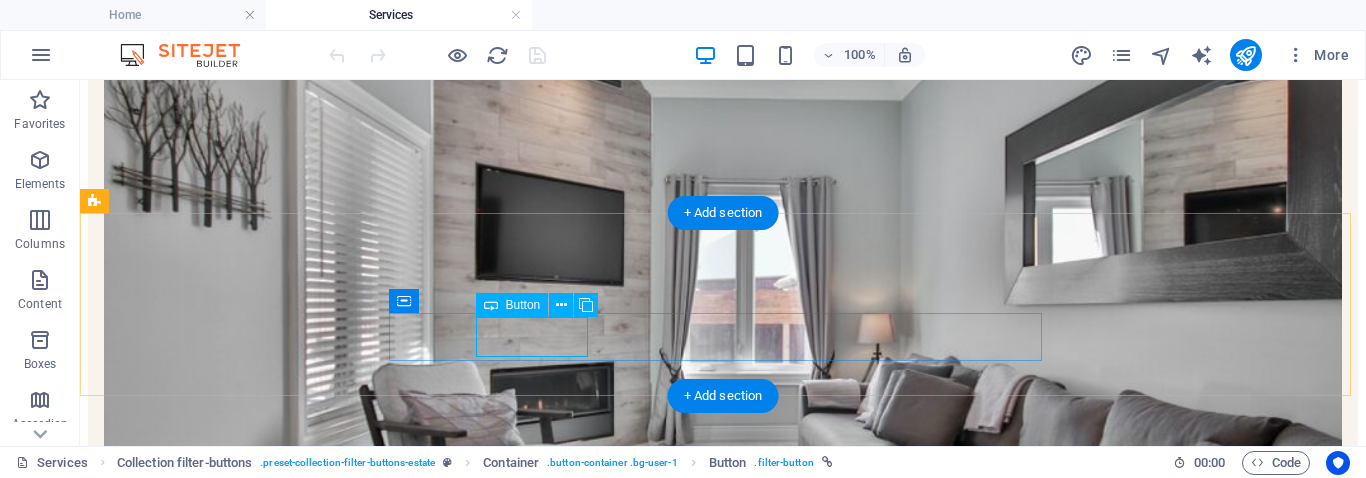 click on "VILLAS" at bounding box center [723, 1102] 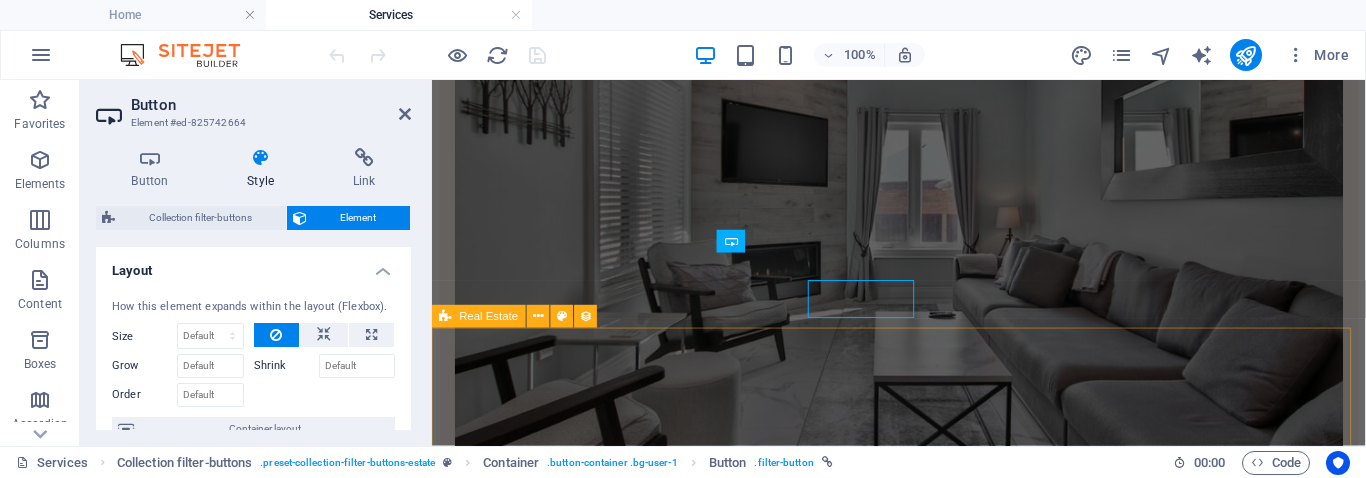 scroll, scrollTop: 504, scrollLeft: 0, axis: vertical 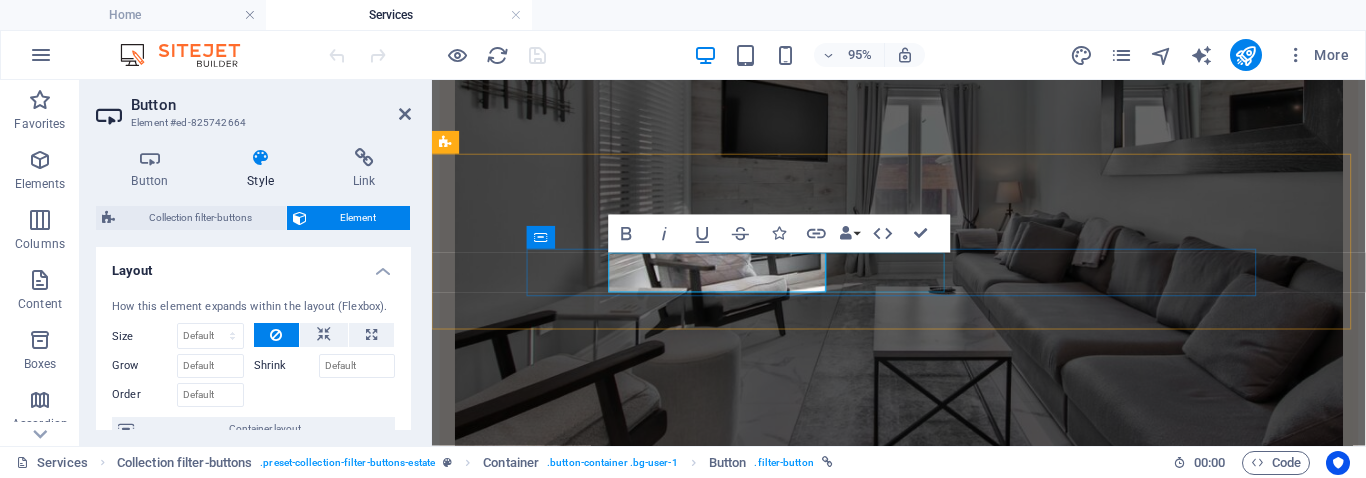 click on "HOUSES" at bounding box center [923, 892] 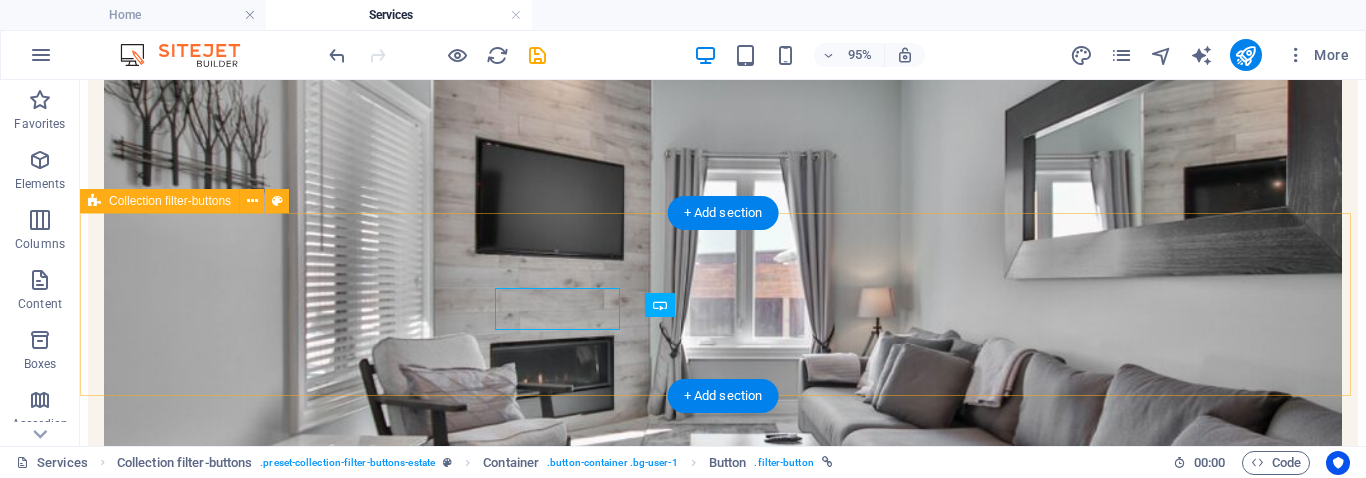 scroll, scrollTop: 478, scrollLeft: 0, axis: vertical 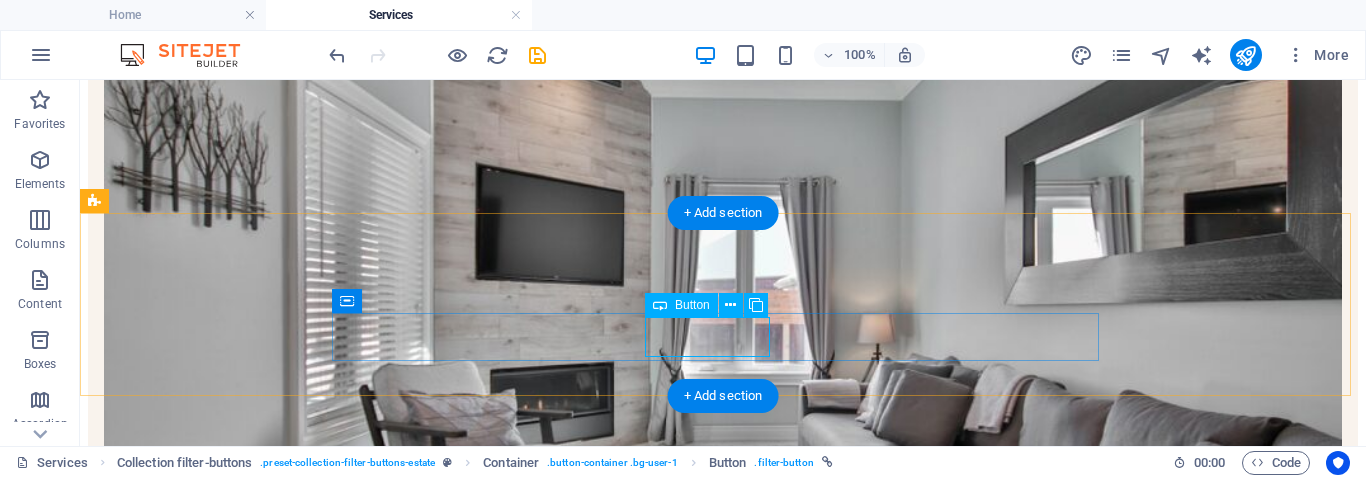 click on "HOUSES" at bounding box center (723, 1120) 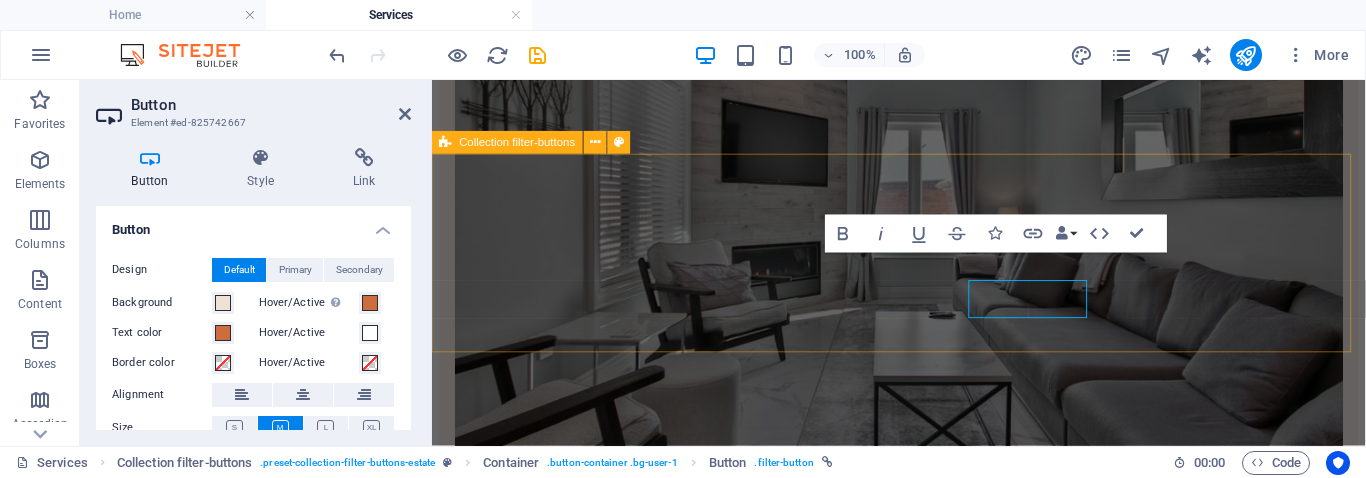 scroll, scrollTop: 504, scrollLeft: 0, axis: vertical 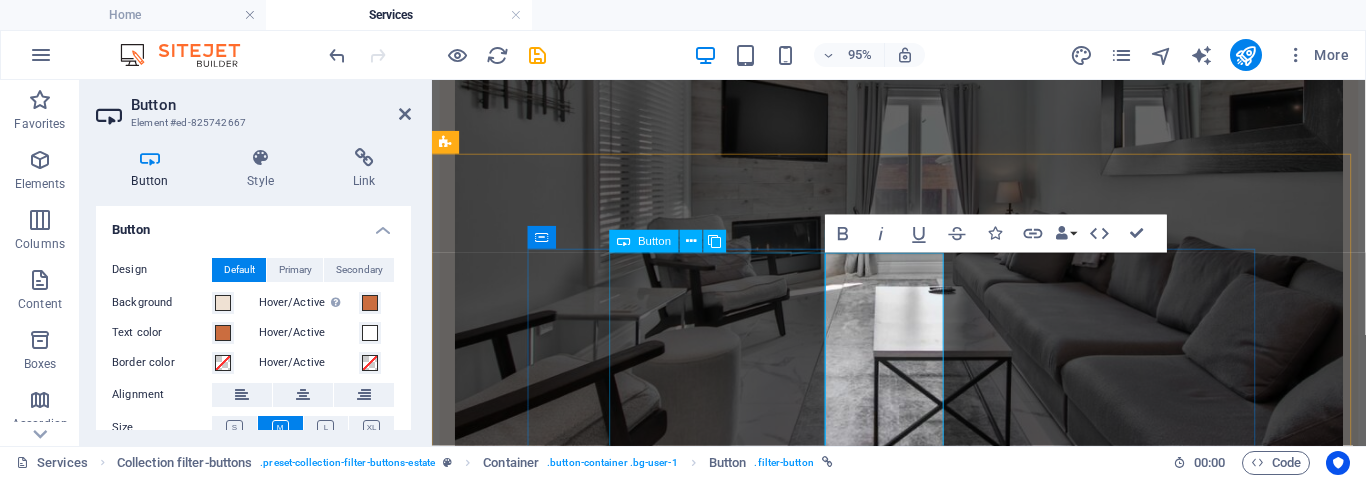click on "Power Products" at bounding box center (923, 874) 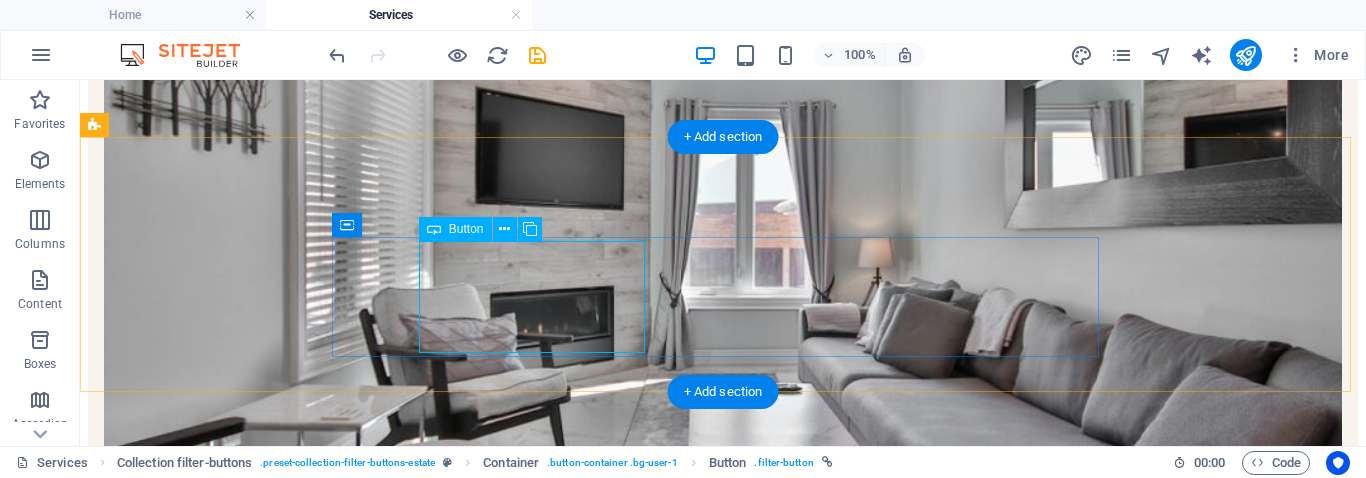 scroll, scrollTop: 590, scrollLeft: 0, axis: vertical 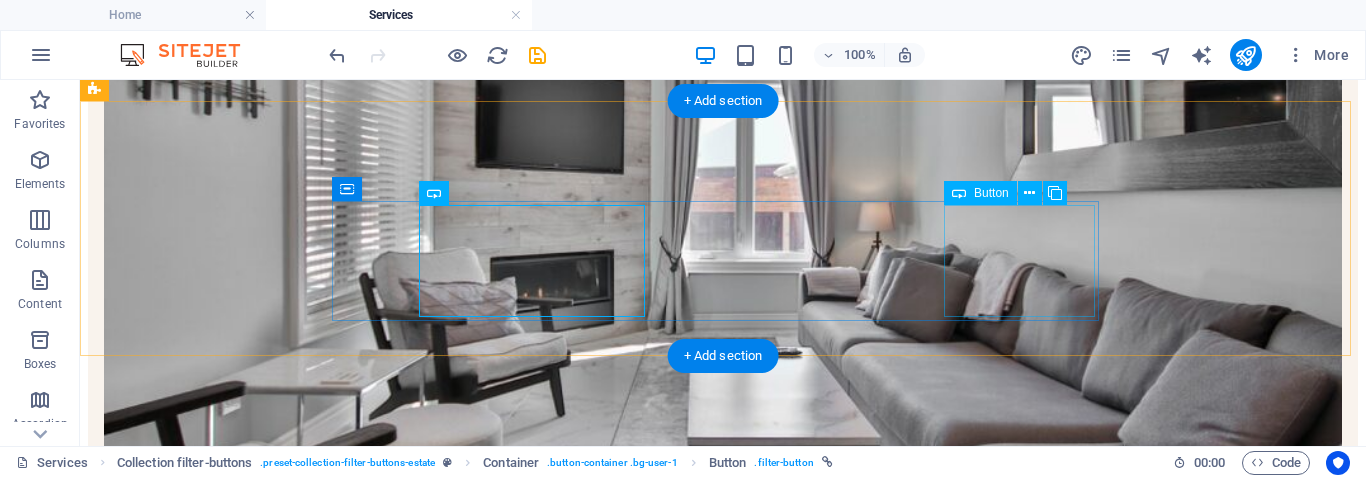 click on "buildings" at bounding box center (723, 1044) 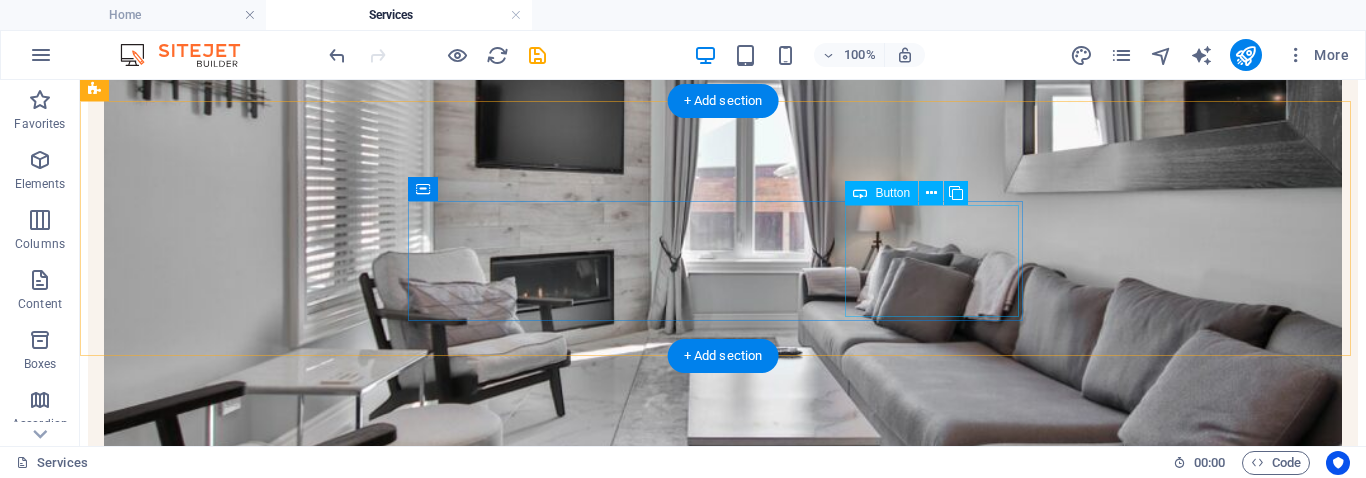 click on "apartments" at bounding box center (723, 1026) 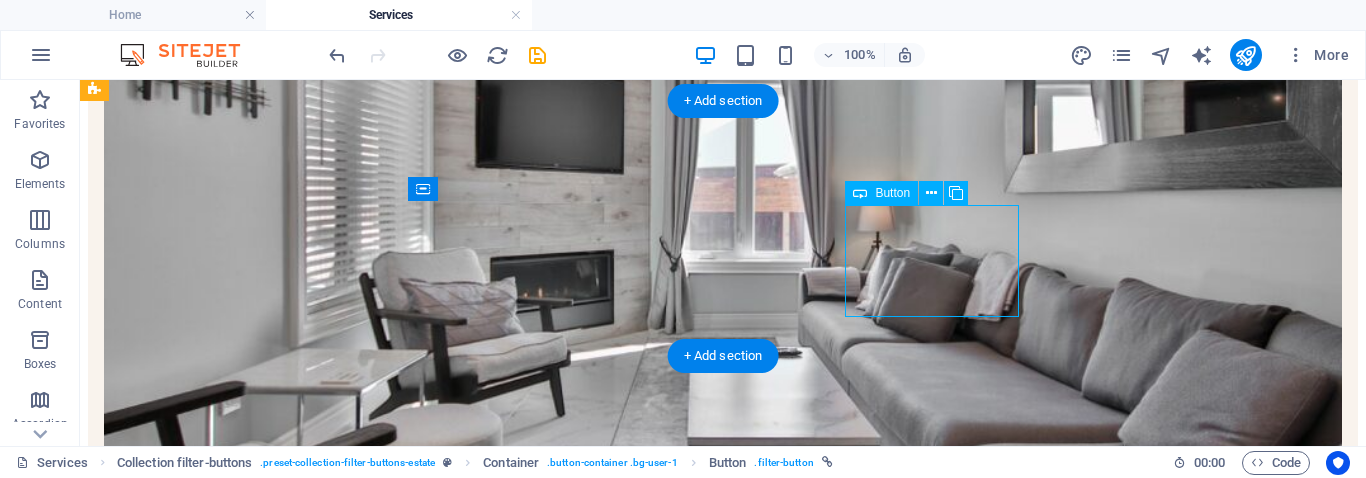 click on "apartments" at bounding box center [723, 1026] 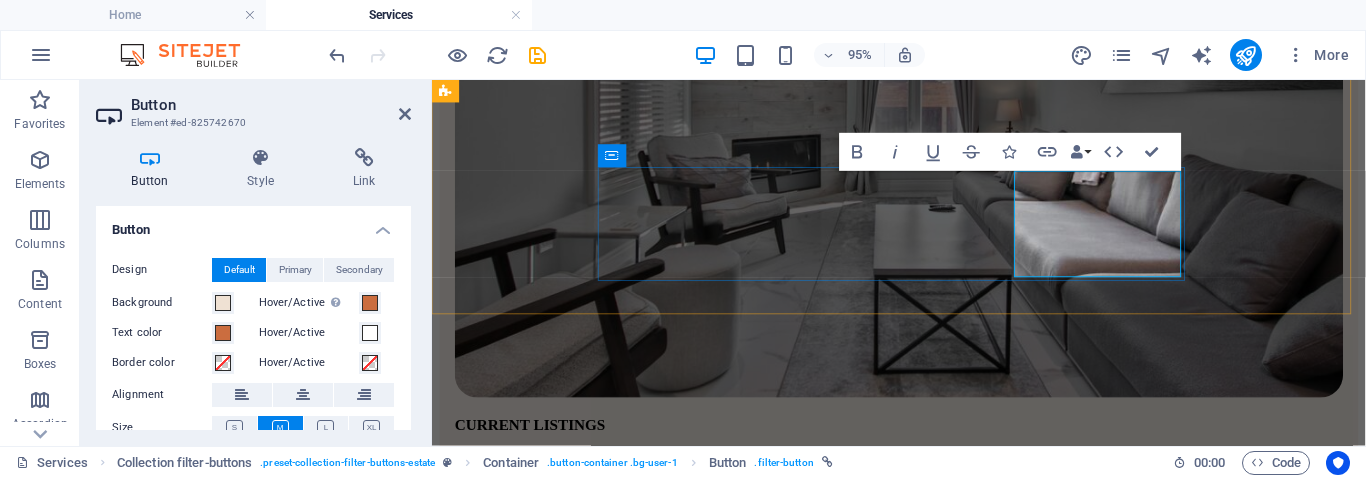 click on "apartments" at bounding box center [923, 824] 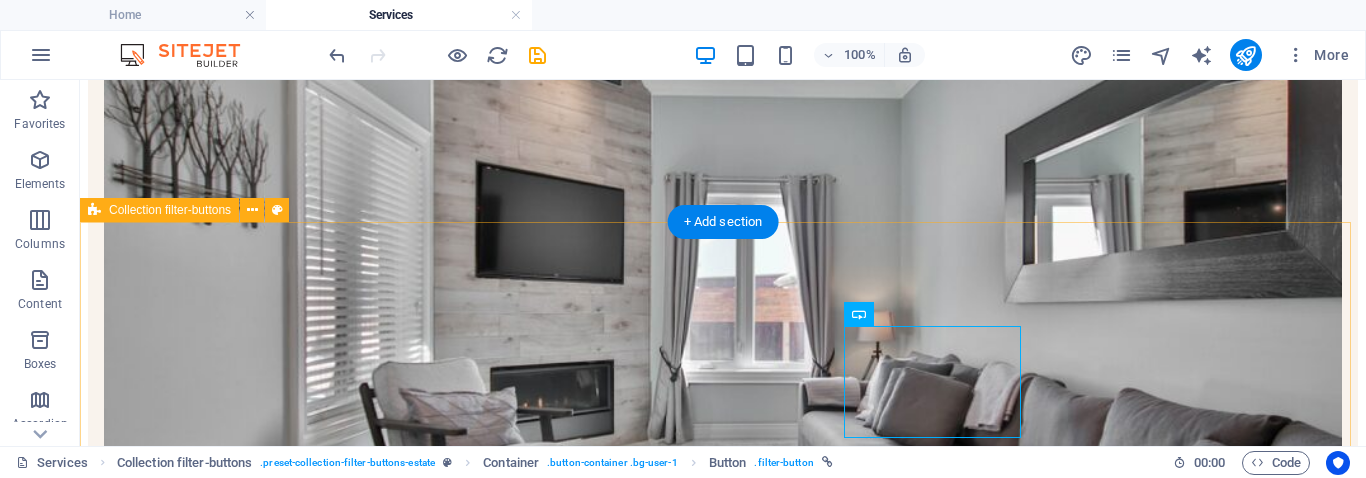 scroll, scrollTop: 466, scrollLeft: 0, axis: vertical 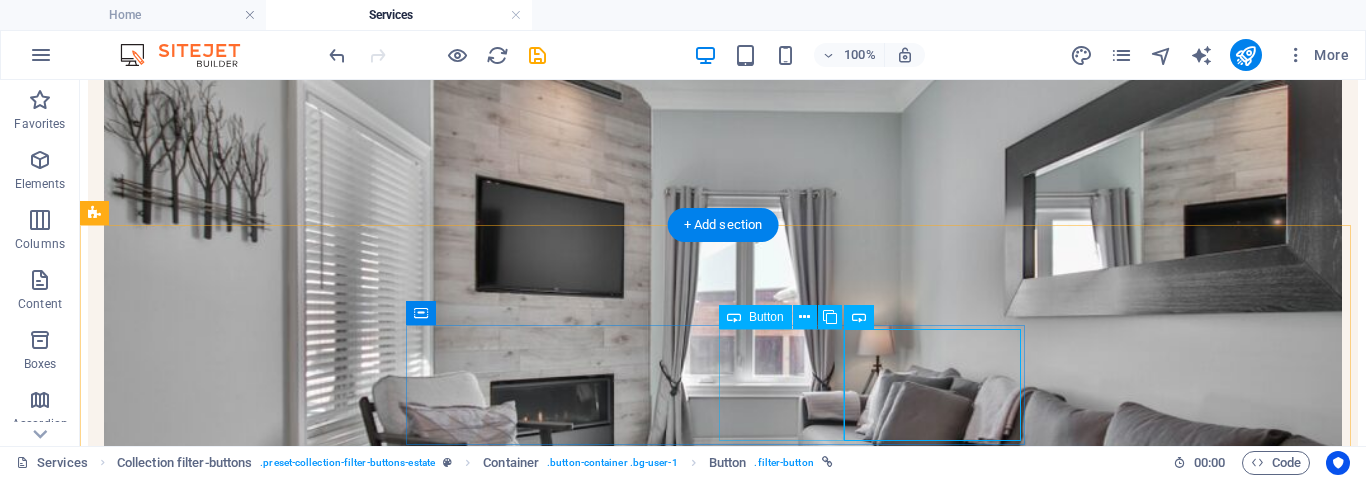 click on "Electro-Mechanical Project Management" at bounding box center (723, 1132) 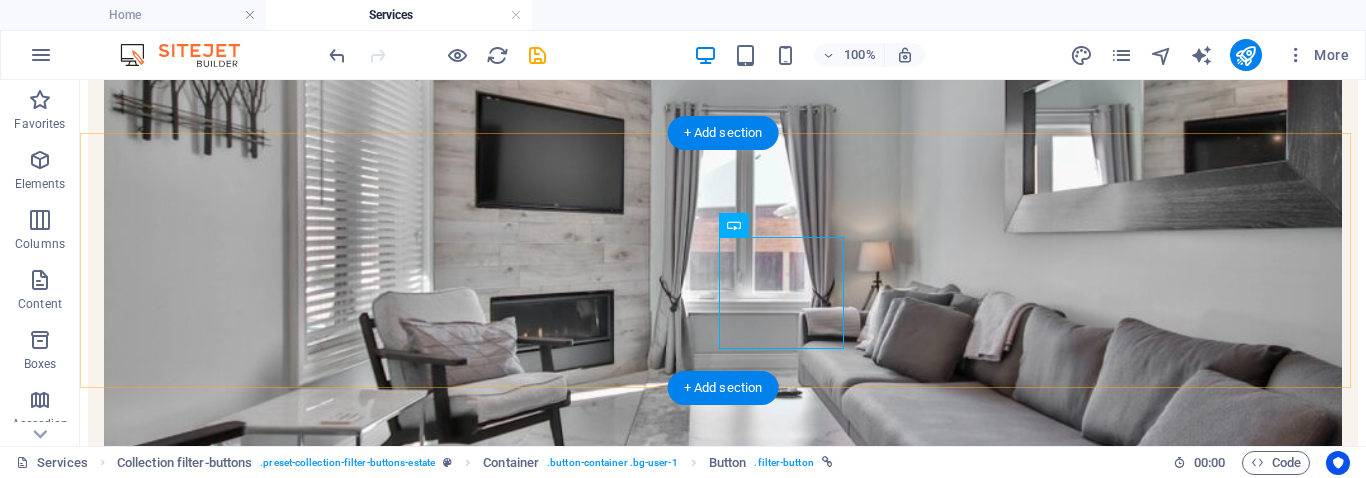 scroll, scrollTop: 558, scrollLeft: 0, axis: vertical 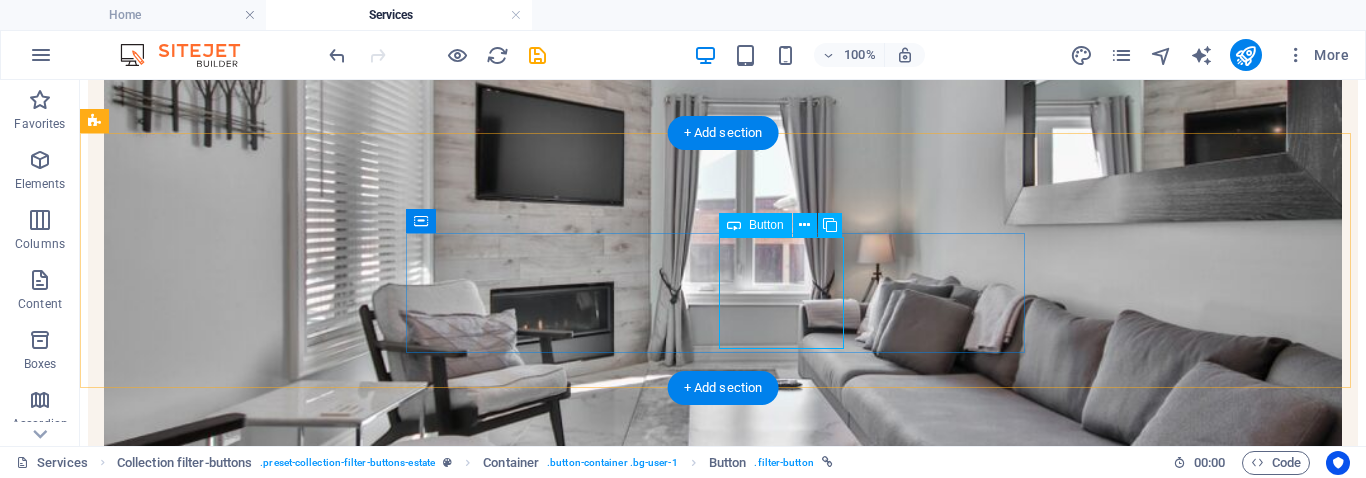 click on "Electro-Mechanical Project Management" at bounding box center [723, 1040] 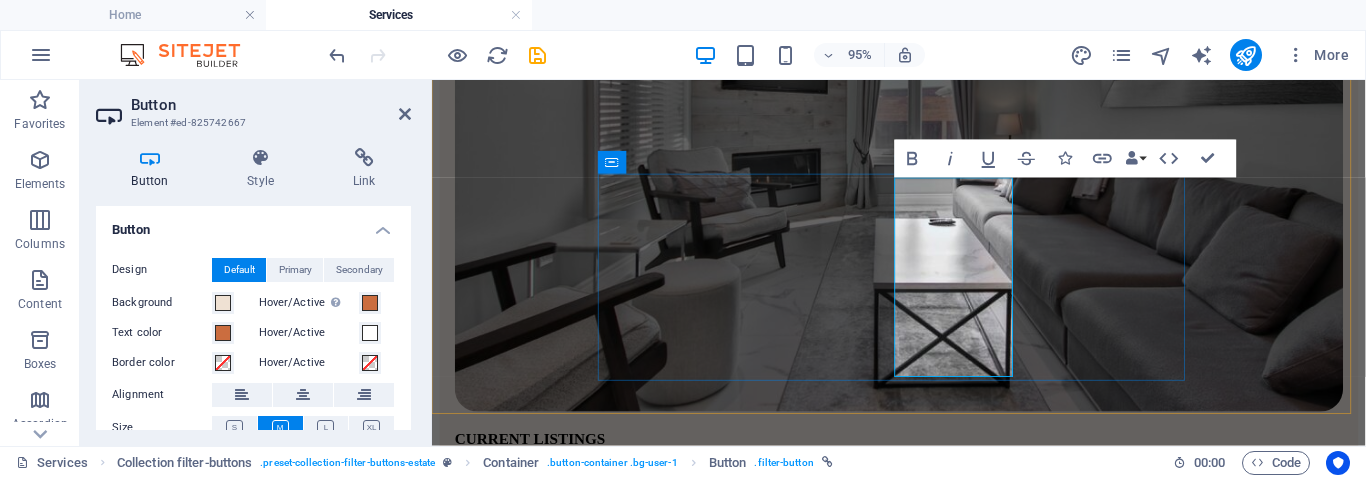 scroll, scrollTop: 583, scrollLeft: 0, axis: vertical 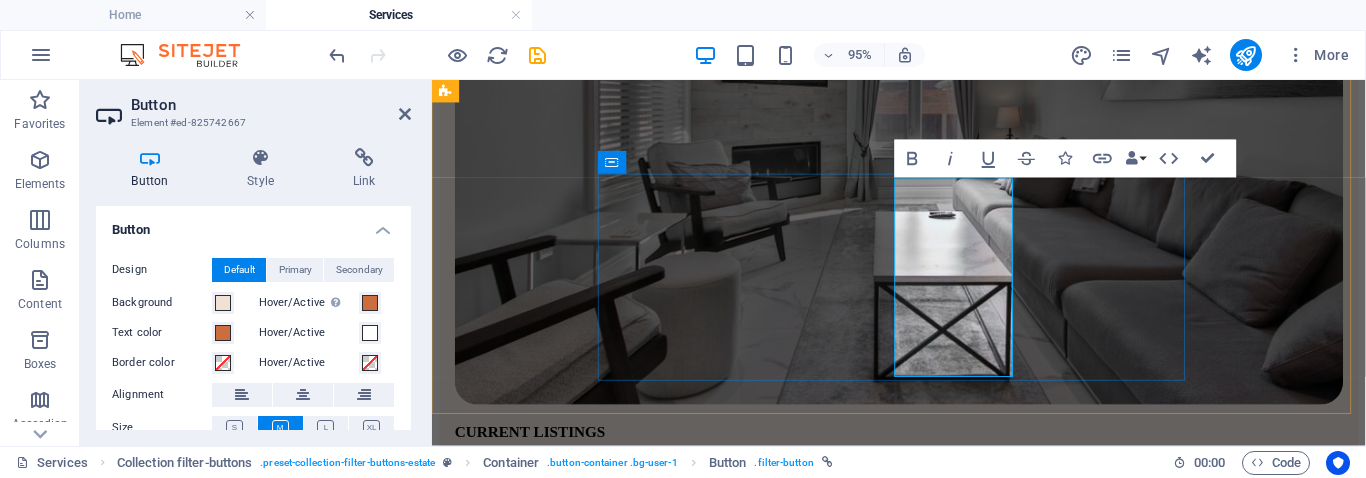 click on "Electro-Mechanical Project Management" at bounding box center (591, 812) 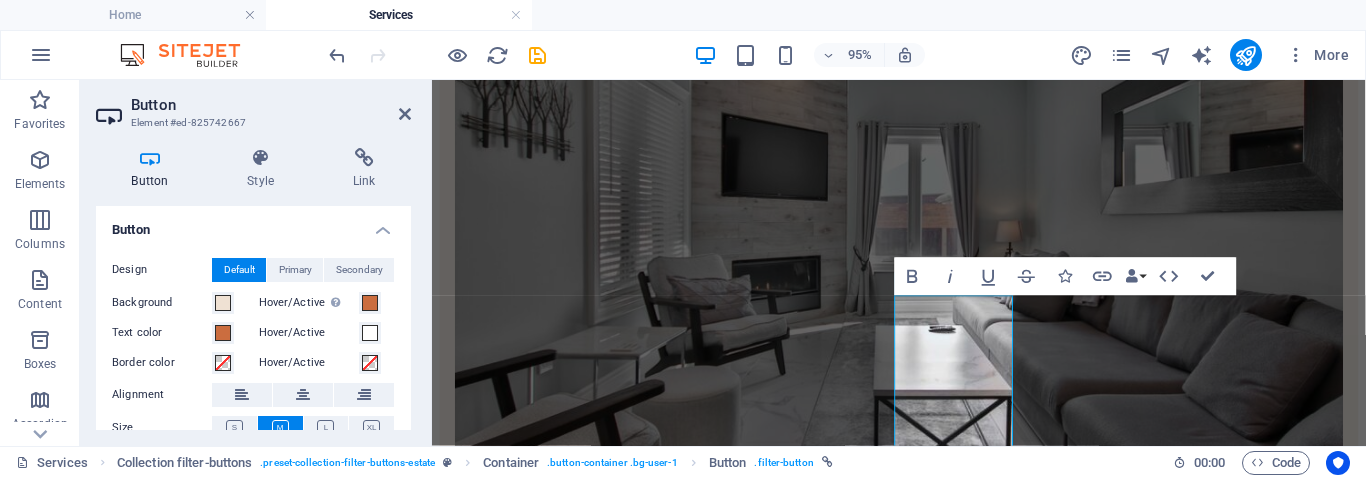 scroll, scrollTop: 459, scrollLeft: 0, axis: vertical 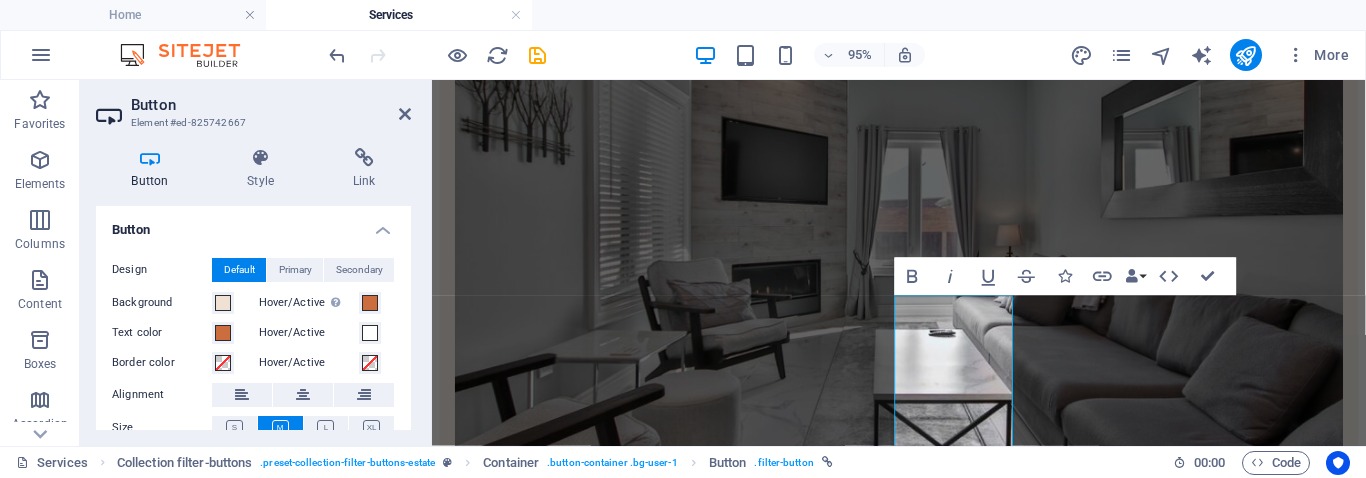 type 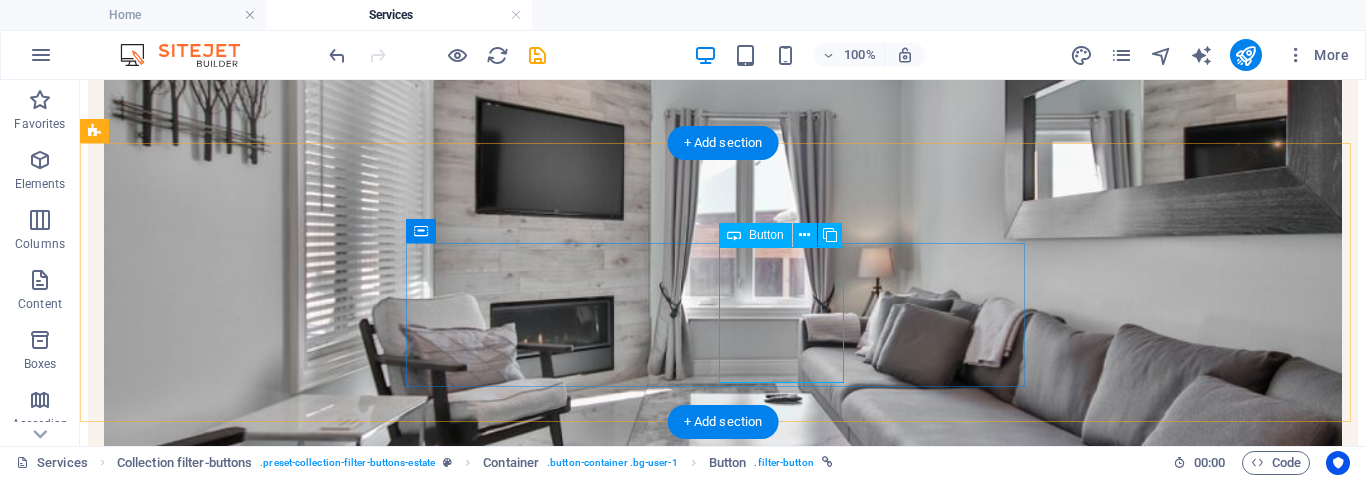 scroll, scrollTop: 548, scrollLeft: 0, axis: vertical 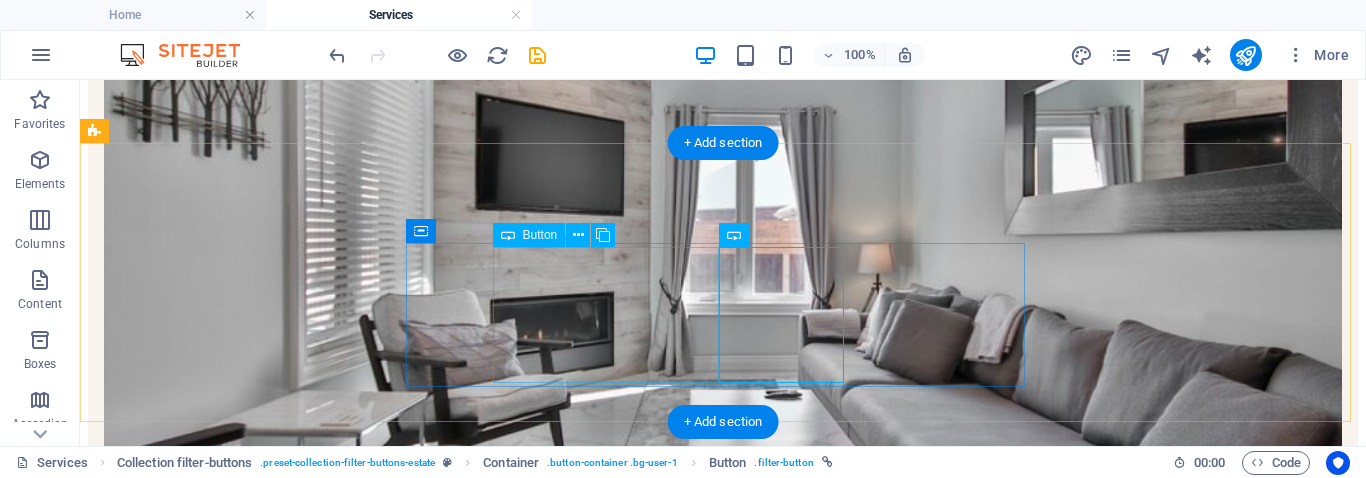 click on "Power Products" at bounding box center (723, 1032) 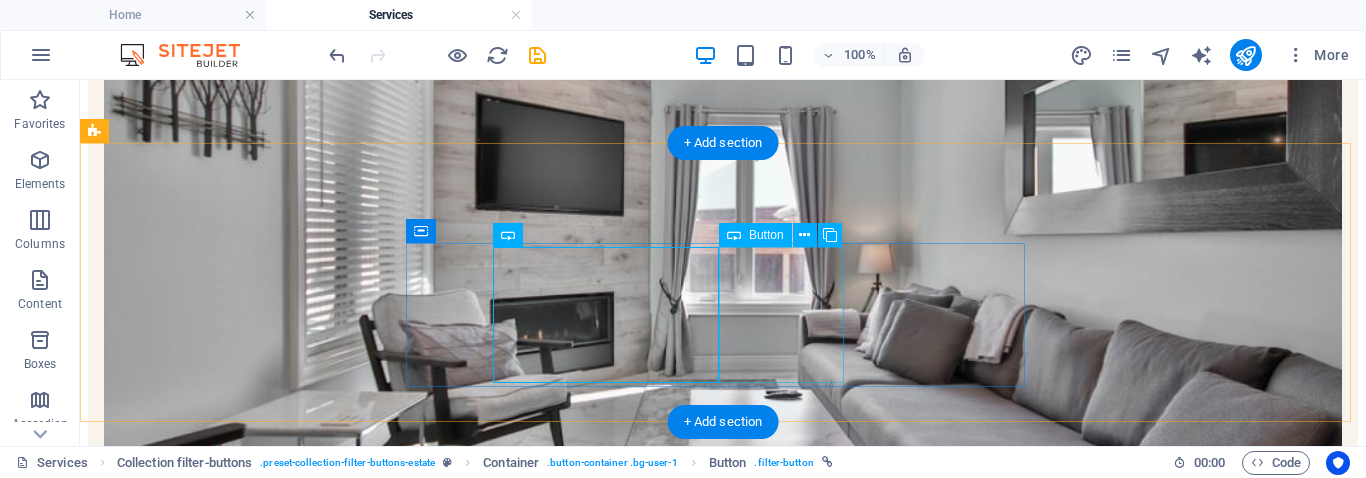 click on "ElectRo -Mechanical Project Management" at bounding box center (723, 1050) 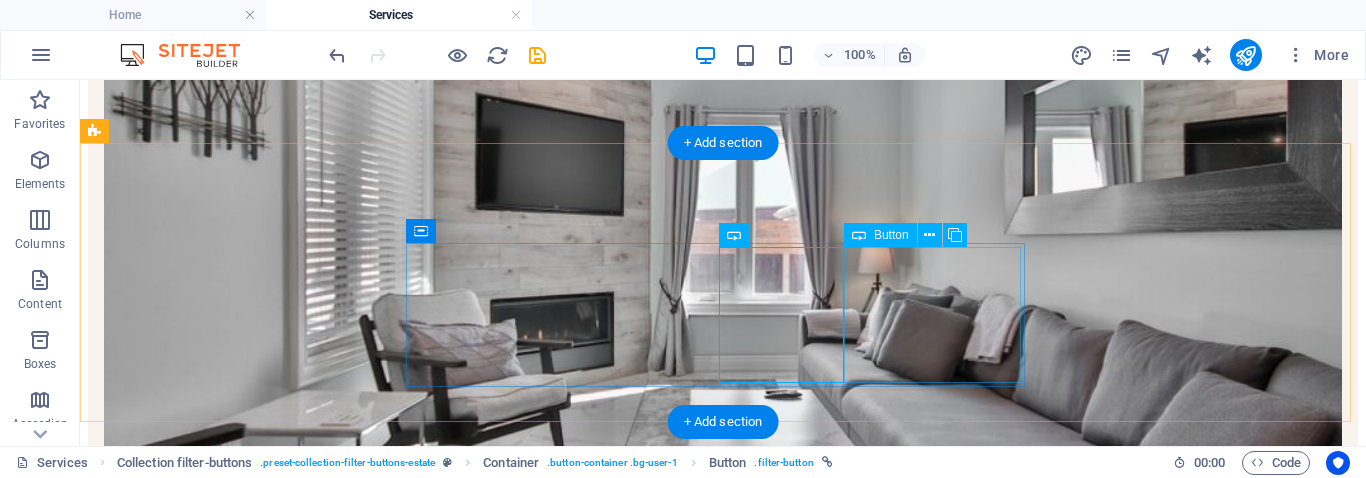 click on "IT Solutions" at bounding box center [723, 1068] 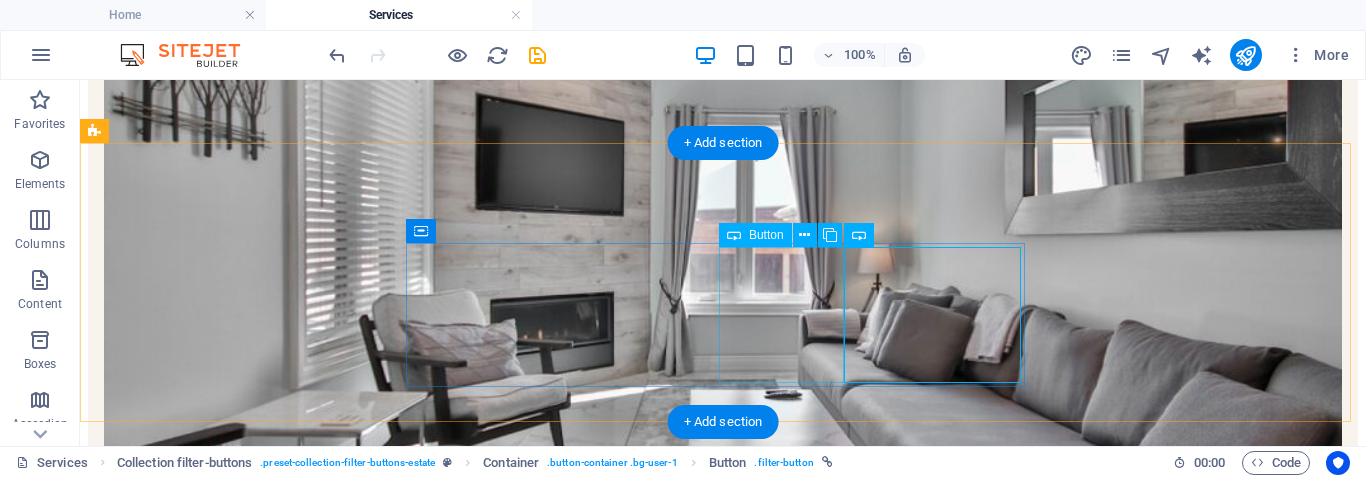 click on "ElectRo -Mechanical Project Management" at bounding box center [723, 1050] 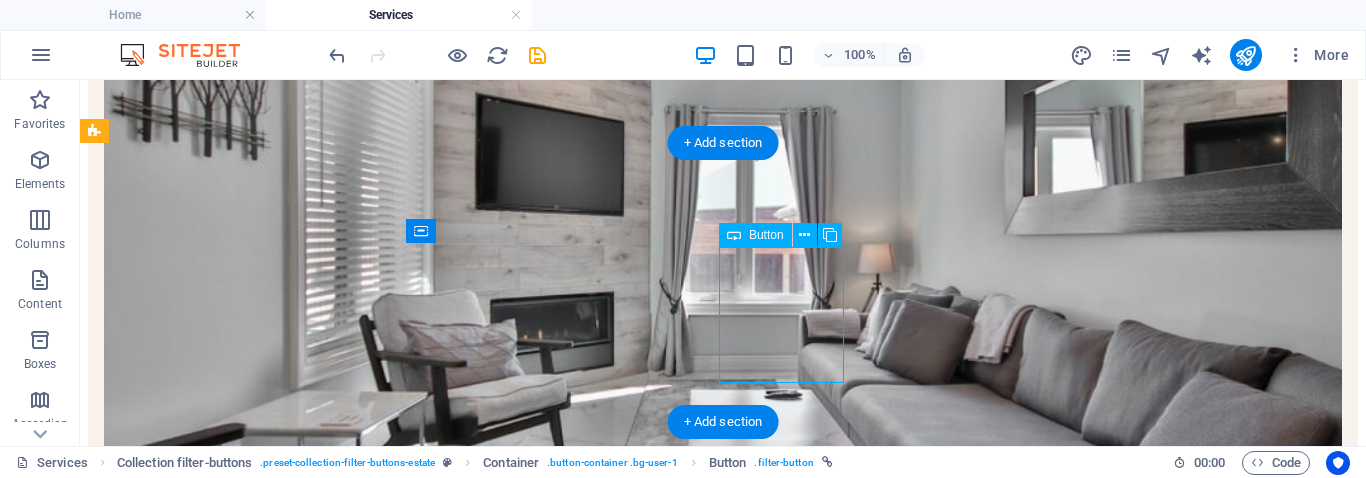 click on "ElectRo -Mechanical Project Management" at bounding box center [723, 1050] 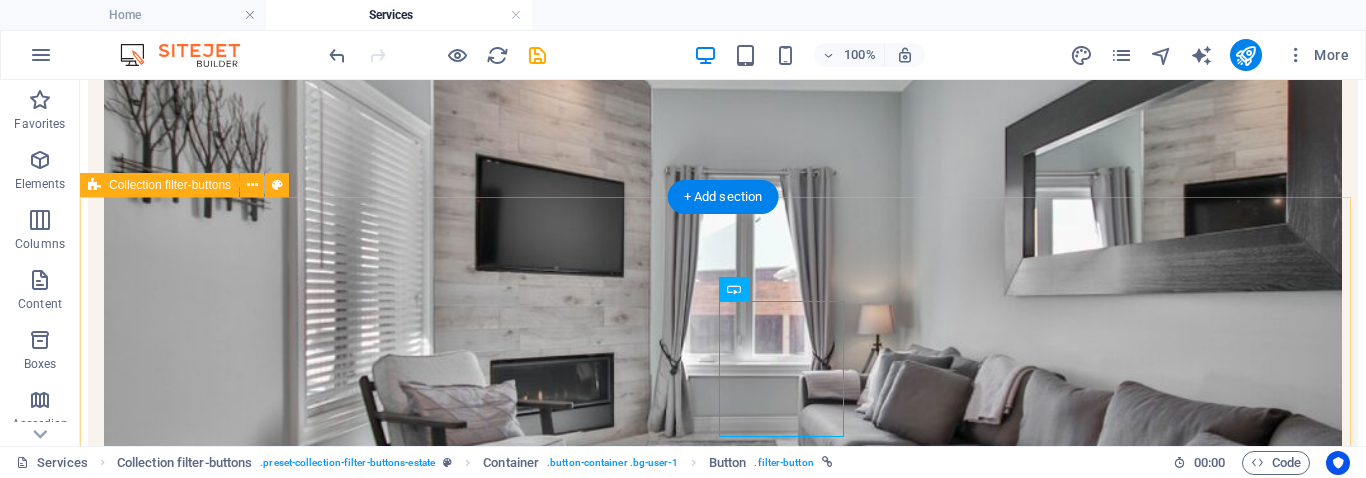 scroll, scrollTop: 494, scrollLeft: 0, axis: vertical 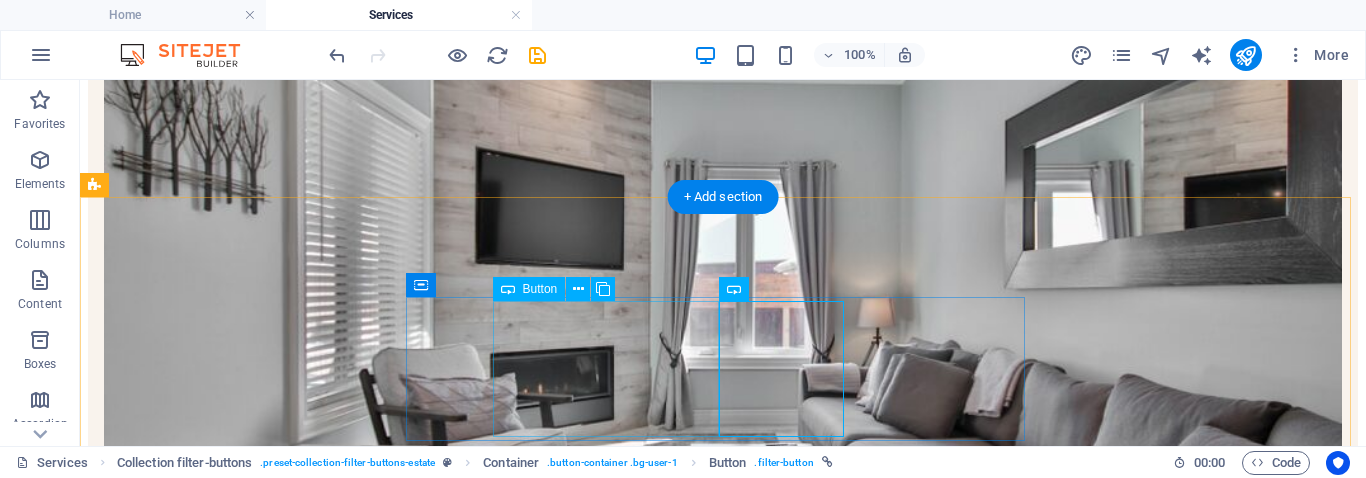 click on "Power Products" at bounding box center (723, 1086) 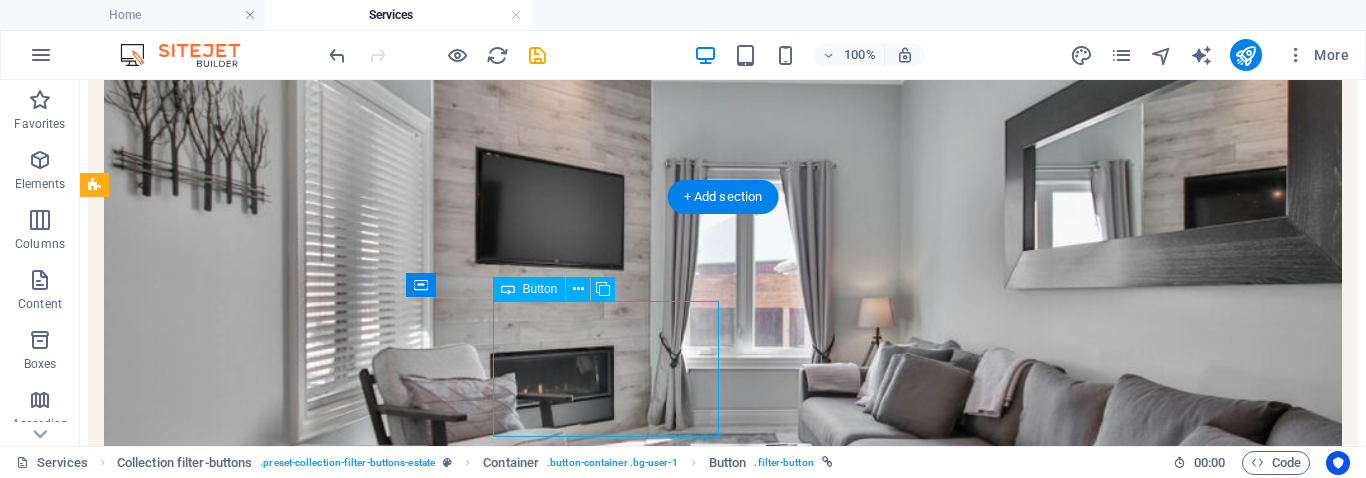 click on "Power Products" at bounding box center [723, 1086] 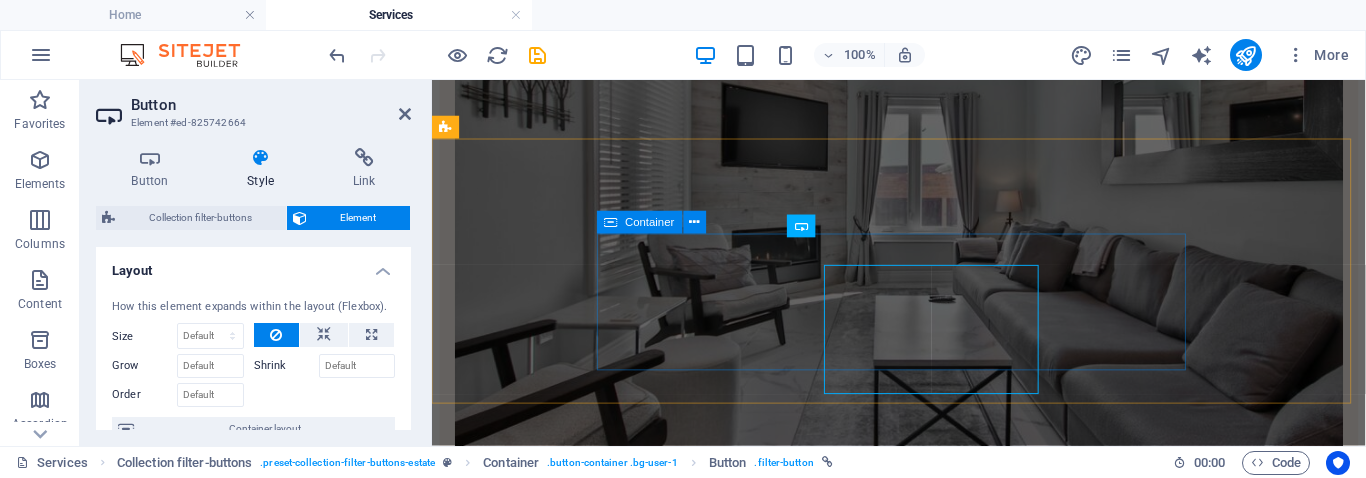 scroll, scrollTop: 520, scrollLeft: 0, axis: vertical 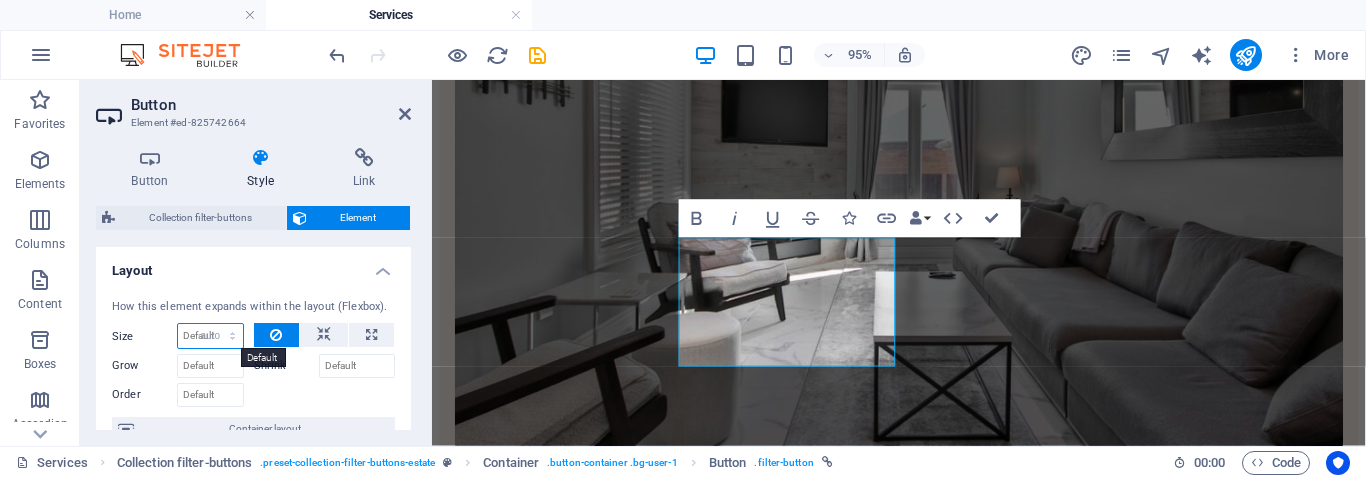 click on "Default auto px % 1/1 1/2 1/3 1/4 1/5 1/6 1/7 1/8 1/9 1/10" at bounding box center [210, 336] 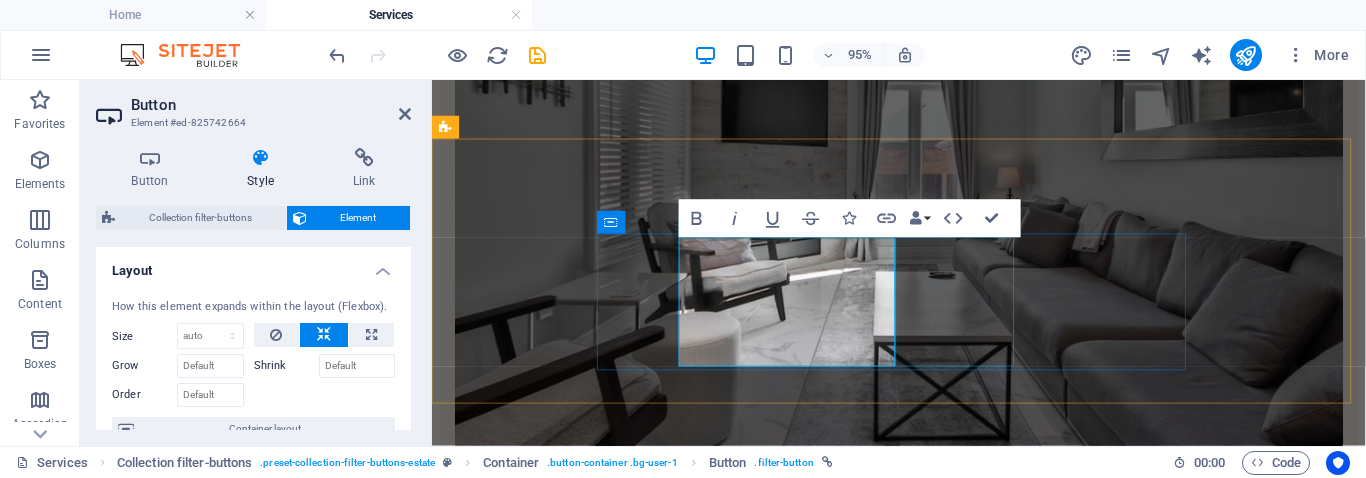 click on "ElectRo -Mechanical Project Management" at bounding box center [923, 876] 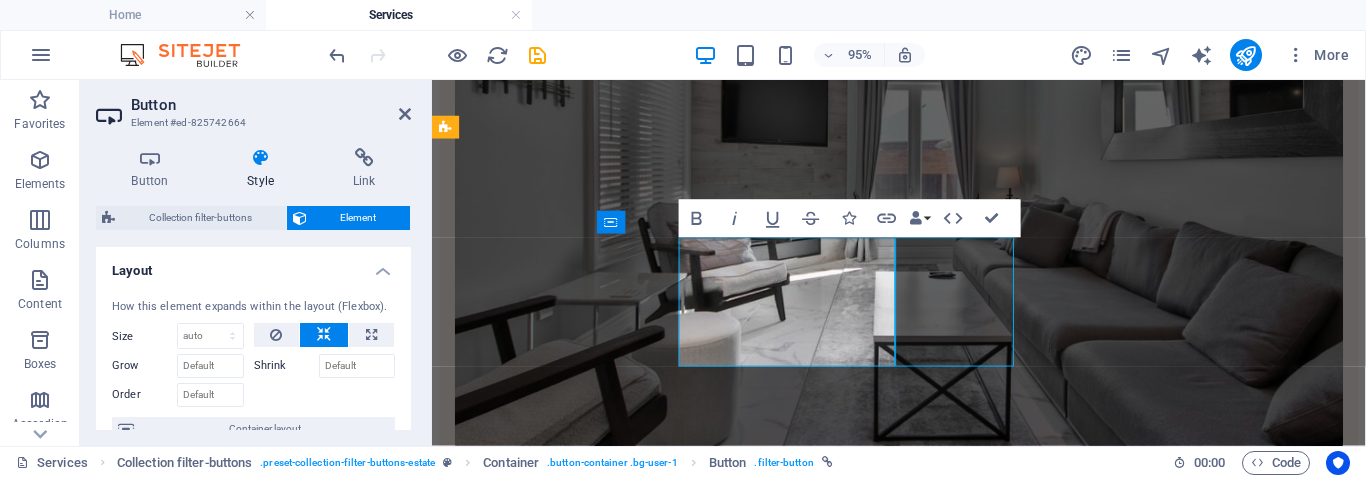 click on "ElectRo -Mechanical Project Management" at bounding box center [923, 876] 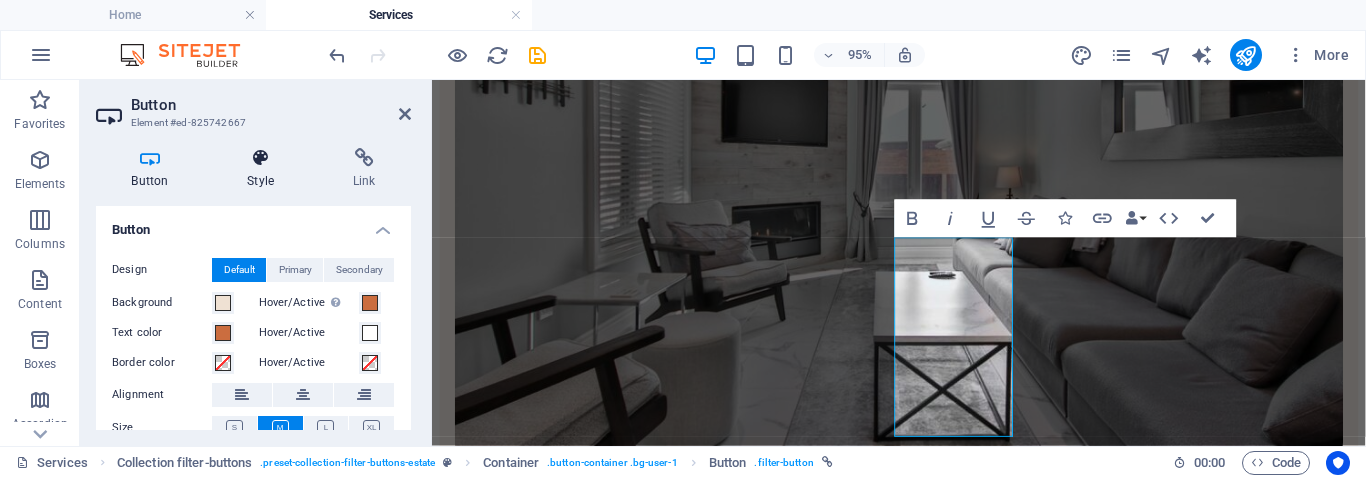 click on "Style" at bounding box center (265, 169) 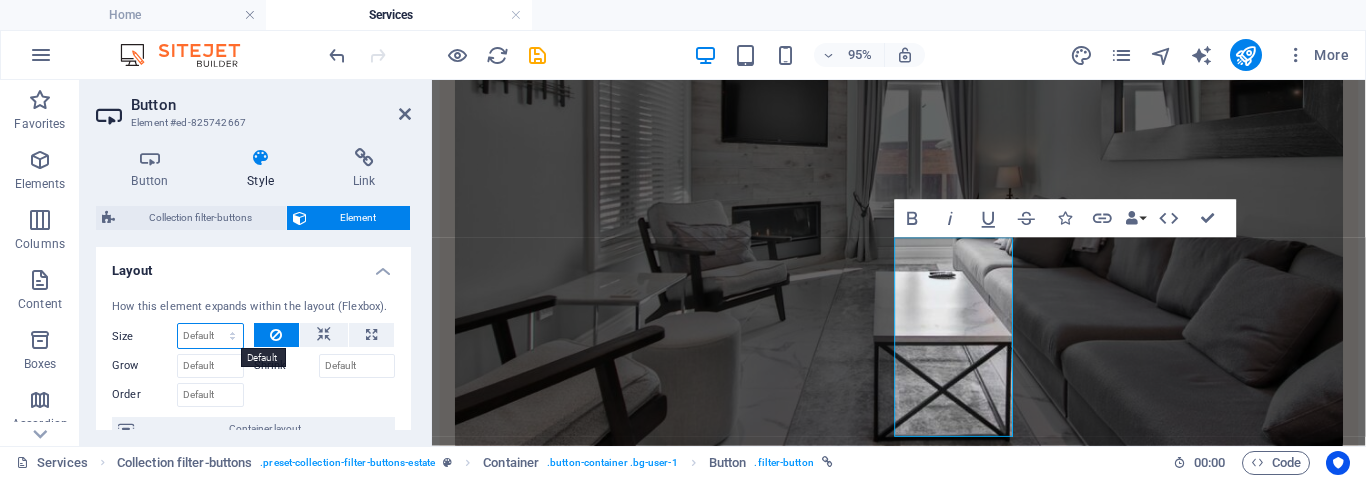 click on "Default auto px % 1/1 1/2 1/3 1/4 1/5 1/6 1/7 1/8 1/9 1/10" at bounding box center (210, 336) 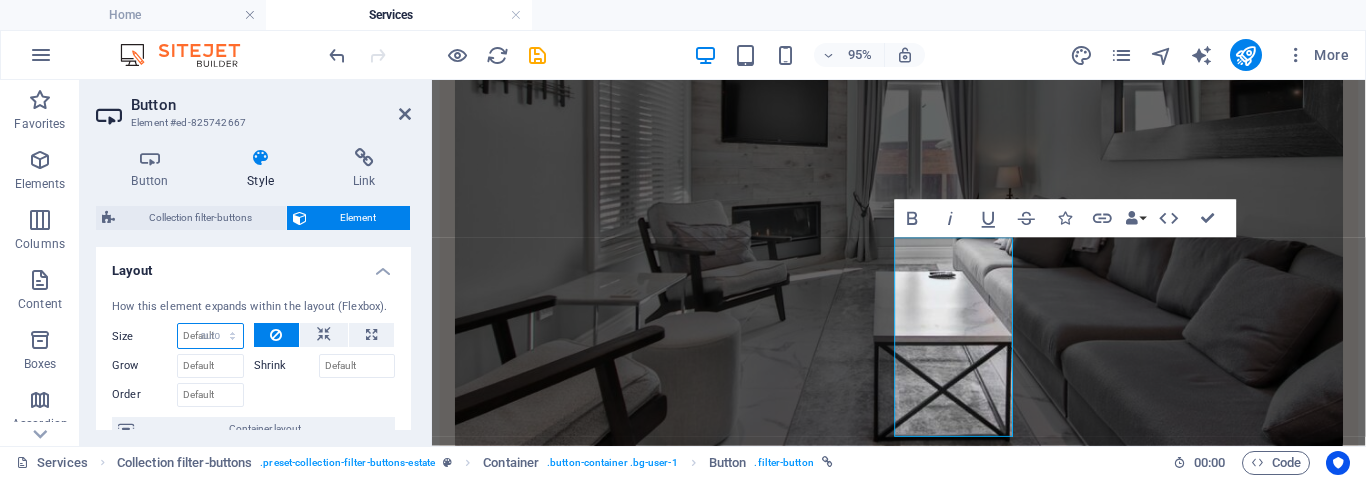 click on "Default auto px % 1/1 1/2 1/3 1/4 1/5 1/6 1/7 1/8 1/9 1/10" at bounding box center (210, 336) 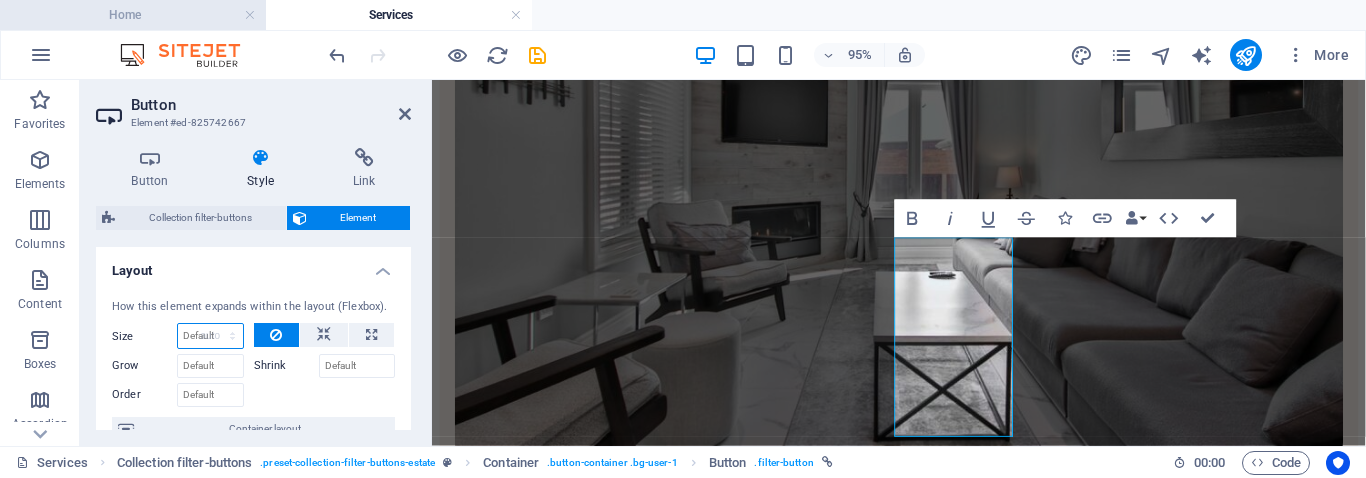 select on "DISABLED_OPTION_VALUE" 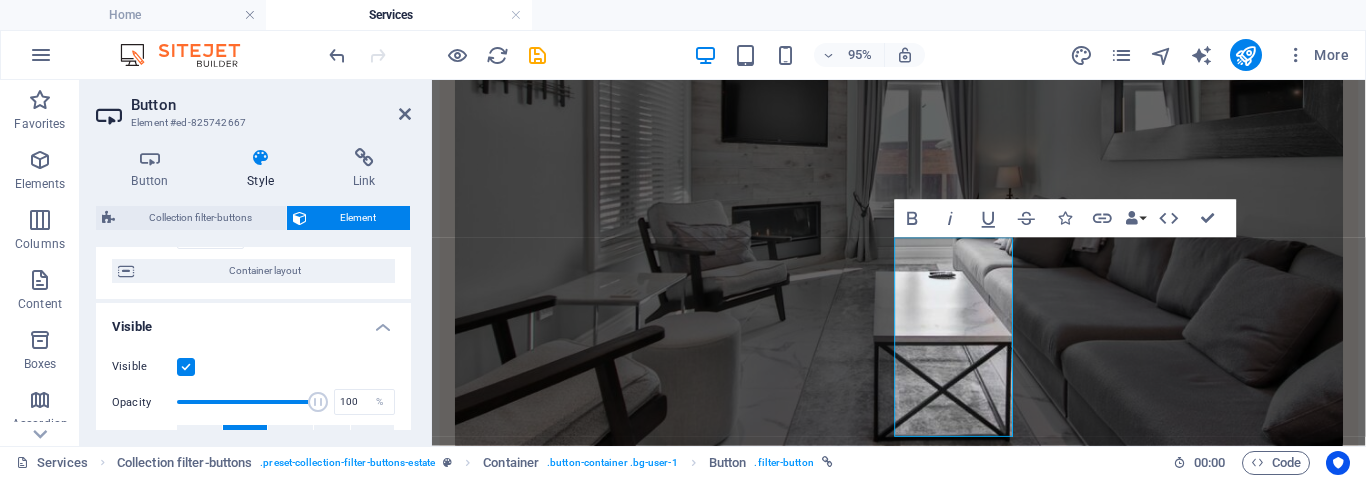 scroll, scrollTop: 0, scrollLeft: 0, axis: both 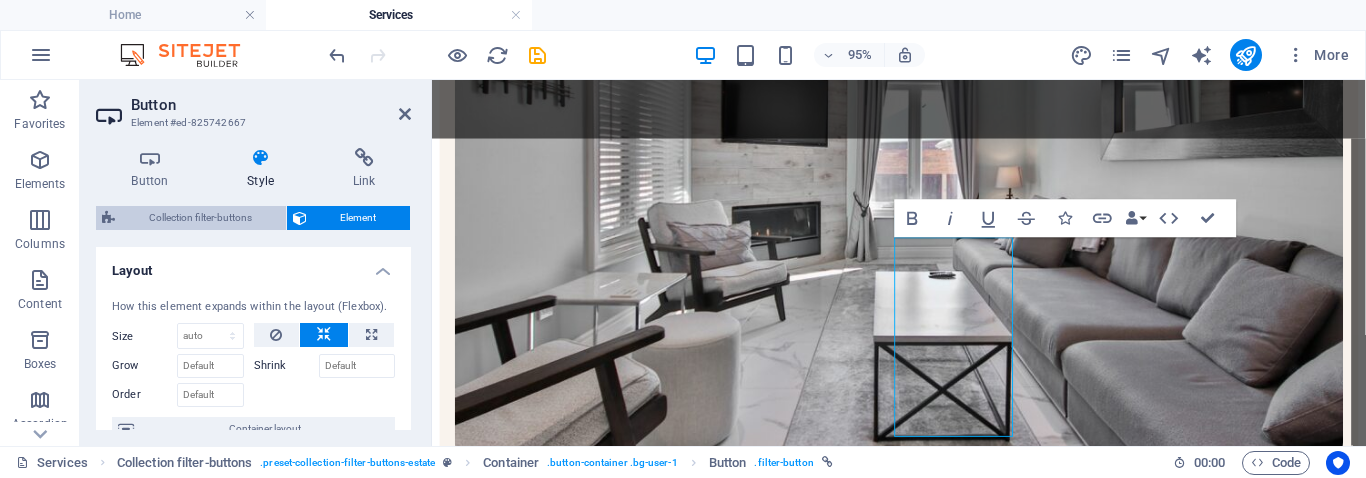 click on "Collection filter-buttons" at bounding box center (200, 218) 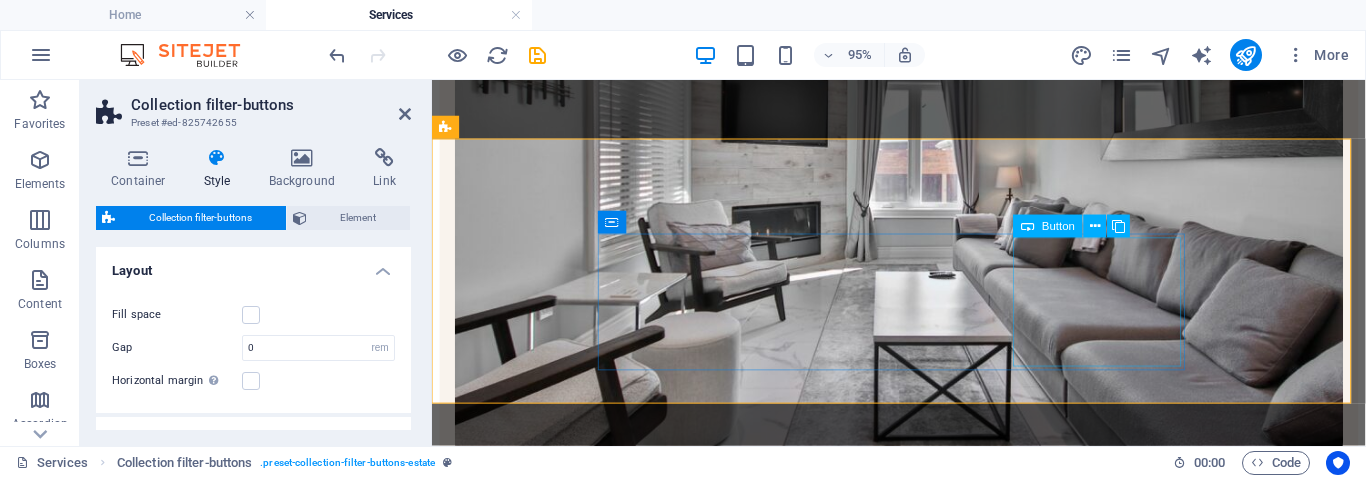 click on "IT Solutions" at bounding box center (923, 894) 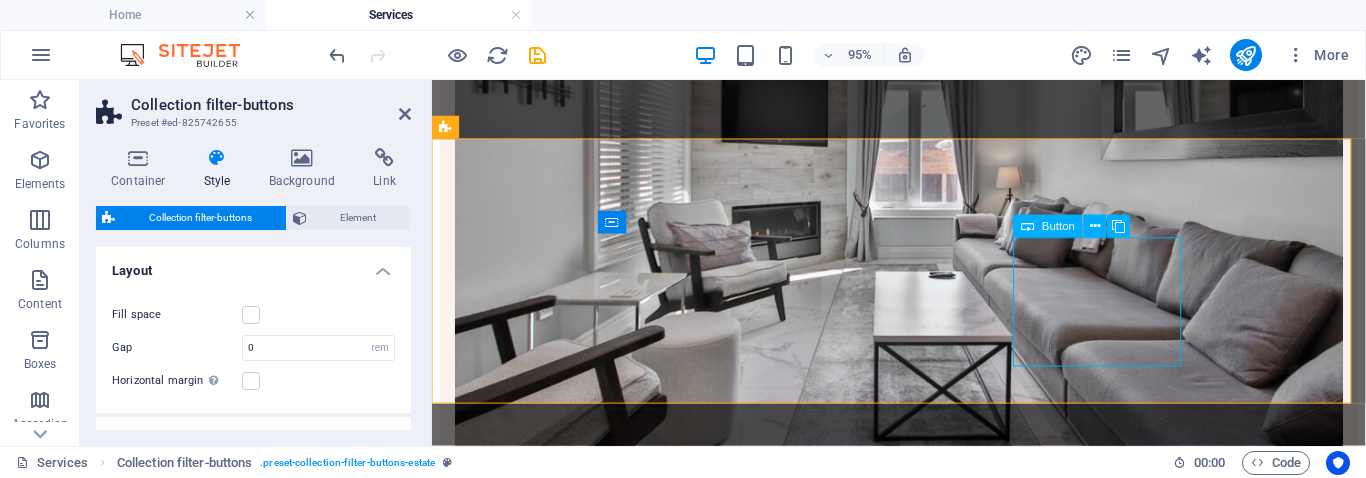 click on "IT Solutions" at bounding box center (923, 894) 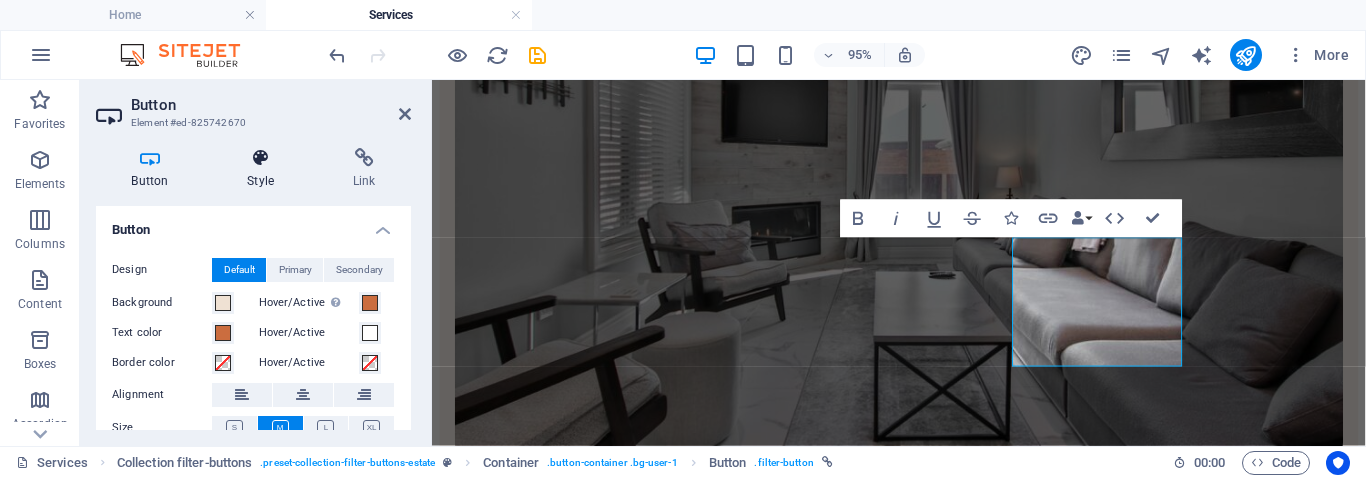 click on "Style" at bounding box center [265, 169] 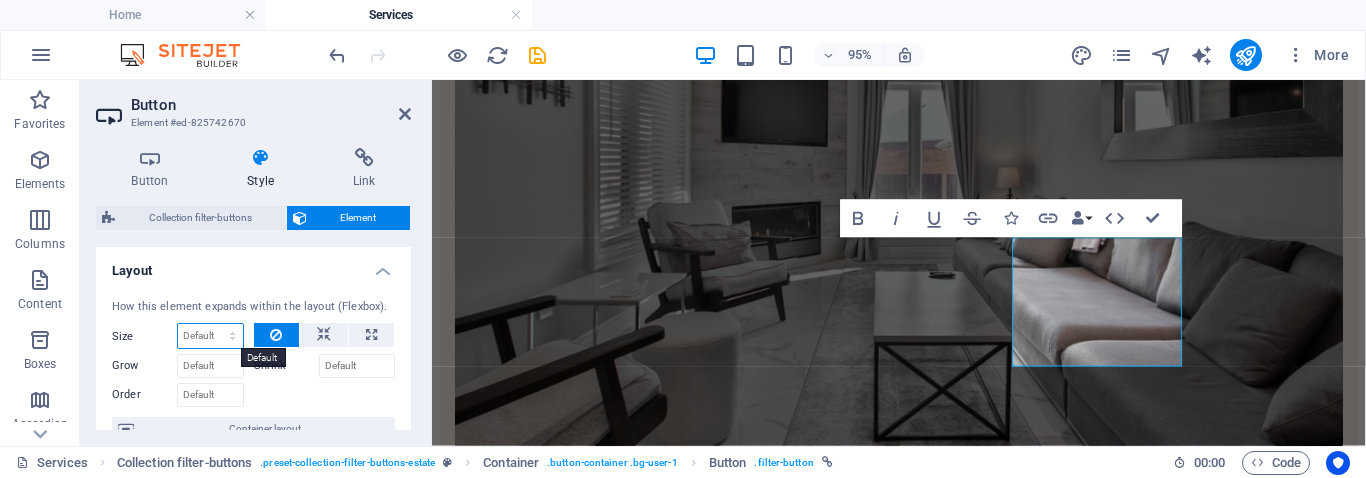 click on "Default auto px % 1/1 1/2 1/3 1/4 1/5 1/6 1/7 1/8 1/9 1/10" at bounding box center [210, 336] 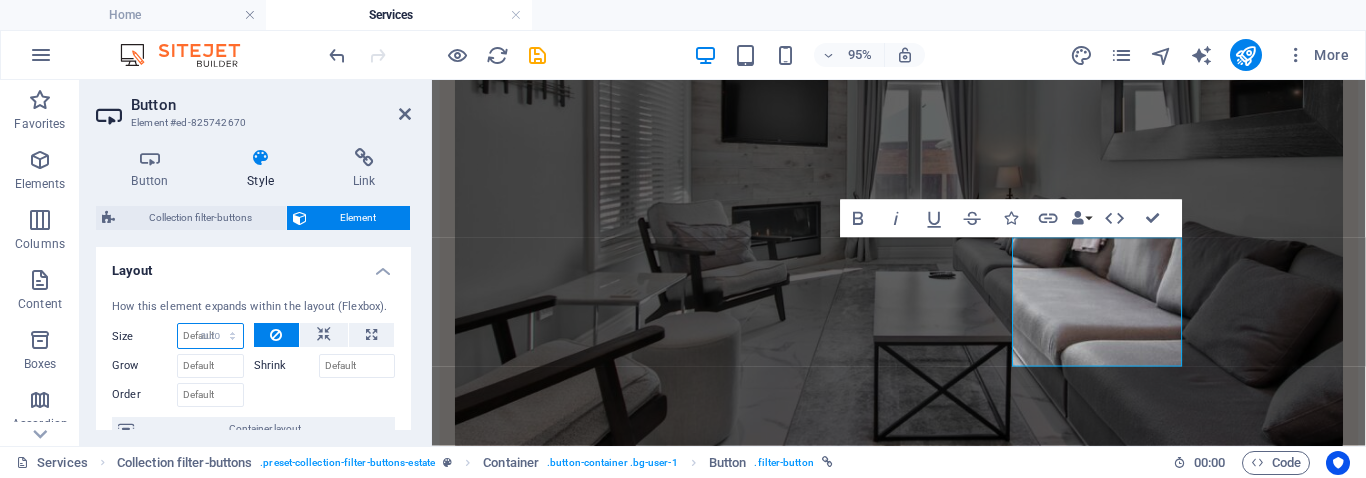 click on "Default auto px % 1/1 1/2 1/3 1/4 1/5 1/6 1/7 1/8 1/9 1/10" at bounding box center (210, 336) 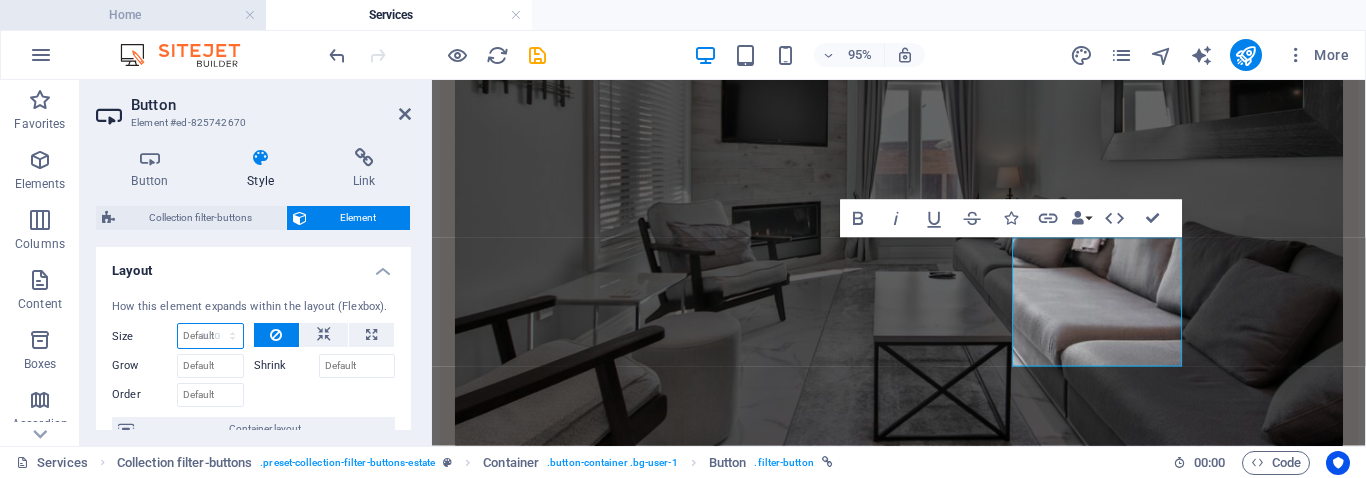 select on "DISABLED_OPTION_VALUE" 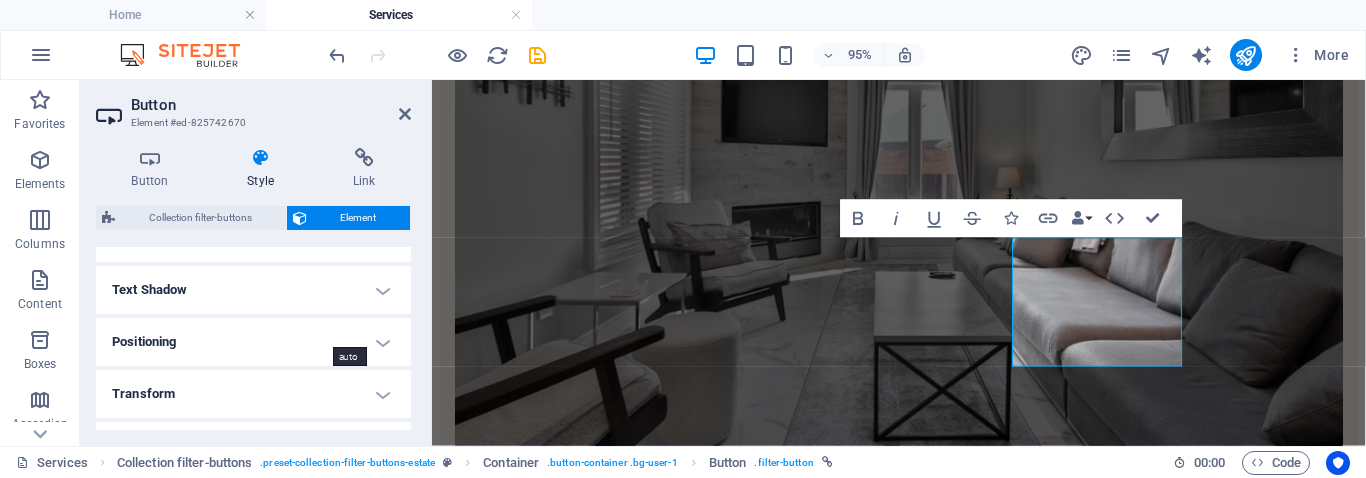 scroll, scrollTop: 0, scrollLeft: 0, axis: both 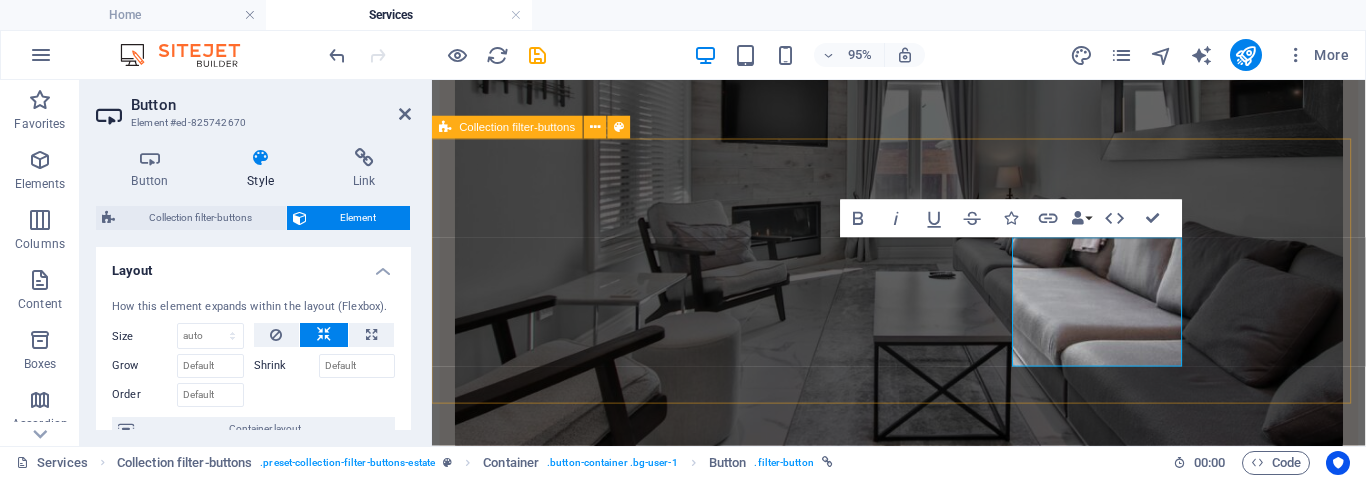 click on "All Power Products ElectRo -Mechanical Project Management IT Solutions" at bounding box center [923, 834] 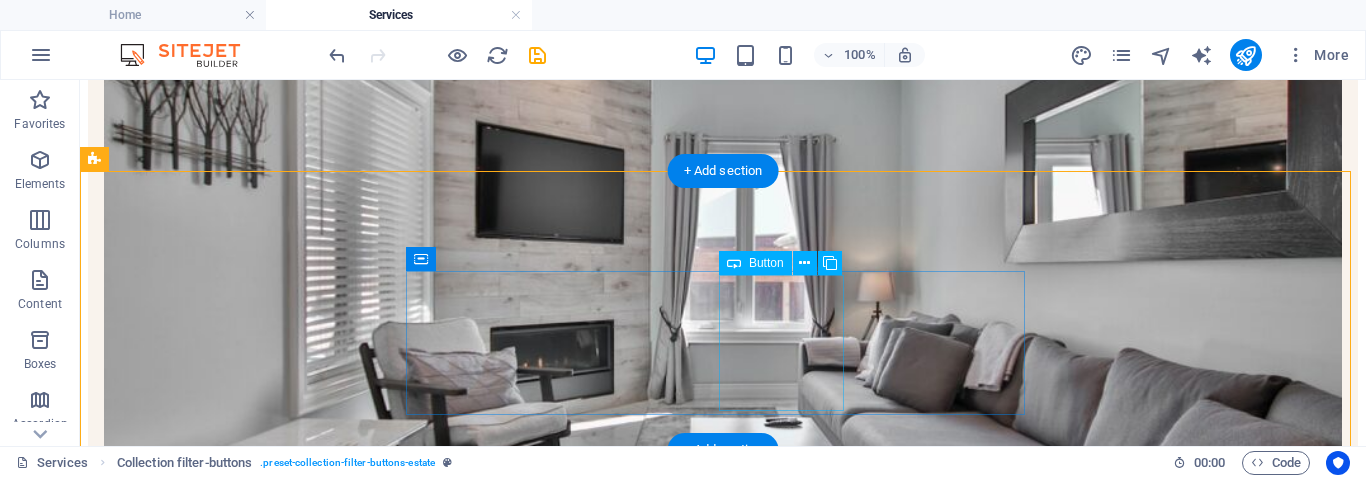 click on "ElectRo -Mechanical Project Management" at bounding box center [723, 1078] 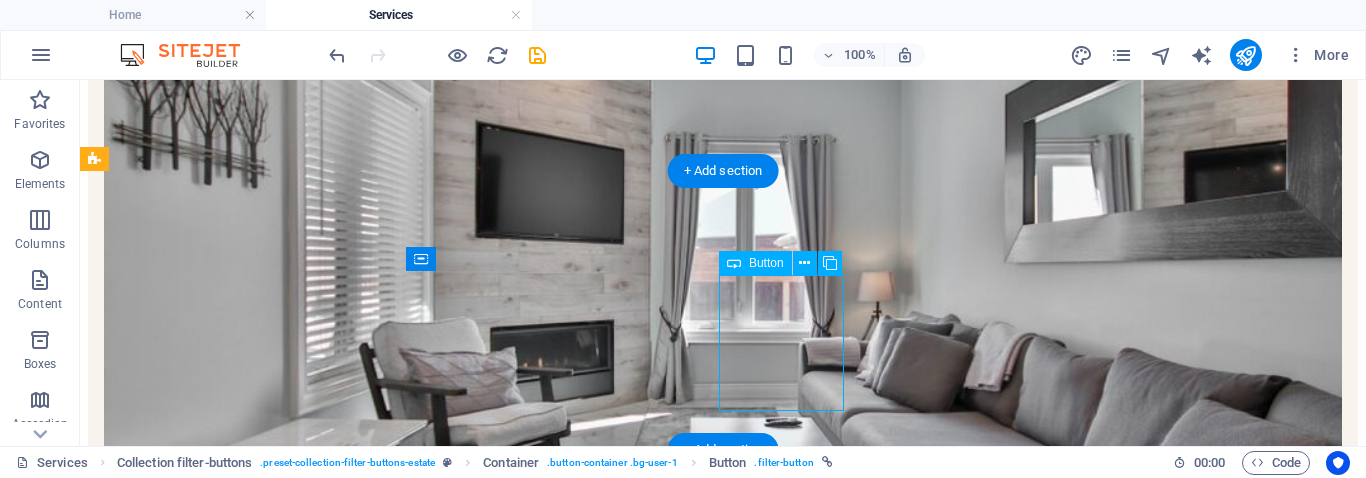 click on "ElectRo -Mechanical Project Management" at bounding box center [723, 1078] 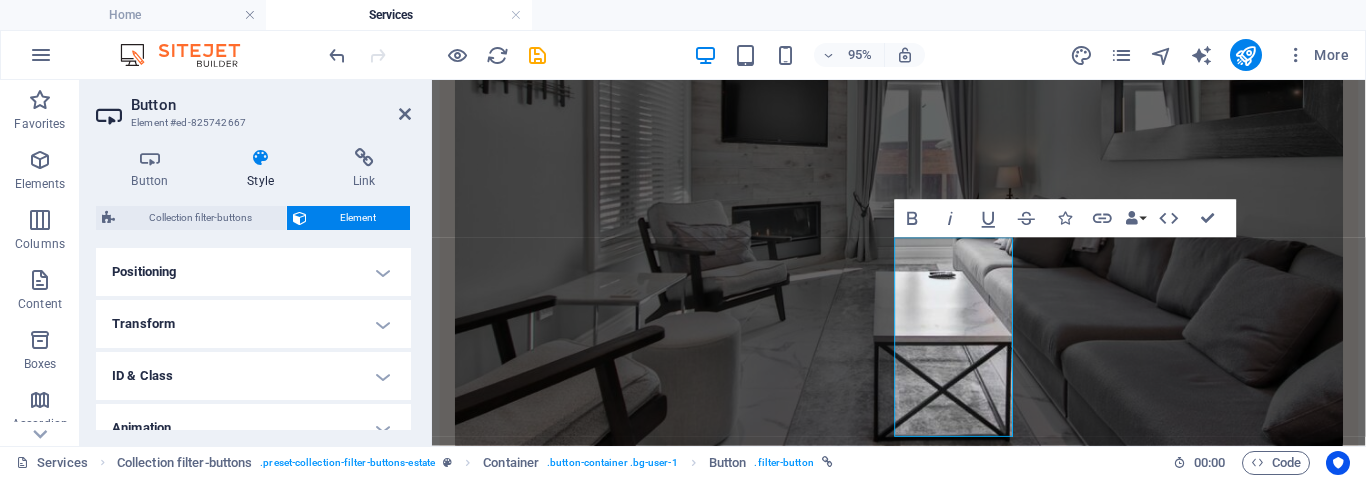 scroll, scrollTop: 662, scrollLeft: 0, axis: vertical 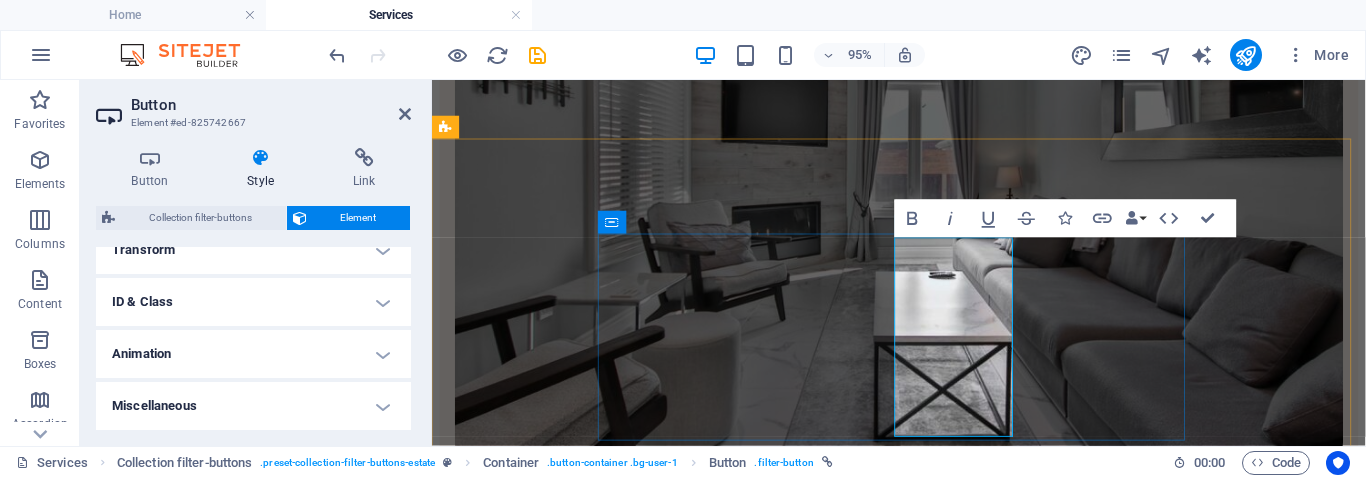 click on "ElectRo -Mechanical Project Management" at bounding box center [596, 875] 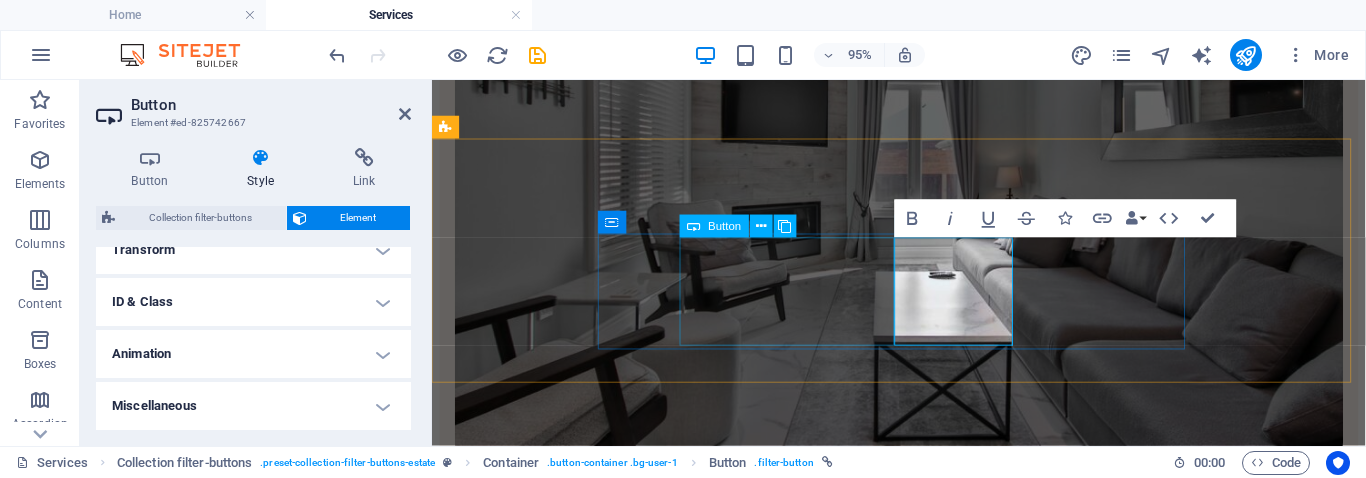 type 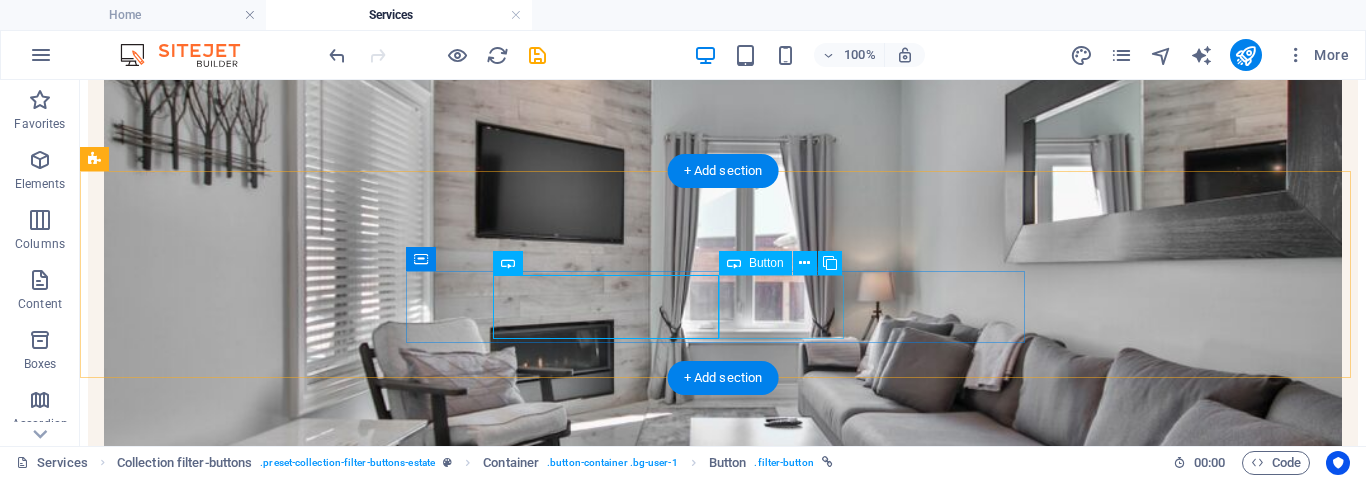click on "ElectRo  Mechanical" at bounding box center (723, 1078) 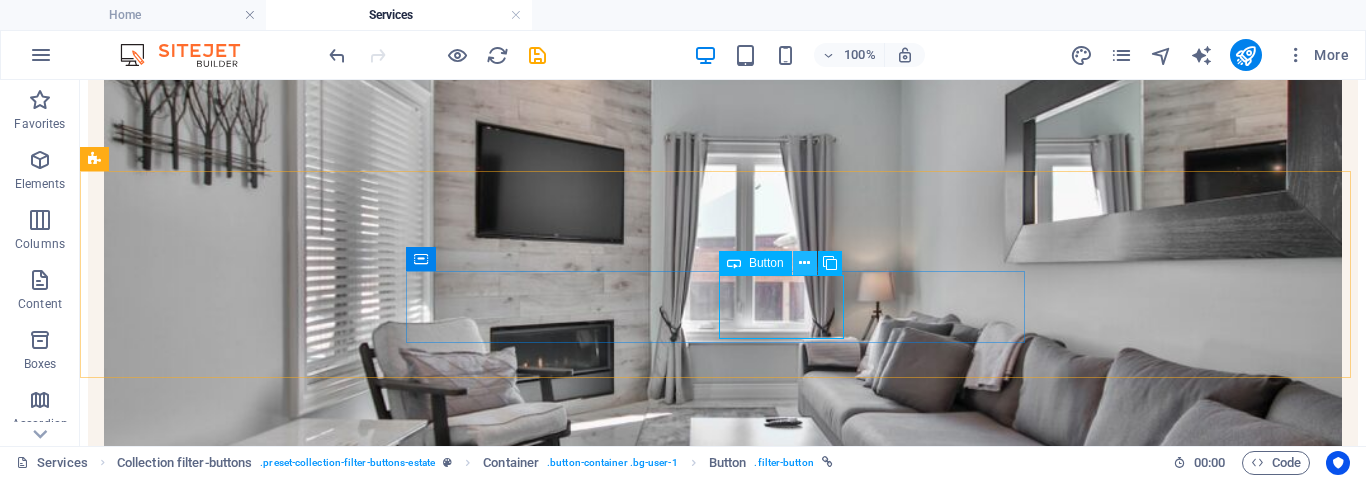 click at bounding box center [805, 263] 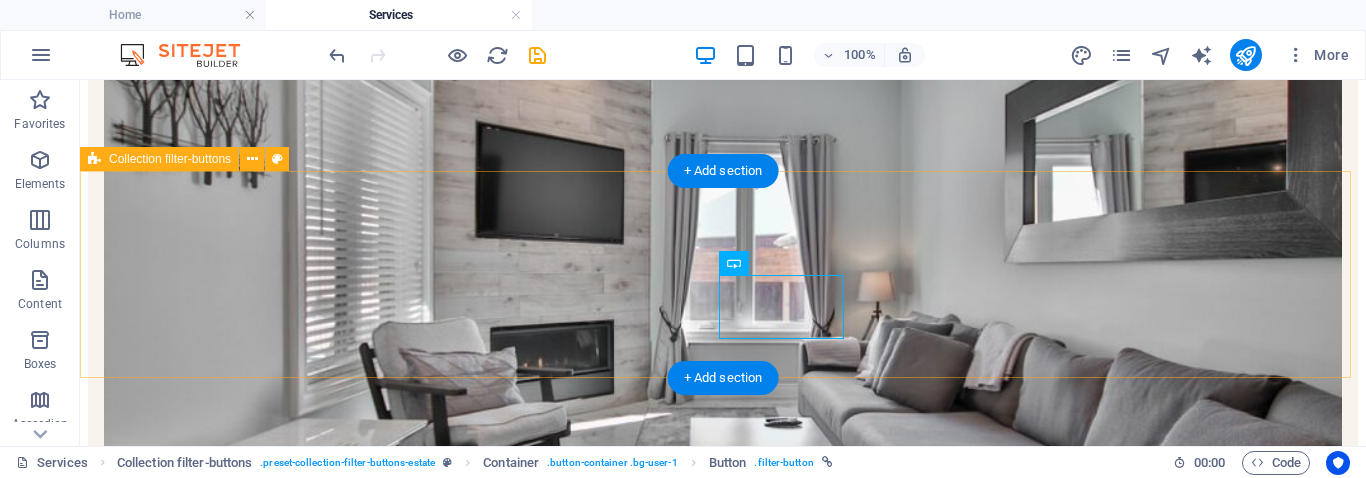 click on "All Power Products ElectRo  Mechanical IT Solutions" at bounding box center (723, 1036) 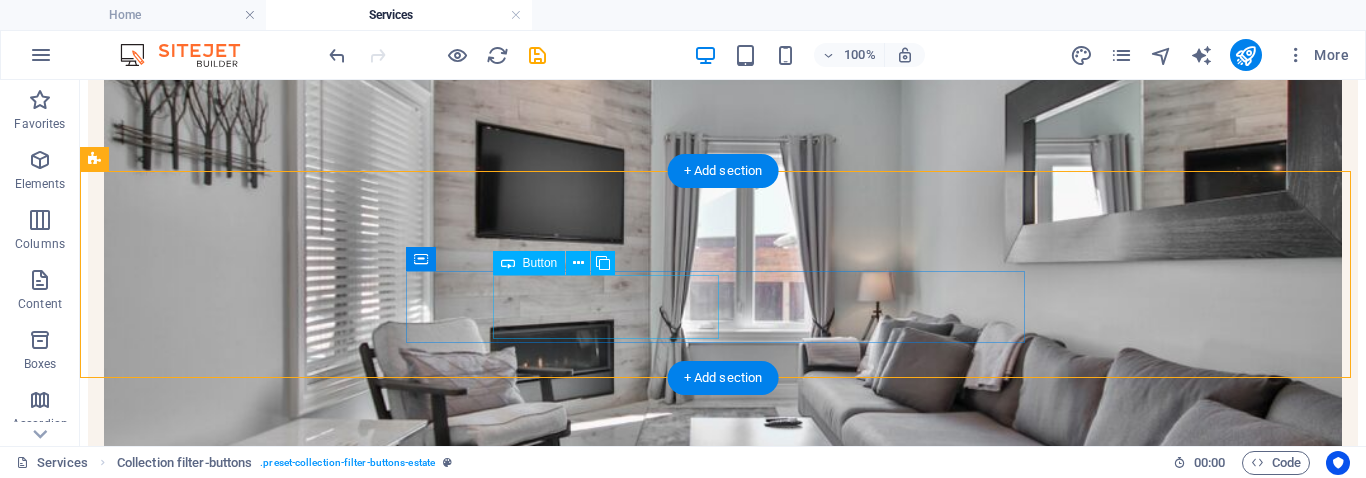 click on "Power Products" at bounding box center [723, 1060] 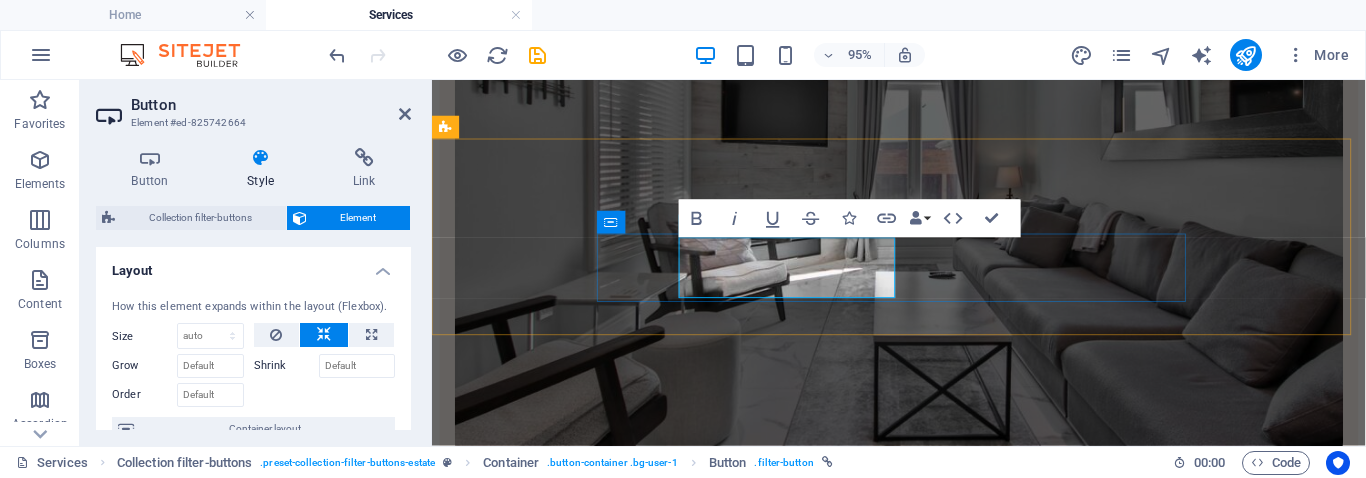 click on "Power Products" at bounding box center (510, 857) 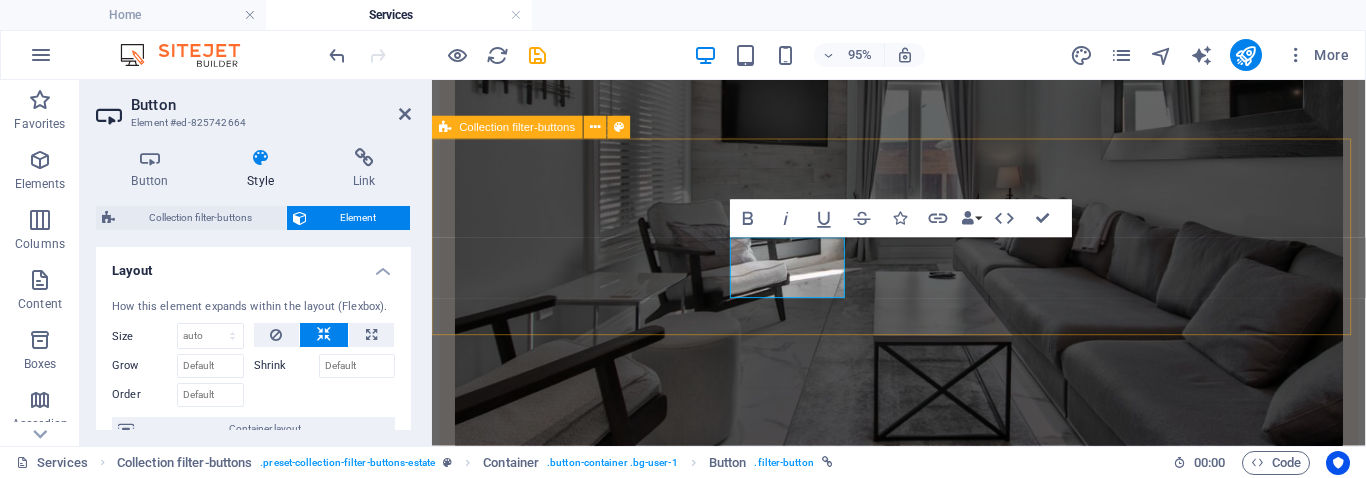 click on "All Power ElectRo  Mechanical IT Solutions" at bounding box center [923, 834] 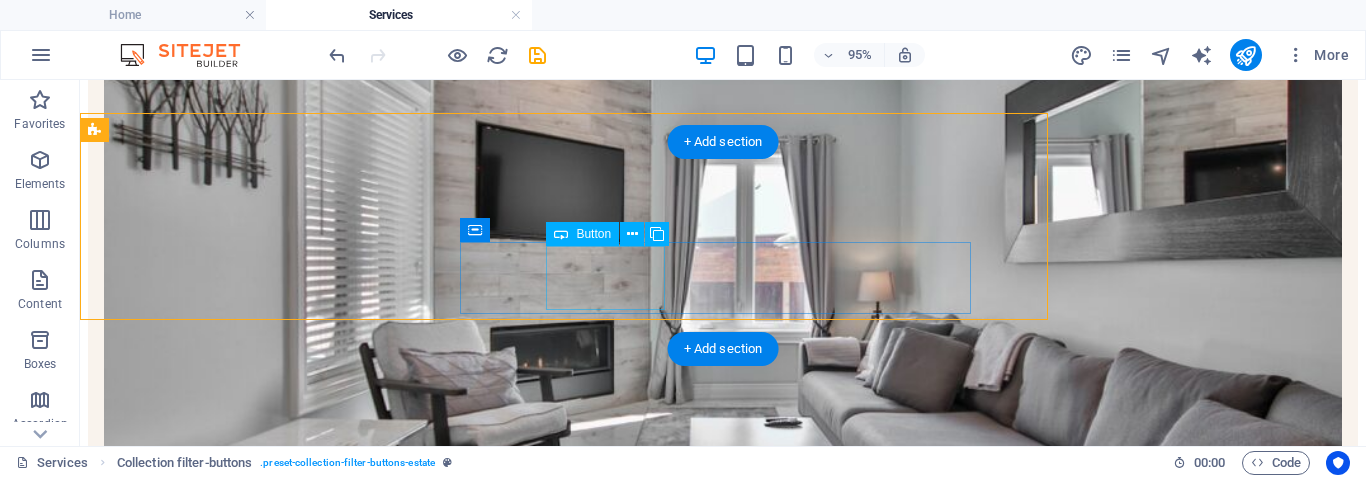 scroll, scrollTop: 549, scrollLeft: 0, axis: vertical 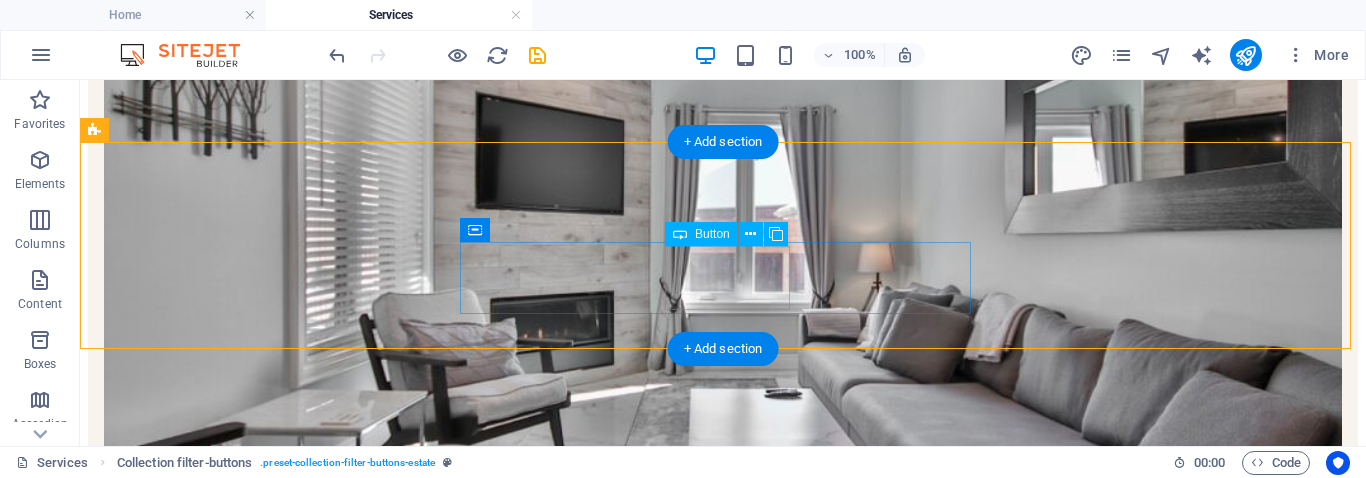 click on "ElectRo  Mechanical" at bounding box center (723, 1049) 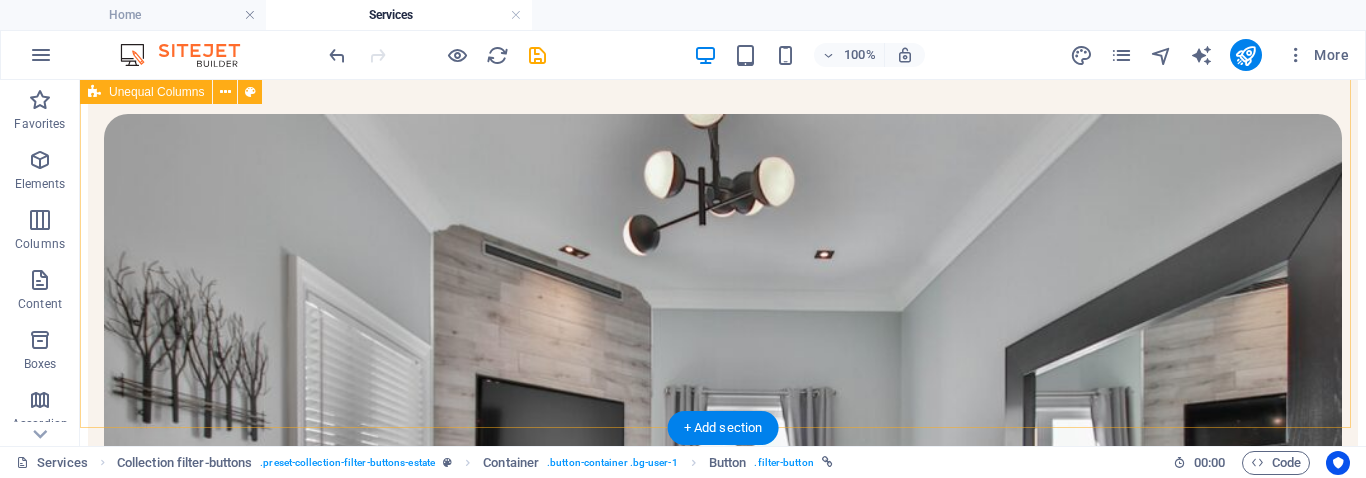 scroll, scrollTop: 0, scrollLeft: 0, axis: both 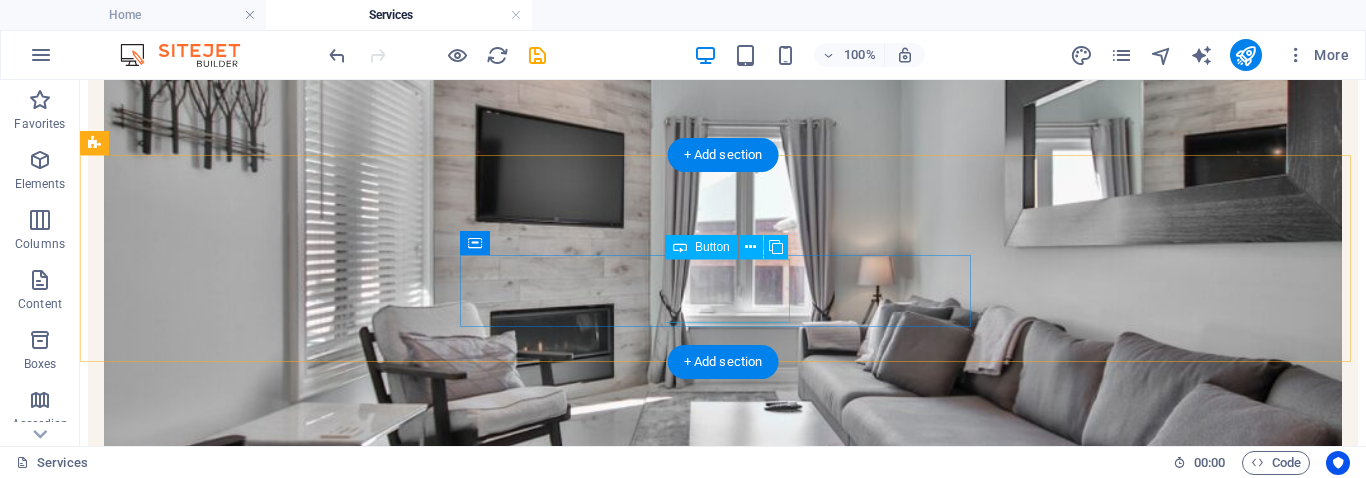 click on "ElectRo  Mechanical" at bounding box center (723, 1062) 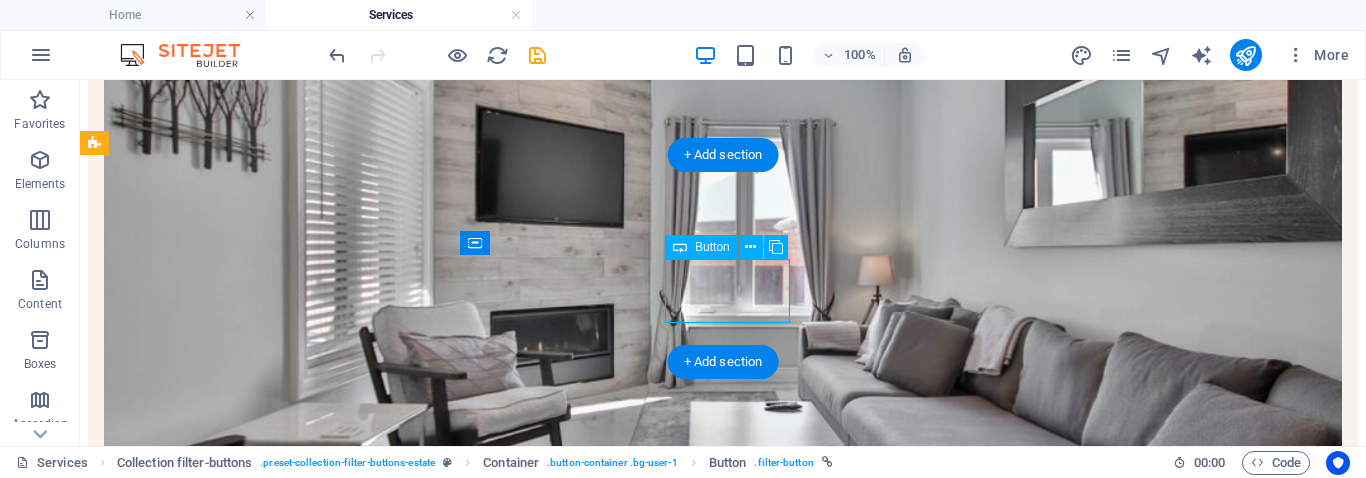 click on "ElectRo  Mechanical" at bounding box center (723, 1062) 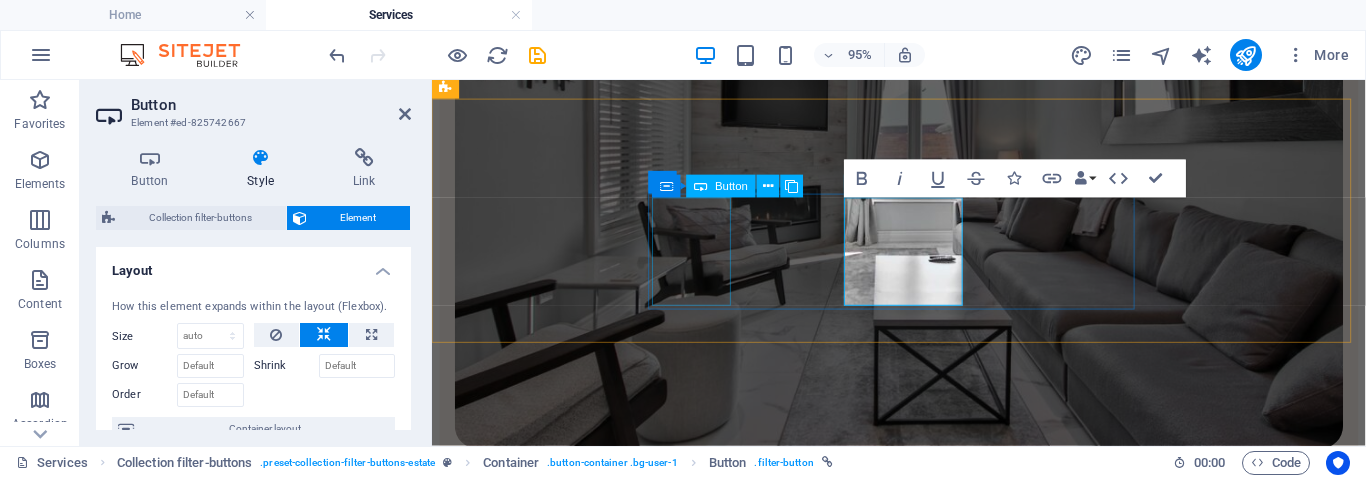 scroll, scrollTop: 562, scrollLeft: 0, axis: vertical 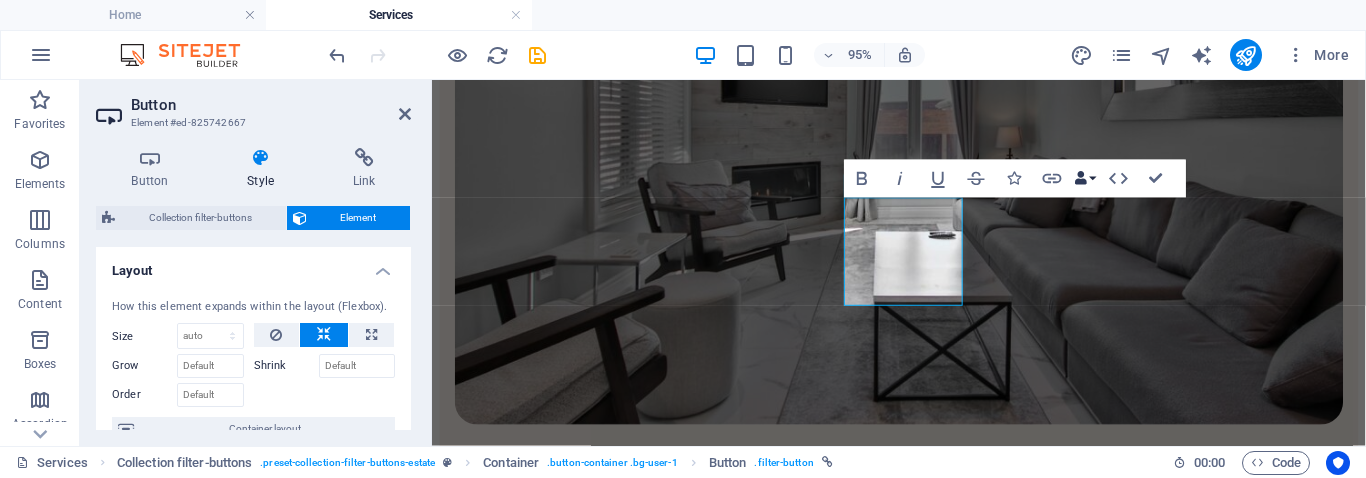 click on "Data Bindings" at bounding box center [1085, 179] 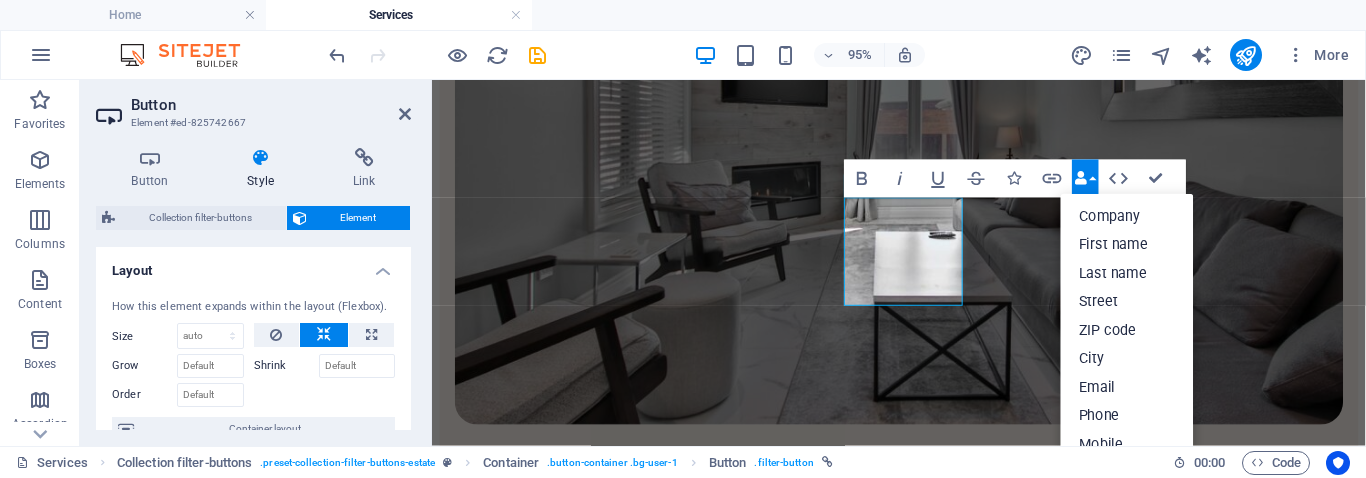 click on "Data Bindings" at bounding box center [1085, 179] 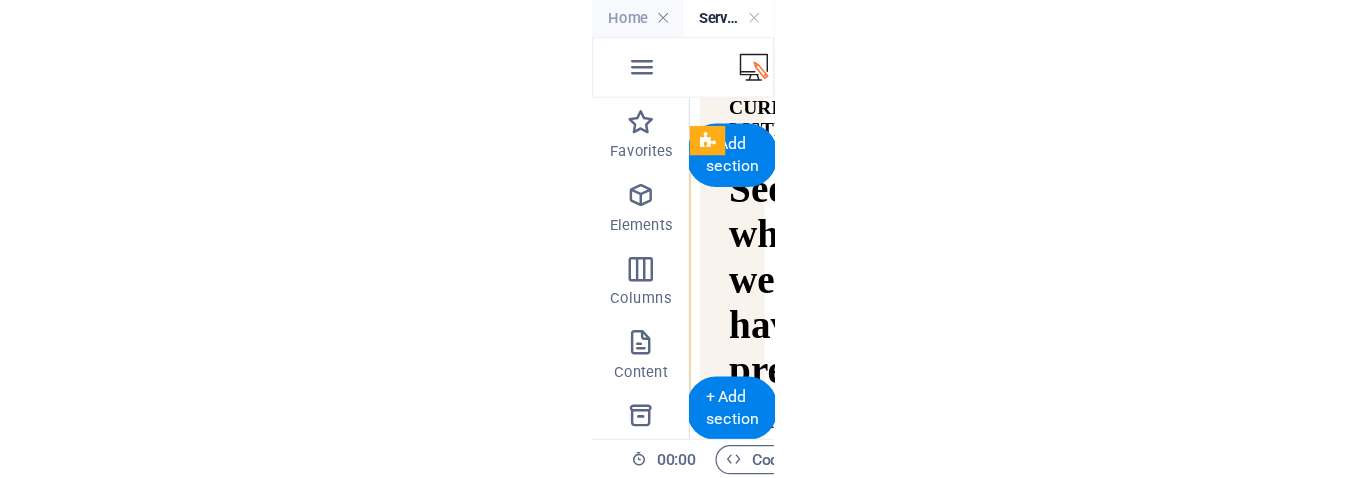 scroll, scrollTop: 564, scrollLeft: 0, axis: vertical 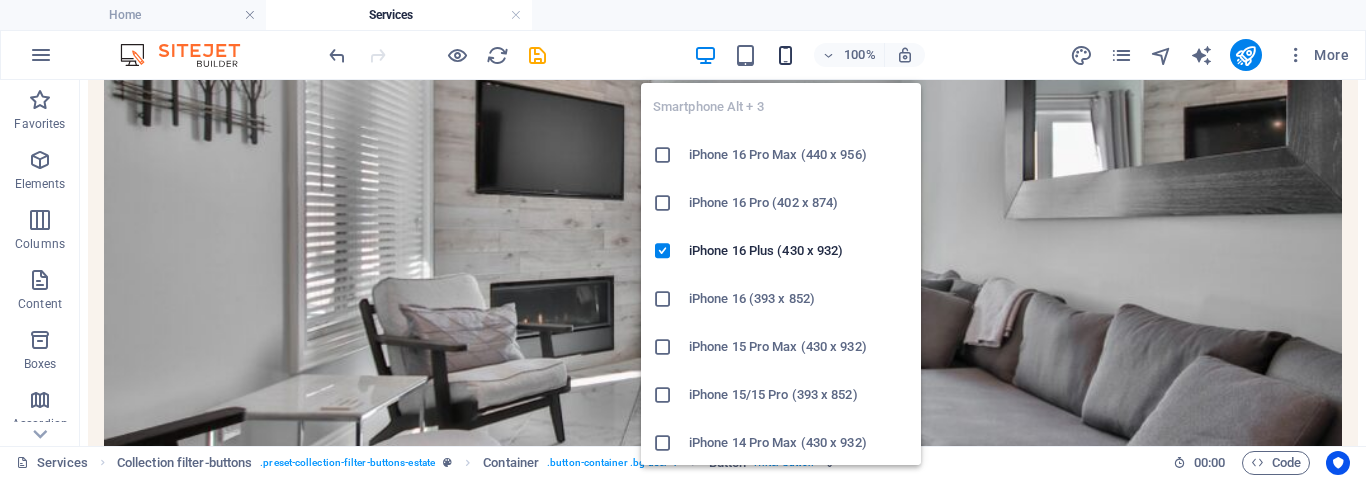 click at bounding box center [785, 55] 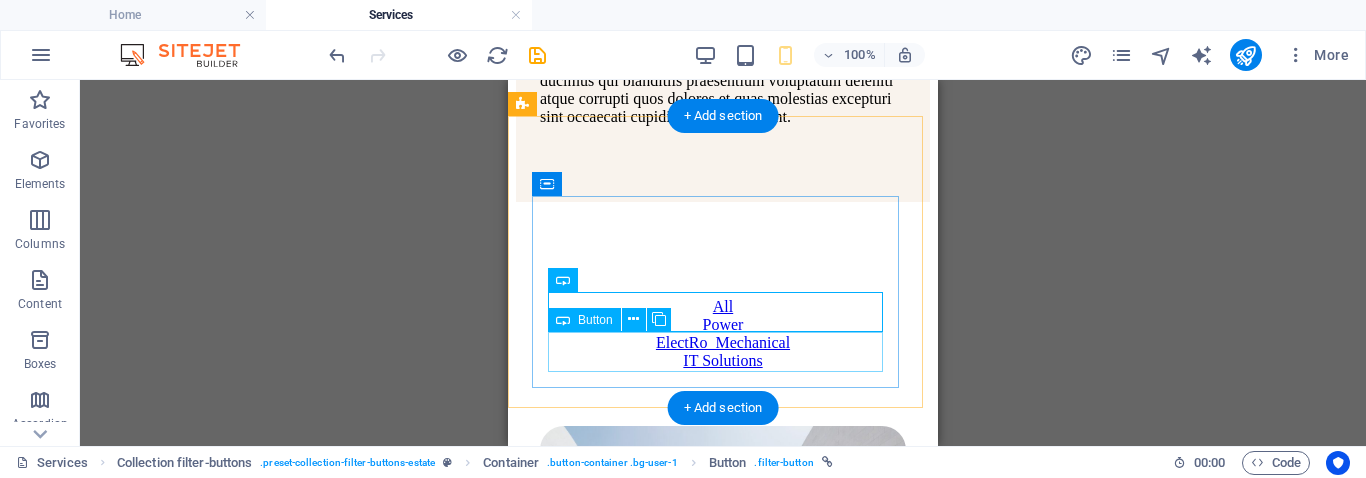 scroll, scrollTop: 785, scrollLeft: 0, axis: vertical 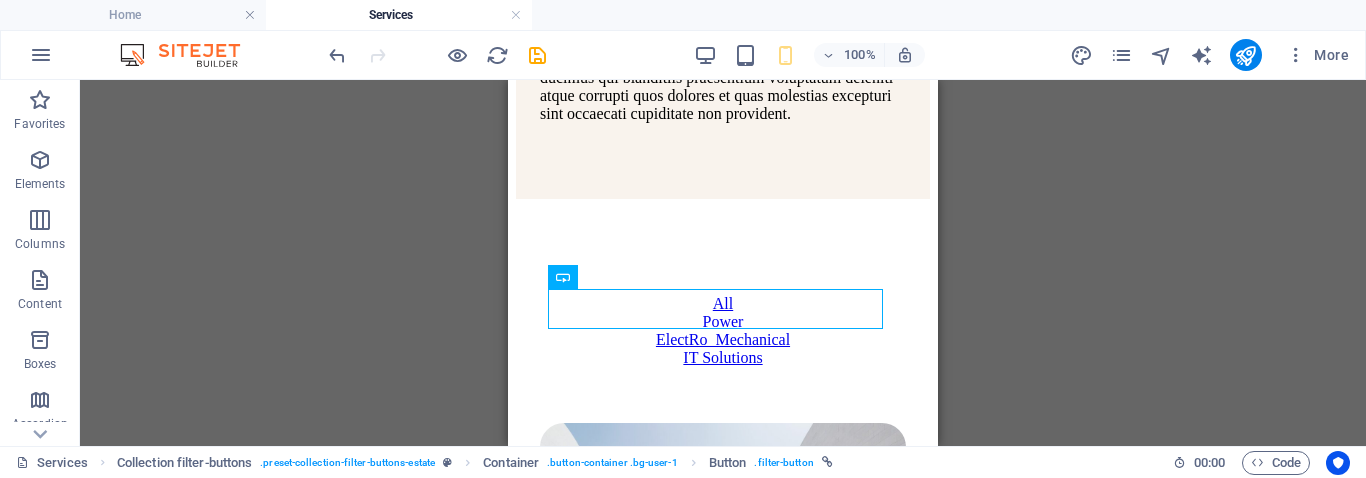click on "100%" at bounding box center [809, 55] 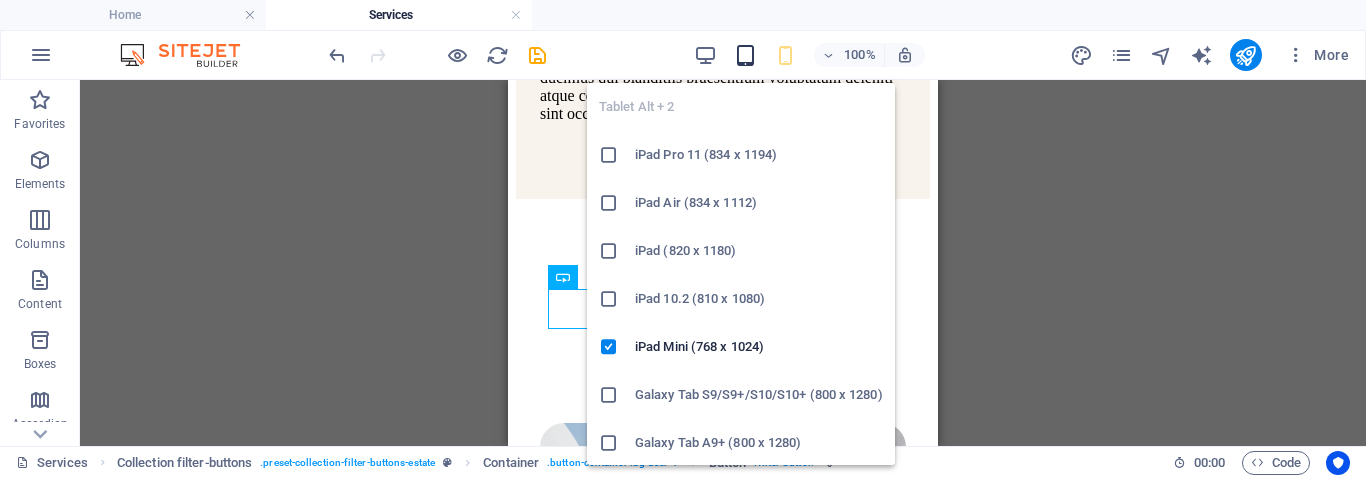 click at bounding box center [745, 55] 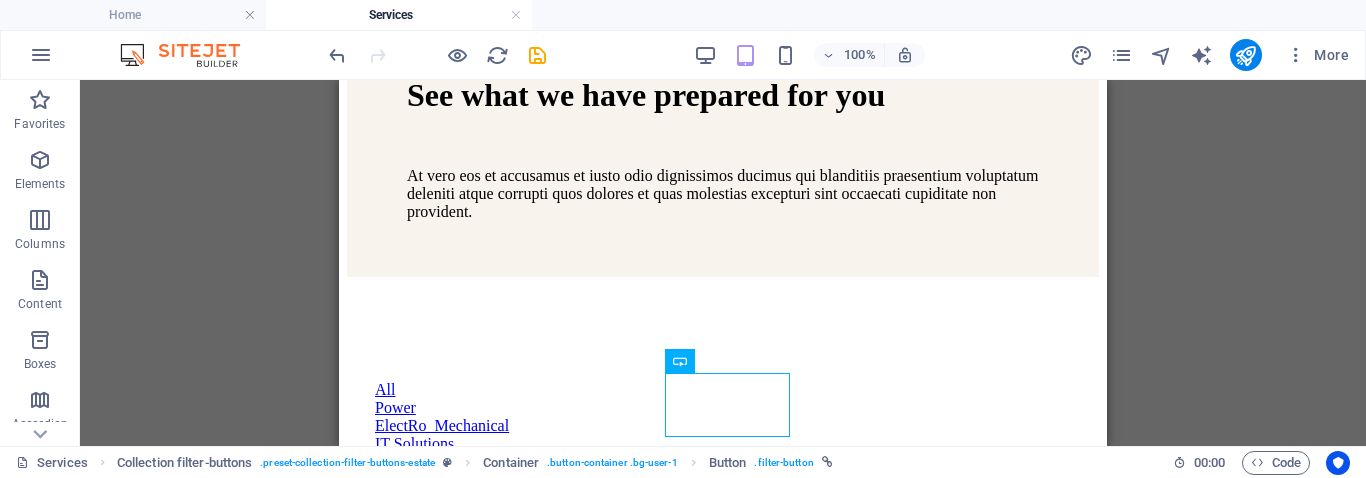 click on "100% More" at bounding box center [841, 55] 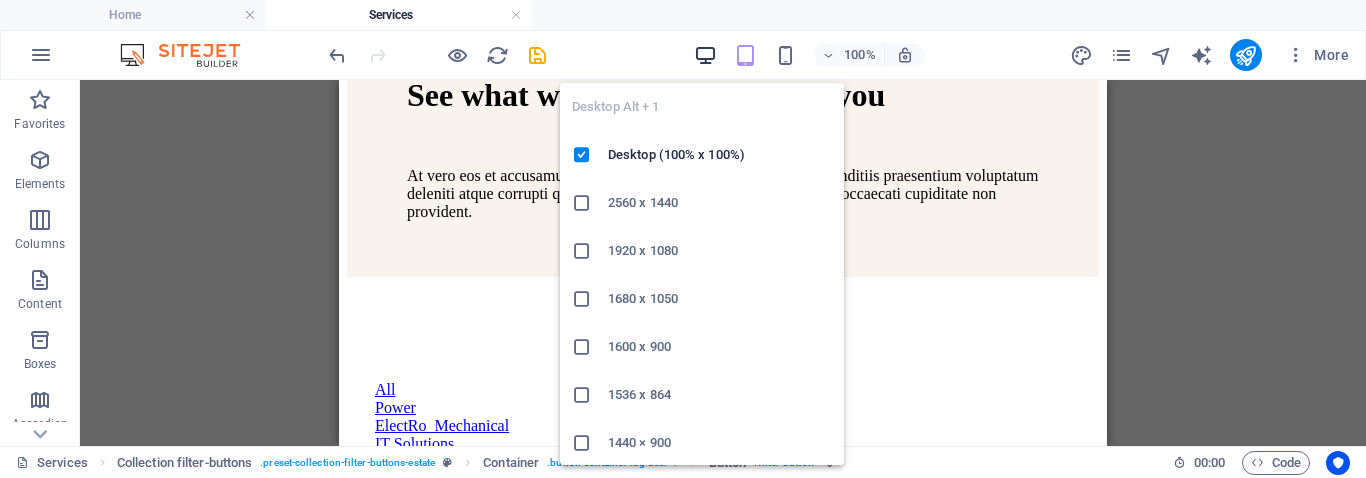 click at bounding box center (705, 55) 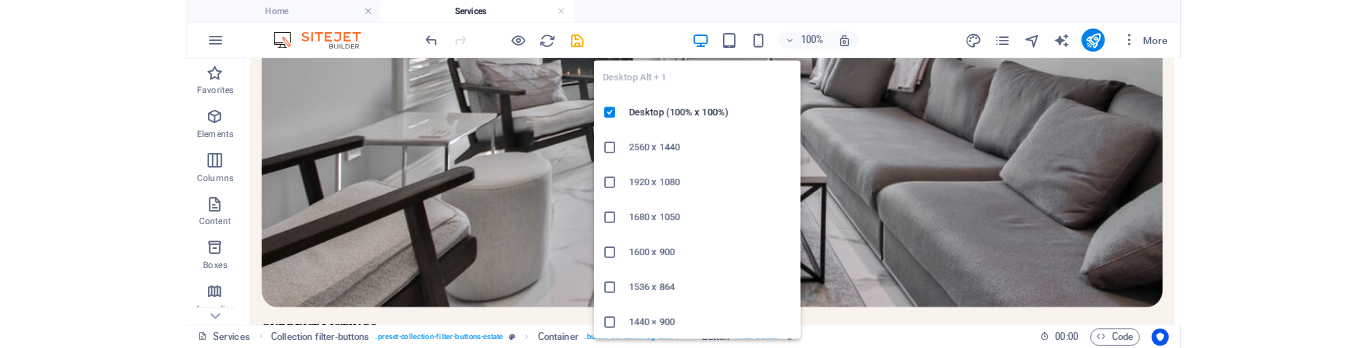 scroll, scrollTop: 564, scrollLeft: 0, axis: vertical 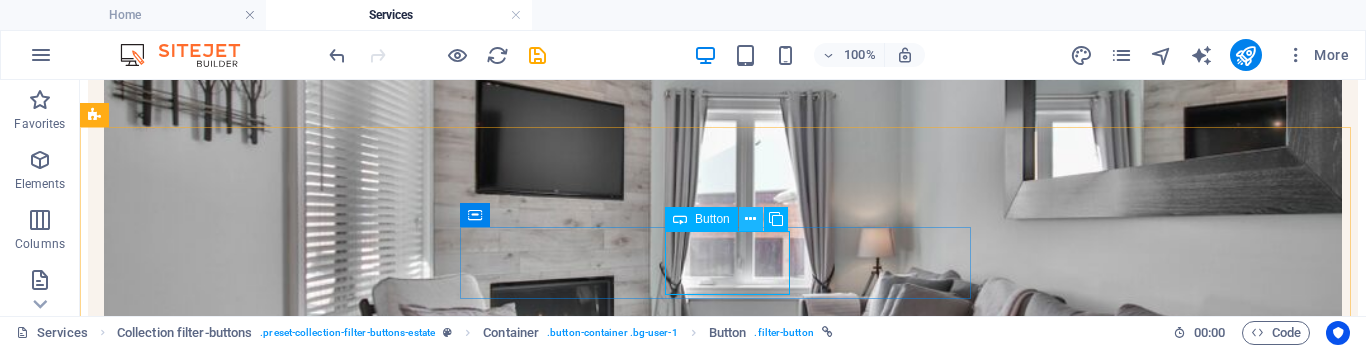 click at bounding box center (750, 219) 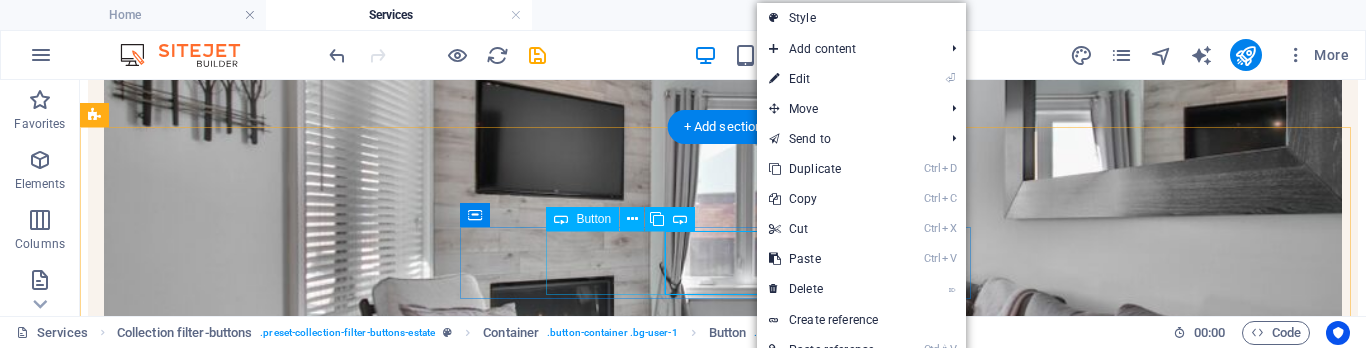 click on "Power" at bounding box center (723, 1016) 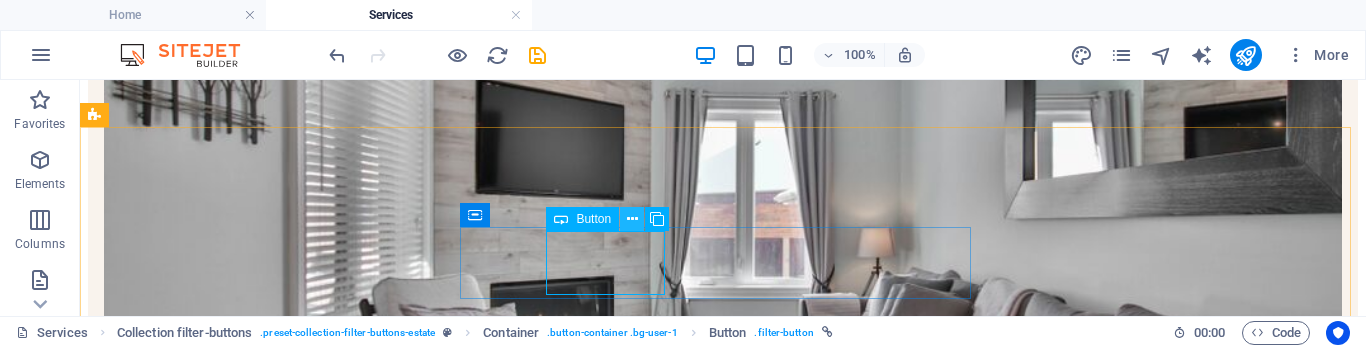 click at bounding box center [632, 219] 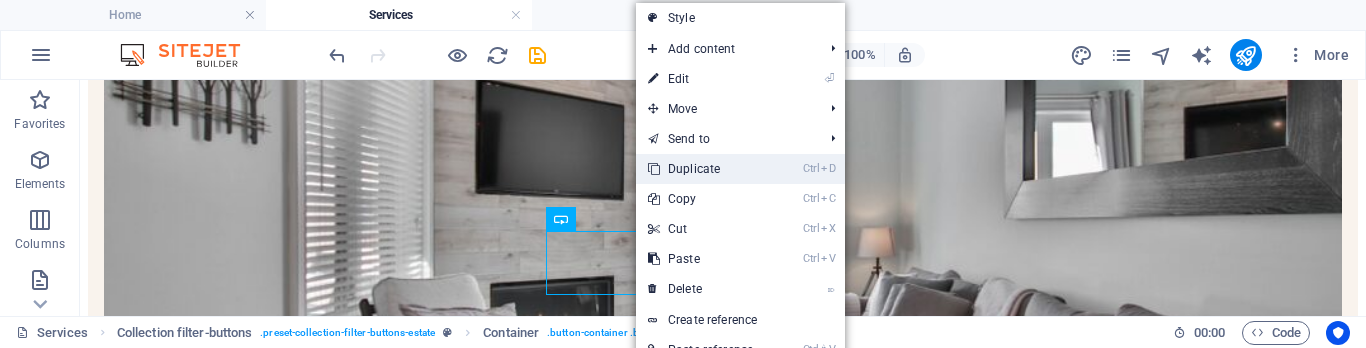 click on "Ctrl D  Duplicate" at bounding box center (703, 169) 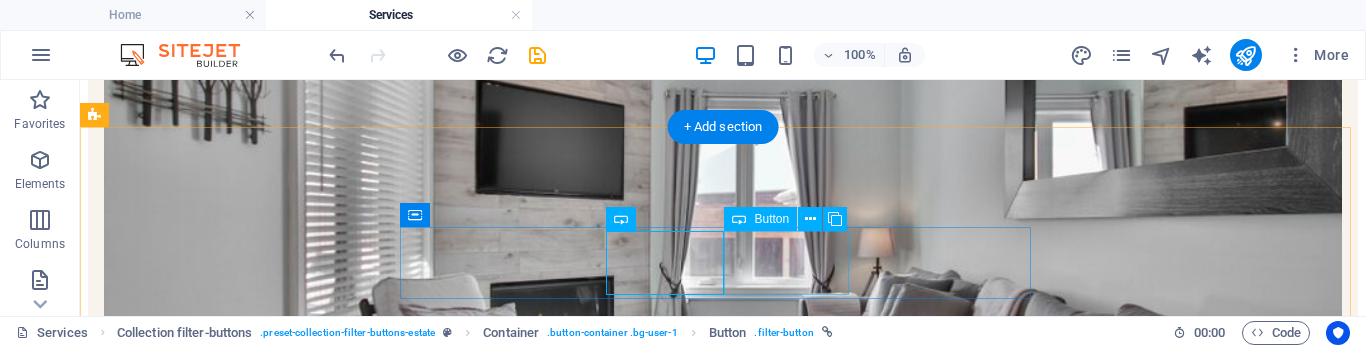 click on "ElectRo  Mechanical" at bounding box center [723, 1052] 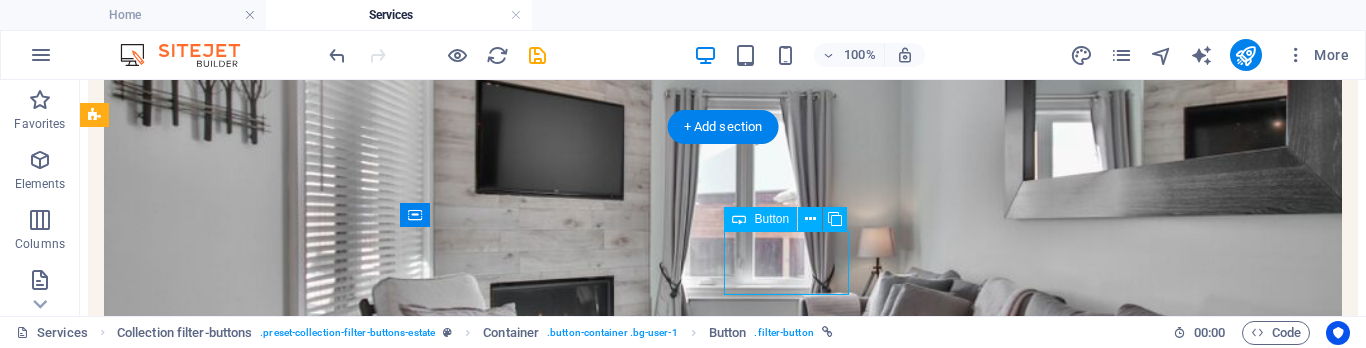 click on "ElectRo  Mechanical" at bounding box center [723, 1052] 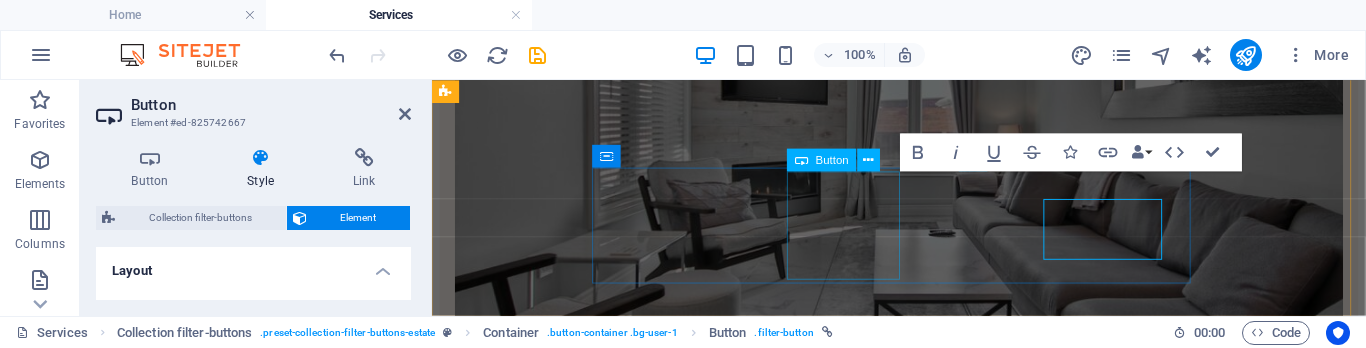 scroll, scrollTop: 590, scrollLeft: 0, axis: vertical 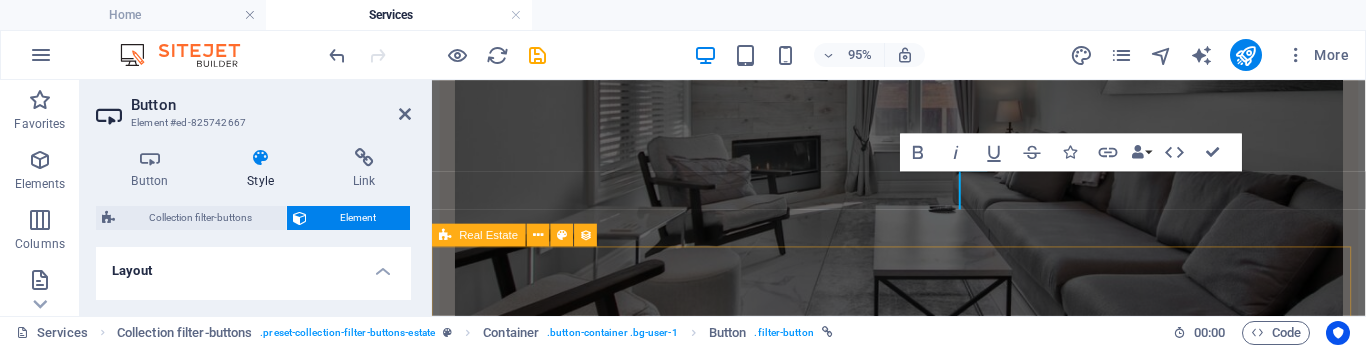 click on "Modern Villa Villa / $6500 per month 8502 Preston Rd. Inglewood, Maine 98380 8751 sqft 8 5 Resort Building / $3000 p. month p. apartment 2972 Westheimer Rd. Santa Ana, Illinois 85486 1,830 sqft 2 1 Studio Apartment Apartment / $1800 per month 3891 Ranchview Dr. Richardson, California 626339 560 sqft 1 1 Lake Side Ranch House / $4000 per month 3891 Ranchview Dr. Richardson, California 626339 2,136 sqft 3 2 Modern House House / $3000 per month 3891 Ranchview Dr. Richardson, California 626339 7660 sqft 6 4 Orchard St. Building Building / $3000 p. month p. apartment 8502 Preston Rd. Inglewood, Maine 98380 3,354 sqft 4 3 Sea Side Villa Villa / $6500 per month 3517 W. Gray St. Utica, Pennsylvania, 57867 3245 sqft 7 3 Santa Ana House House / $3000 per month 2972 Westheimer Rd. Santa Ana, Illinois 85486 2240 sqft 5 3 California Bay House House / $3000 per month 3891 Ranchview Dr. Richardson, California 626339 2560 sqft 8 3  Previous Next" at bounding box center (923, 3627) 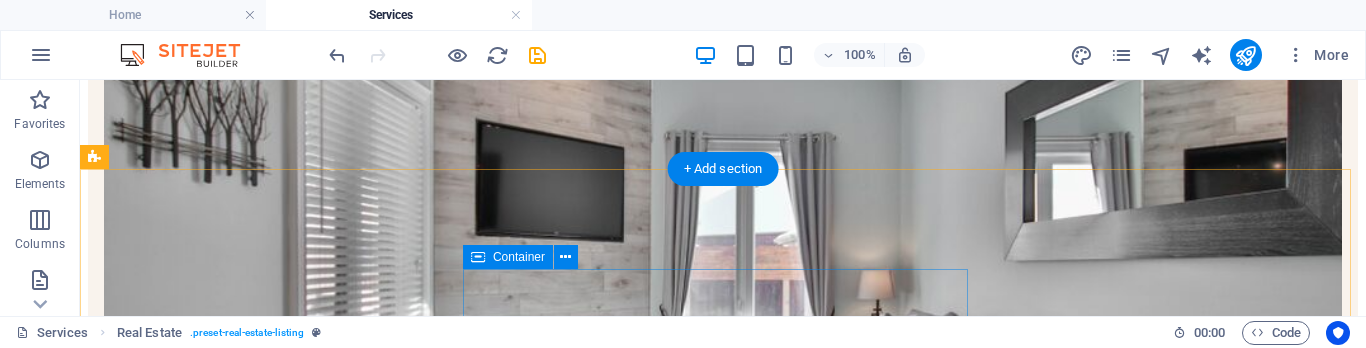 scroll, scrollTop: 532, scrollLeft: 0, axis: vertical 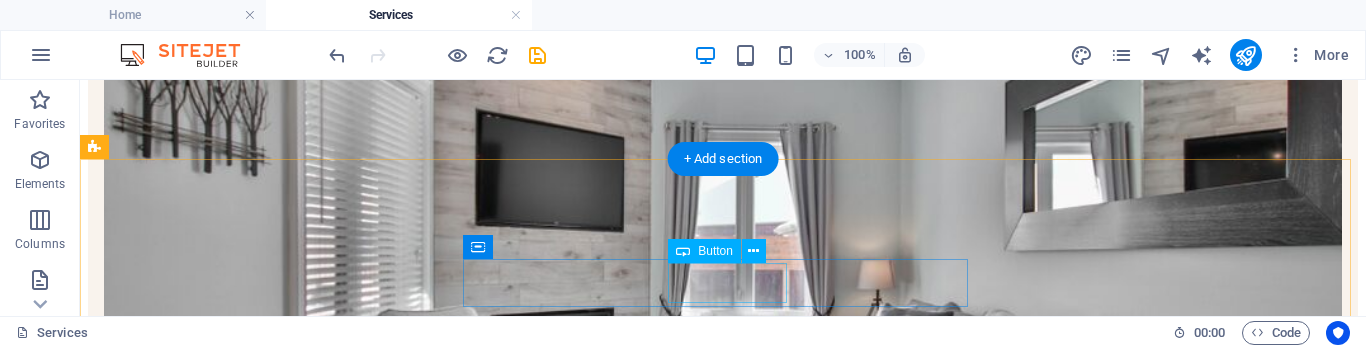 click on "Power" at bounding box center [723, 1066] 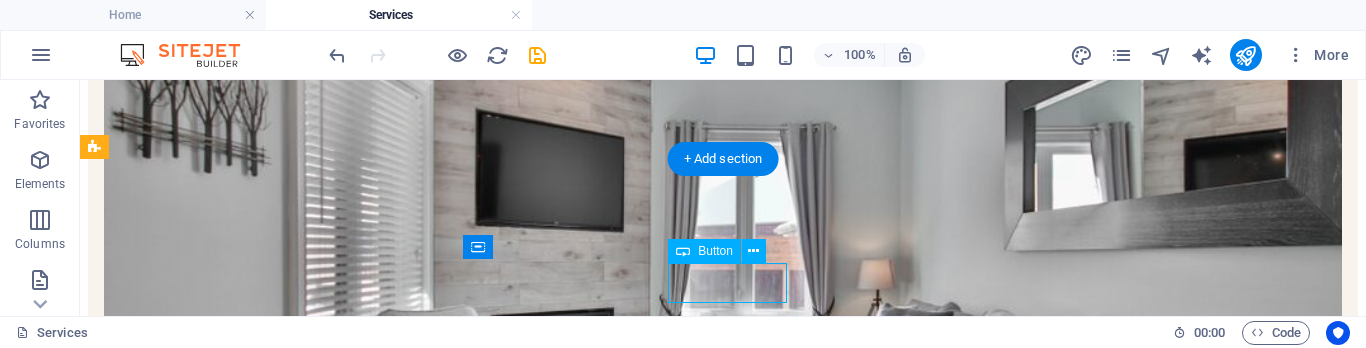 click on "Power" at bounding box center [723, 1066] 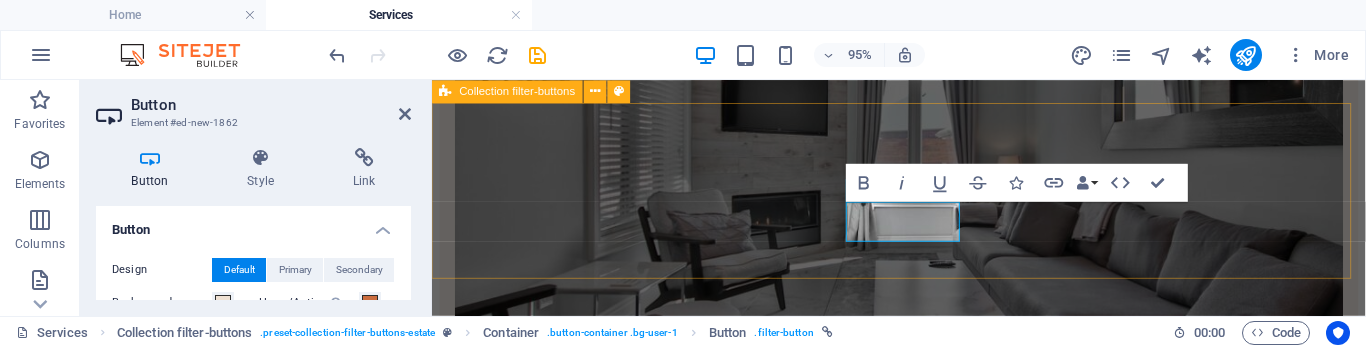 scroll, scrollTop: 558, scrollLeft: 0, axis: vertical 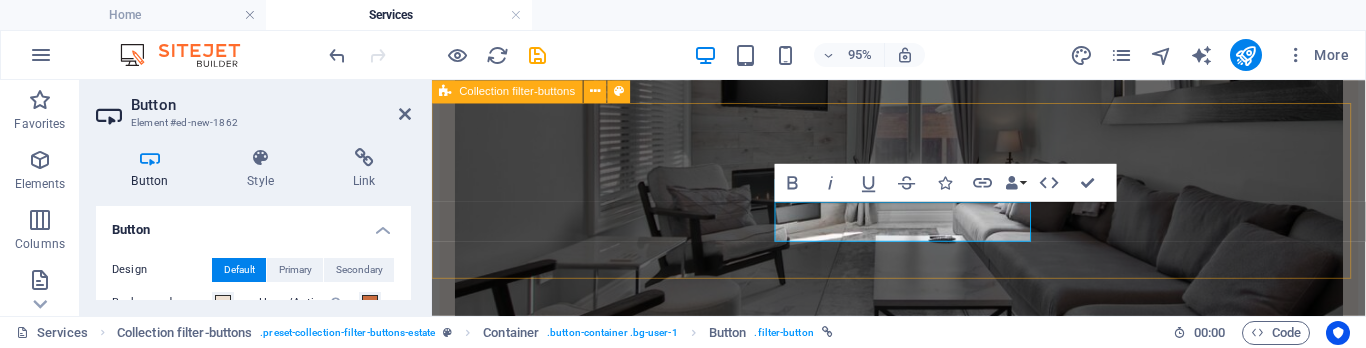 click on "All Power ElectRo  Mechanical IT Solutions" at bounding box center [923, 796] 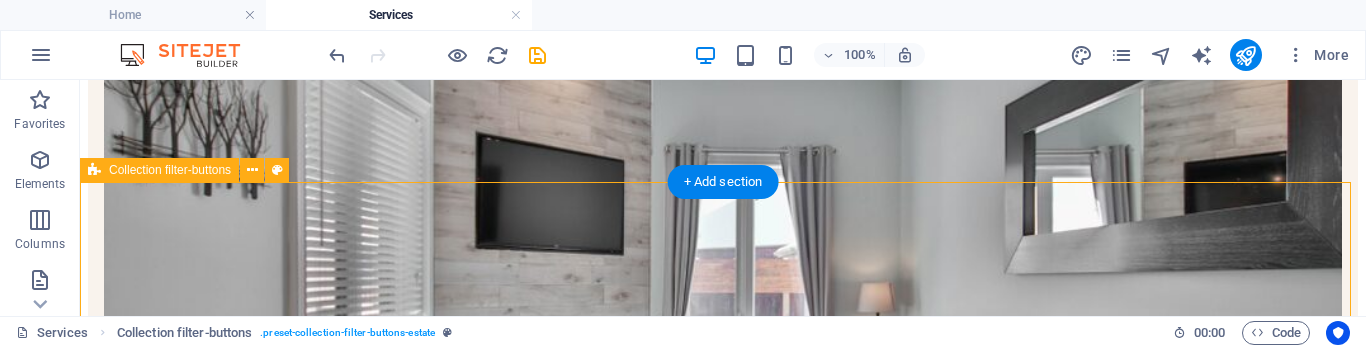 scroll, scrollTop: 532, scrollLeft: 0, axis: vertical 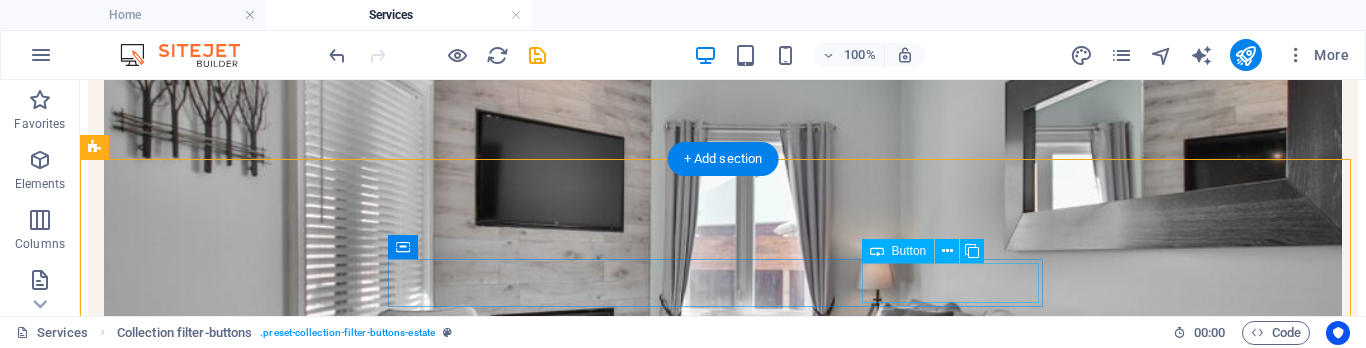 click on "IT Solutions" at bounding box center (723, 1084) 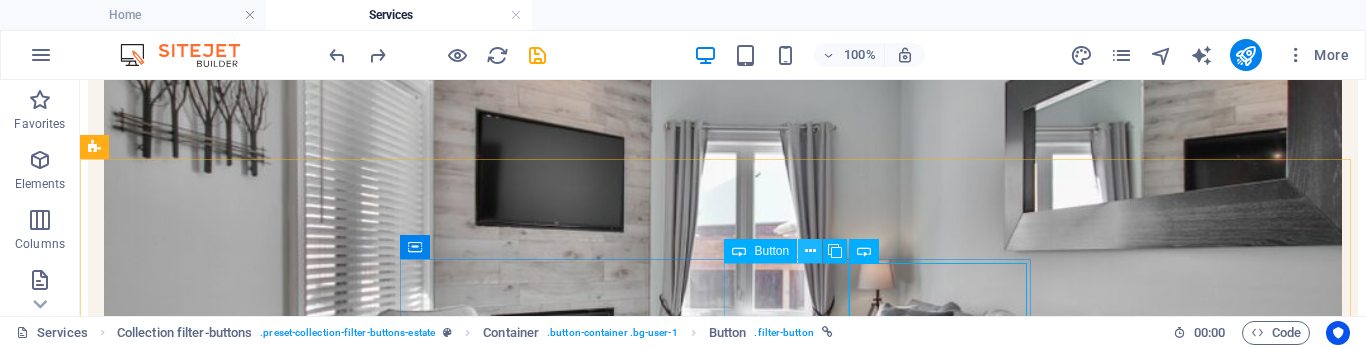 click at bounding box center [810, 251] 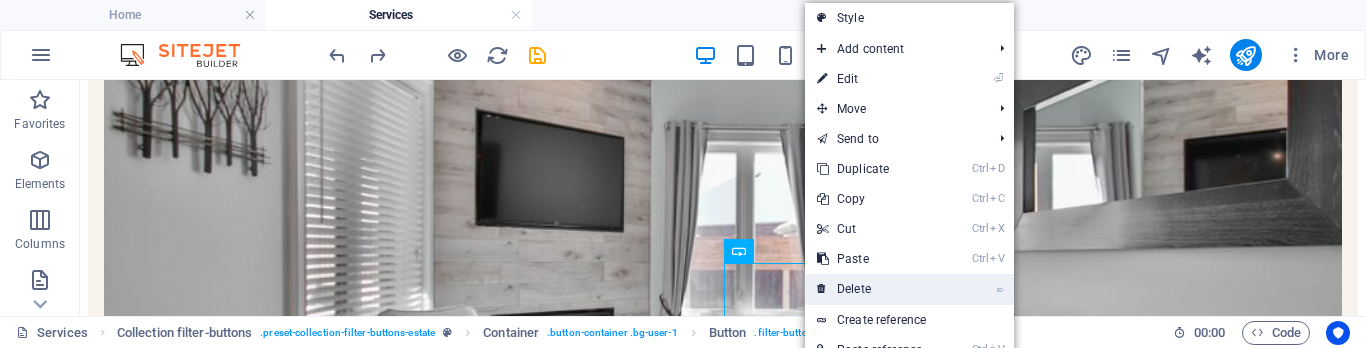 click on "⌦  Delete" at bounding box center [872, 289] 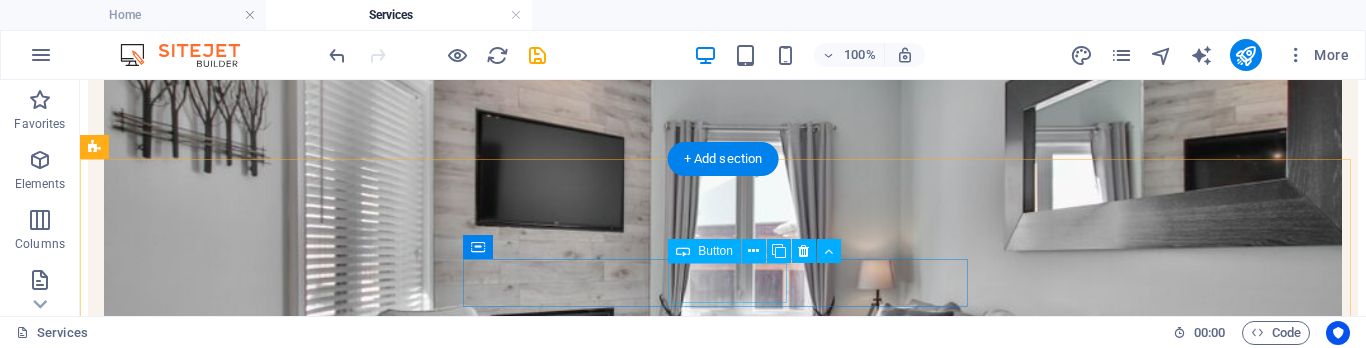 click on "Power" at bounding box center [723, 1066] 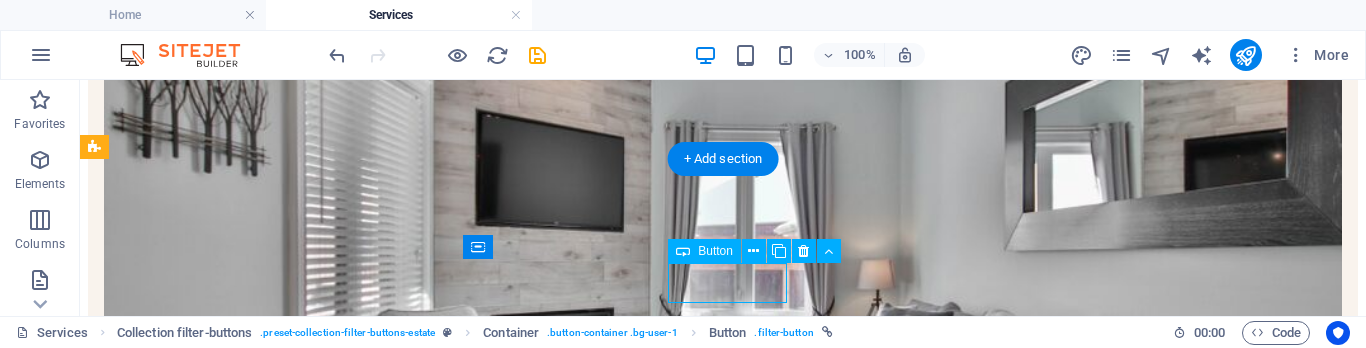 click on "Power" at bounding box center (723, 1066) 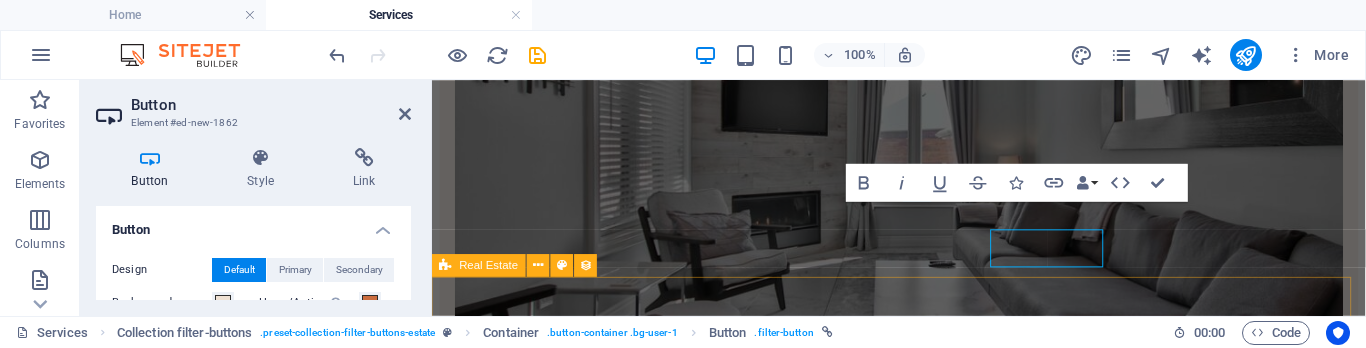 scroll, scrollTop: 558, scrollLeft: 0, axis: vertical 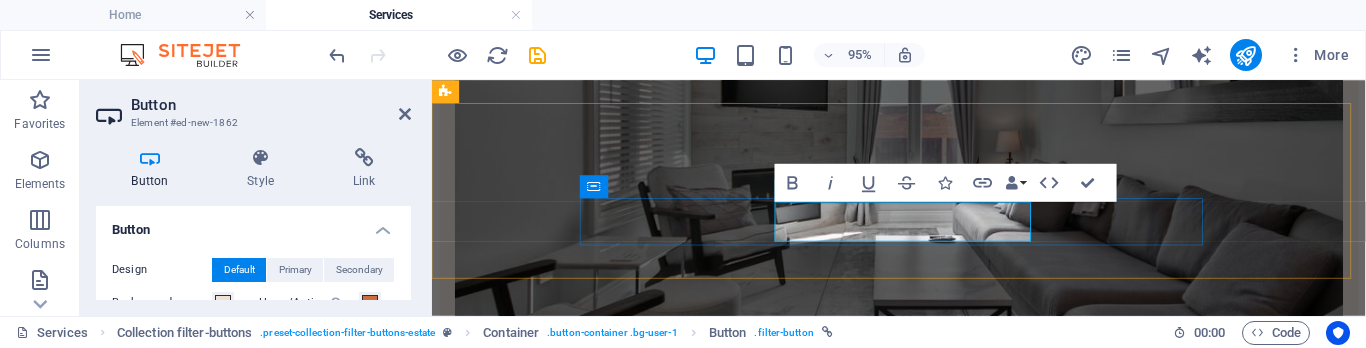 click on "ElectRo  Mechanical" at bounding box center (527, 837) 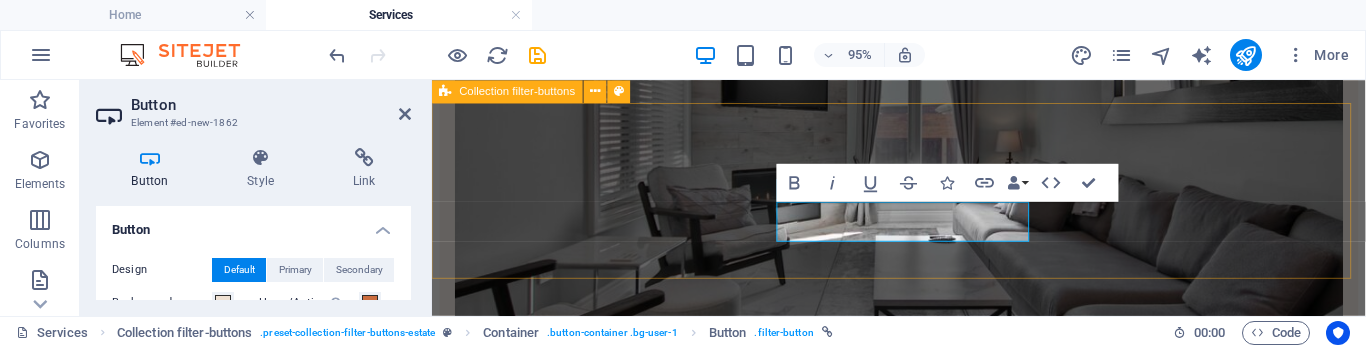 click on "All Power ElectRo-Mechanical IT Solutions" at bounding box center (923, 796) 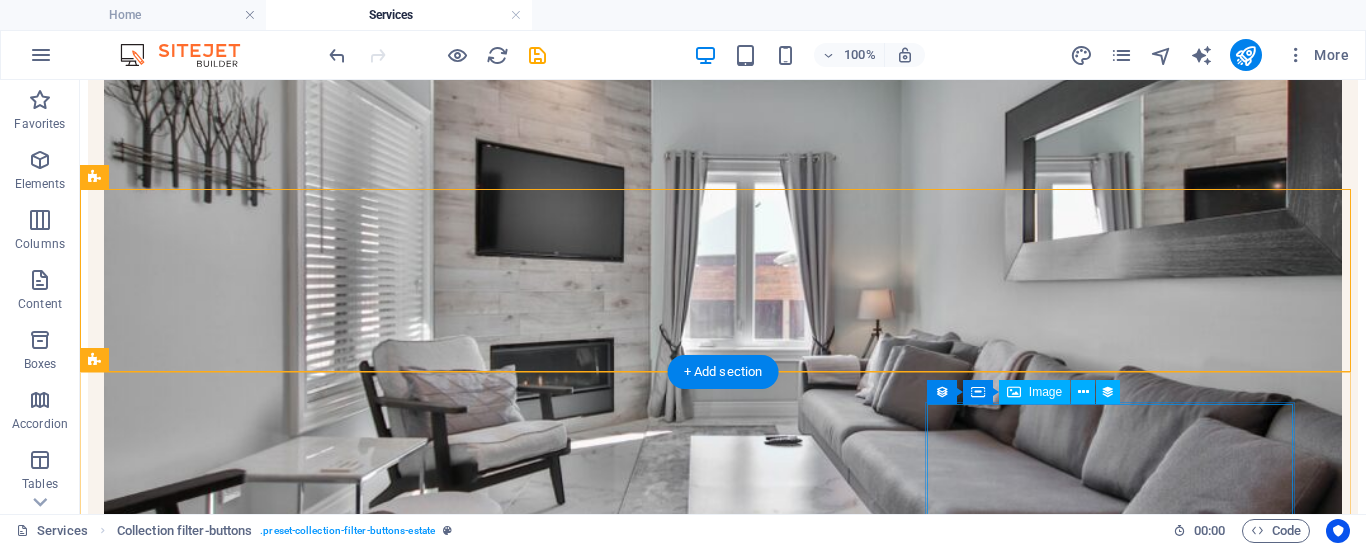 scroll, scrollTop: 510, scrollLeft: 0, axis: vertical 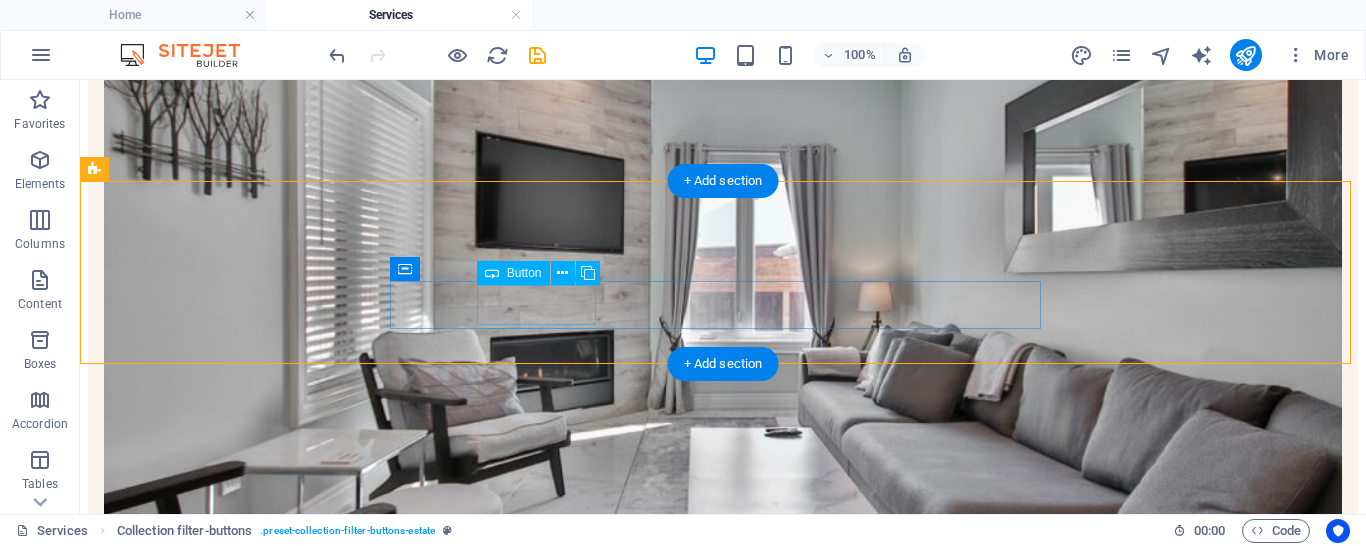 click on "Power" at bounding box center (723, 1070) 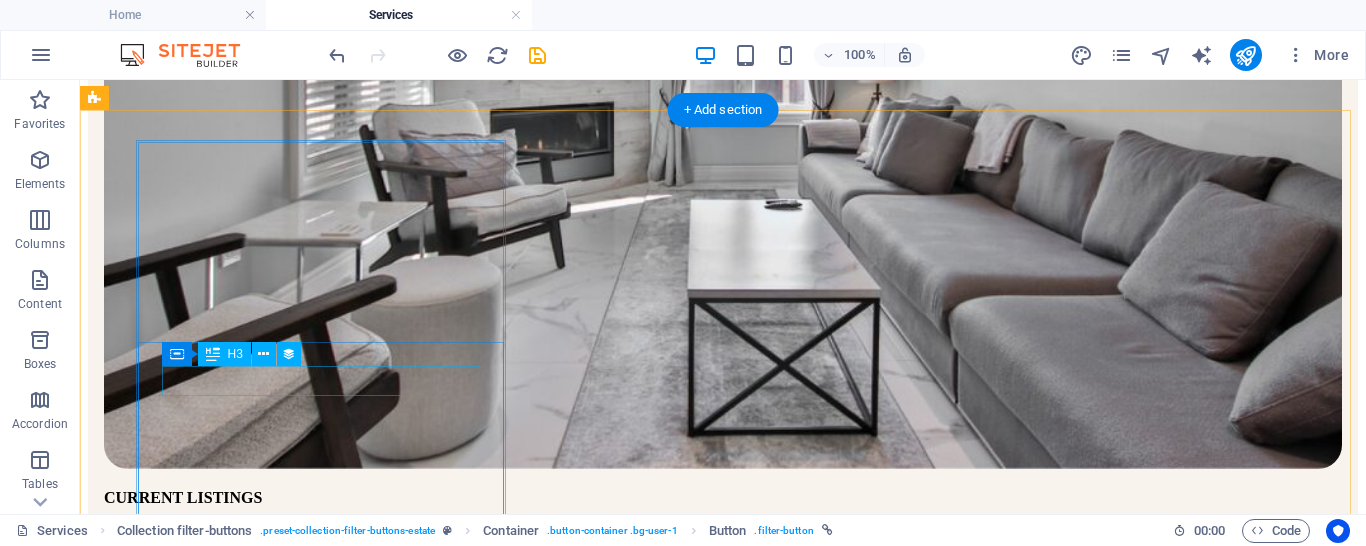 scroll, scrollTop: 848, scrollLeft: 0, axis: vertical 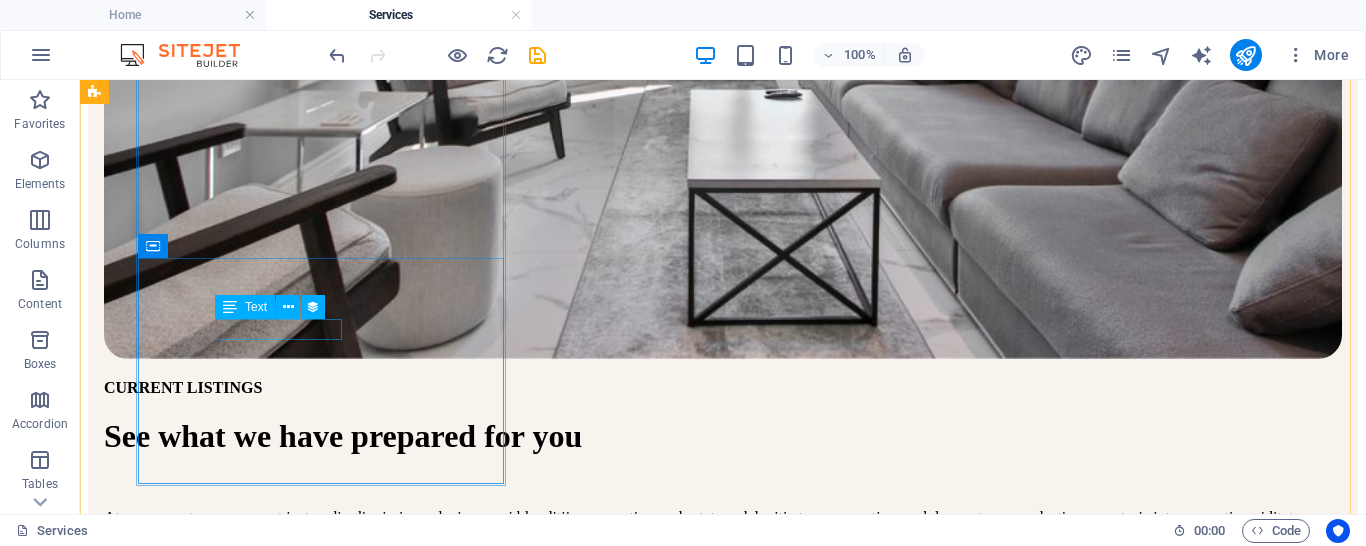 click at bounding box center [230, 307] 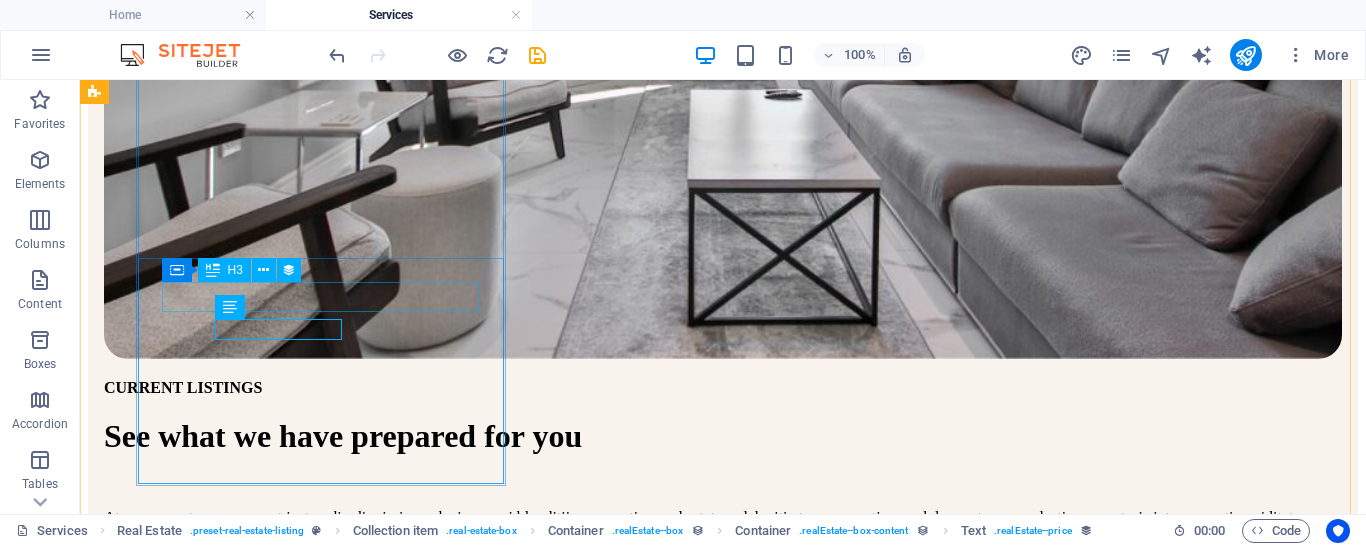 click on "Modern Villa" at bounding box center (723, 1079) 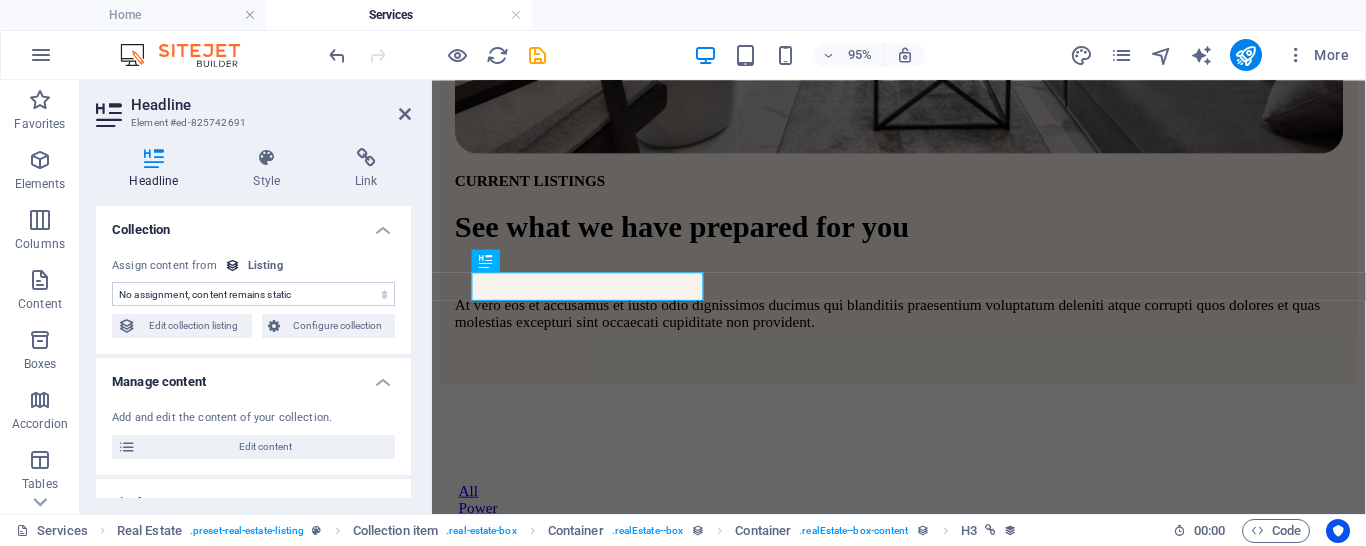 scroll, scrollTop: 819, scrollLeft: 0, axis: vertical 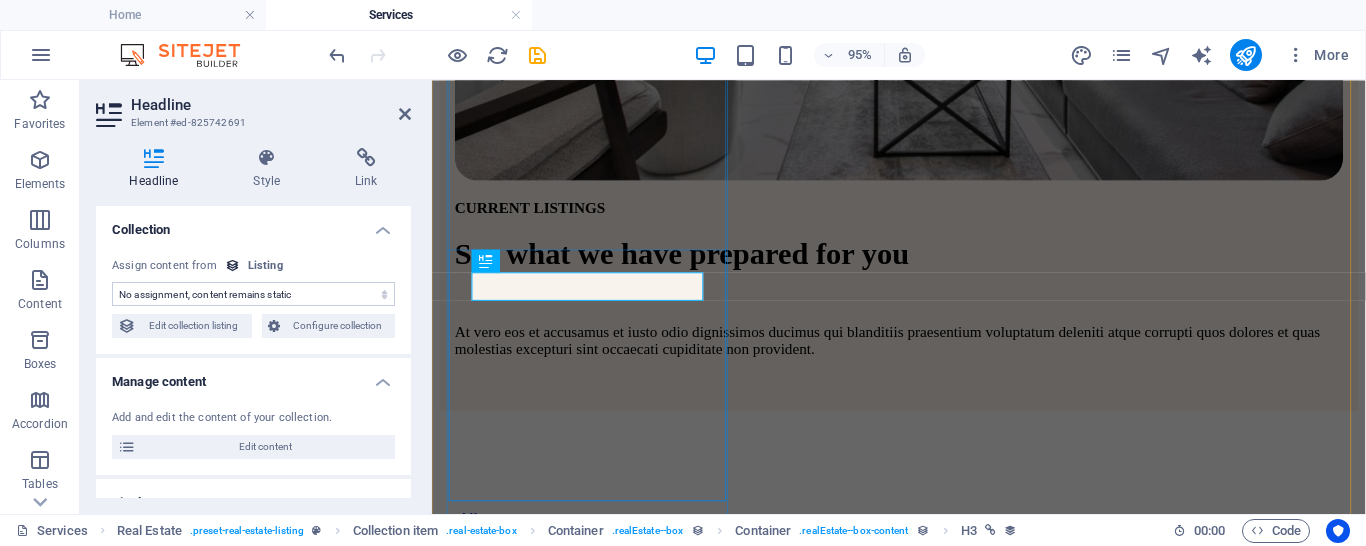 select on "name" 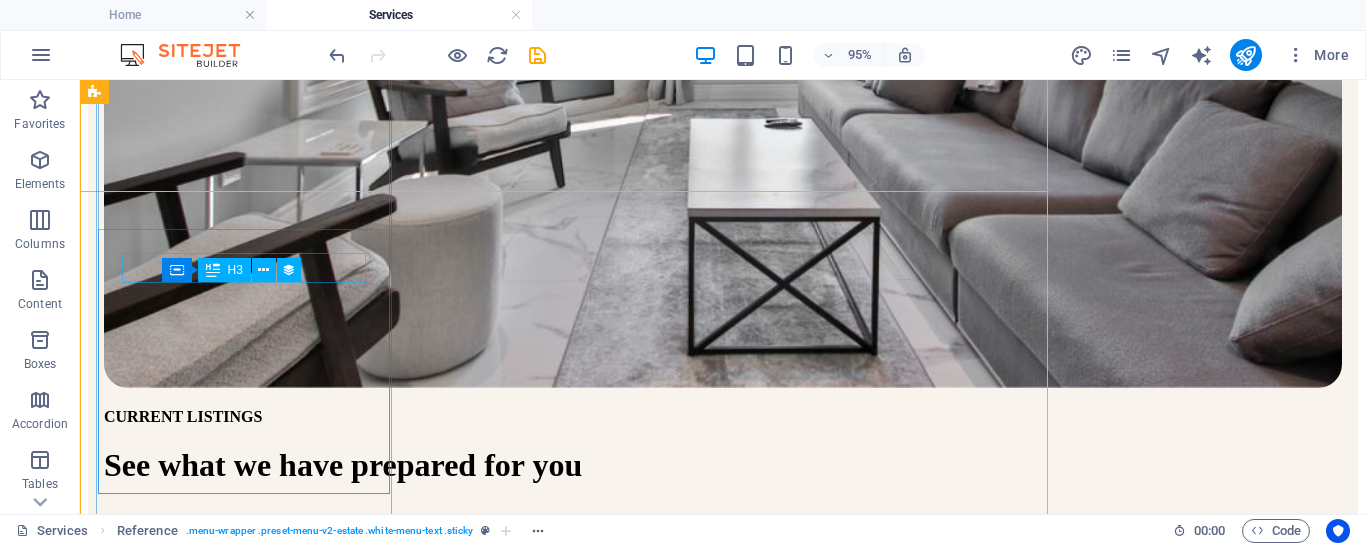 scroll, scrollTop: 848, scrollLeft: 0, axis: vertical 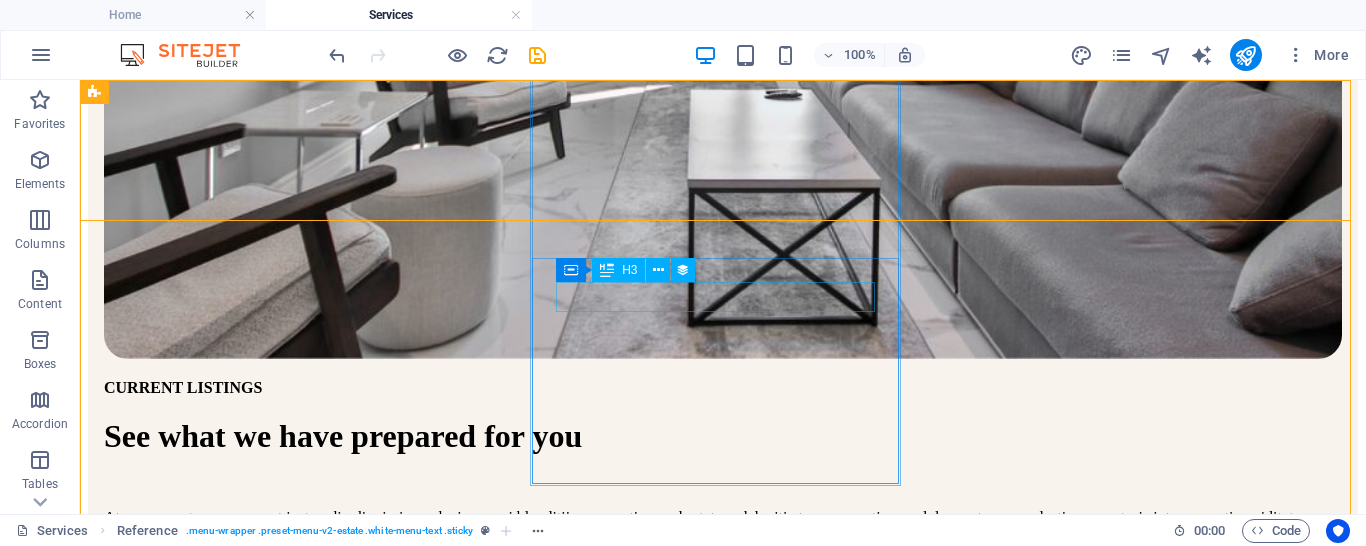 click on "Resort" at bounding box center (723, 1658) 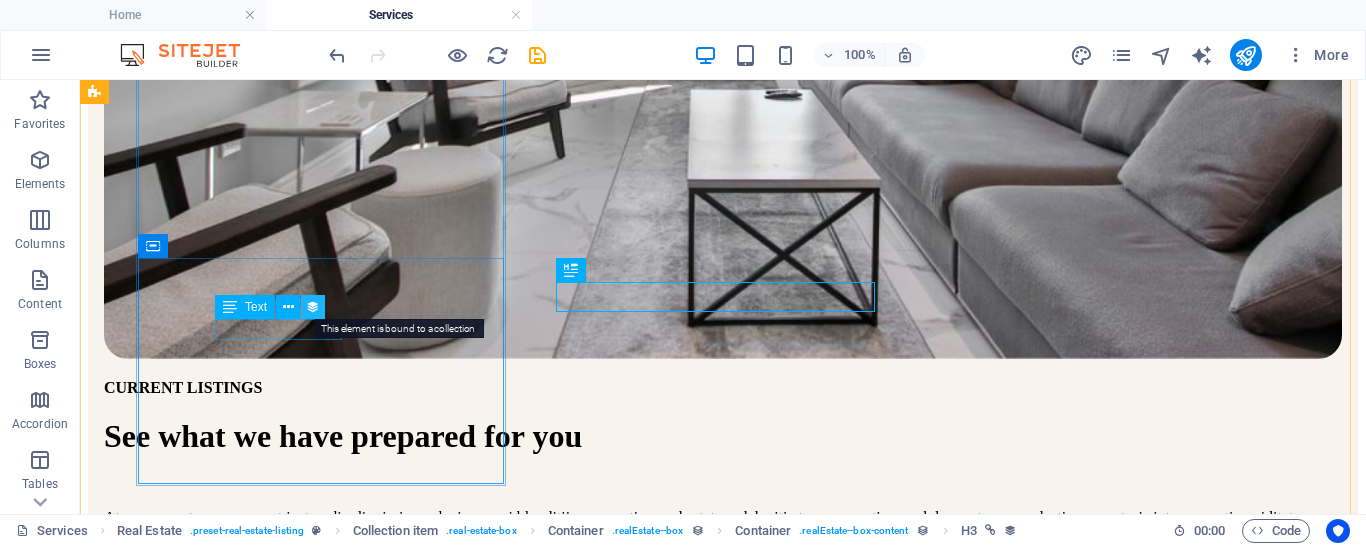 click at bounding box center [313, 307] 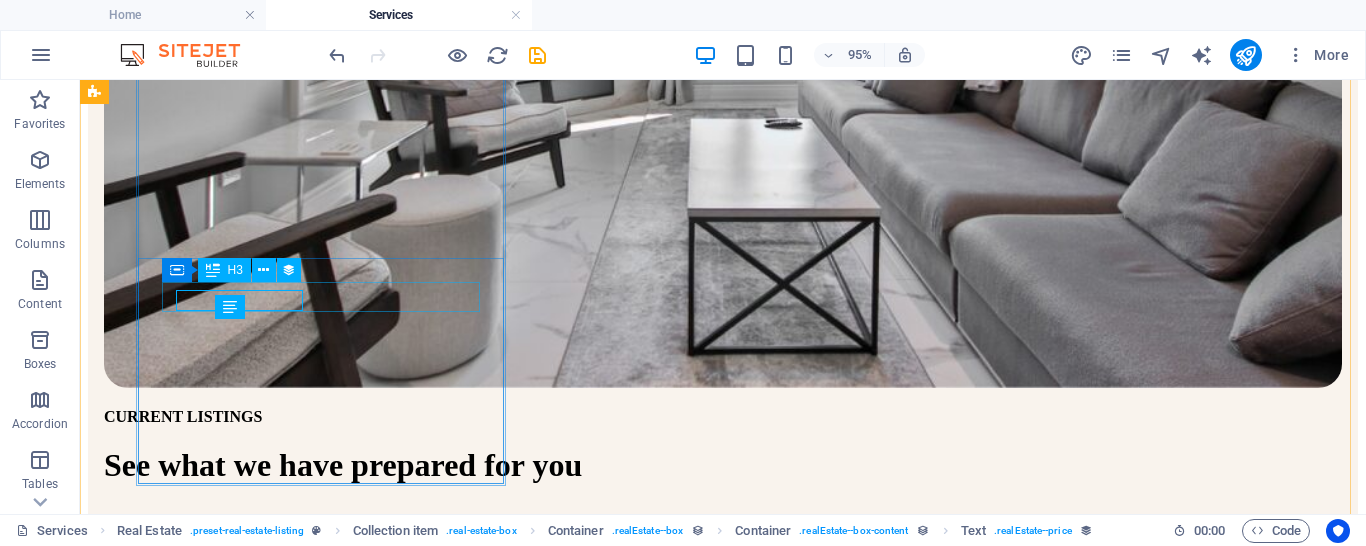 scroll, scrollTop: 848, scrollLeft: 0, axis: vertical 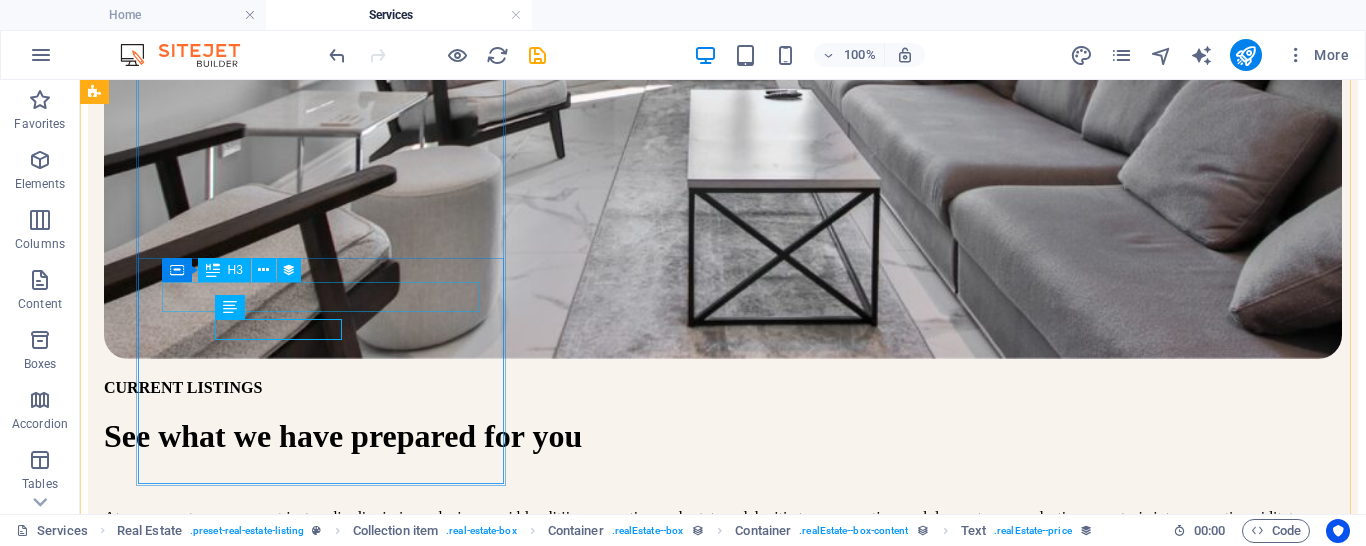 click on "Modern Villa" at bounding box center (723, 1079) 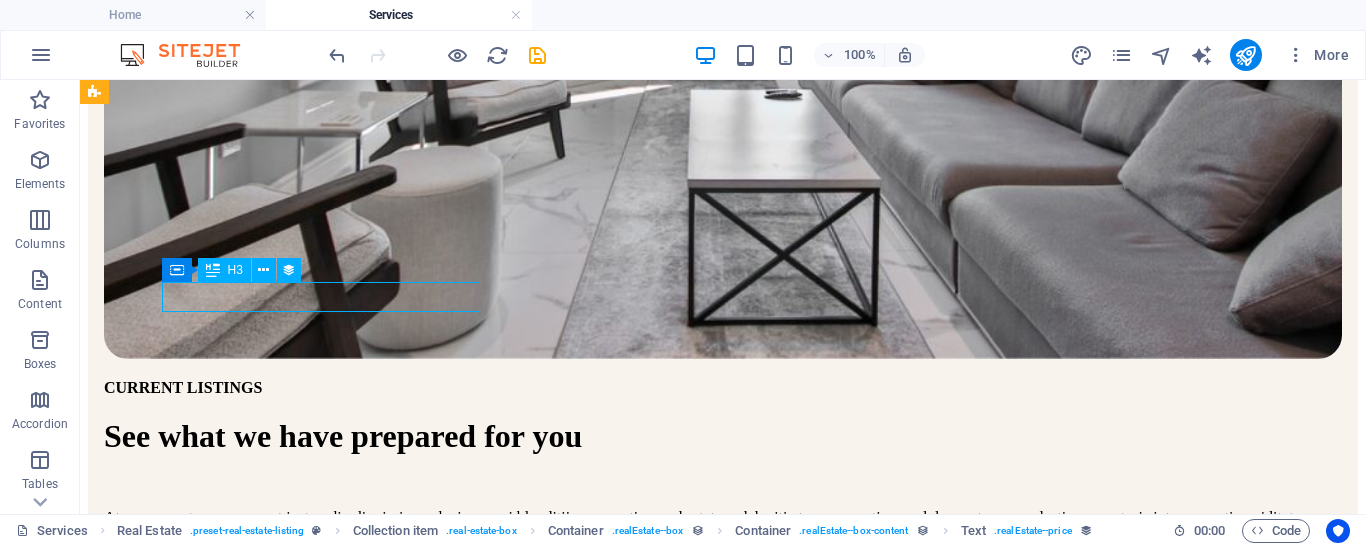click on "Modern Villa" at bounding box center (723, 1079) 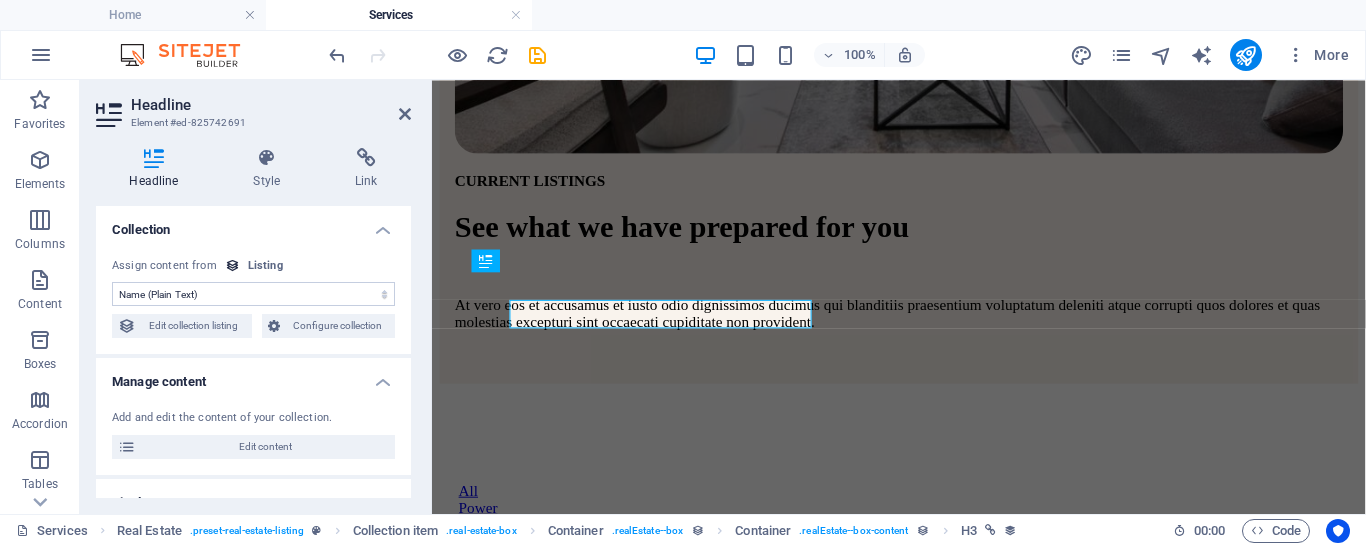 scroll, scrollTop: 819, scrollLeft: 0, axis: vertical 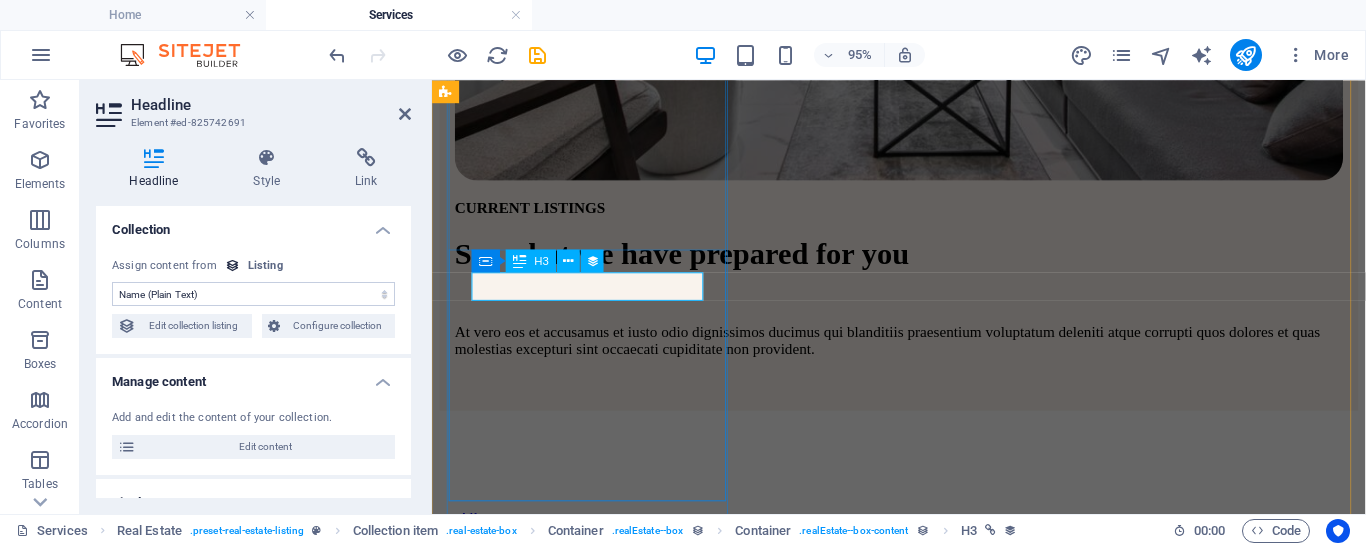 click on "Modern Villa" at bounding box center (923, 906) 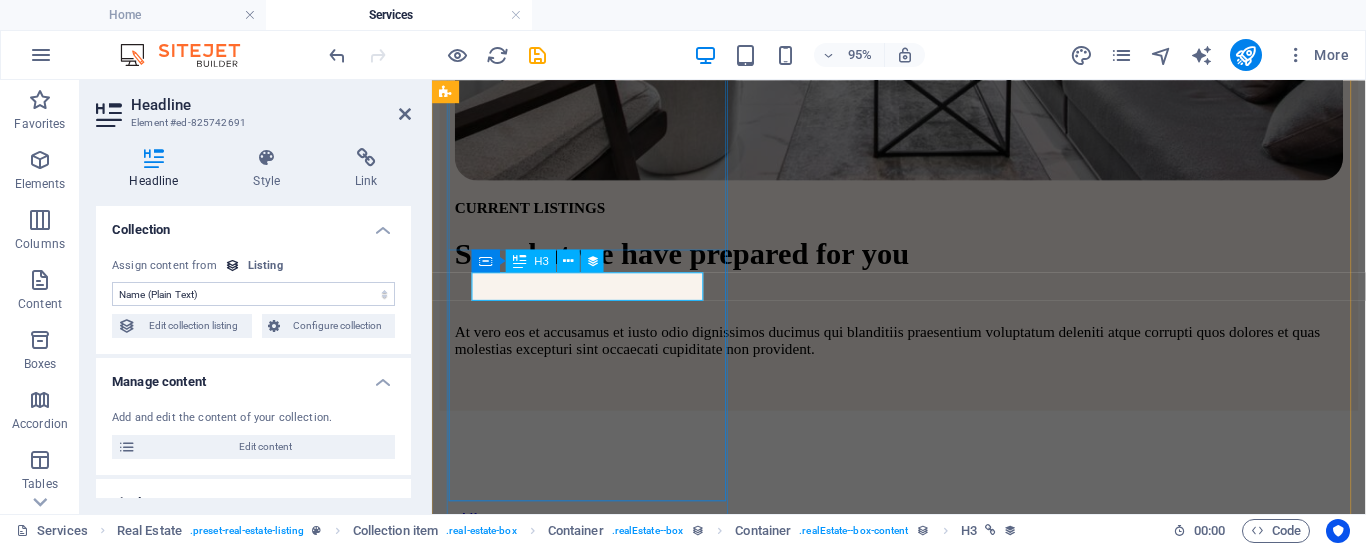 click on "Modern Villa" at bounding box center [923, 906] 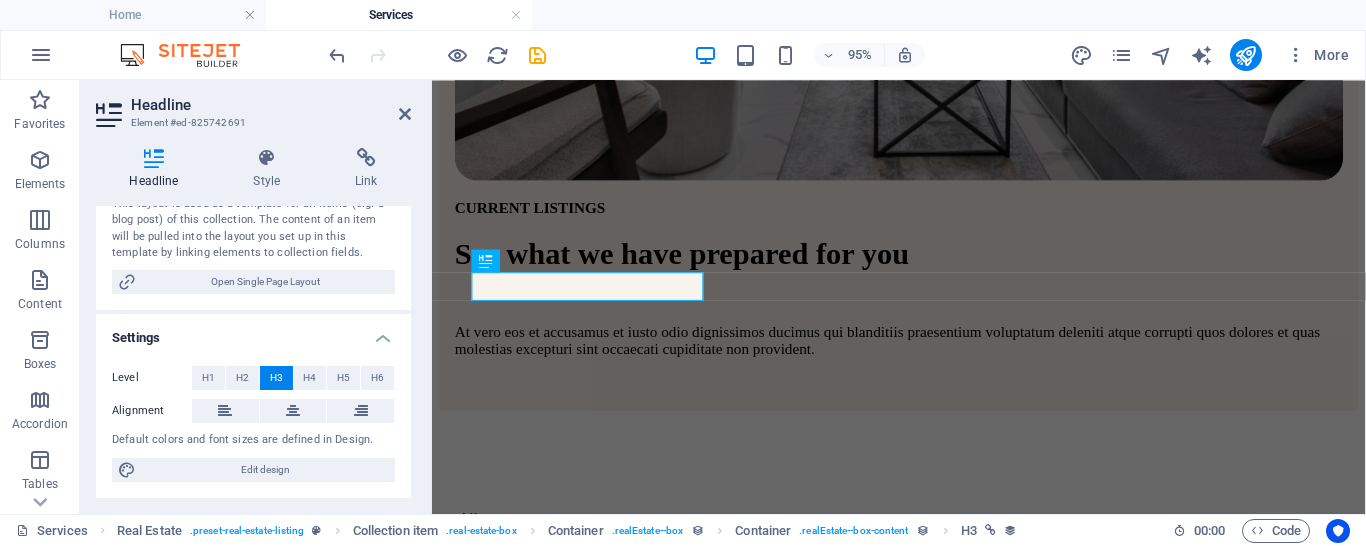 scroll, scrollTop: 0, scrollLeft: 0, axis: both 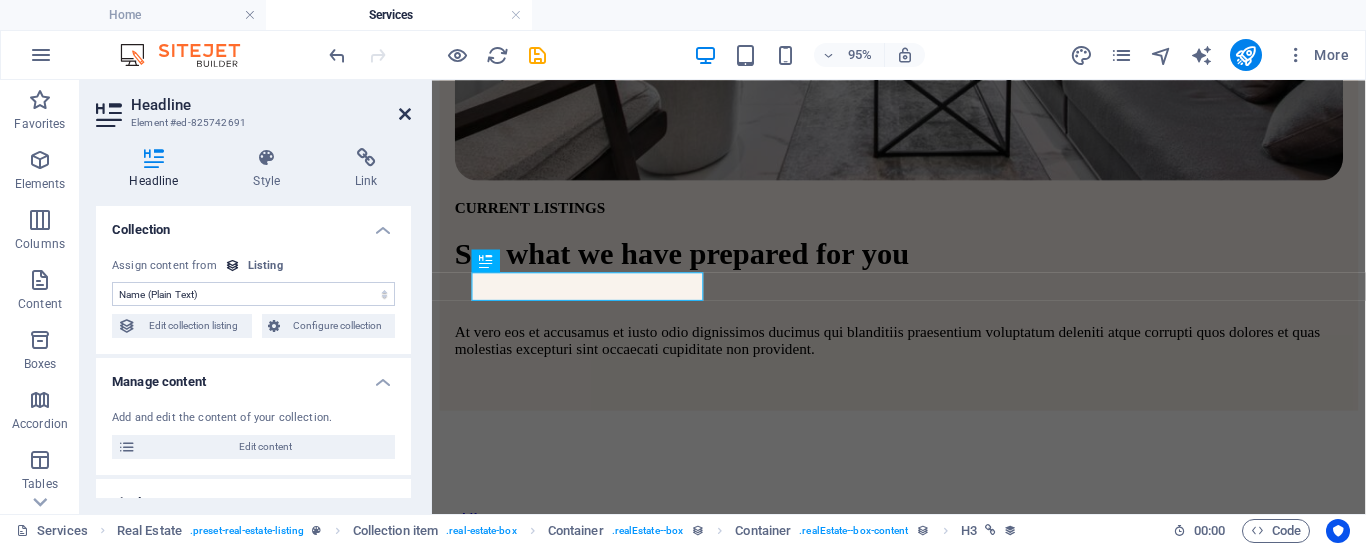 click at bounding box center [405, 114] 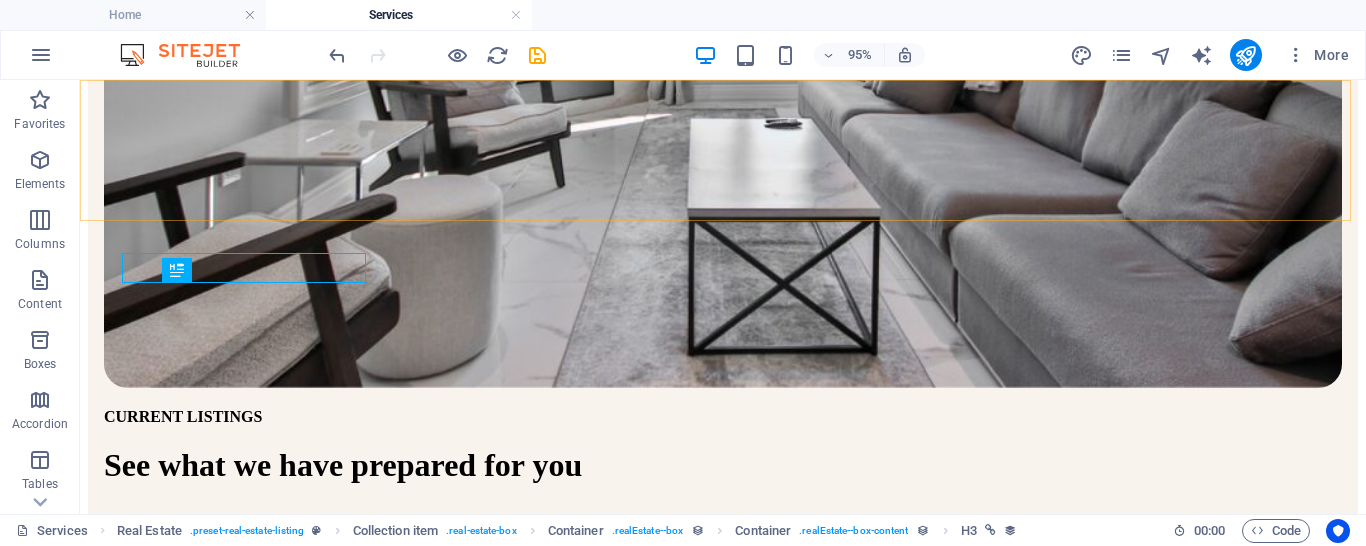 scroll, scrollTop: 848, scrollLeft: 0, axis: vertical 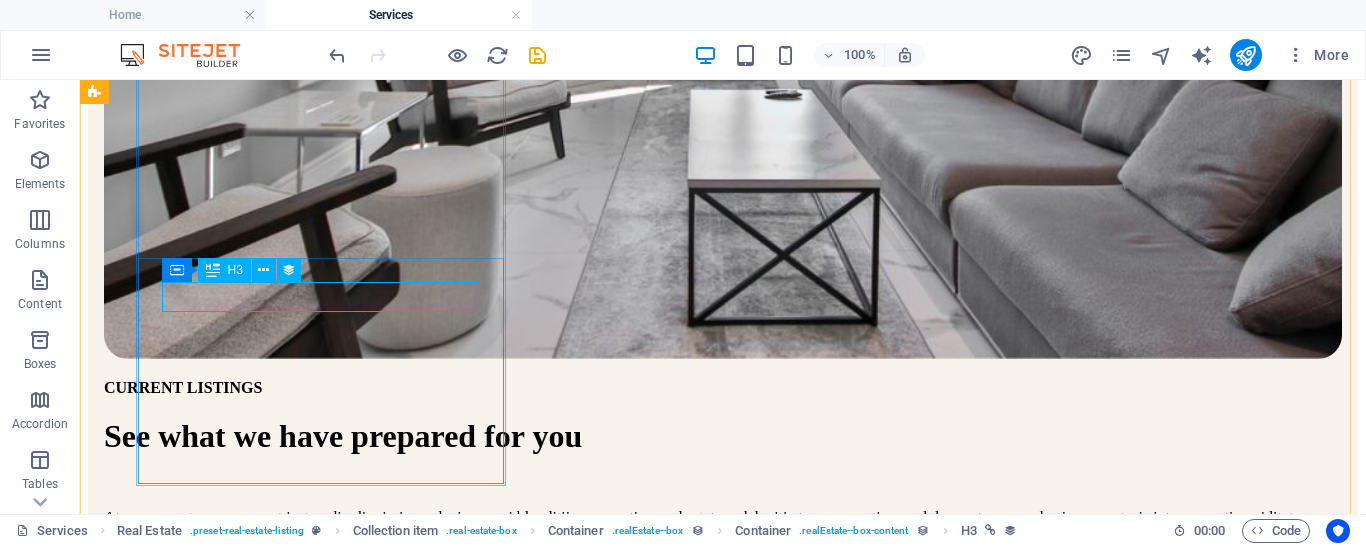 click on "Modern Villa" at bounding box center [723, 1079] 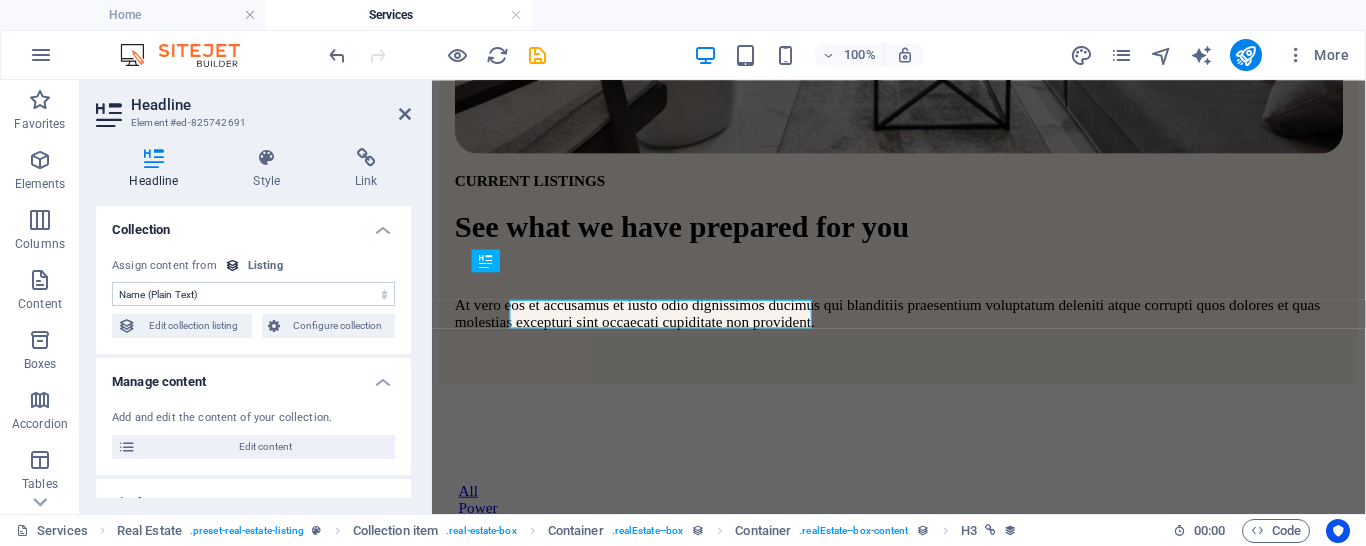 scroll, scrollTop: 819, scrollLeft: 0, axis: vertical 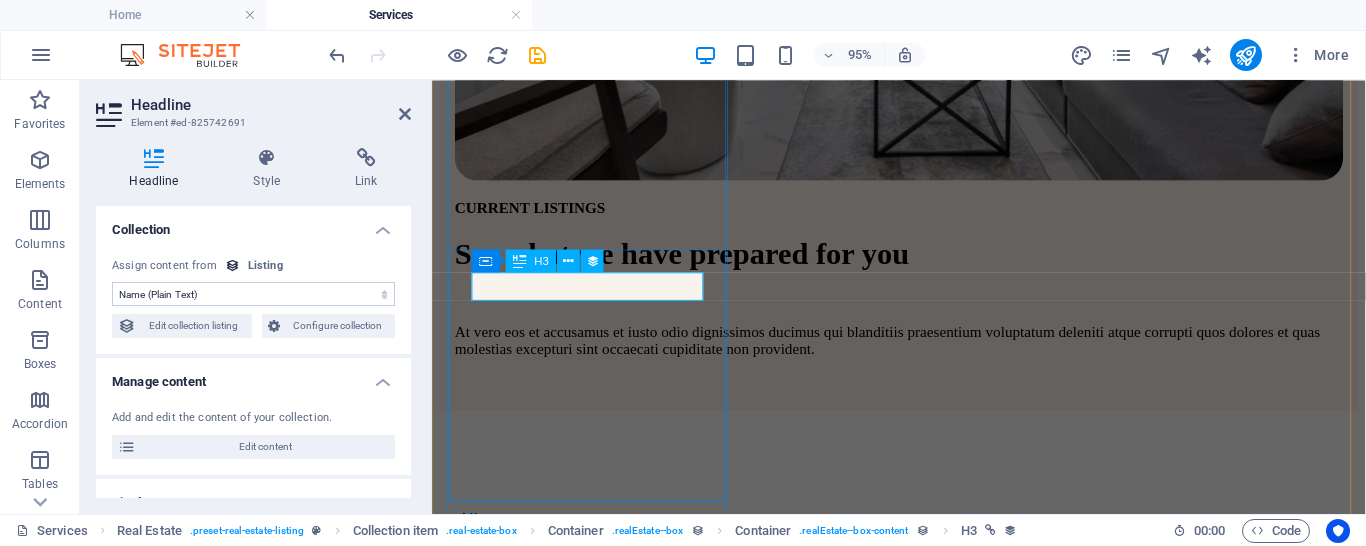 click on "Modern Villa" at bounding box center (923, 906) 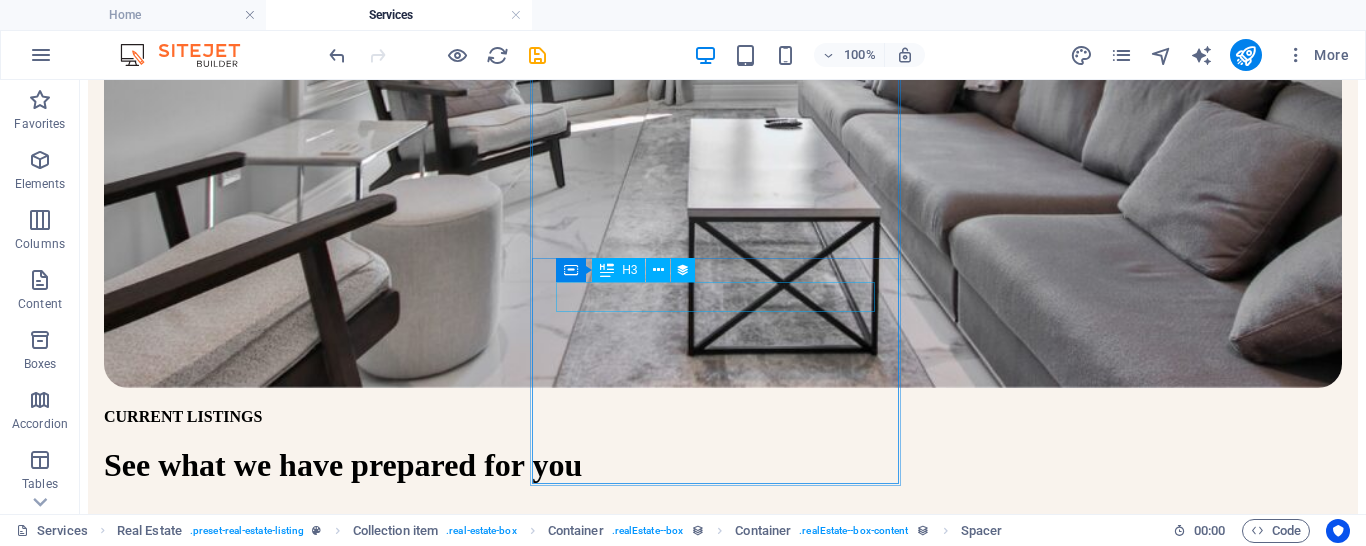 scroll, scrollTop: 848, scrollLeft: 0, axis: vertical 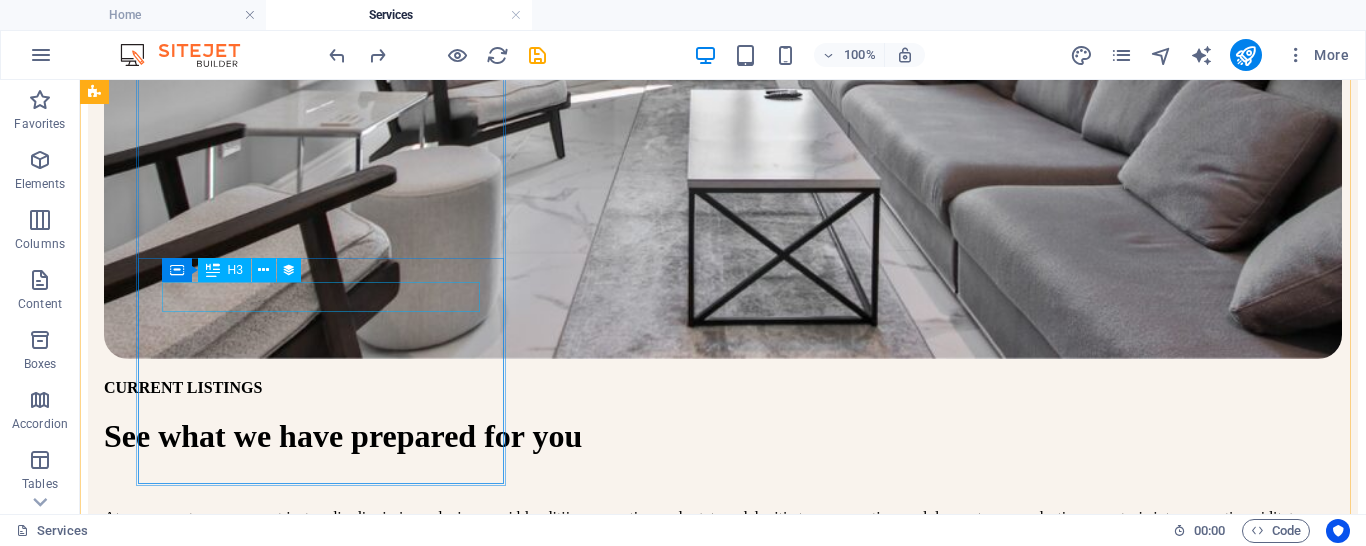 click on "Modern Villa" at bounding box center [723, 1079] 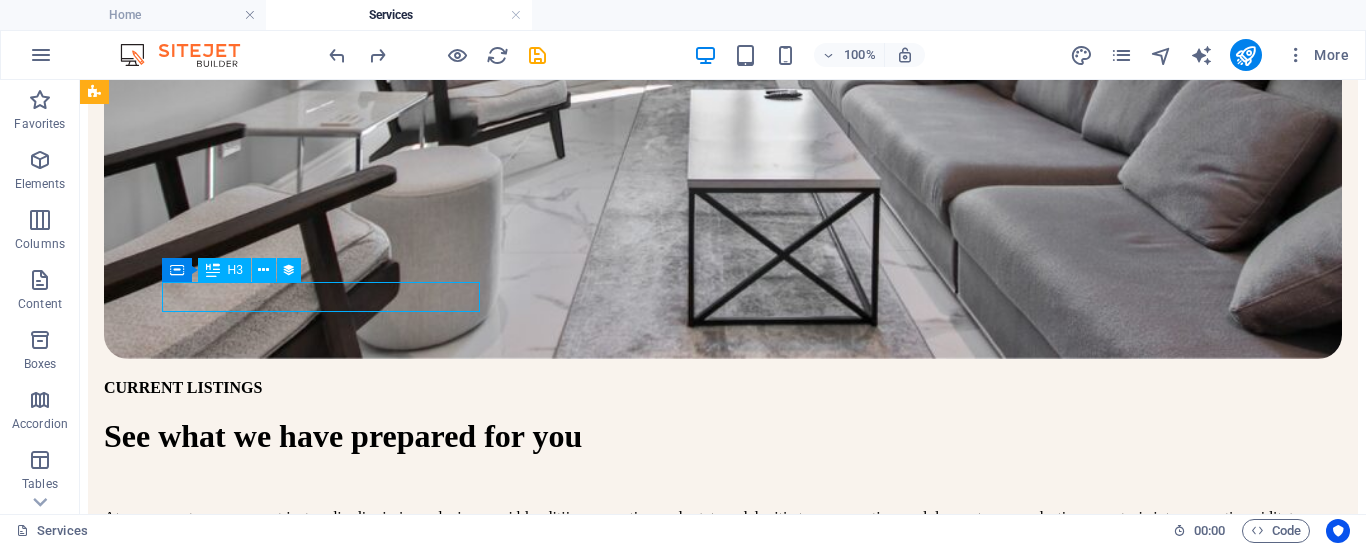 click on "Modern Villa" at bounding box center [723, 1079] 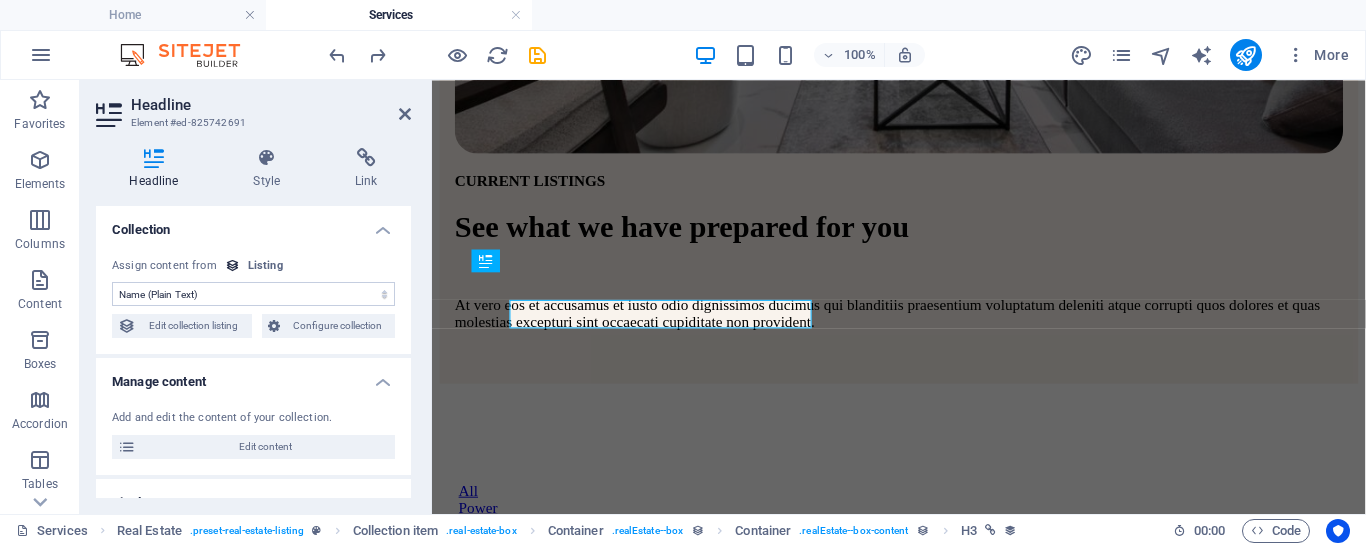 scroll, scrollTop: 819, scrollLeft: 0, axis: vertical 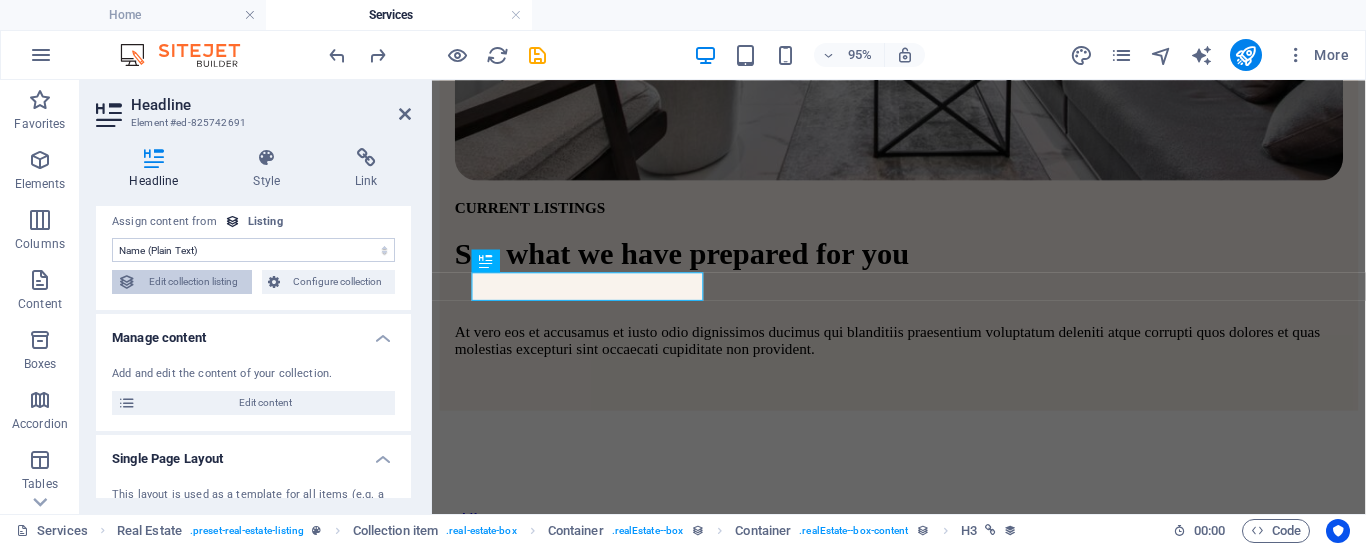 click on "Edit collection listing" at bounding box center (194, 282) 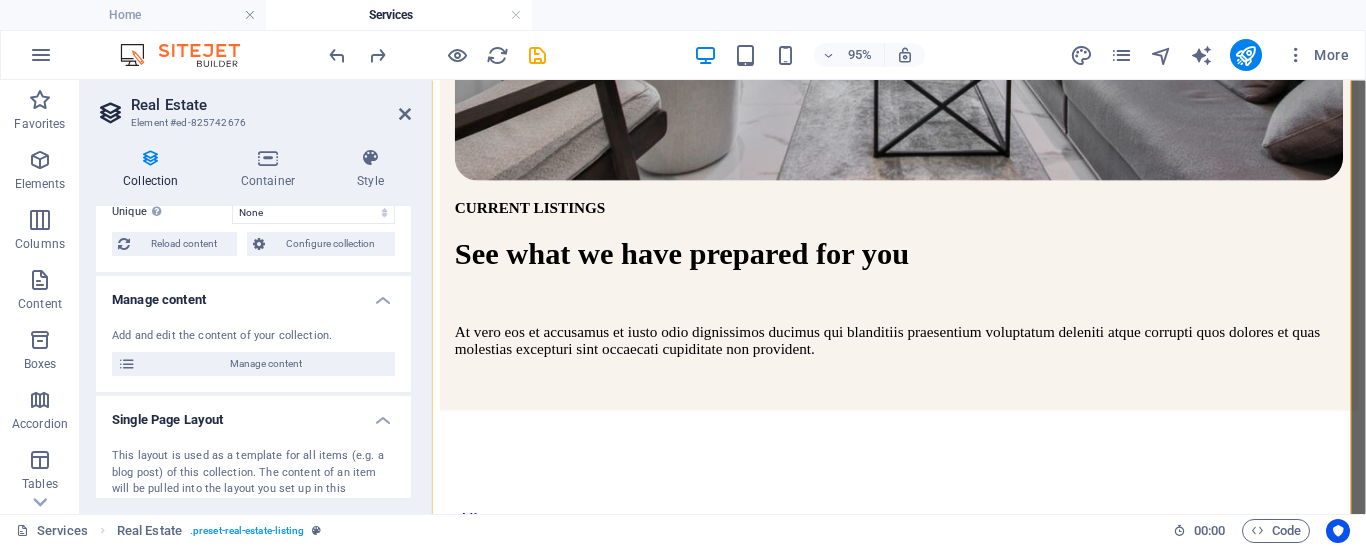 scroll, scrollTop: 130, scrollLeft: 0, axis: vertical 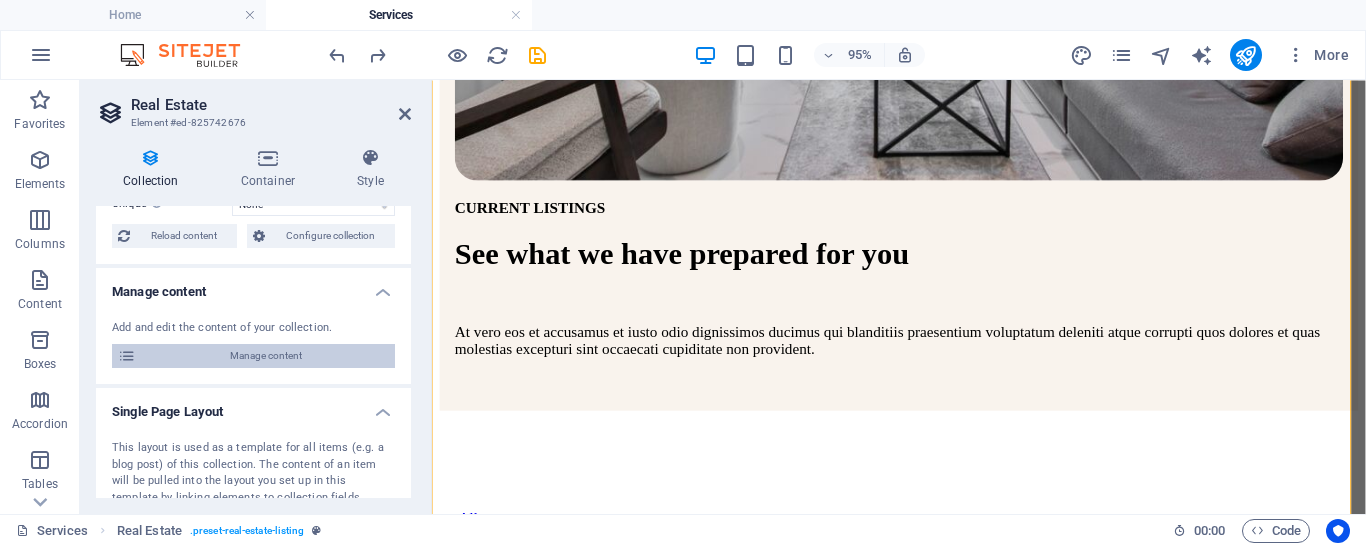 click on "Manage content" at bounding box center (265, 356) 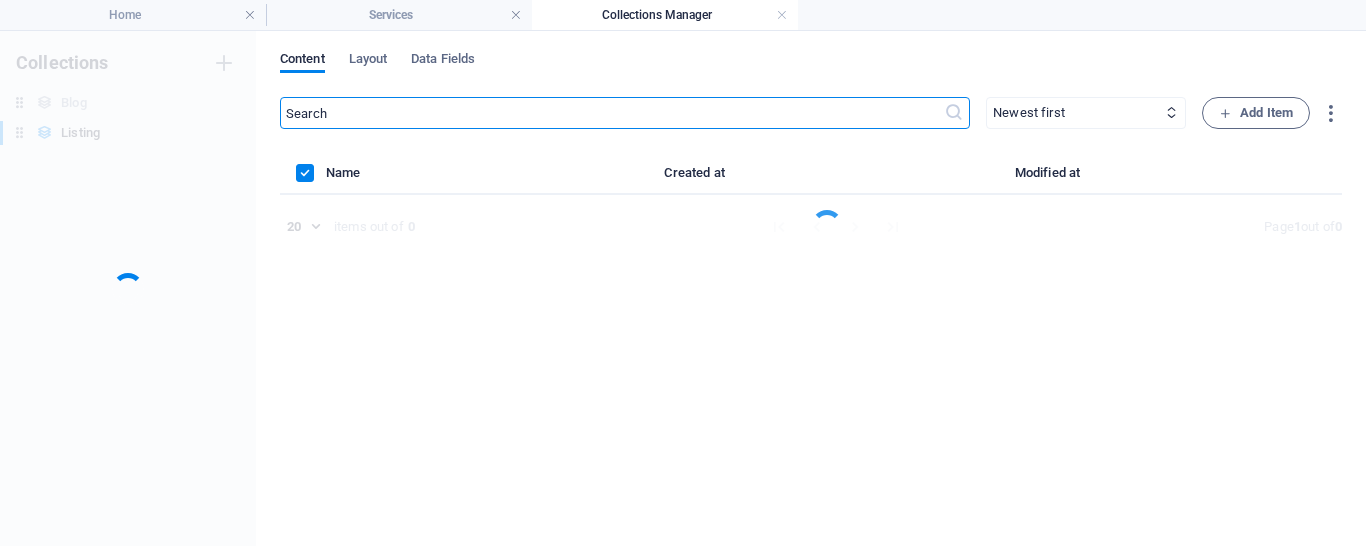scroll, scrollTop: 0, scrollLeft: 0, axis: both 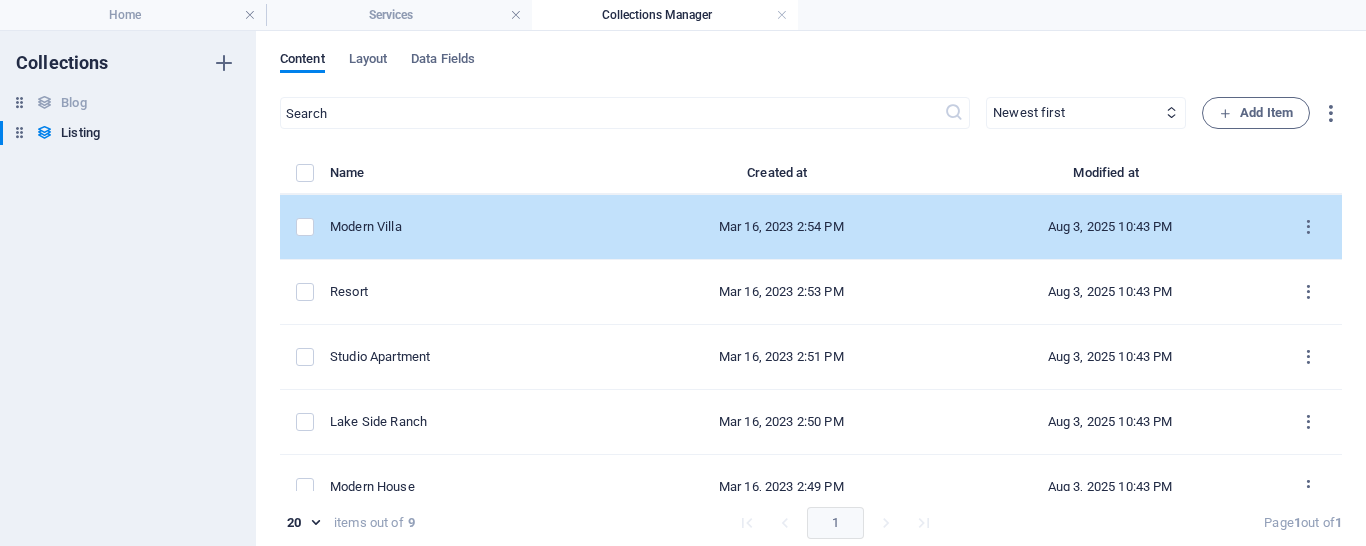 click on "Modern Villa" at bounding box center [465, 227] 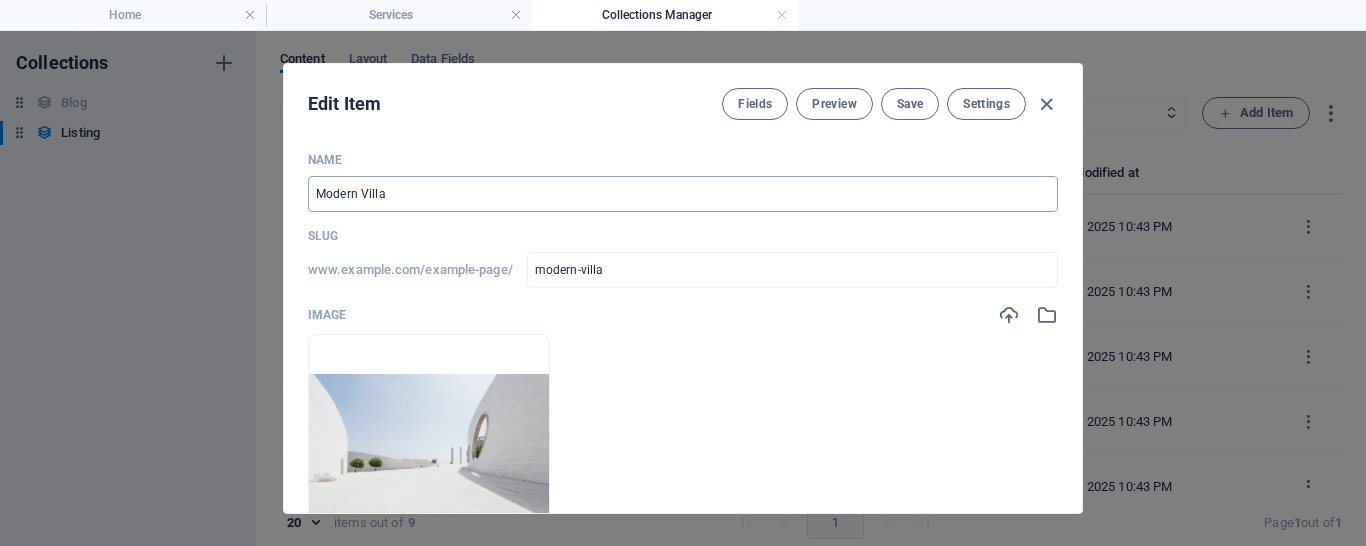 click on "Modern Villa" at bounding box center (683, 194) 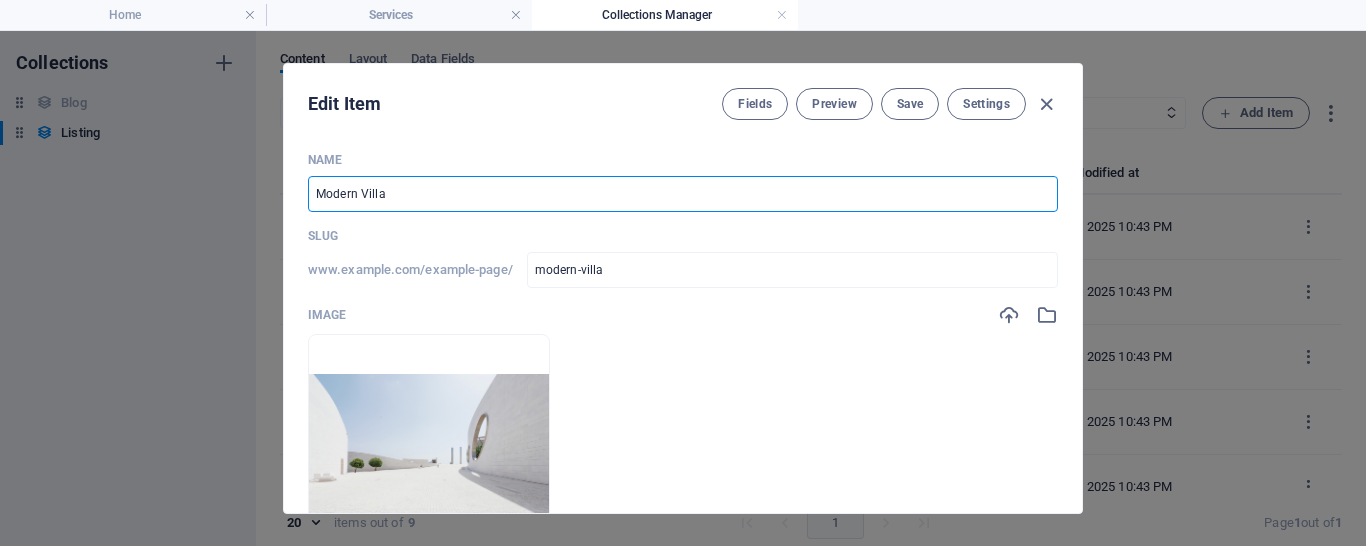 paste on "Transformers" 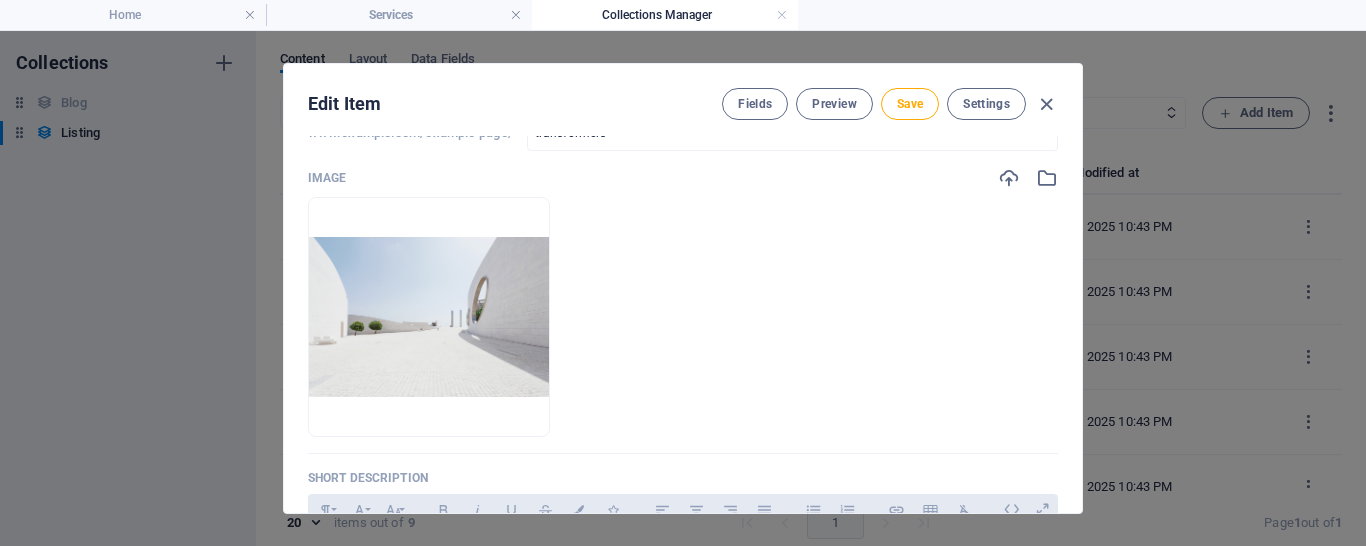scroll, scrollTop: 157, scrollLeft: 0, axis: vertical 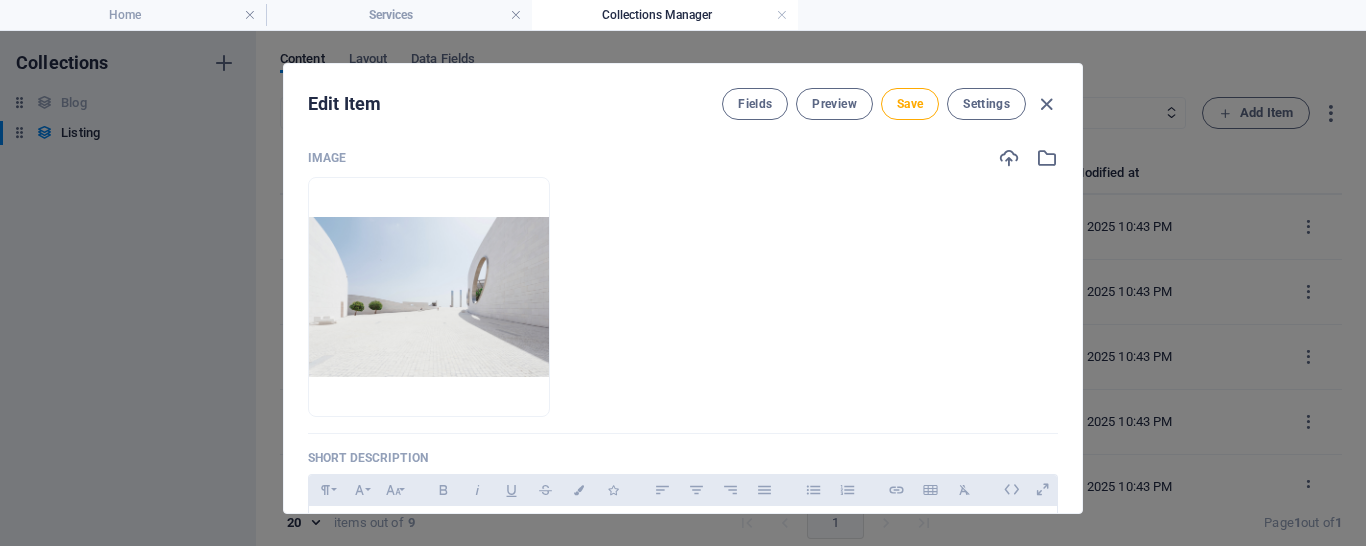 type on "Transformers" 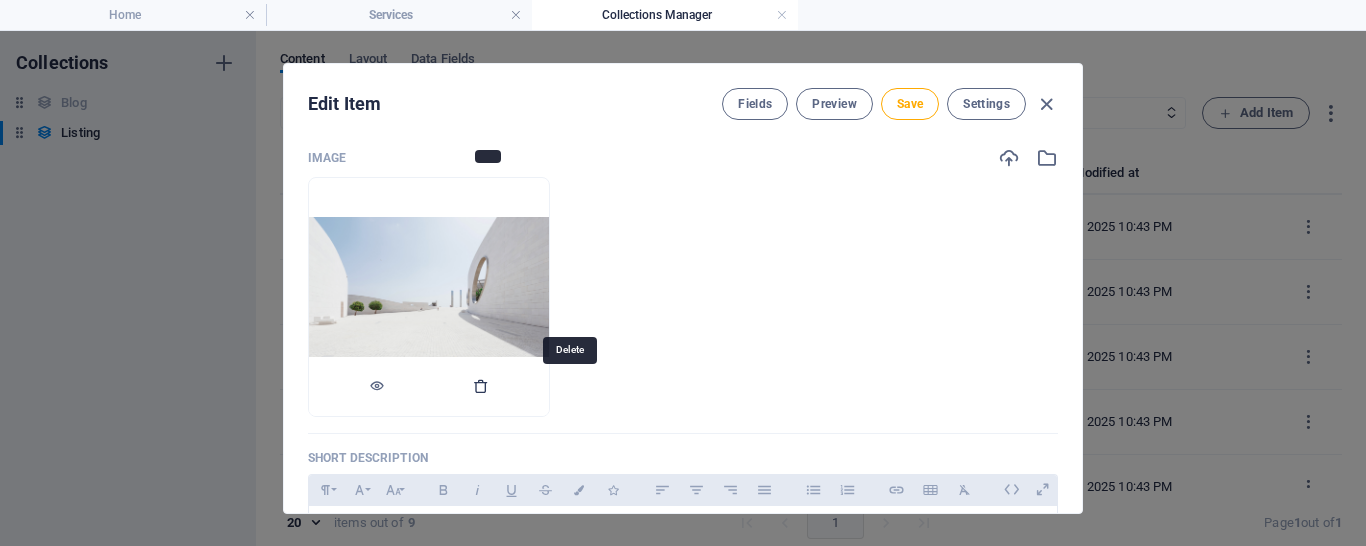 click at bounding box center [481, 386] 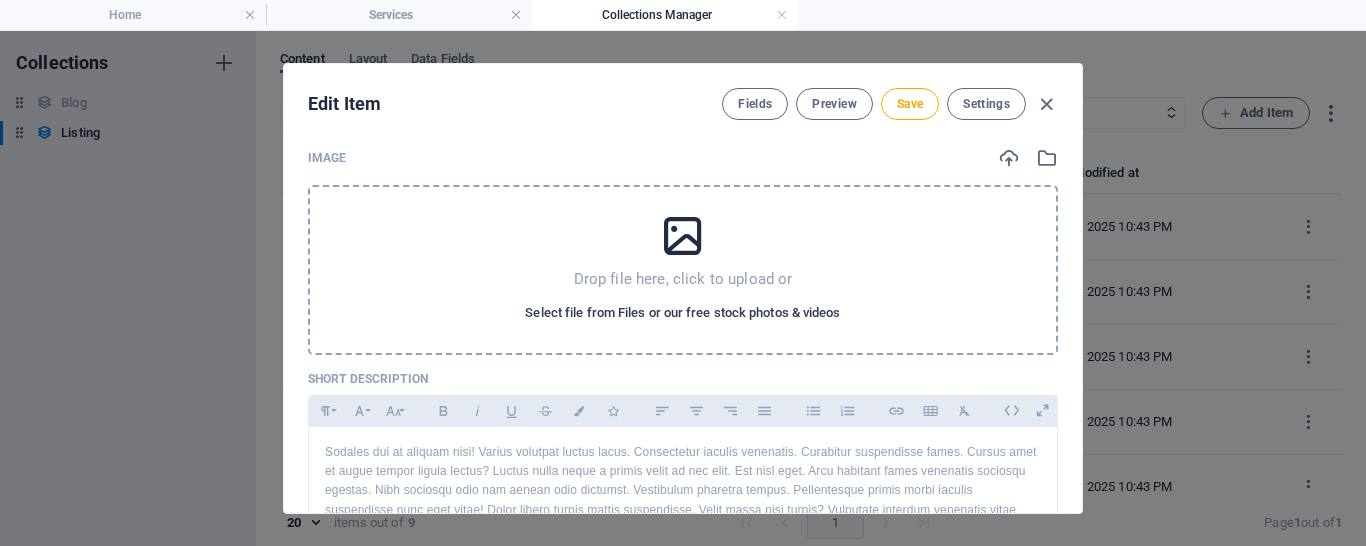 click on "Select file from Files or our free stock photos & videos" at bounding box center [682, 313] 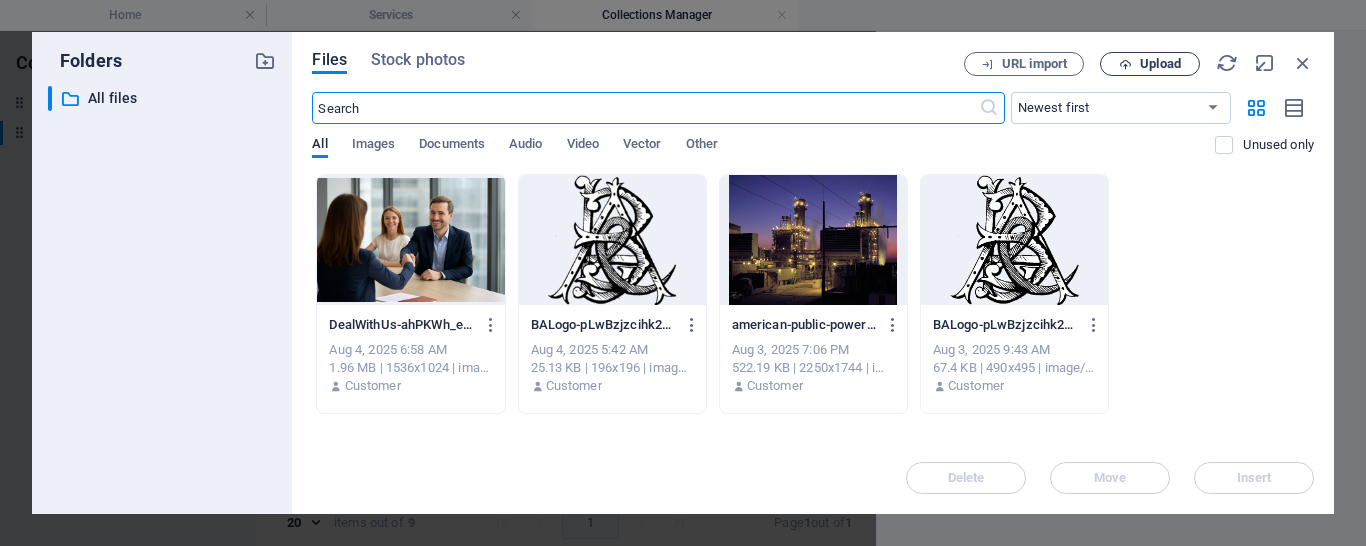 click on "Upload" at bounding box center [1160, 64] 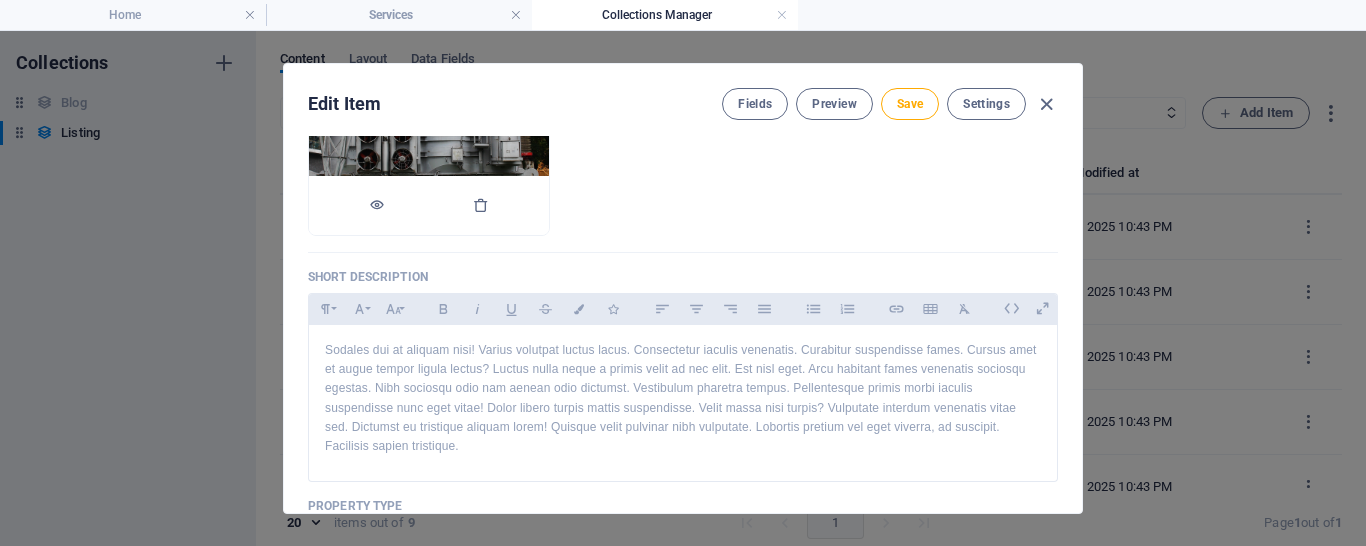 scroll, scrollTop: 334, scrollLeft: 0, axis: vertical 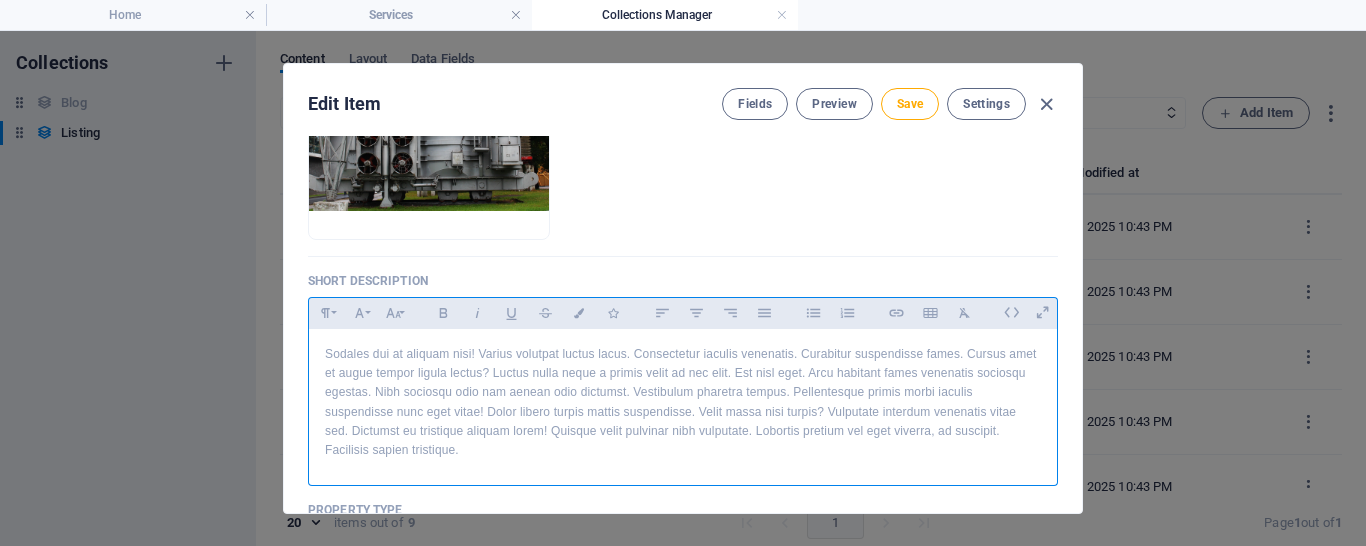 click on "Sodales dui at aliquam nisi! Varius volutpat luctus lacus. Consectetur iaculis venenatis. Curabitur suspendisse fames. Cursus amet et augue tempor ligula lectus? Luctus nulla neque a primis velit ad nec elit. Est nisl eget. Arcu habitant fames venenatis sociosqu egestas. Nibh sociosqu odio nam aenean odio dictumst. Vestibulum pharetra tempus. Pellentesque primis morbi iaculis suspendisse nunc eget vitae! Dolor libero turpis mattis suspendisse. Velit massa nisi turpis? Vulputate interdum venenatis vitae sed. Dictumst eu tristique aliquam lorem! Quisque velit pulvinar nibh vulputate. Lobortis pretium vel eget viverra, ad suscipit. Facilisis sapien tristique." at bounding box center (683, 402) 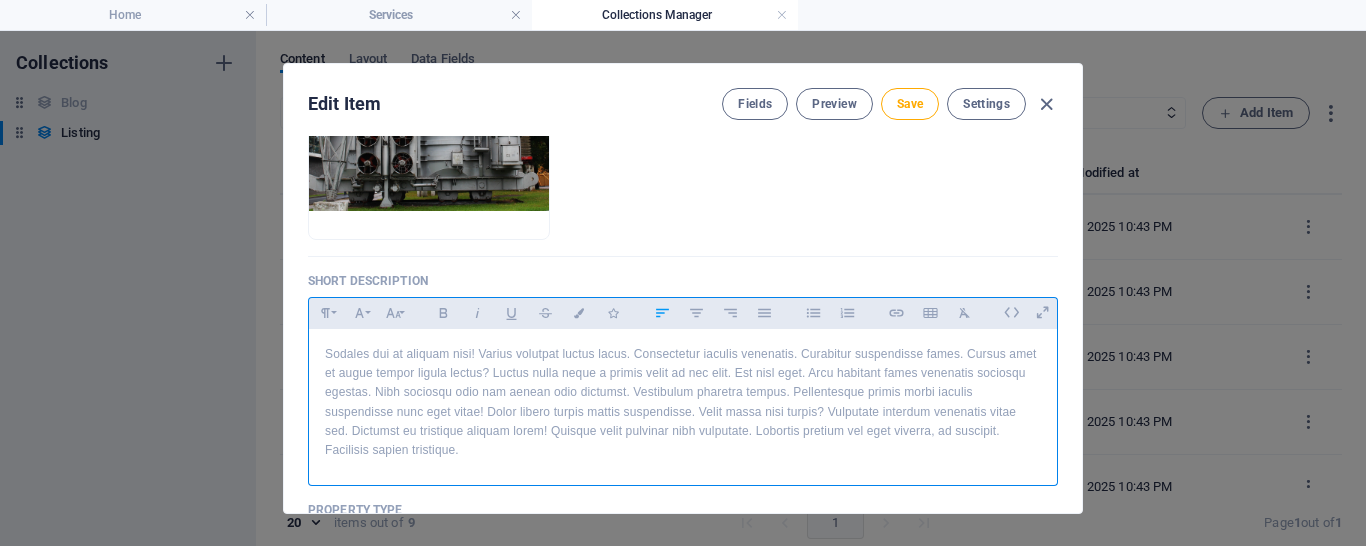 click on "Sodales dui at aliquam nisi! Varius volutpat luctus lacus. Consectetur iaculis venenatis. Curabitur suspendisse fames. Cursus amet et augue tempor ligula lectus? Luctus nulla neque a primis velit ad nec elit. Est nisl eget. Arcu habitant fames venenatis sociosqu egestas. Nibh sociosqu odio nam aenean odio dictumst. Vestibulum pharetra tempus. Pellentesque primis morbi iaculis suspendisse nunc eget vitae! Dolor libero turpis mattis suspendisse. Velit massa nisi turpis? Vulputate interdum venenatis vitae sed. Dictumst eu tristique aliquam lorem! Quisque velit pulvinar nibh vulputate. Lobortis pretium vel eget viverra, ad suscipit. Facilisis sapien tristique." at bounding box center (683, 402) 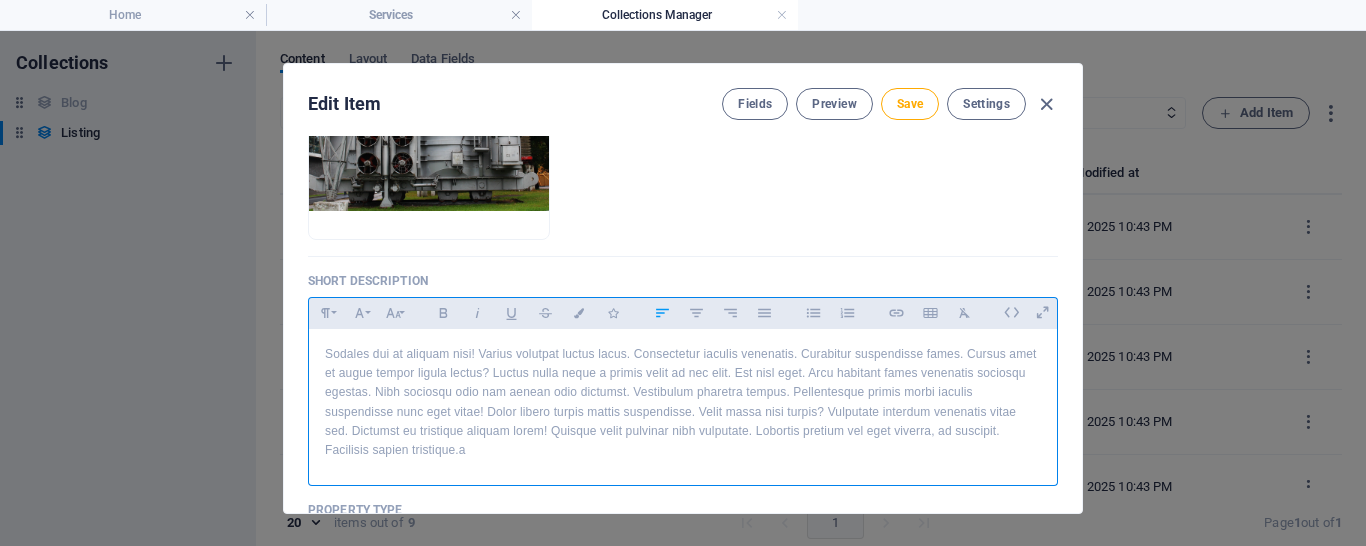 click on "Sodales dui at aliquam nisi! Varius volutpat luctus lacus. Consectetur iaculis venenatis. Curabitur suspendisse fames. Cursus amet et augue tempor ligula lectus? Luctus nulla neque a primis velit ad nec elit. Est nisl eget. Arcu habitant fames venenatis sociosqu egestas. Nibh sociosqu odio nam aenean odio dictumst. Vestibulum pharetra tempus. Pellentesque primis morbi iaculis suspendisse nunc eget vitae! Dolor libero turpis mattis suspendisse. Velit massa nisi turpis? Vulputate interdum venenatis vitae sed. Dictumst eu tristique aliquam lorem! Quisque velit pulvinar nibh vulputate. Lobortis pretium vel eget viverra, ad suscipit. Facilisis sapien tristique.a" at bounding box center [683, 402] 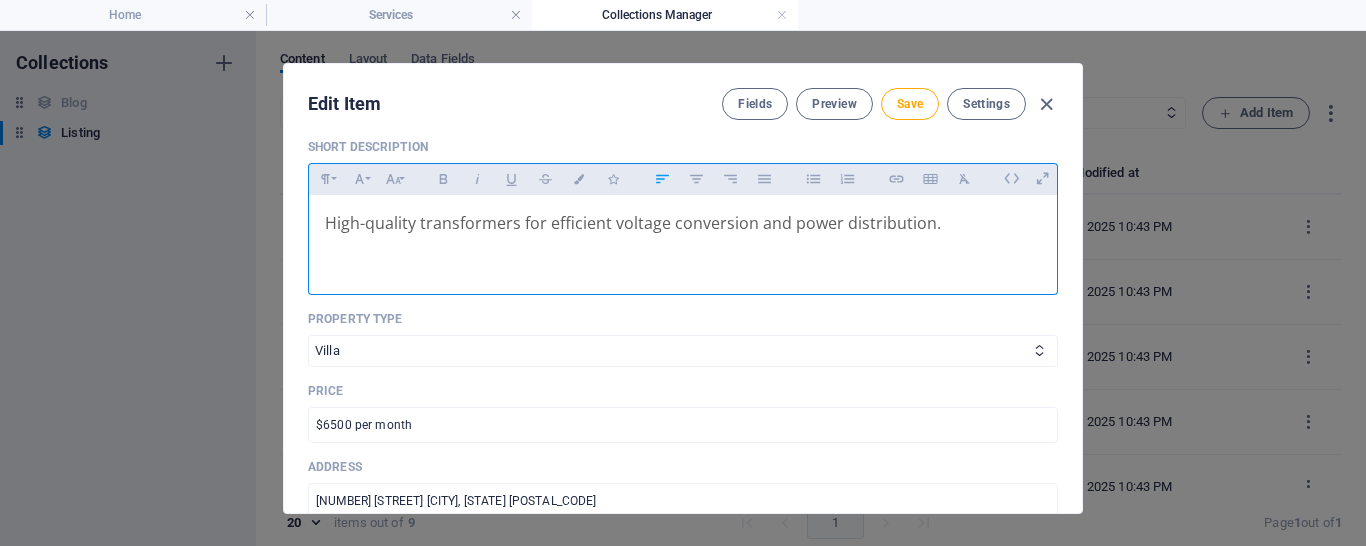scroll, scrollTop: 475, scrollLeft: 0, axis: vertical 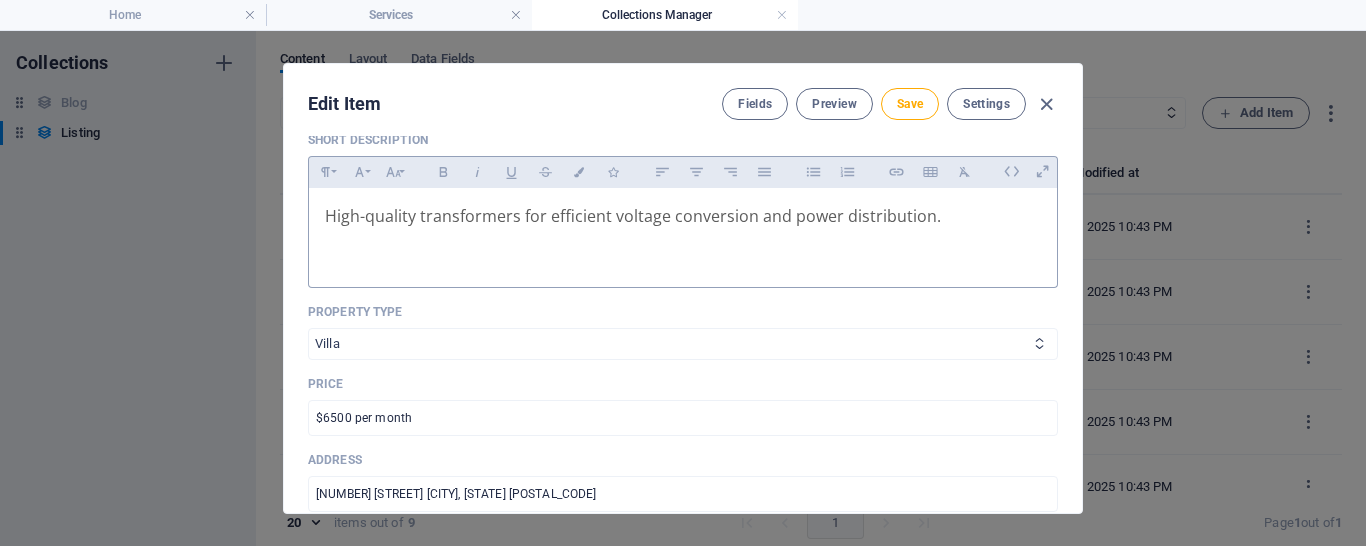 click on "Villa House Apartment Building" at bounding box center (683, 344) 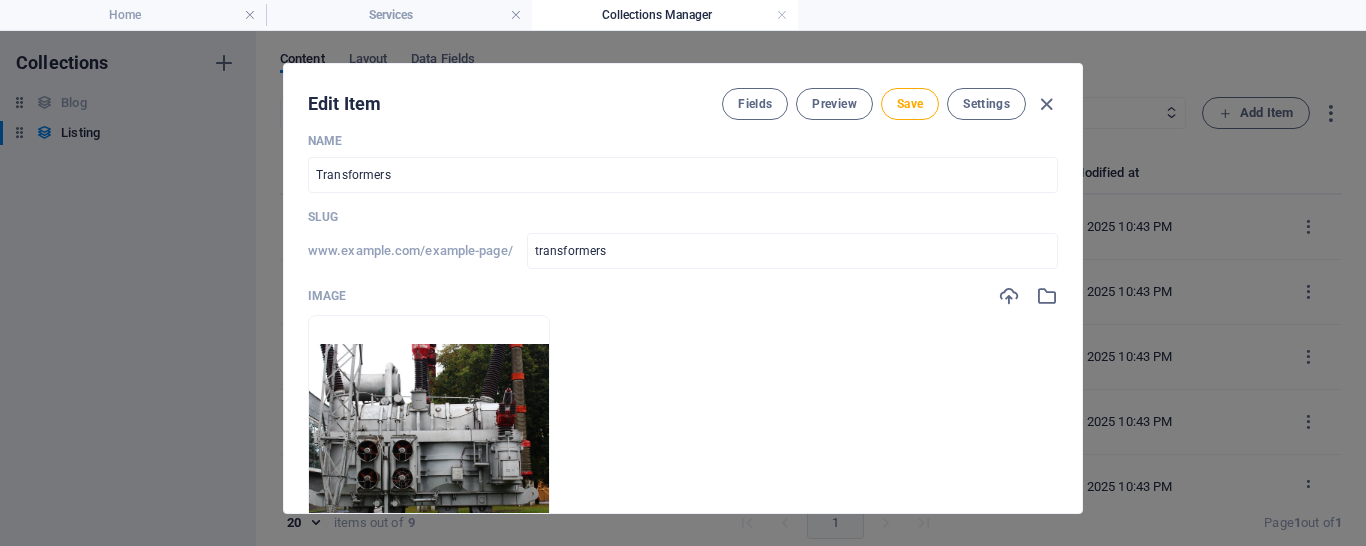 scroll, scrollTop: 0, scrollLeft: 0, axis: both 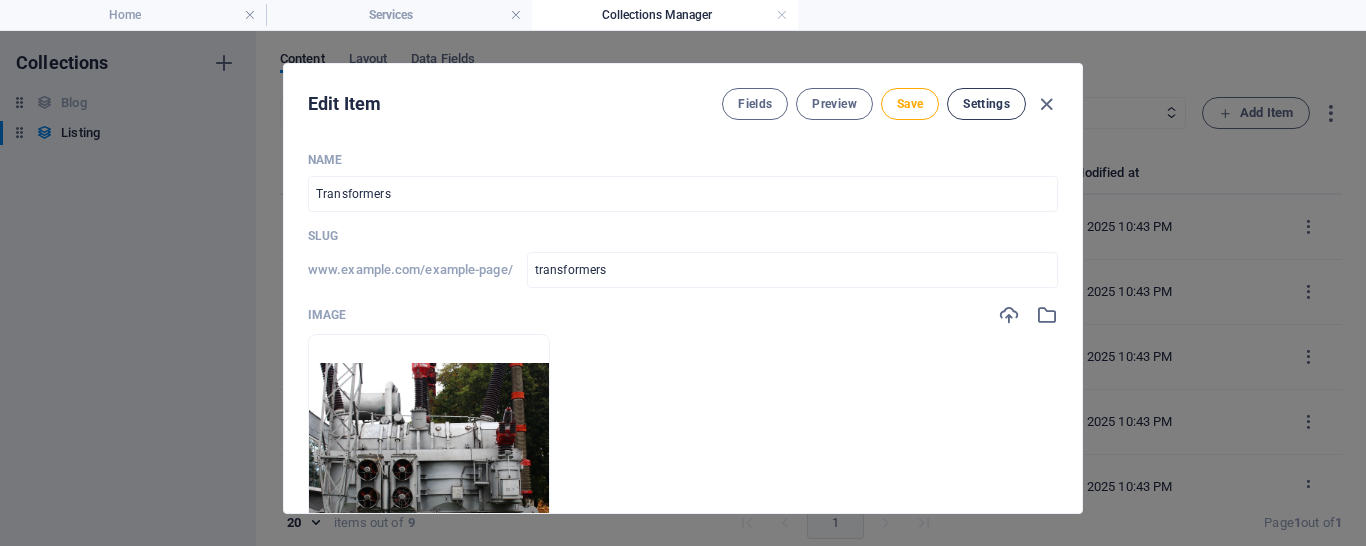 click on "Settings" at bounding box center [986, 104] 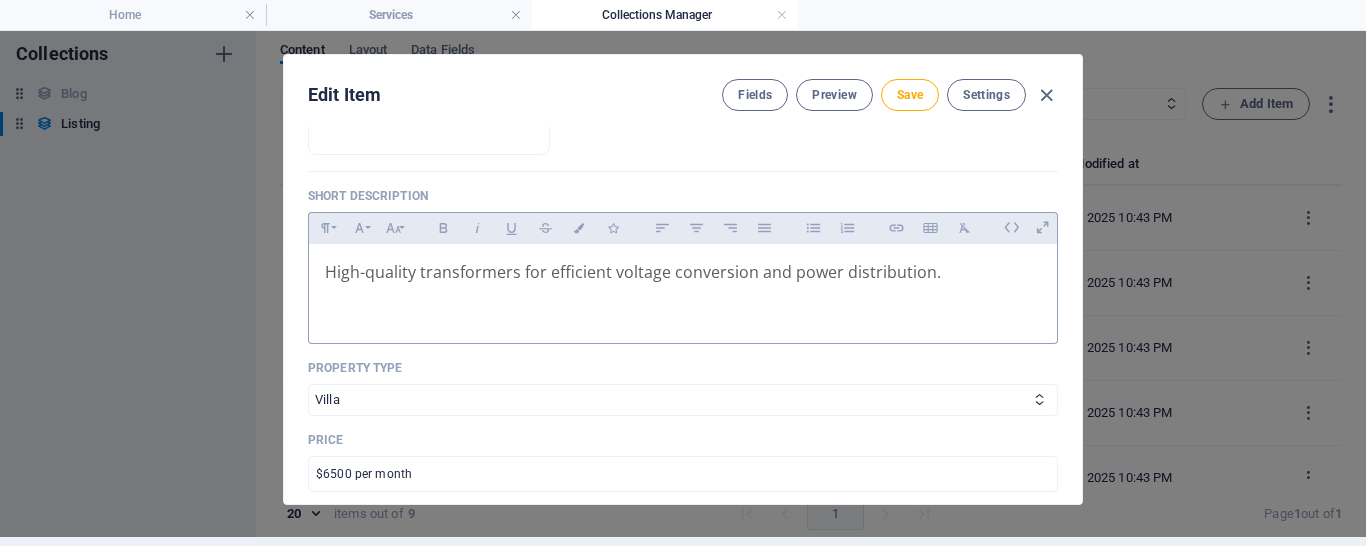 scroll, scrollTop: 426, scrollLeft: 0, axis: vertical 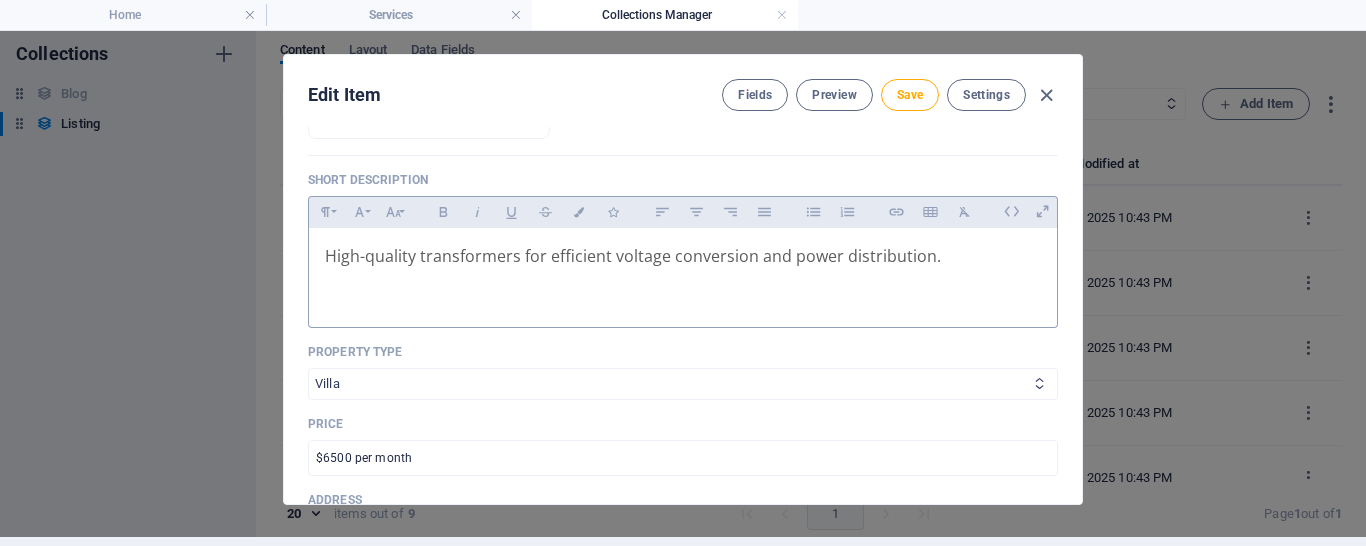 click on "Villa House Apartment Building" at bounding box center [683, 384] 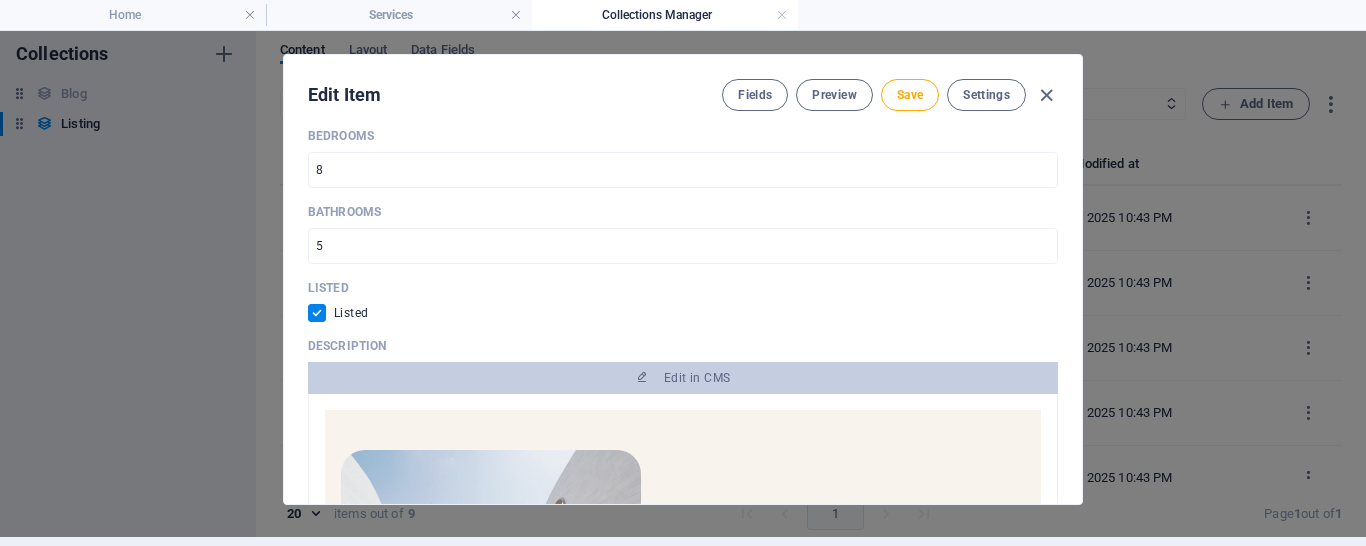 scroll, scrollTop: 956, scrollLeft: 0, axis: vertical 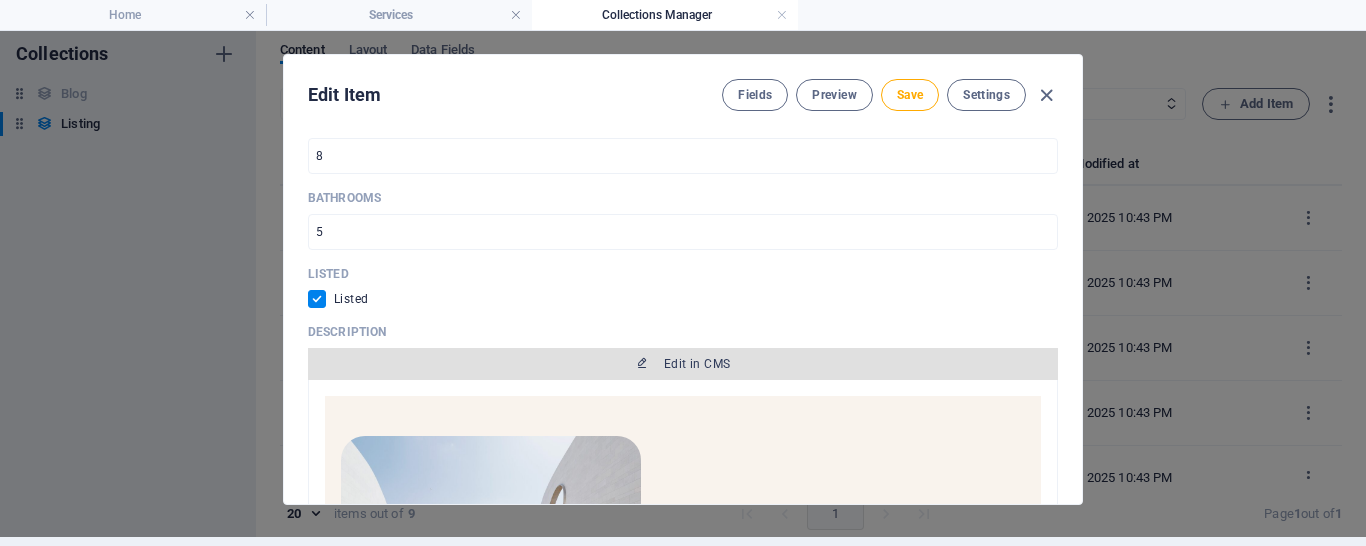 click on "Edit in CMS" at bounding box center (683, 364) 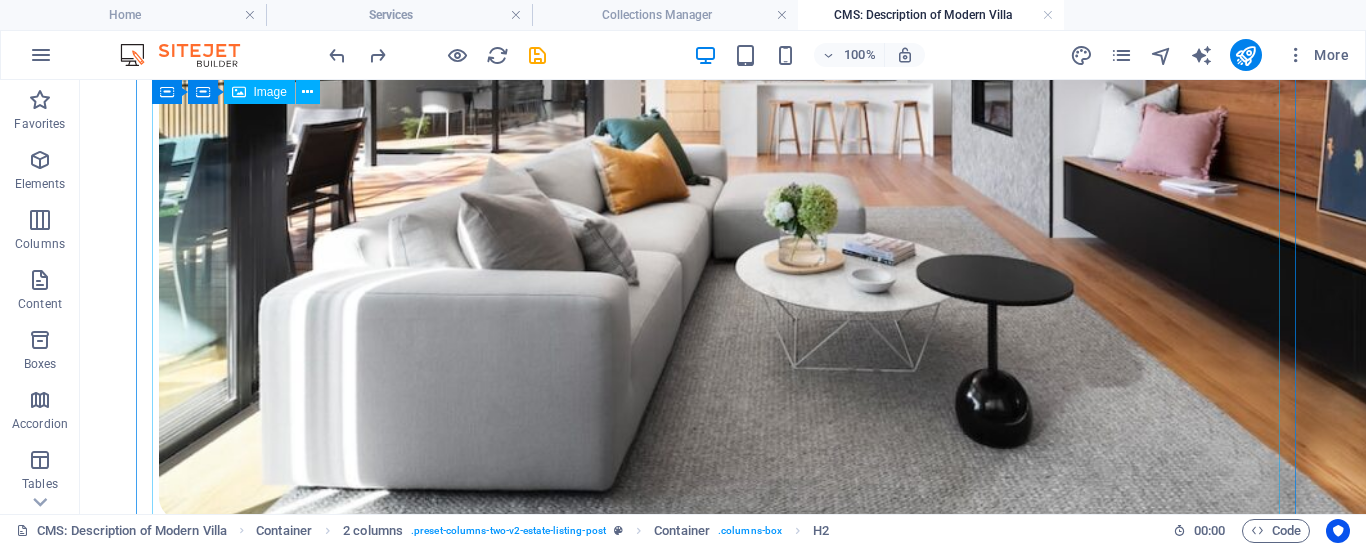 scroll, scrollTop: 0, scrollLeft: 0, axis: both 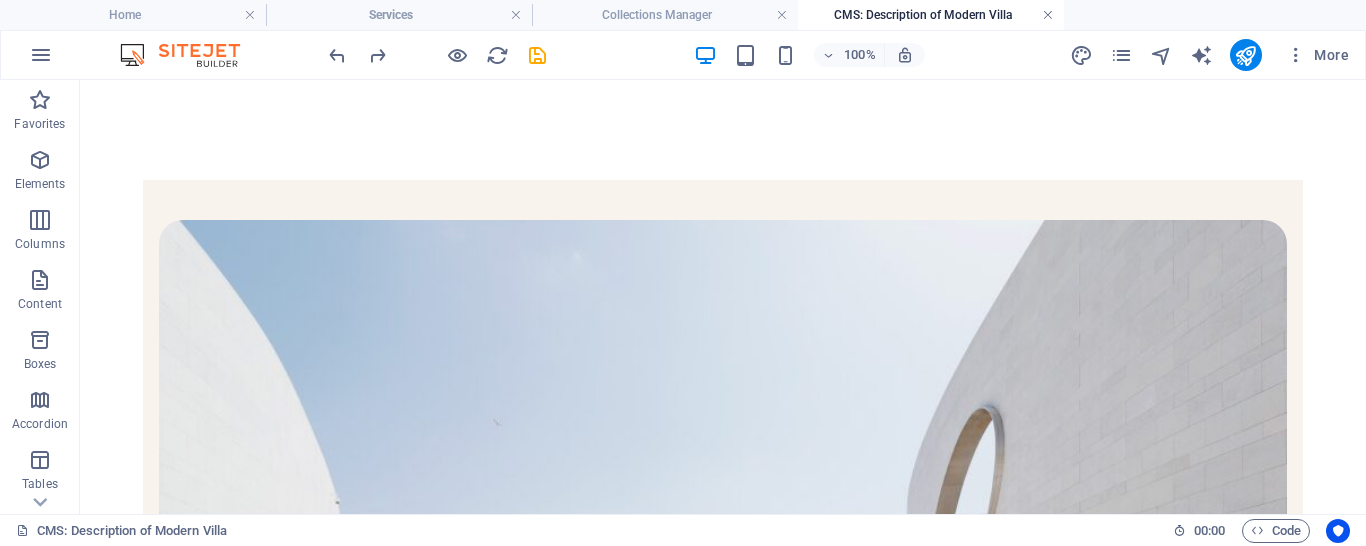 click at bounding box center [1048, 15] 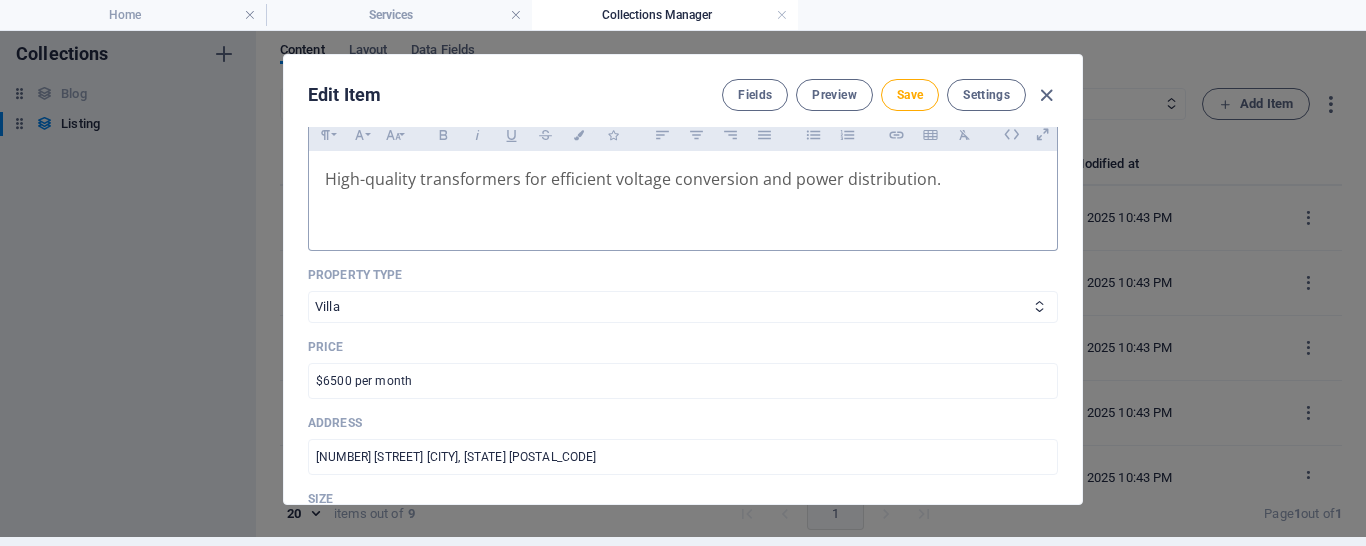 scroll, scrollTop: 526, scrollLeft: 0, axis: vertical 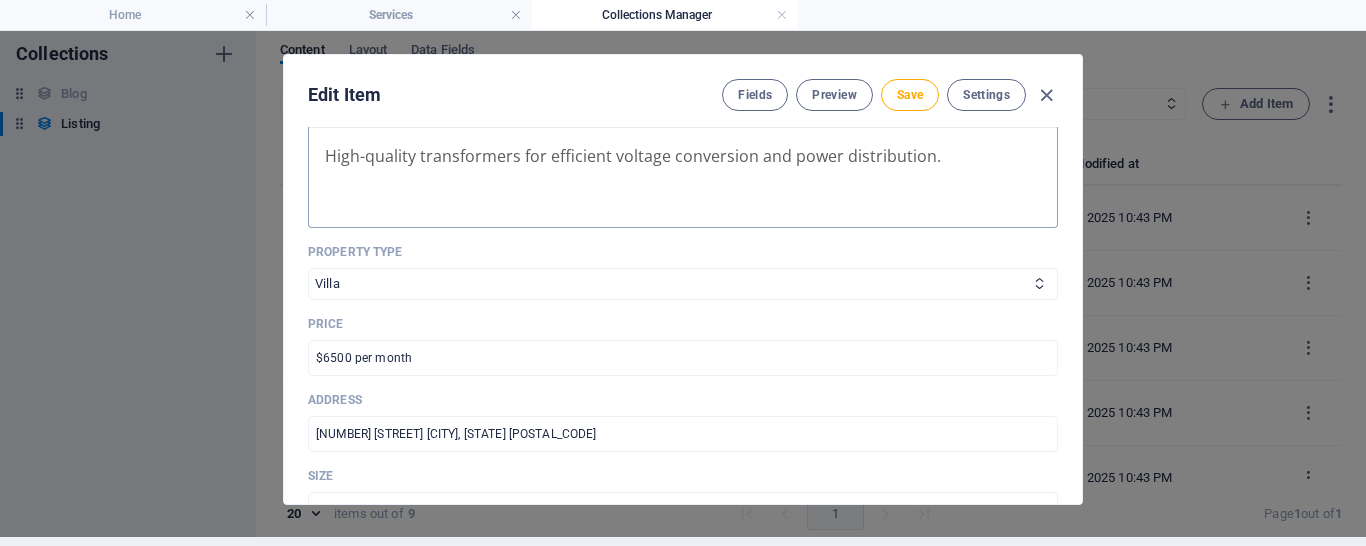 click on "Property Type" at bounding box center (683, 252) 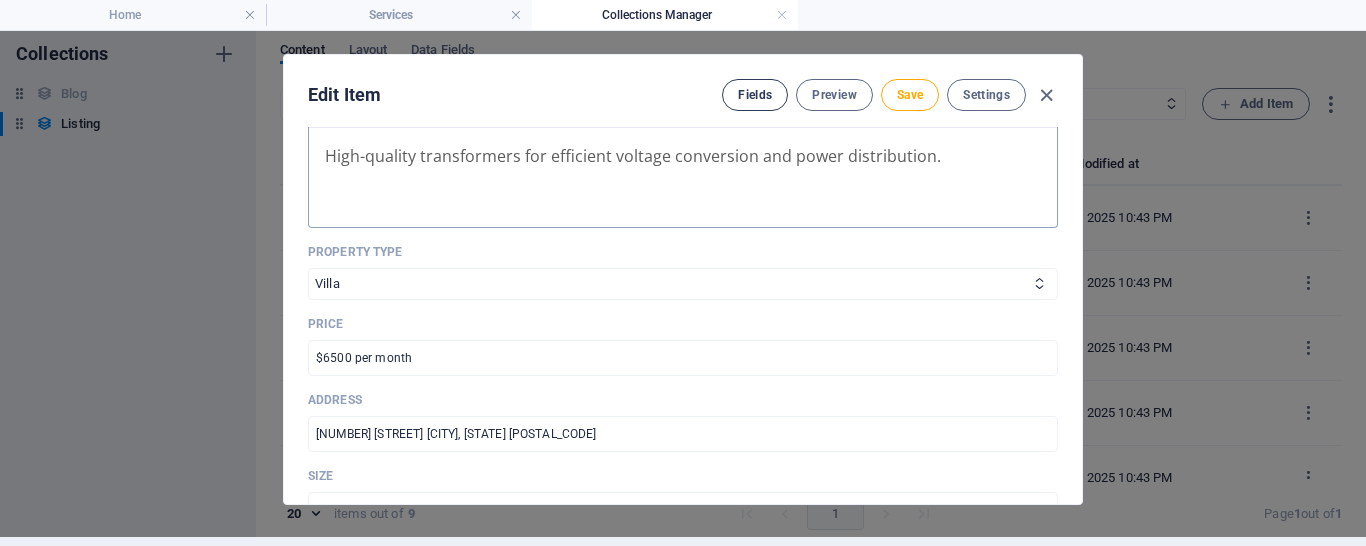 click on "Fields" at bounding box center (755, 95) 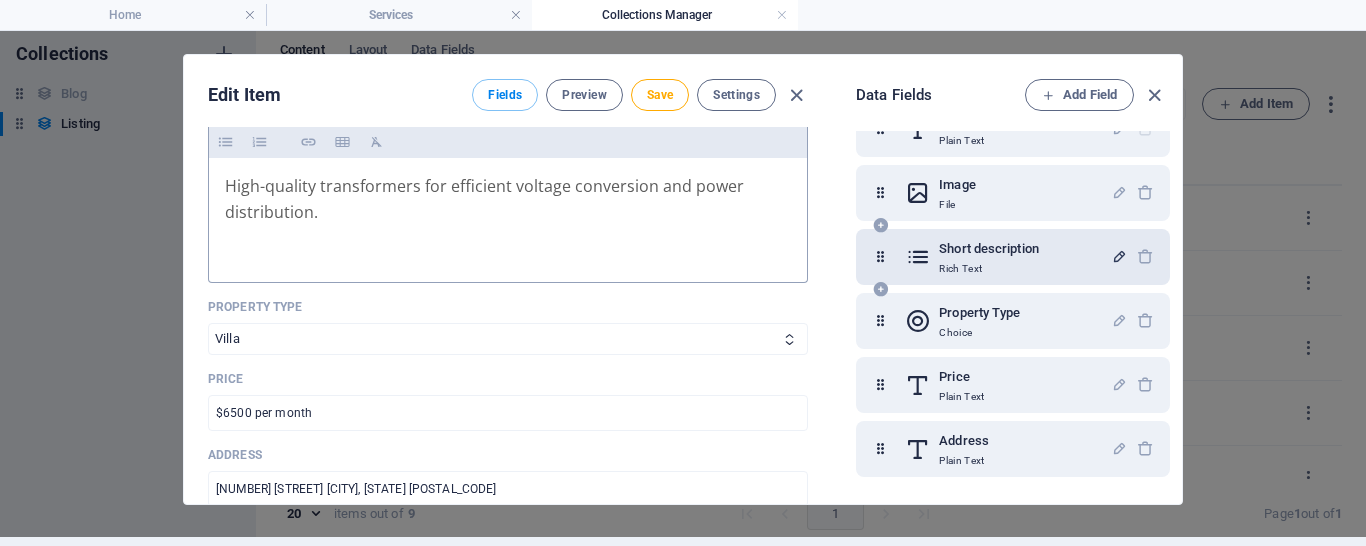 scroll, scrollTop: 123, scrollLeft: 0, axis: vertical 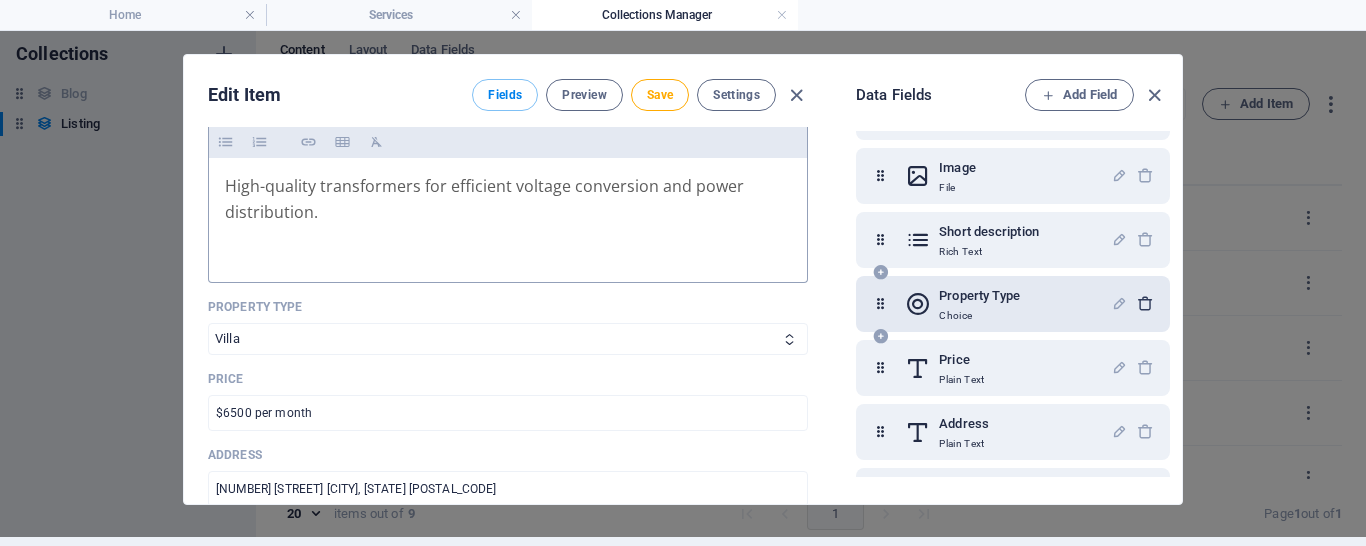 click at bounding box center [1145, 303] 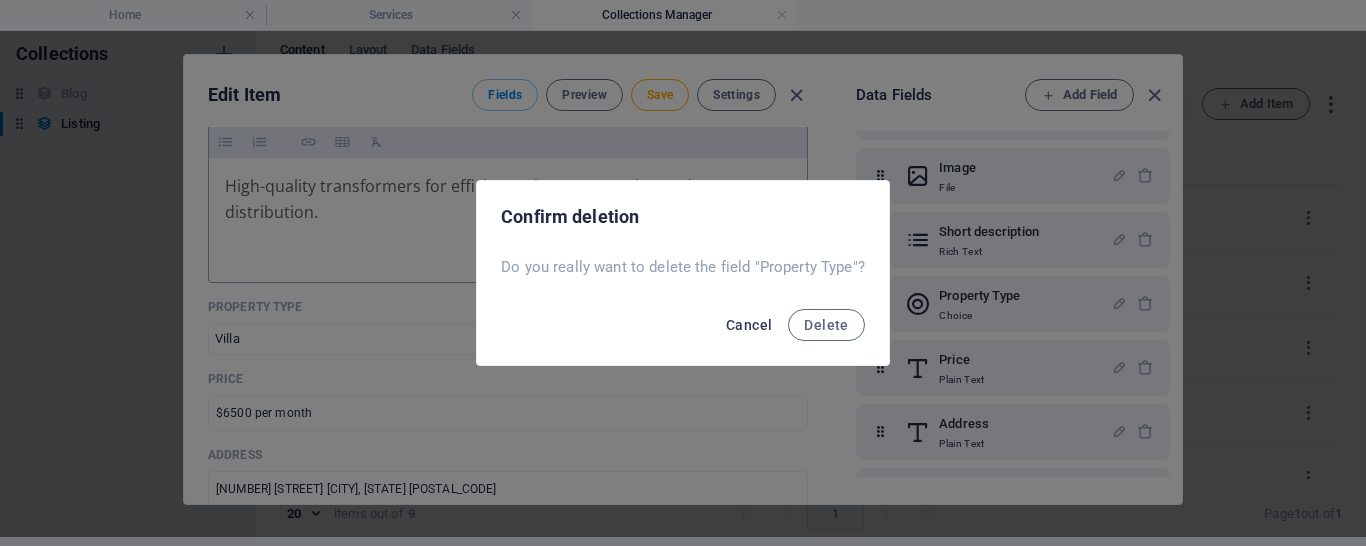 click on "Cancel" at bounding box center (749, 325) 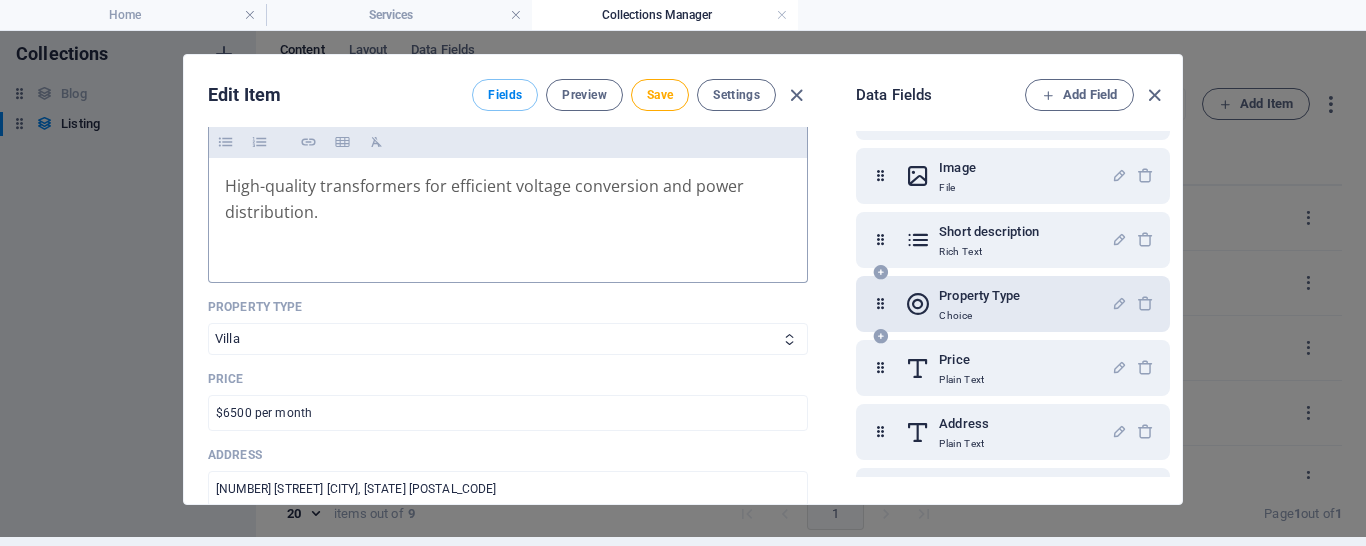 click on "Property Type" at bounding box center [979, 296] 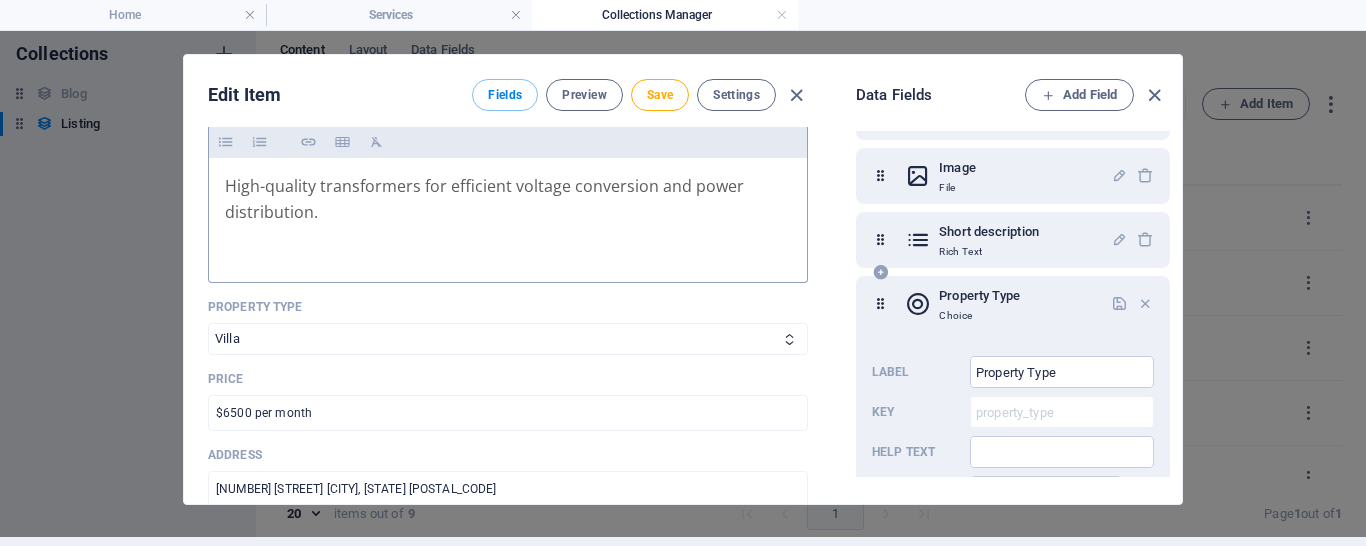 click on "Property Type" at bounding box center (979, 296) 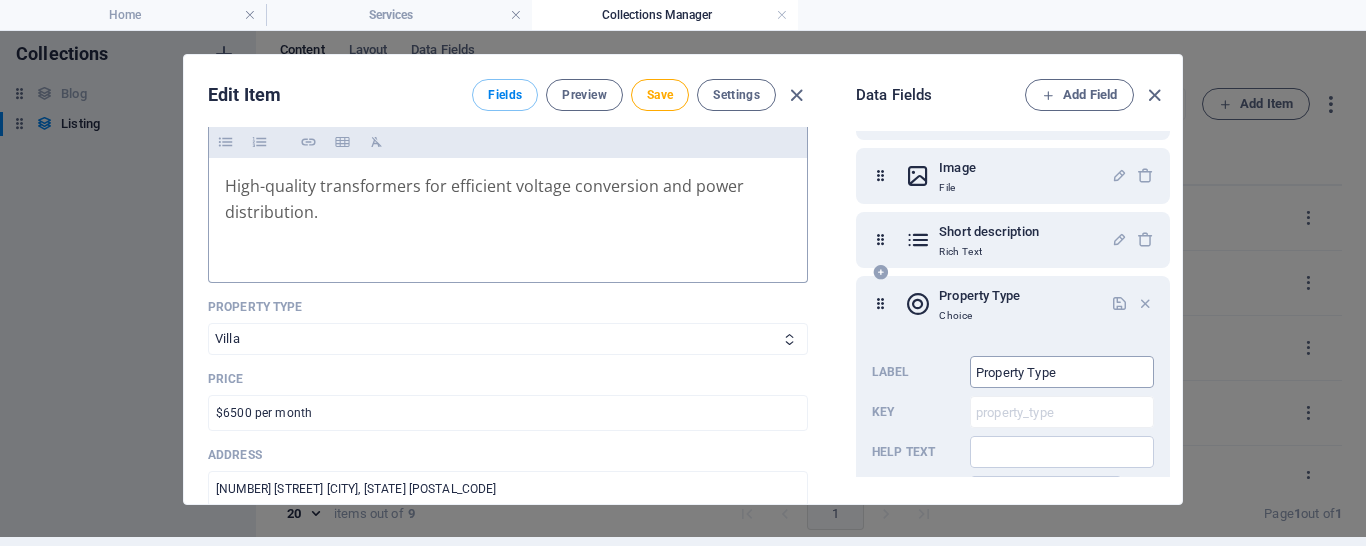 click on "Property Type" at bounding box center (1062, 372) 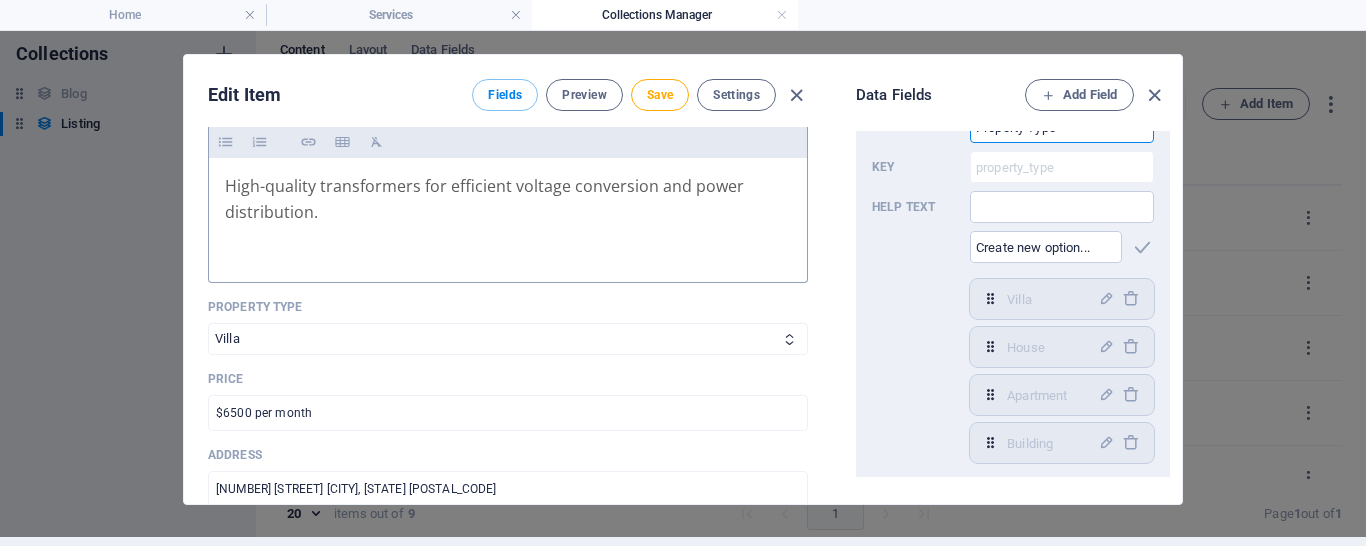 scroll, scrollTop: 357, scrollLeft: 0, axis: vertical 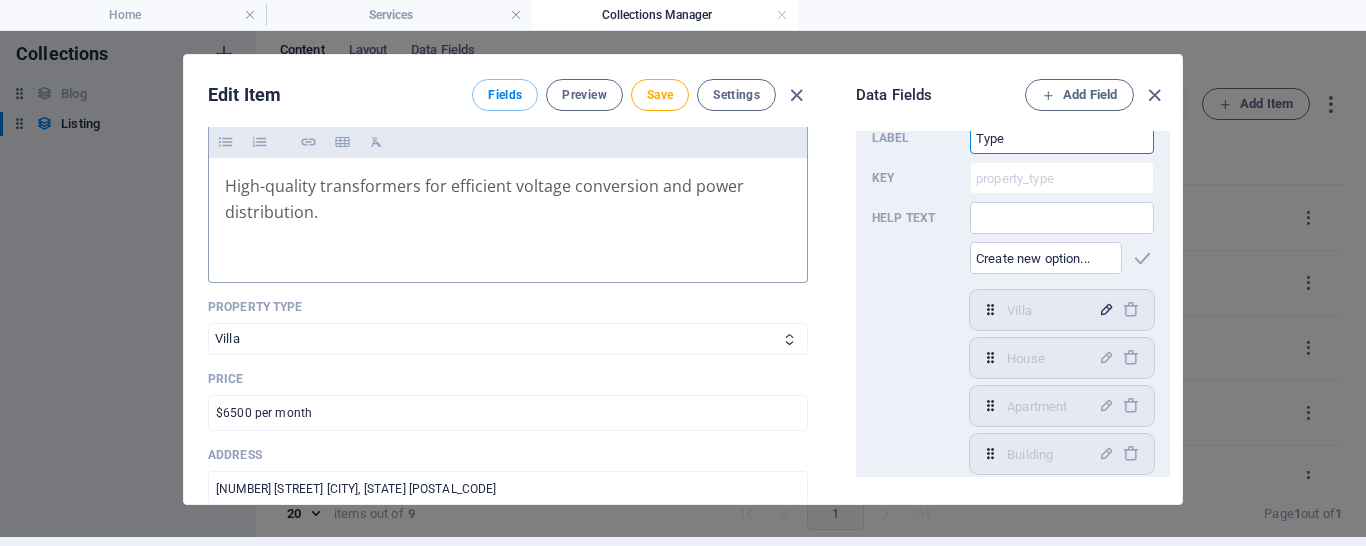 type on "Type" 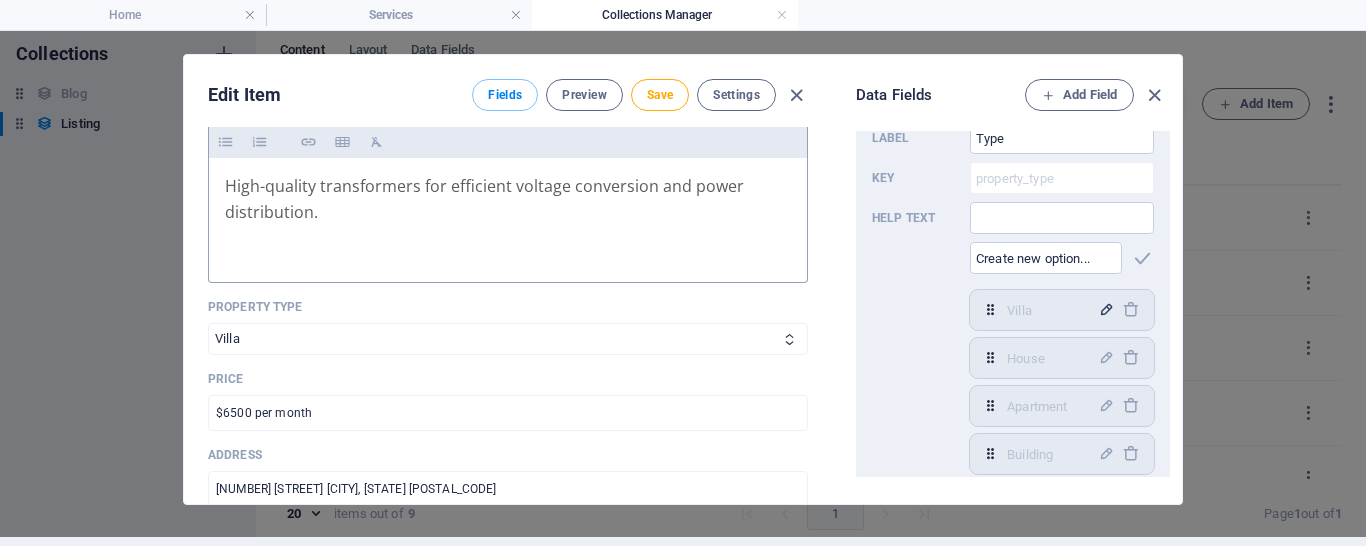 click at bounding box center [1106, 309] 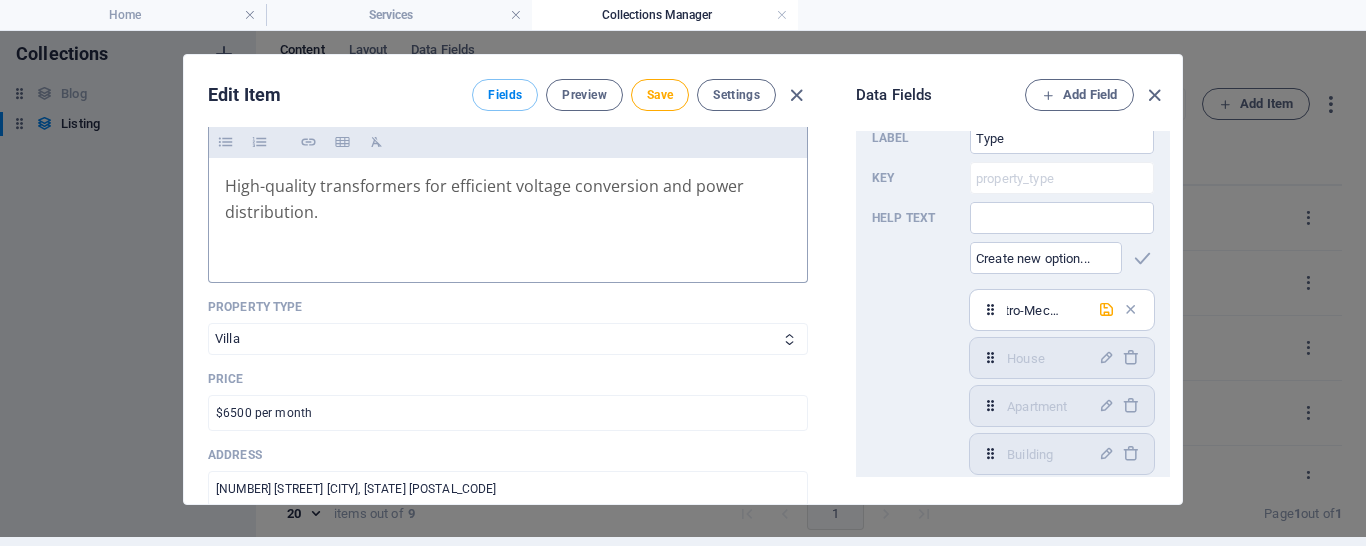 scroll, scrollTop: 0, scrollLeft: 38, axis: horizontal 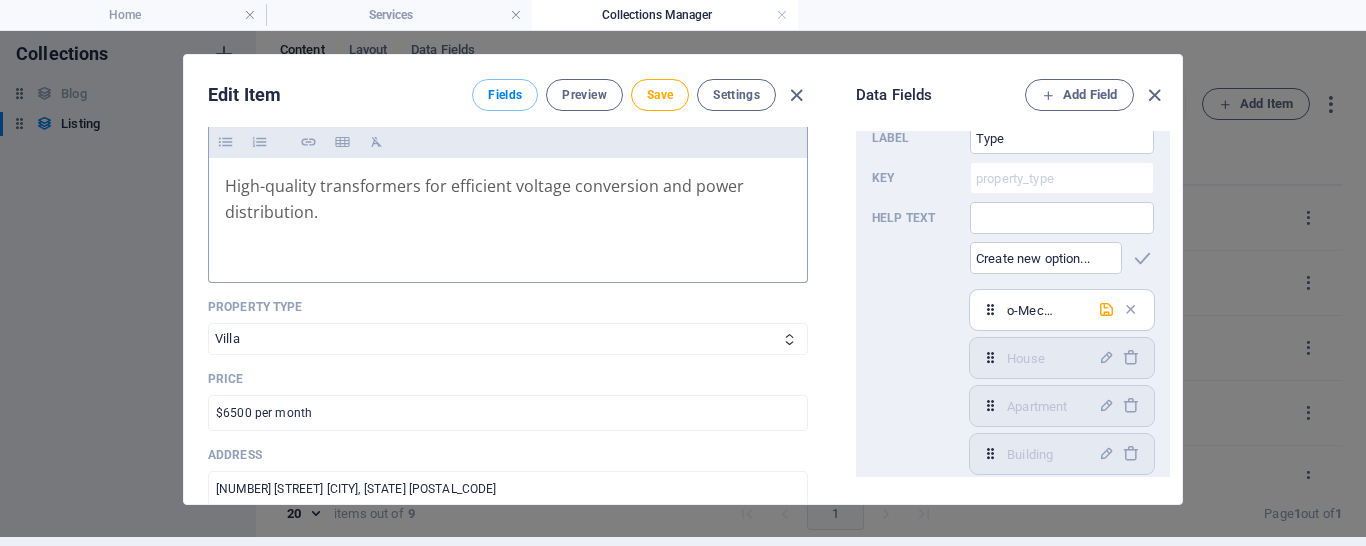 type on "Electro-Mechanical" 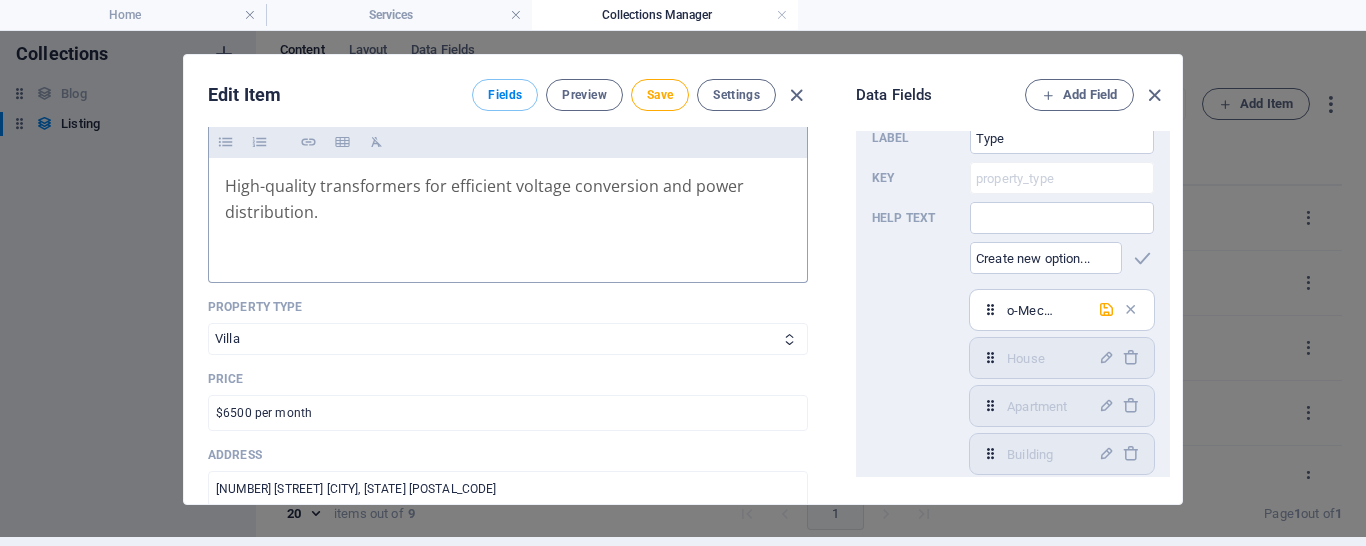 scroll, scrollTop: 0, scrollLeft: 0, axis: both 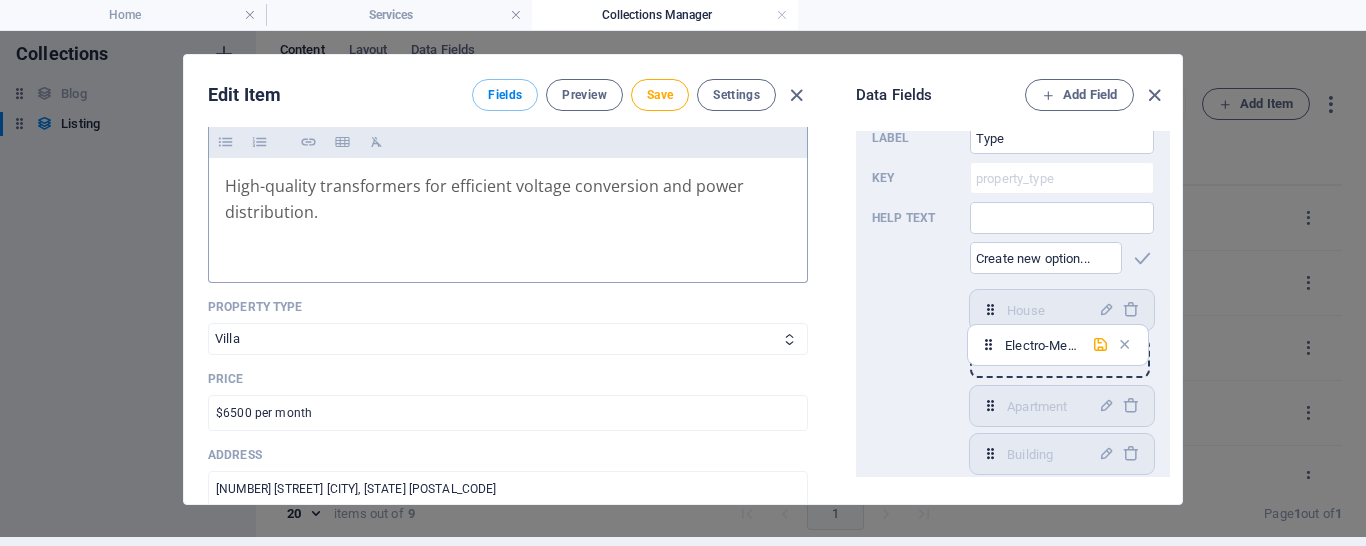drag, startPoint x: 987, startPoint y: 311, endPoint x: 987, endPoint y: 356, distance: 45 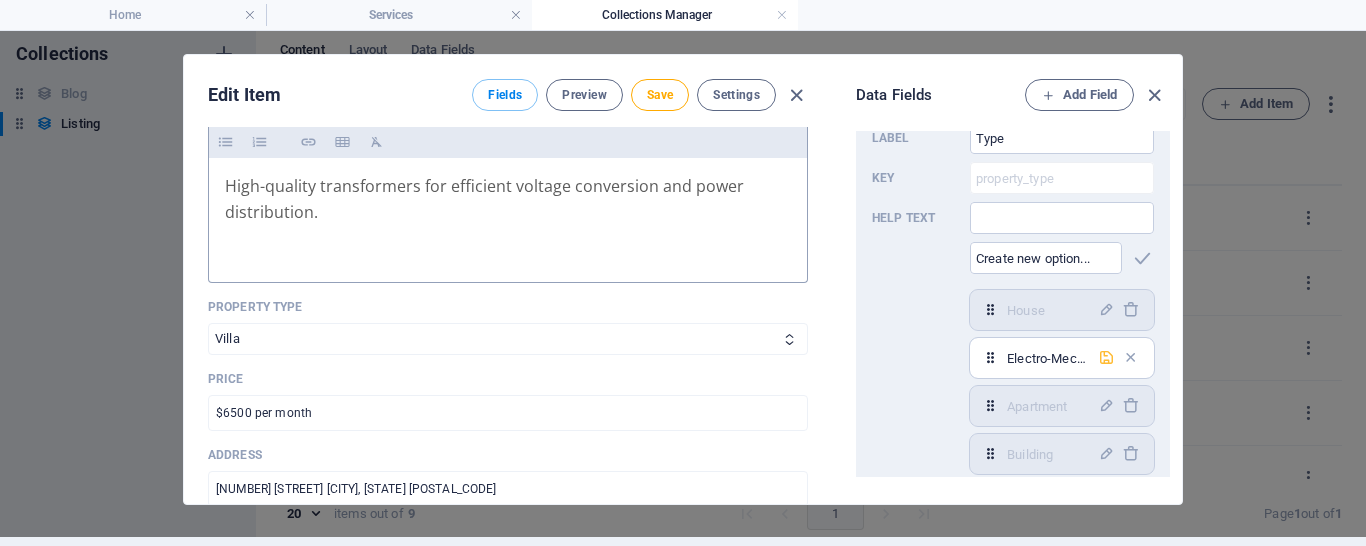 click at bounding box center (1106, 357) 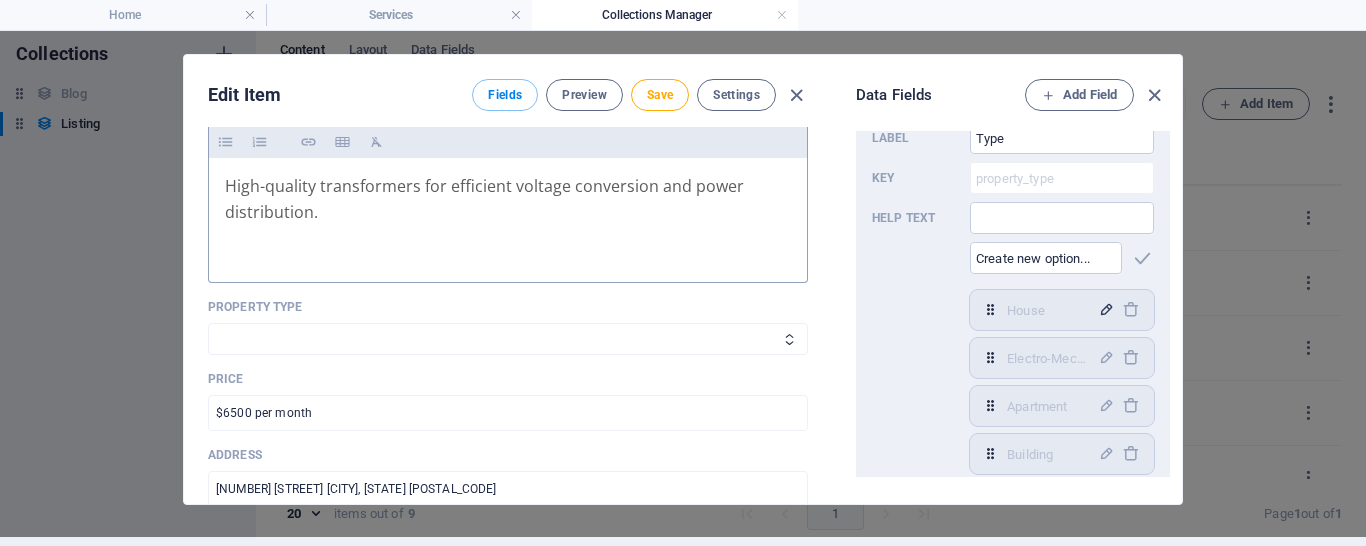 select on "Electro-Mechanical" 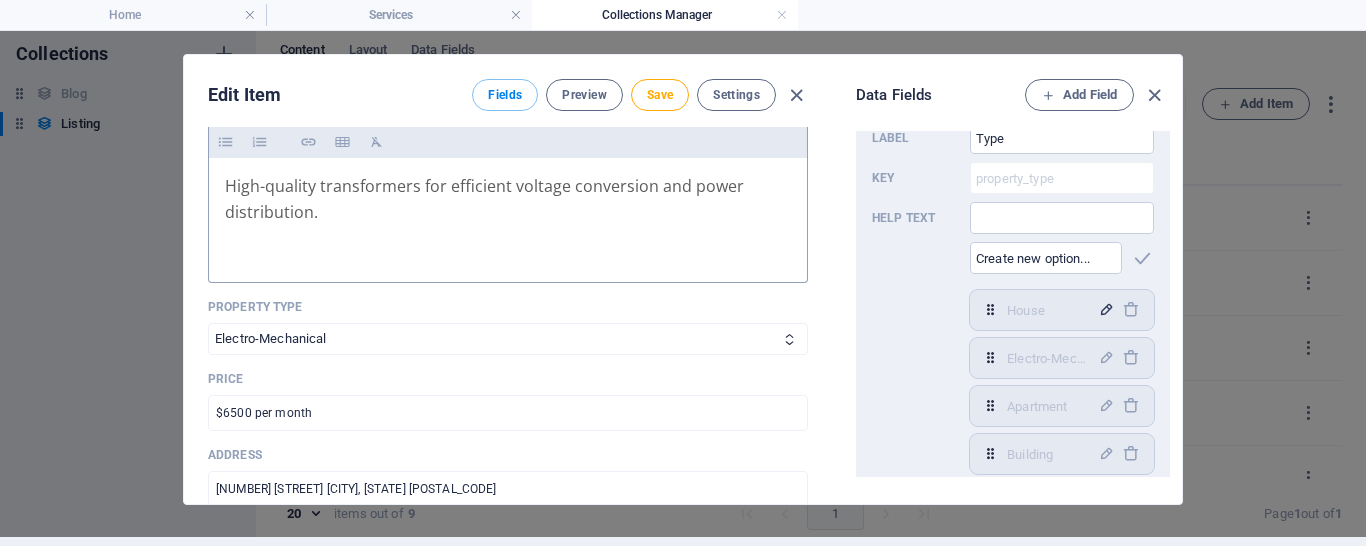 click at bounding box center (1106, 309) 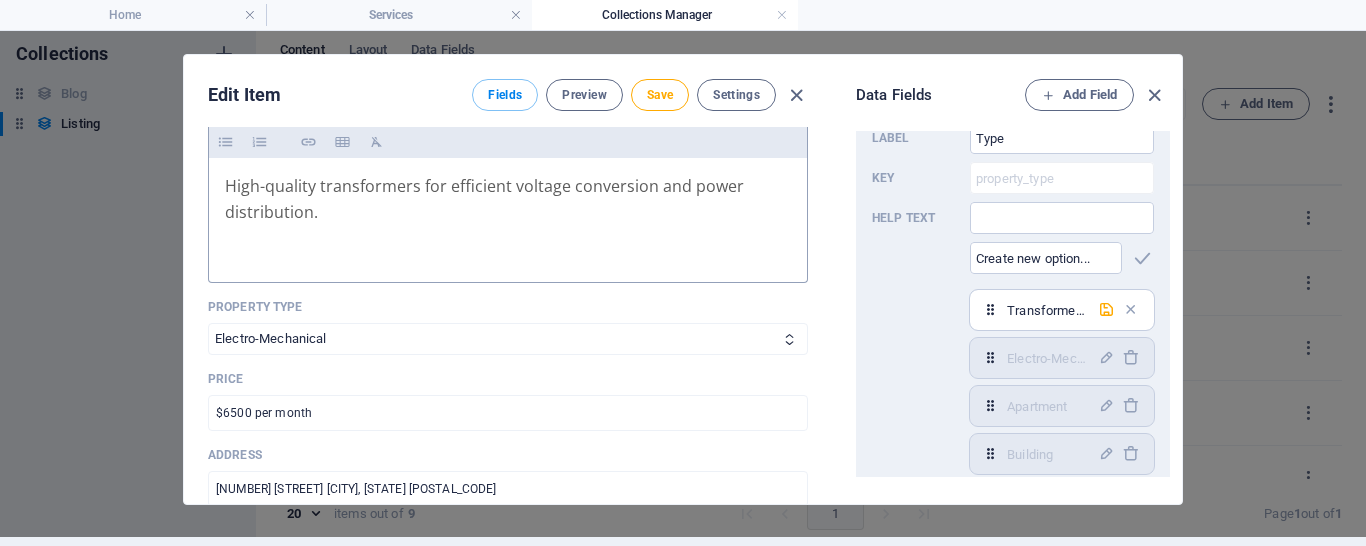 scroll, scrollTop: 0, scrollLeft: 5, axis: horizontal 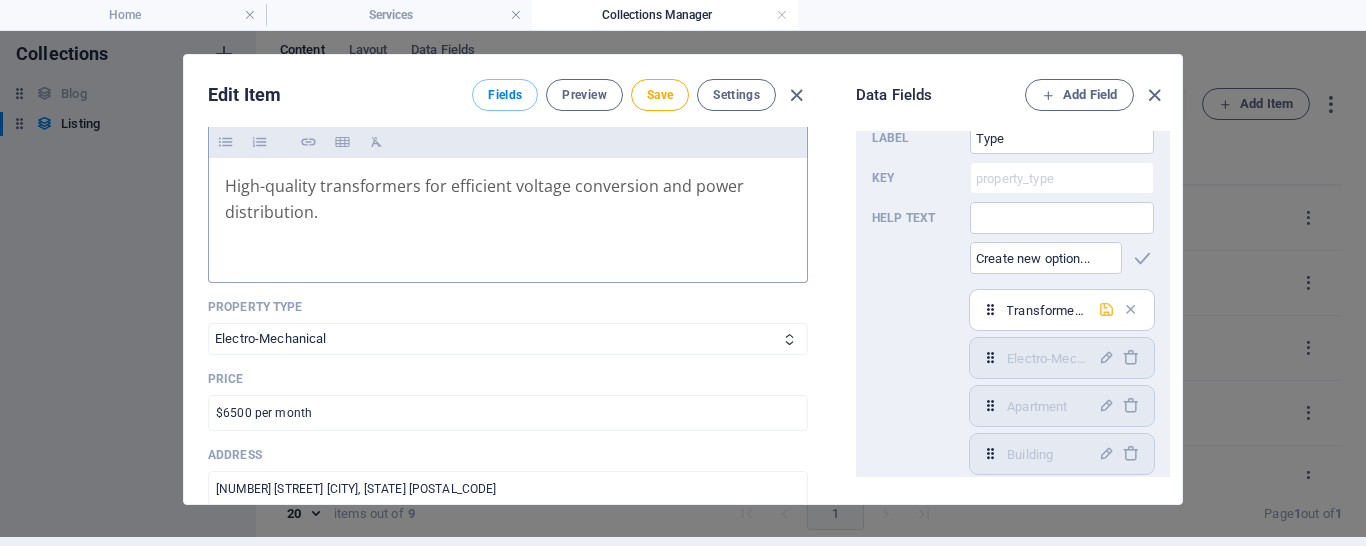 type on "Transformers" 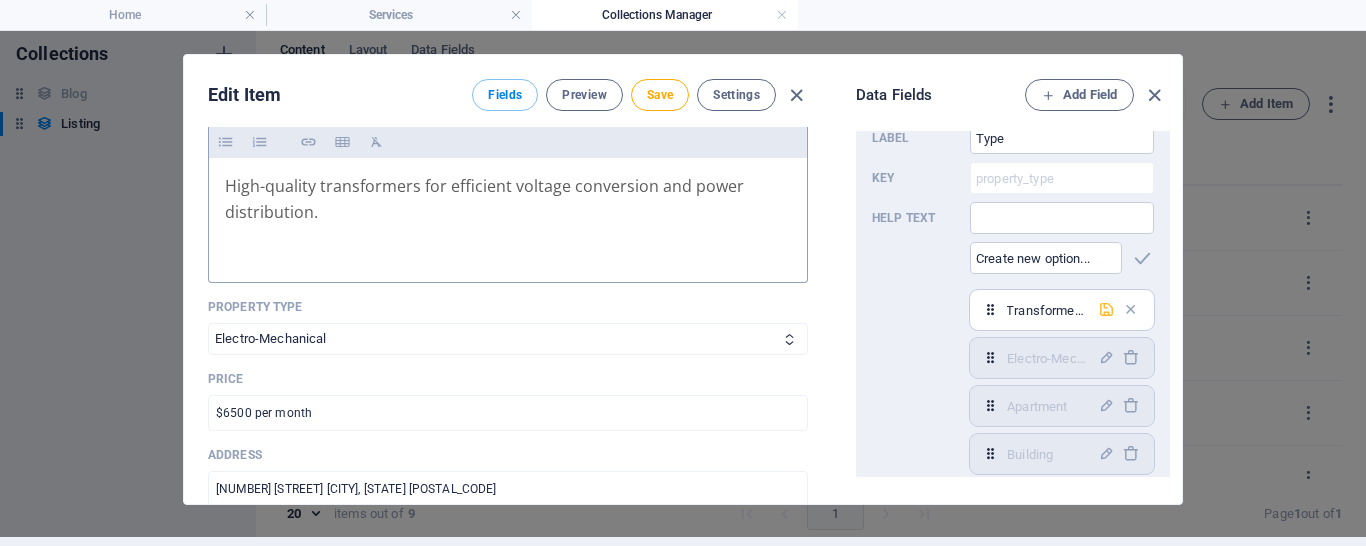 scroll, scrollTop: 0, scrollLeft: 0, axis: both 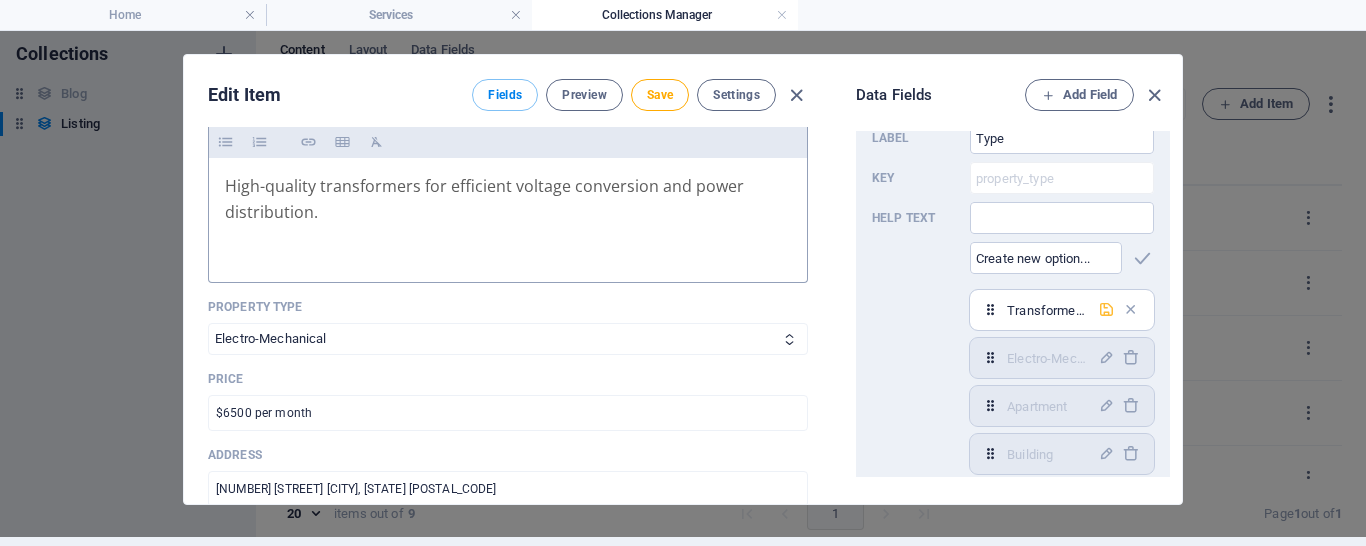 click at bounding box center [1106, 309] 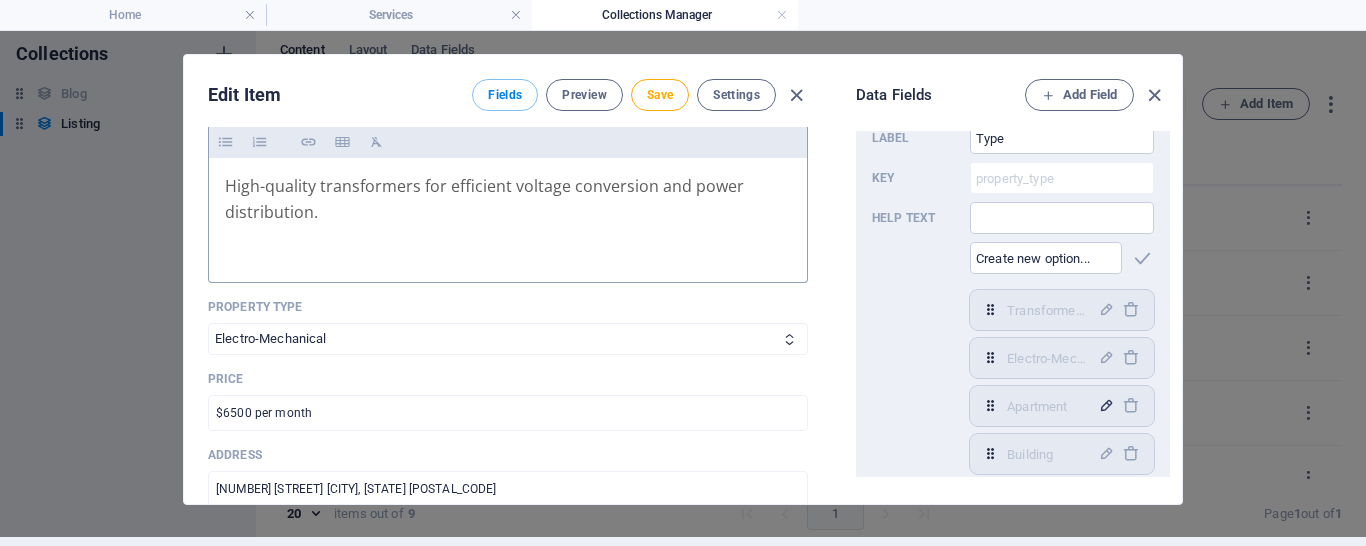 click at bounding box center [1106, 405] 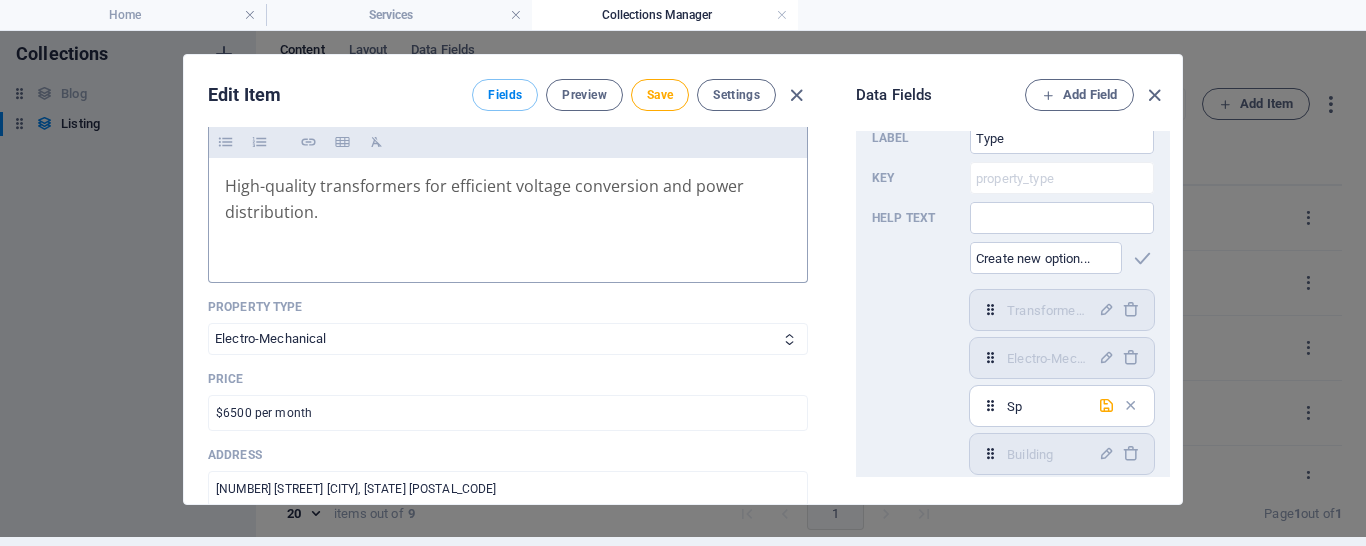 type on "S" 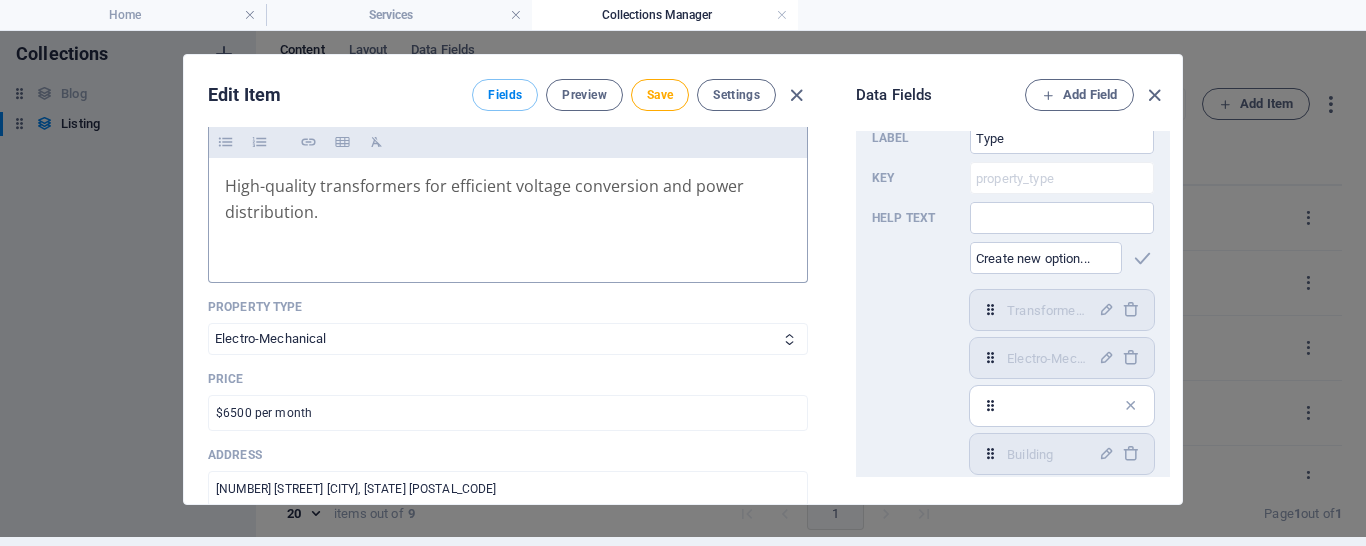 type on "O" 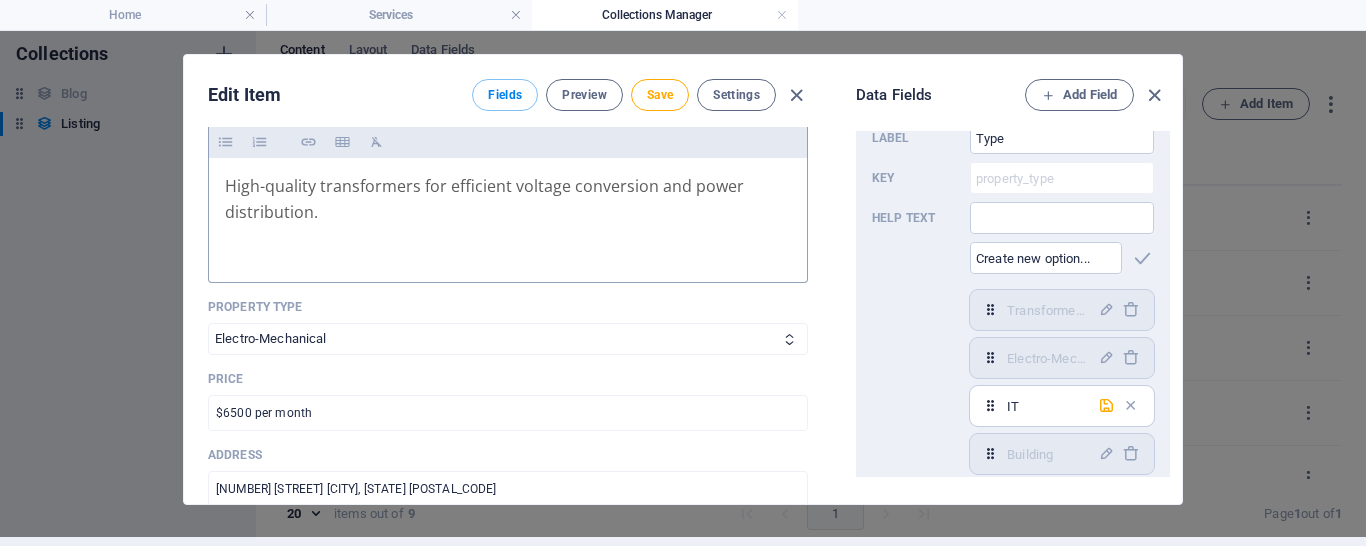 type on "IT" 